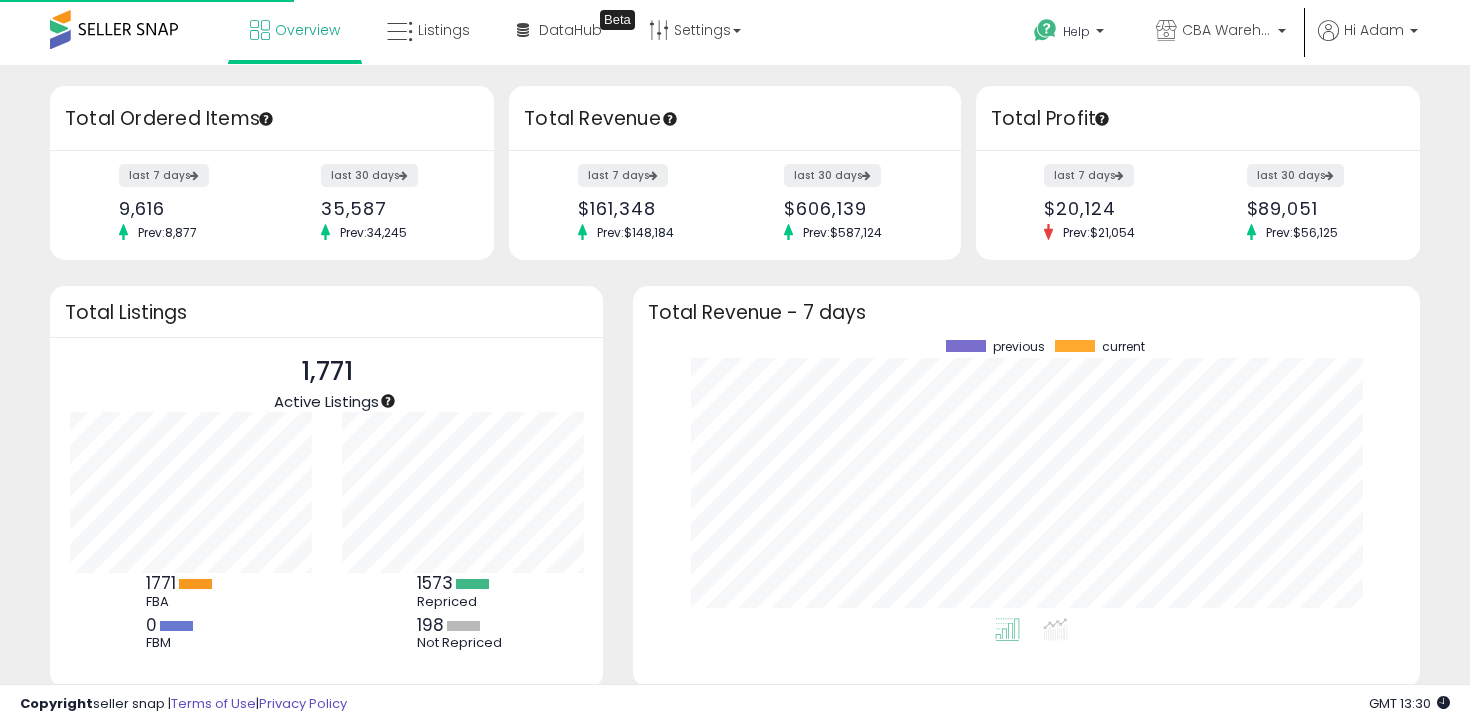 scroll, scrollTop: 0, scrollLeft: 0, axis: both 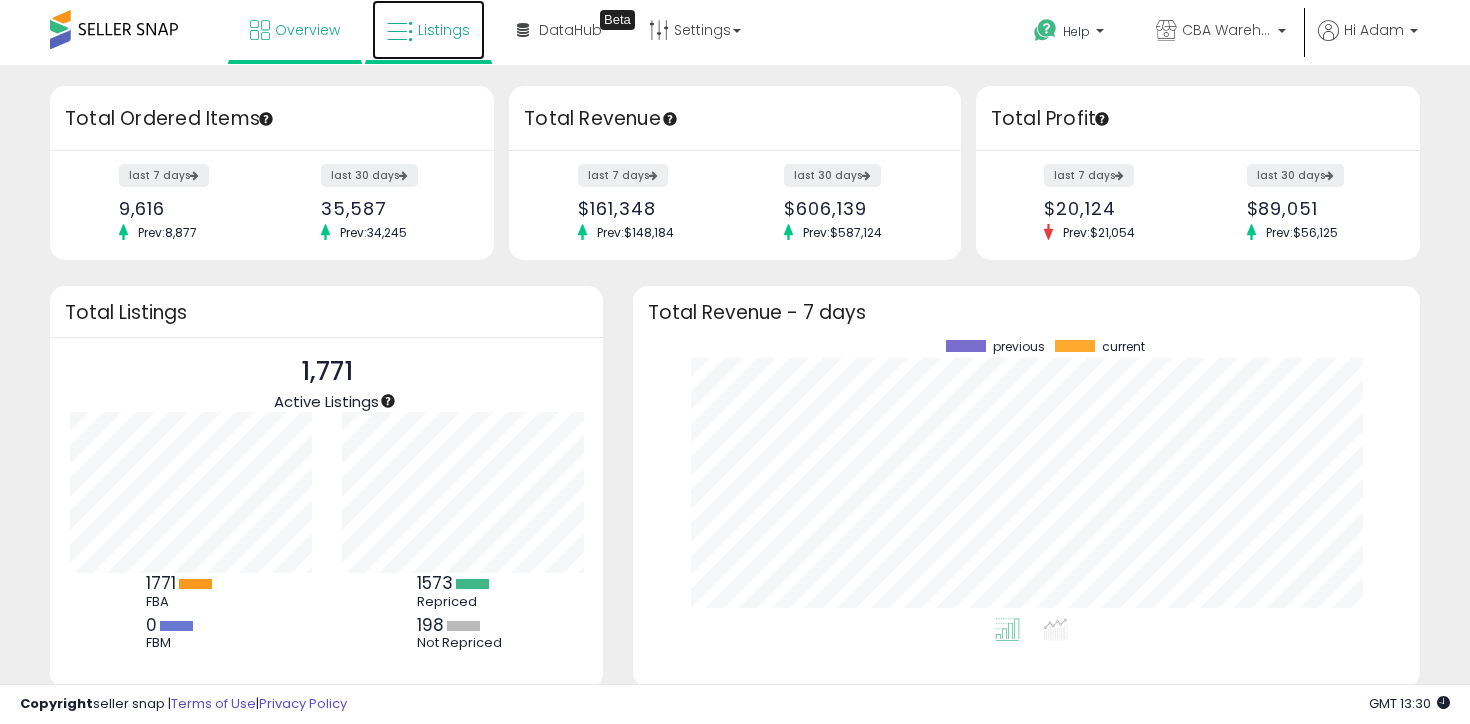 click on "Listings" at bounding box center [428, 30] 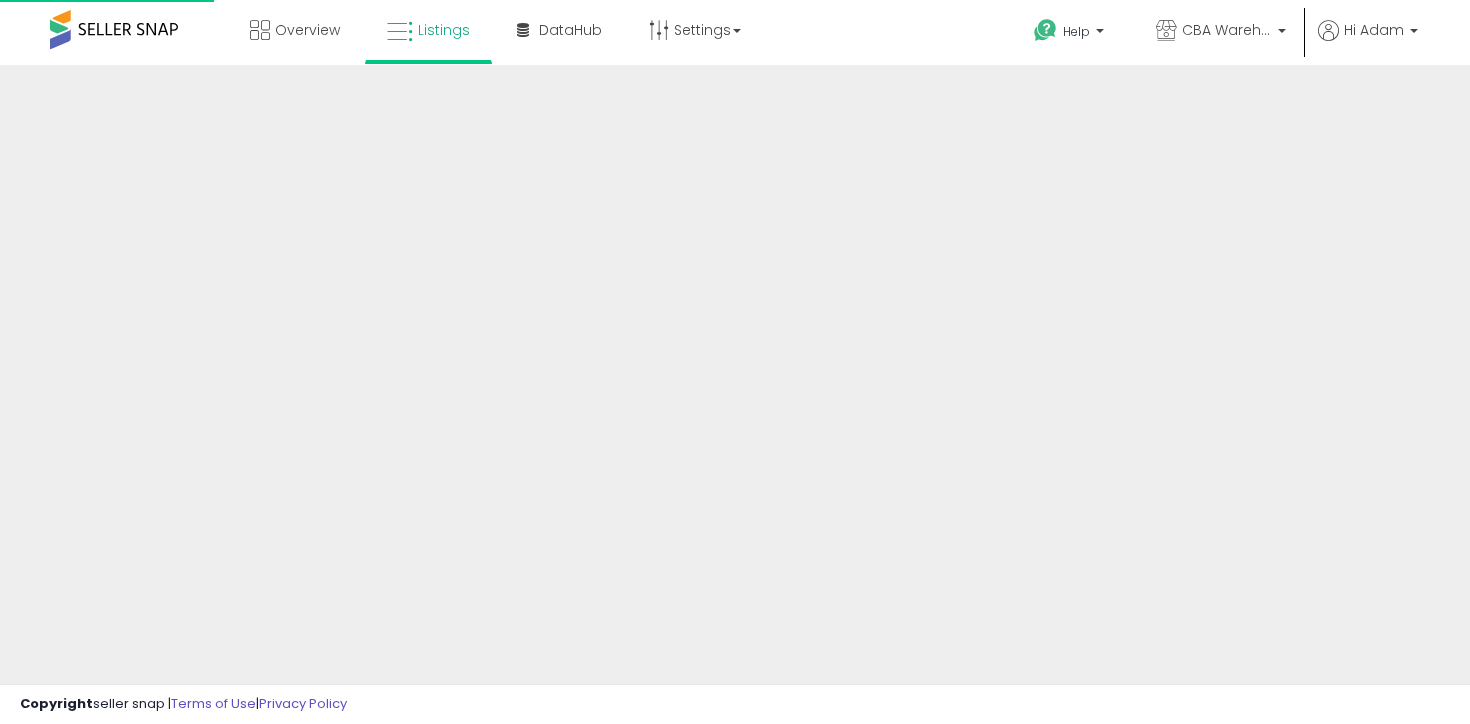 scroll, scrollTop: 0, scrollLeft: 0, axis: both 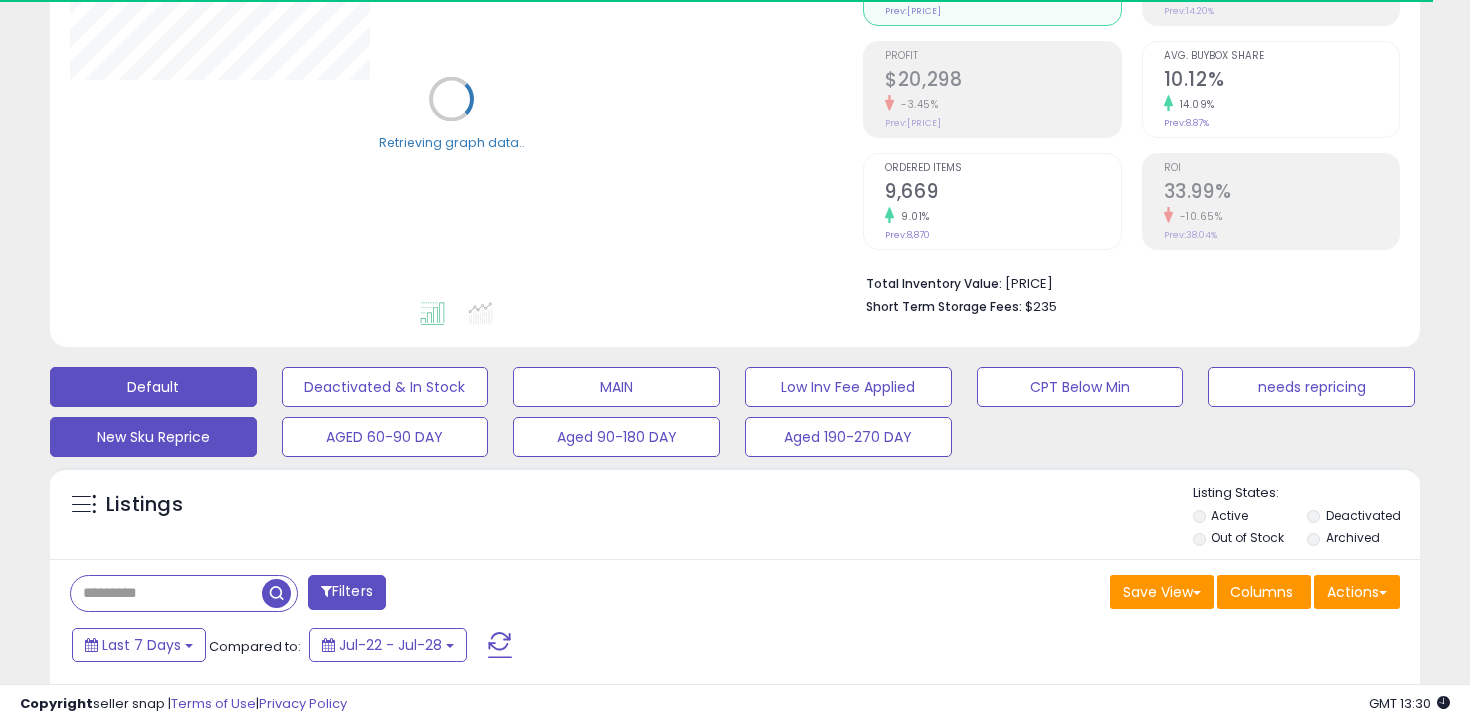 click on "New Sku Reprice" at bounding box center [385, 387] 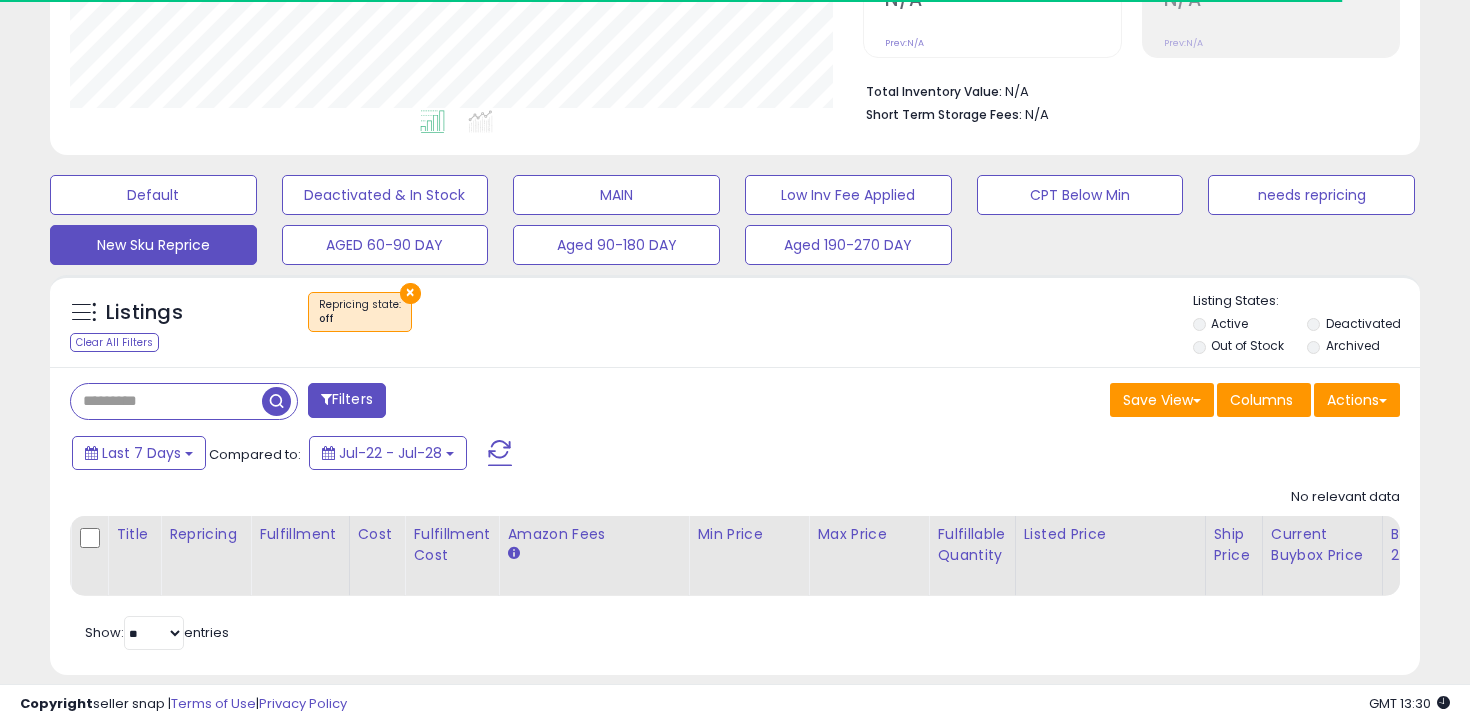 scroll, scrollTop: 481, scrollLeft: 0, axis: vertical 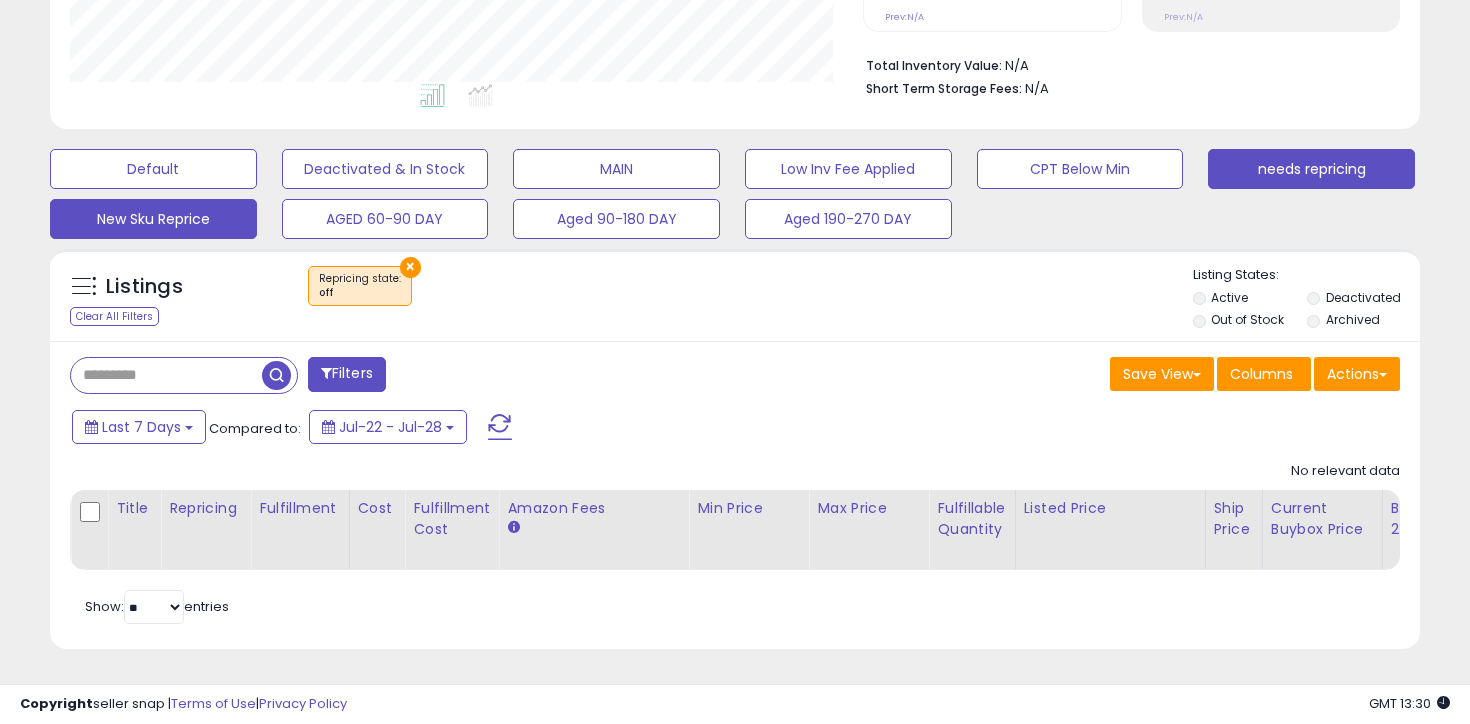 click on "needs repricing" at bounding box center [153, 169] 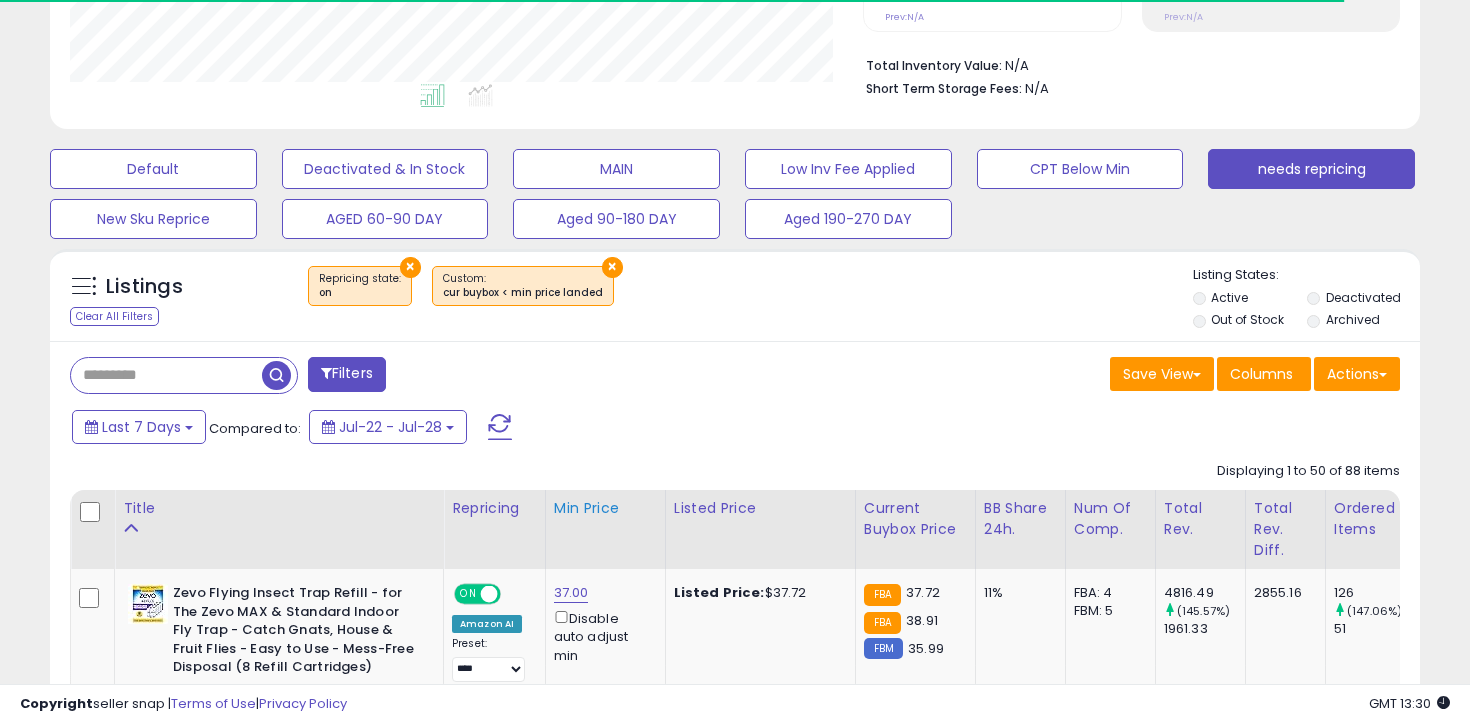 scroll, scrollTop: 813, scrollLeft: 0, axis: vertical 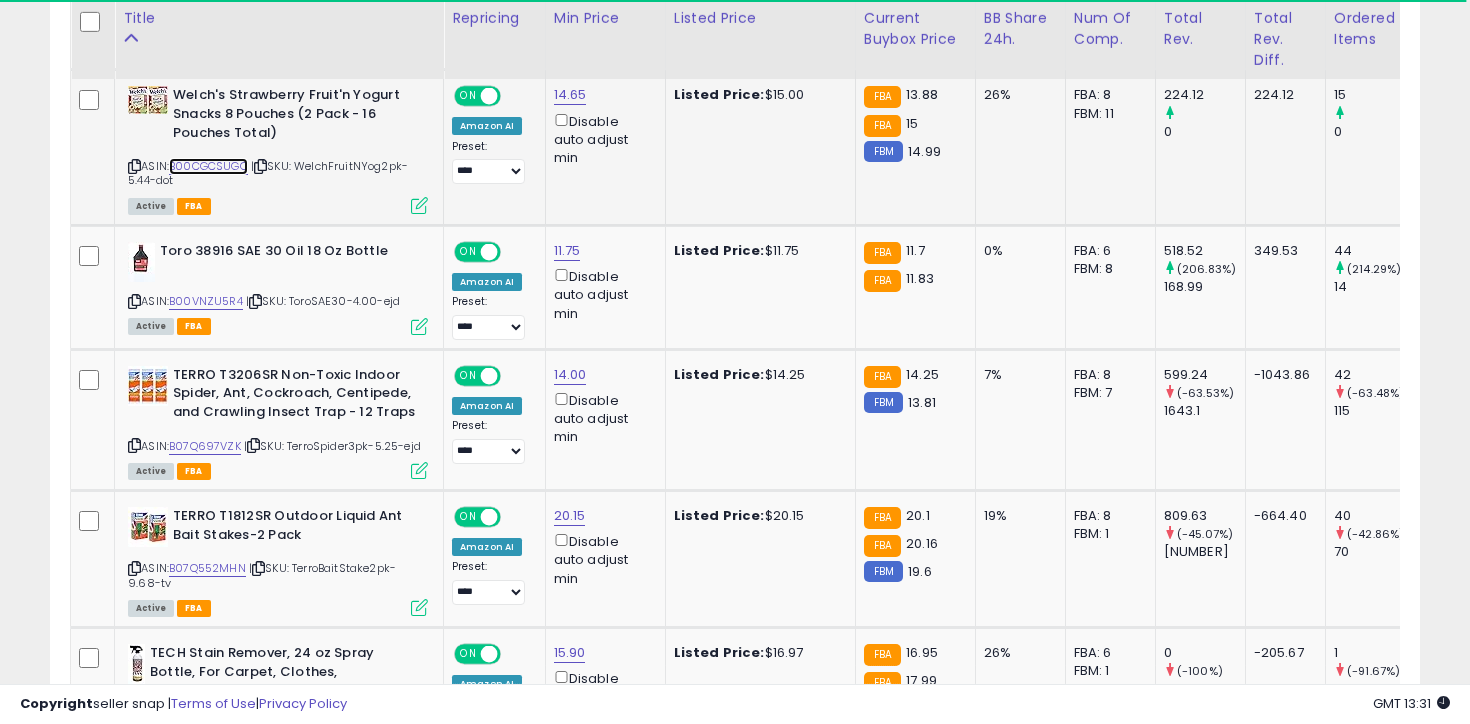 drag, startPoint x: 226, startPoint y: 181, endPoint x: 250, endPoint y: 181, distance: 24 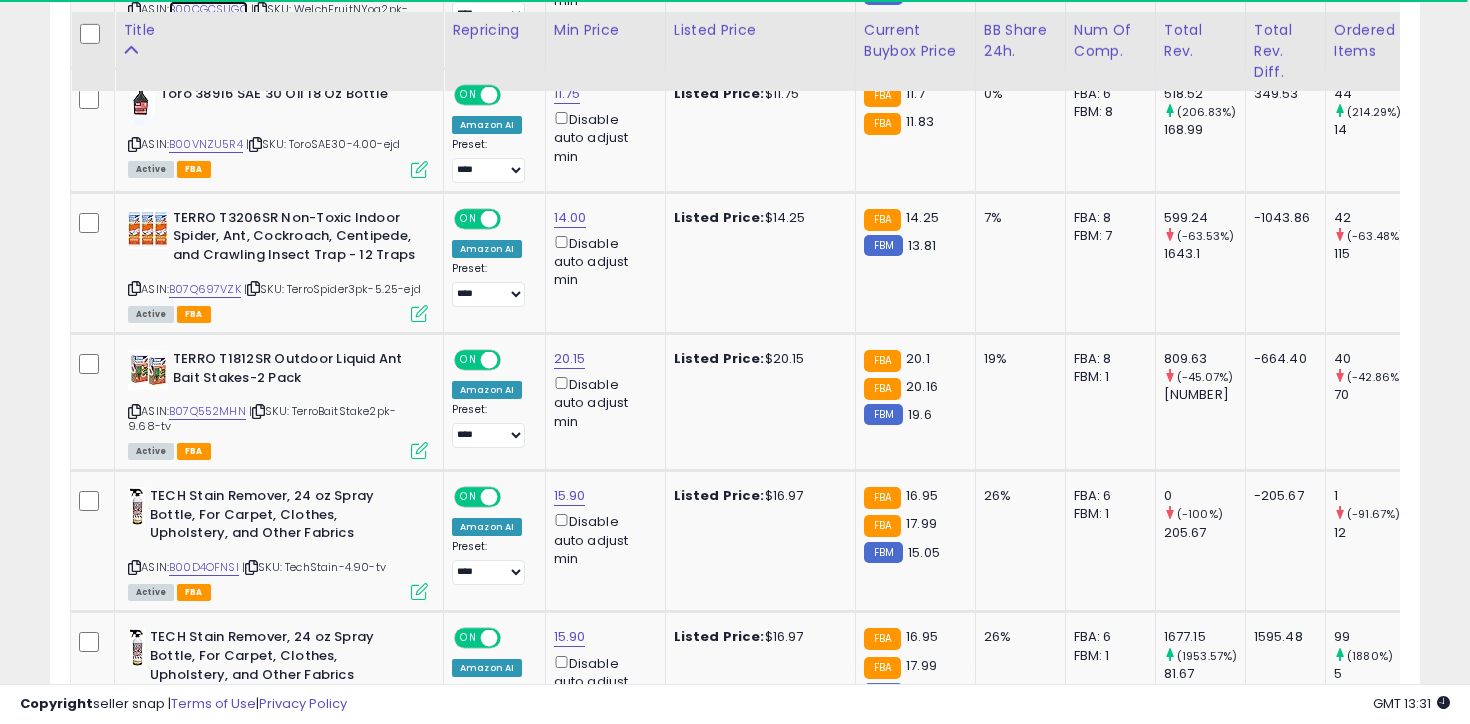 scroll, scrollTop: 1656, scrollLeft: 0, axis: vertical 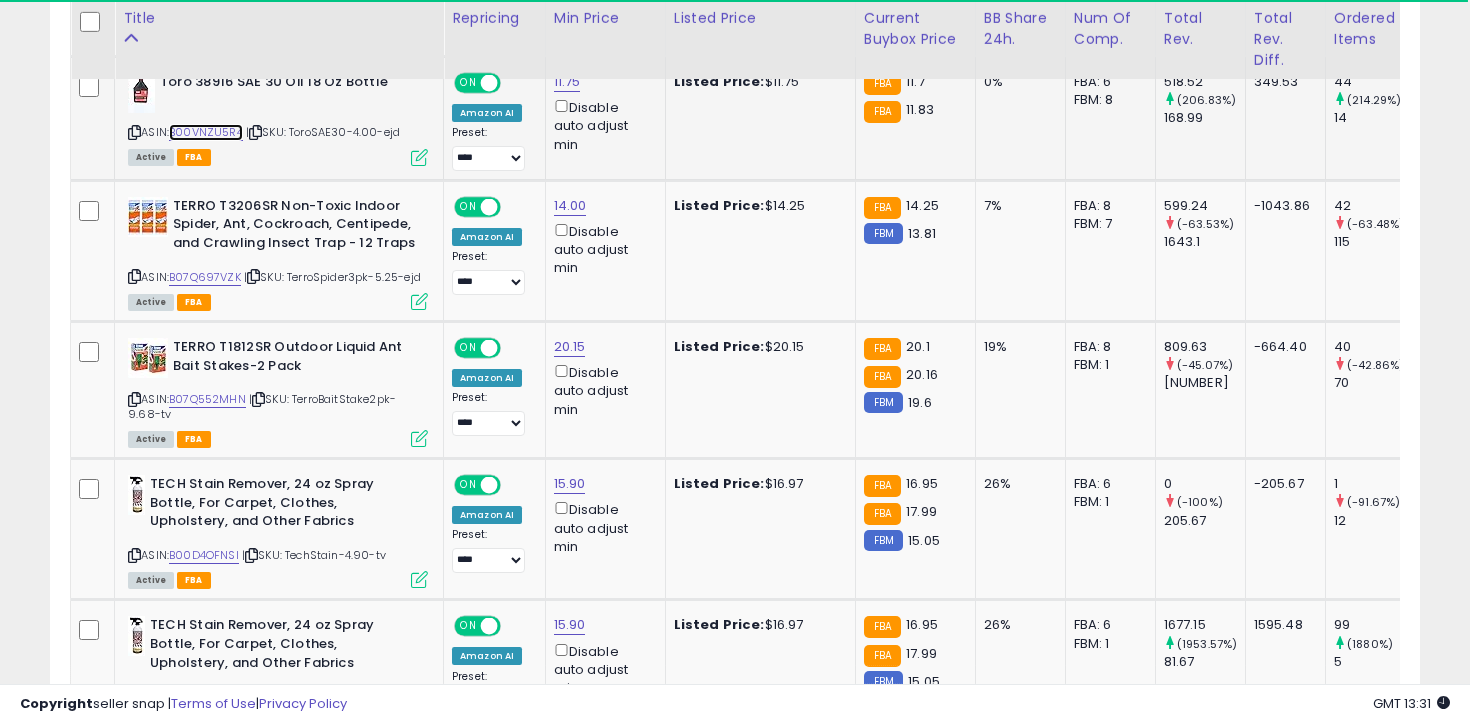 click on "B00VNZU5R4" at bounding box center [206, 132] 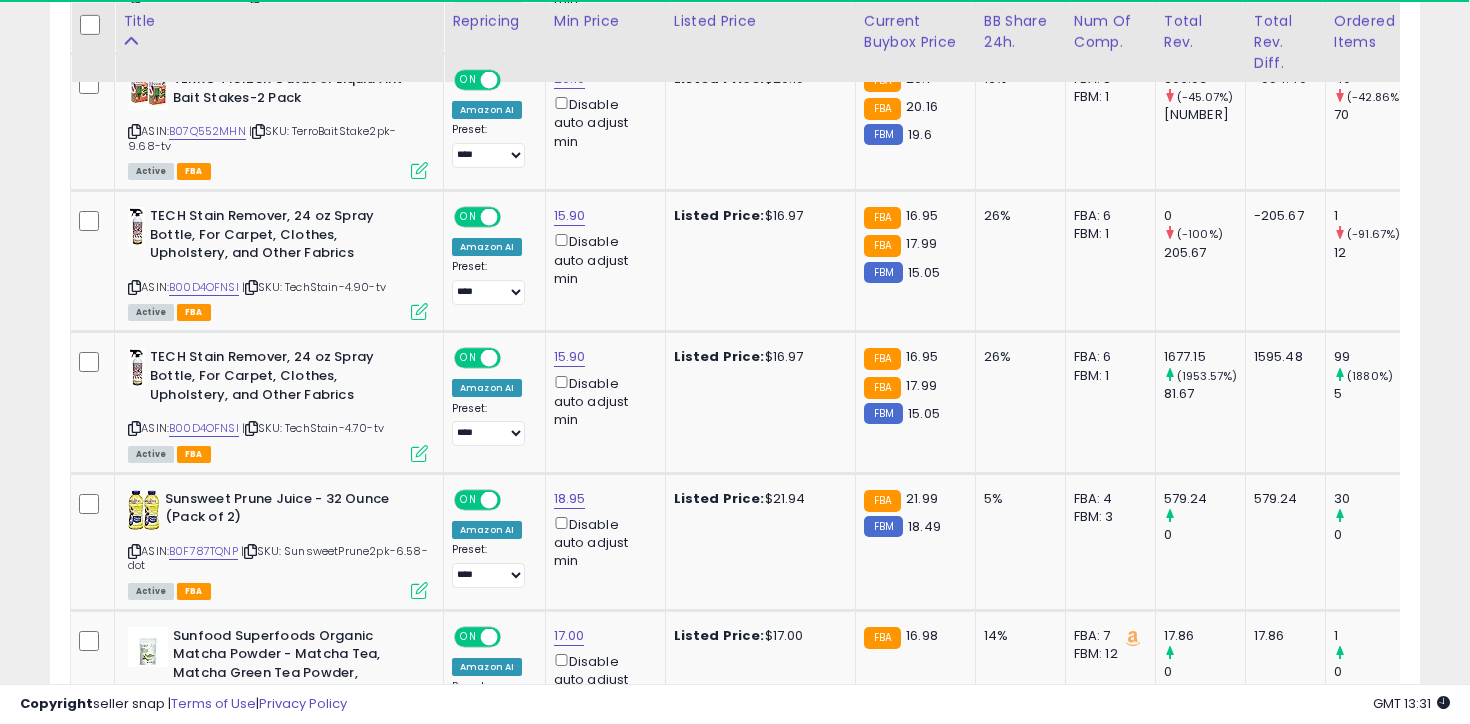 scroll, scrollTop: 1927, scrollLeft: 0, axis: vertical 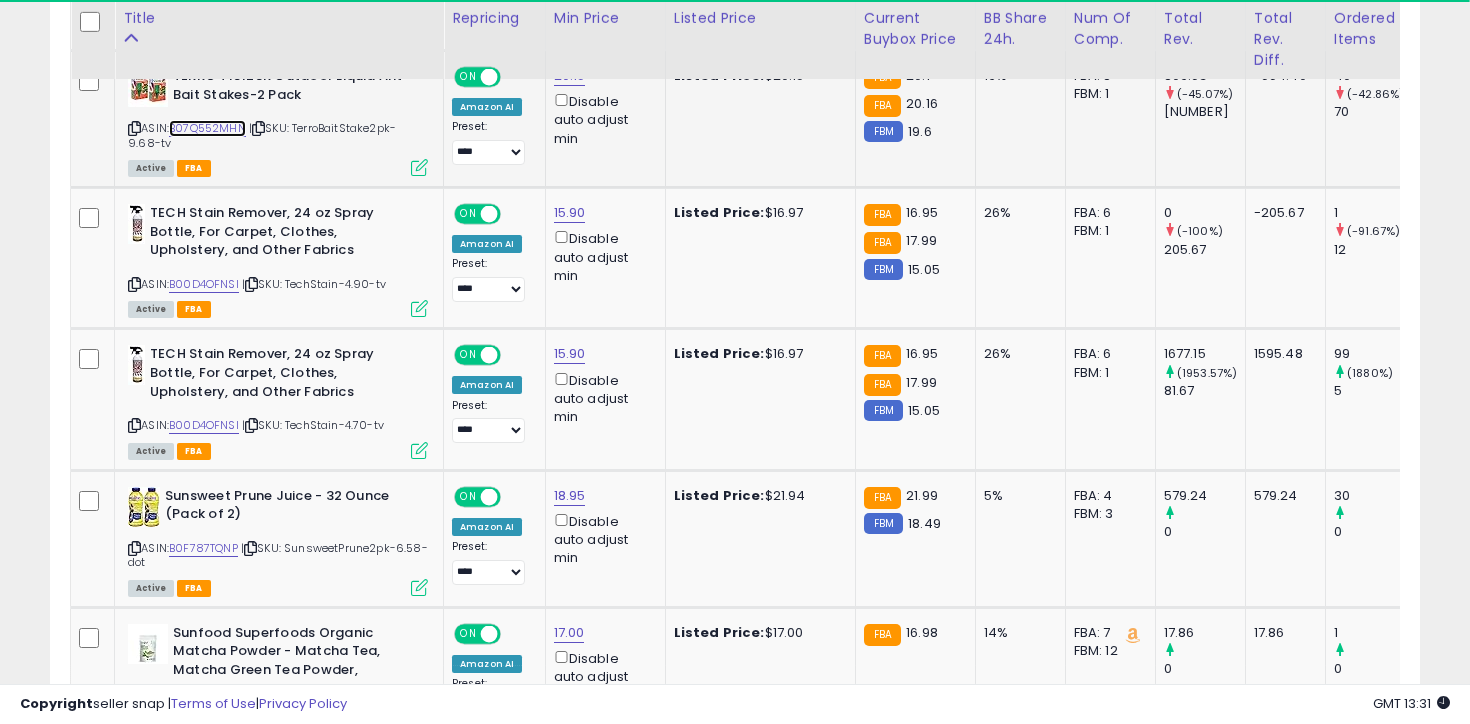 click on "B07Q552MHN" at bounding box center [207, 128] 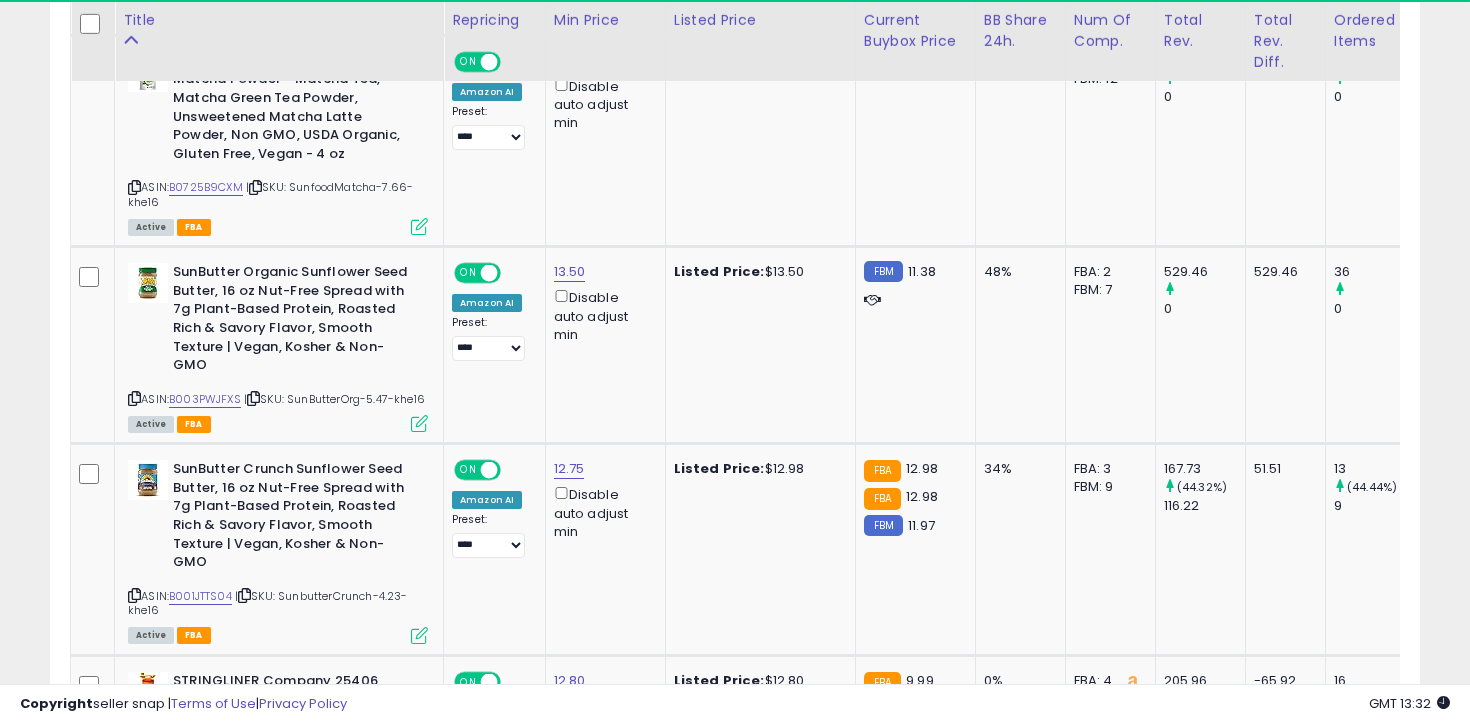 scroll, scrollTop: 2501, scrollLeft: 0, axis: vertical 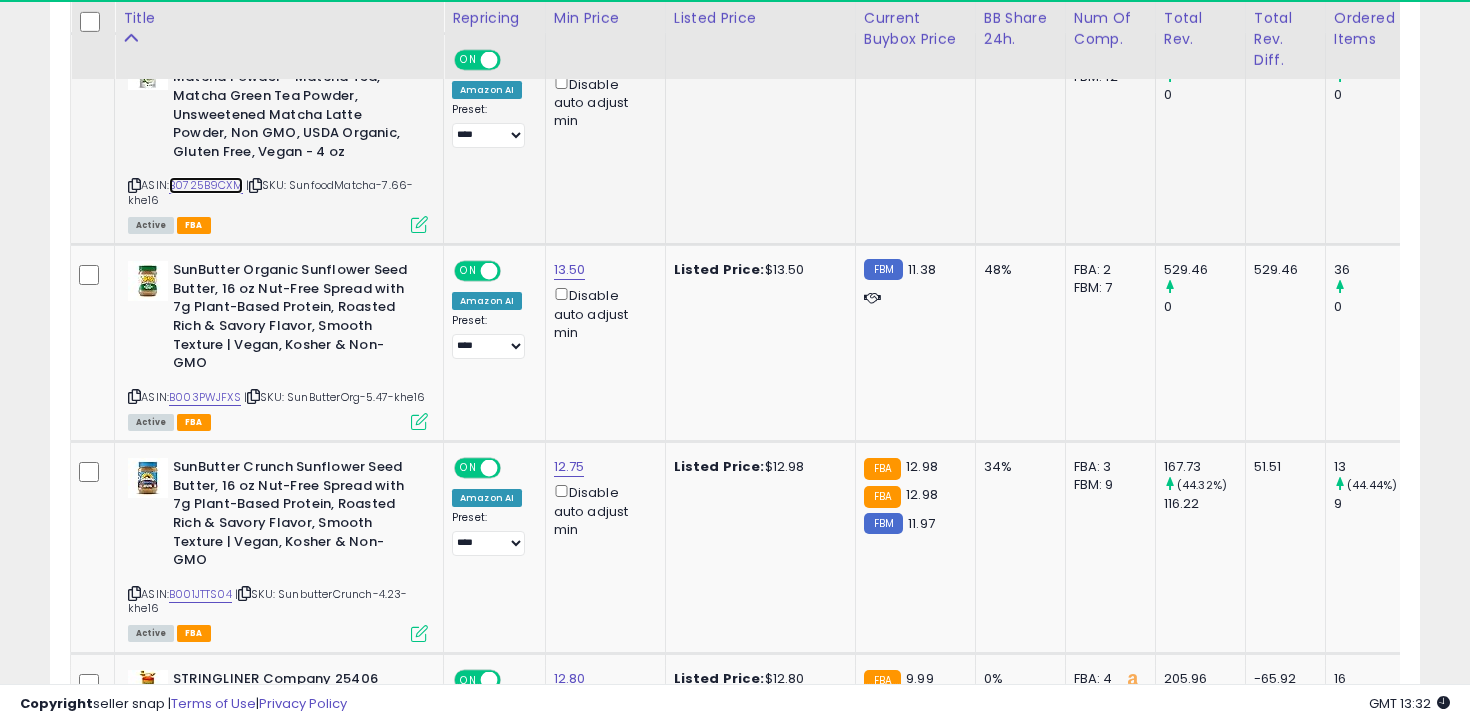 click on "B0725B9CXM" at bounding box center [206, 185] 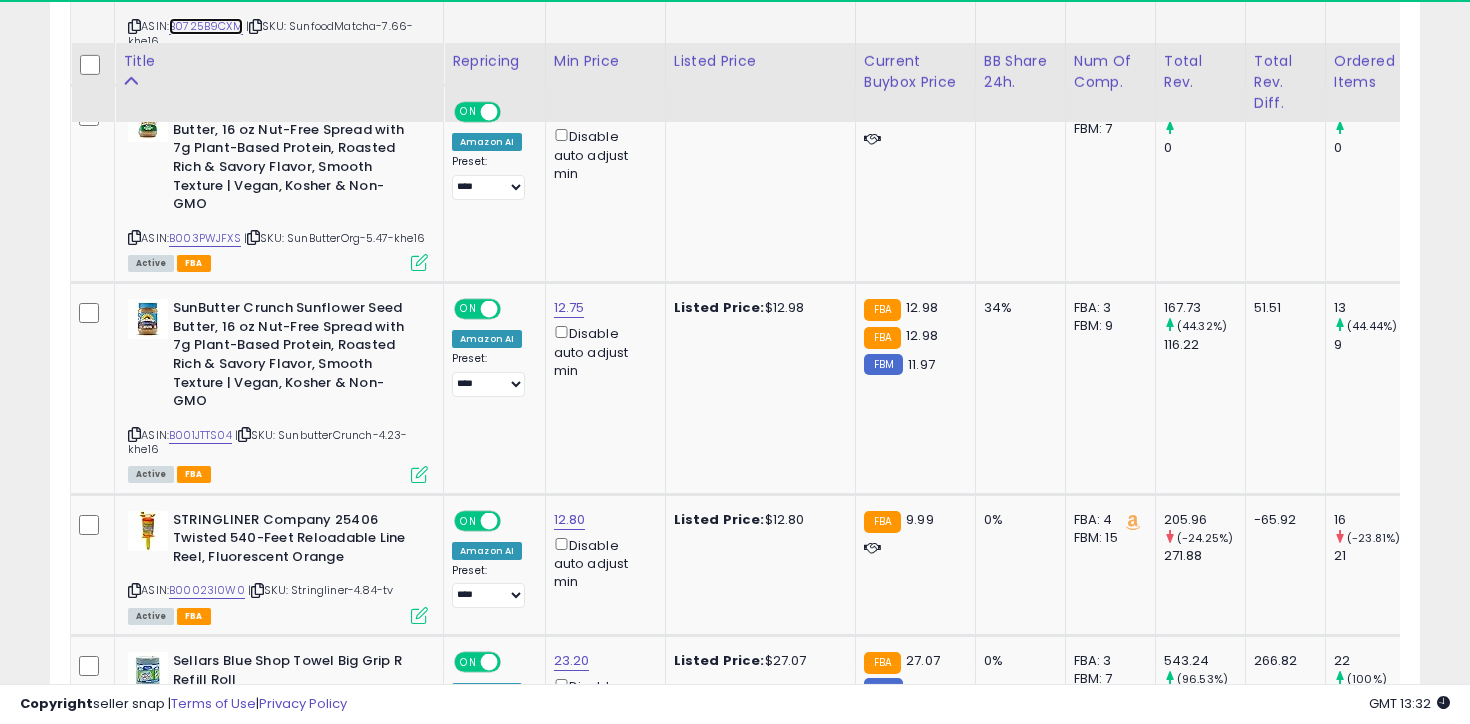 scroll, scrollTop: 2707, scrollLeft: 0, axis: vertical 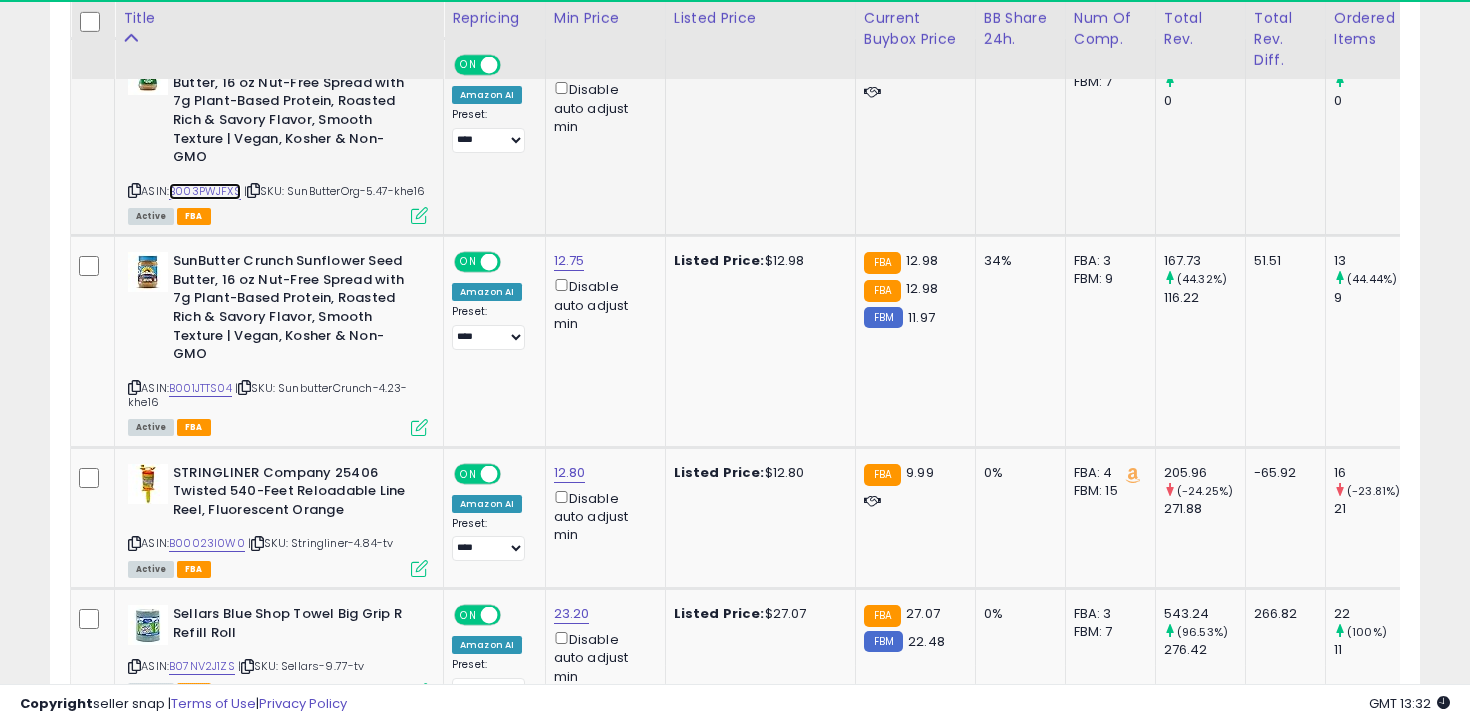 click on "B003PWJFXS" at bounding box center (205, 191) 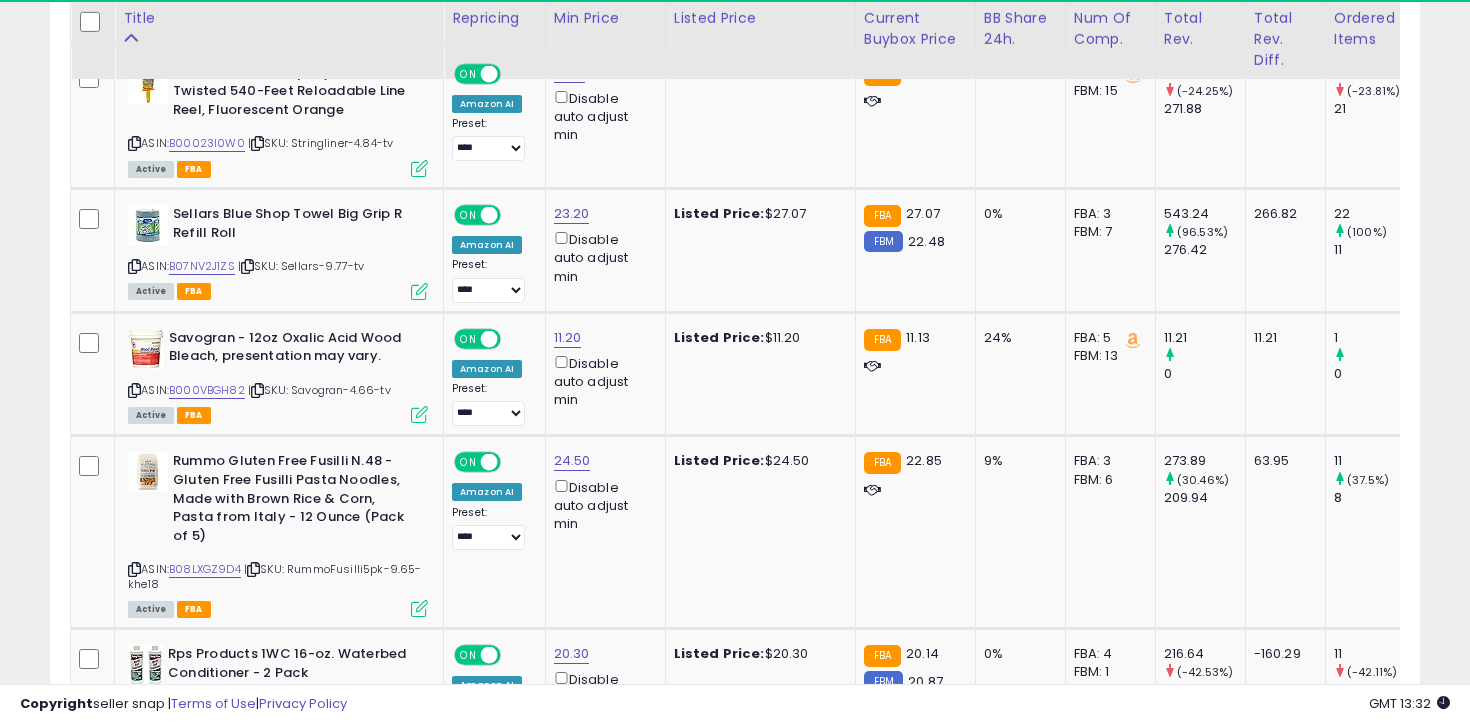 scroll, scrollTop: 3119, scrollLeft: 0, axis: vertical 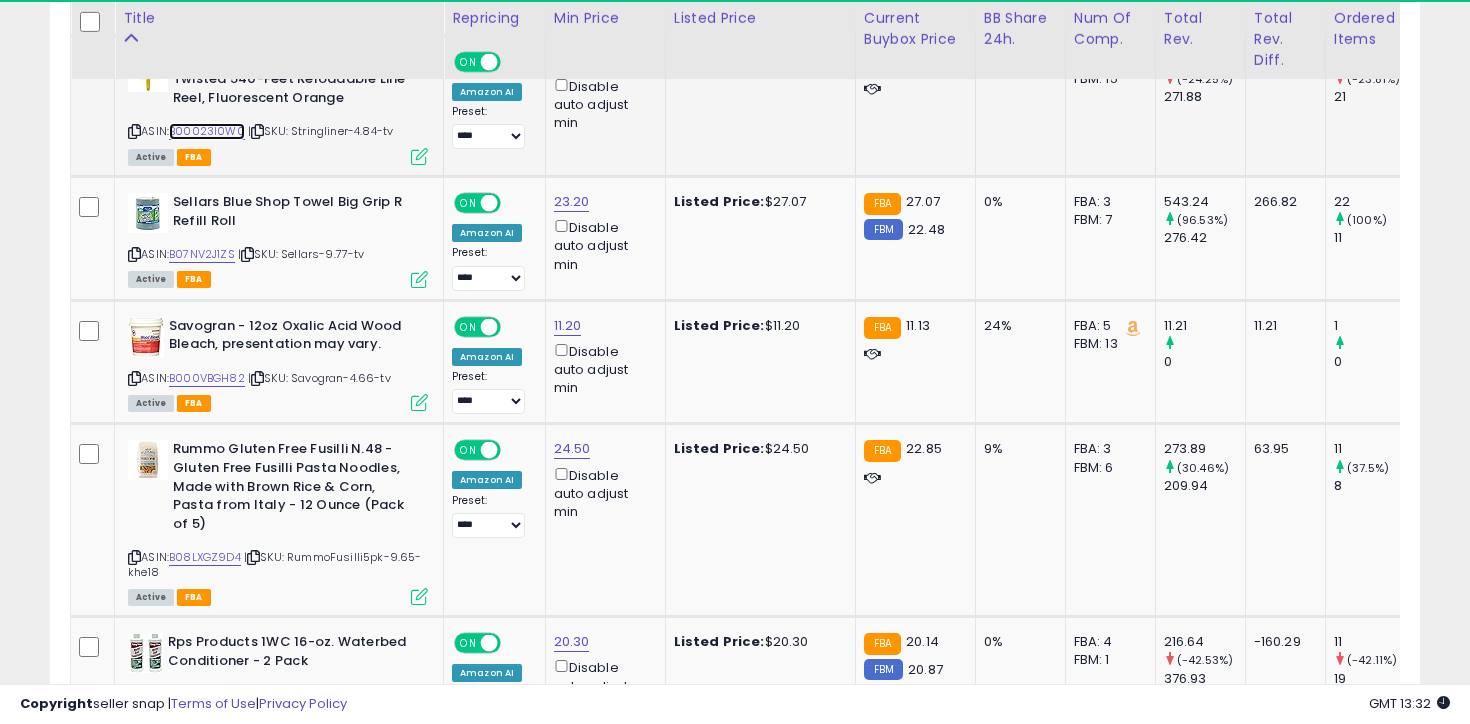 click on "B00023I0W0" at bounding box center (207, 131) 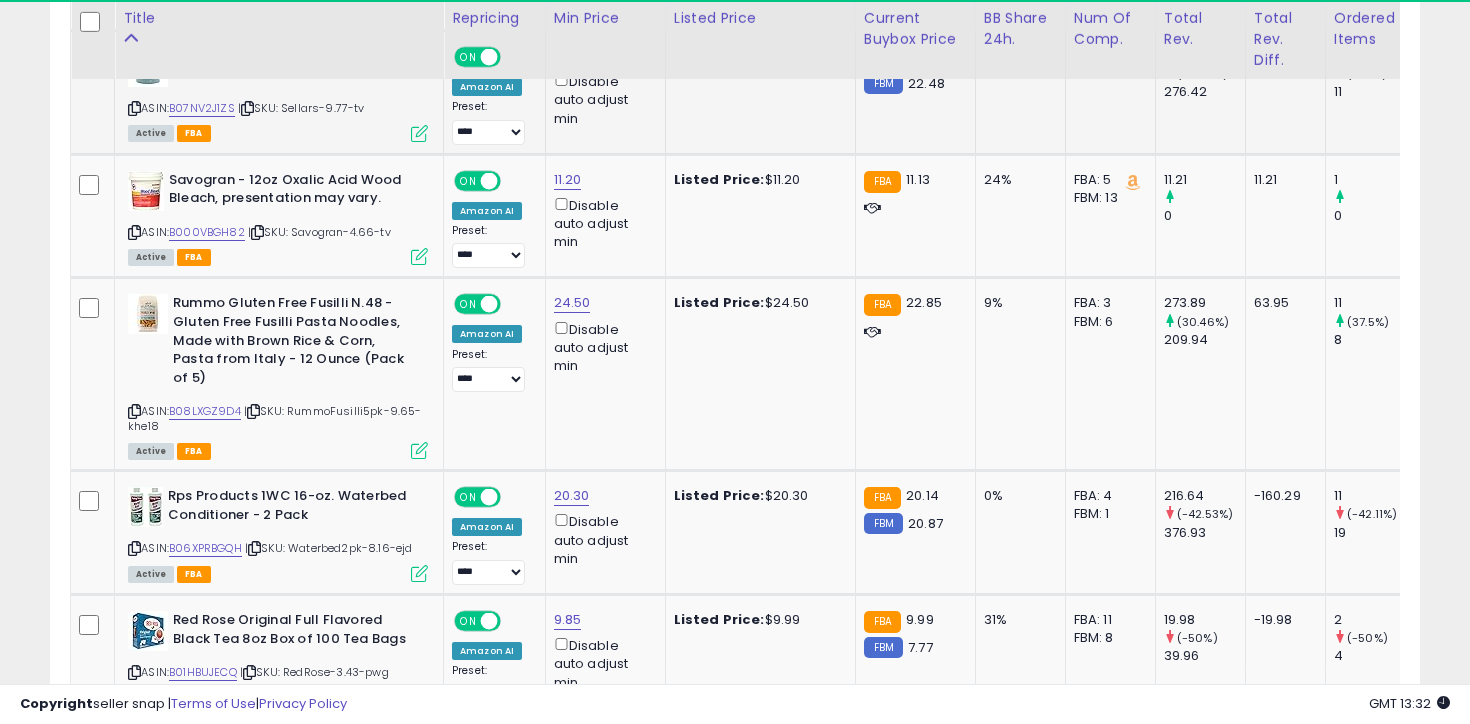 scroll, scrollTop: 3372, scrollLeft: 0, axis: vertical 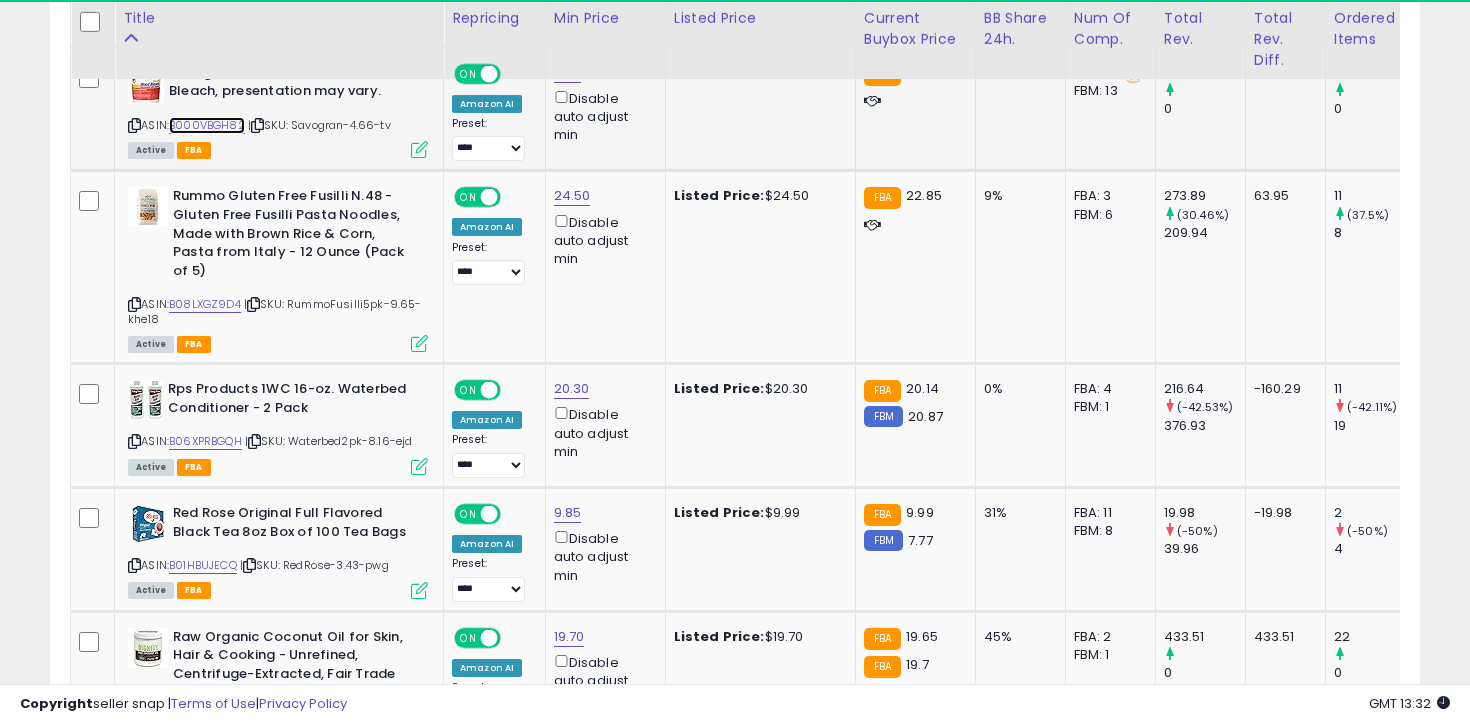 click on "B000VBGH82" at bounding box center [207, 125] 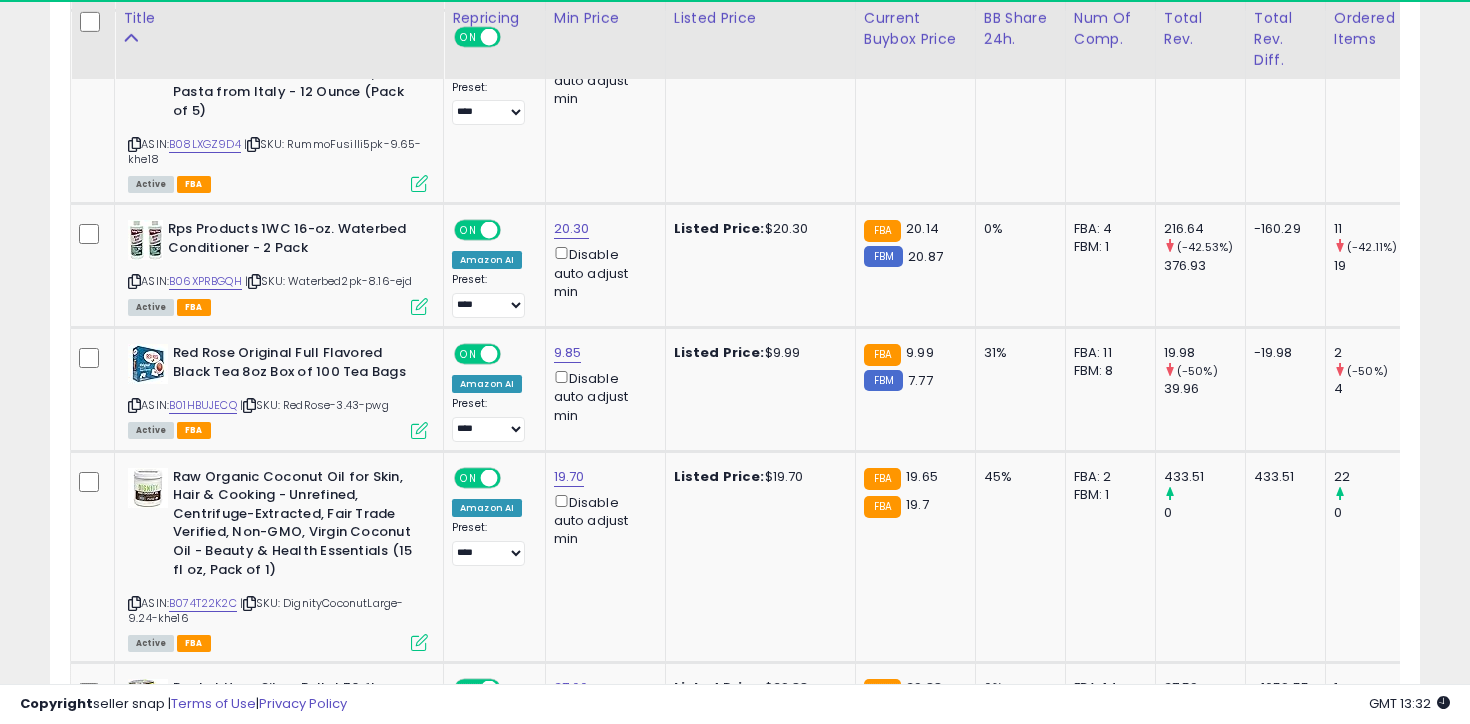 scroll, scrollTop: 3511, scrollLeft: 0, axis: vertical 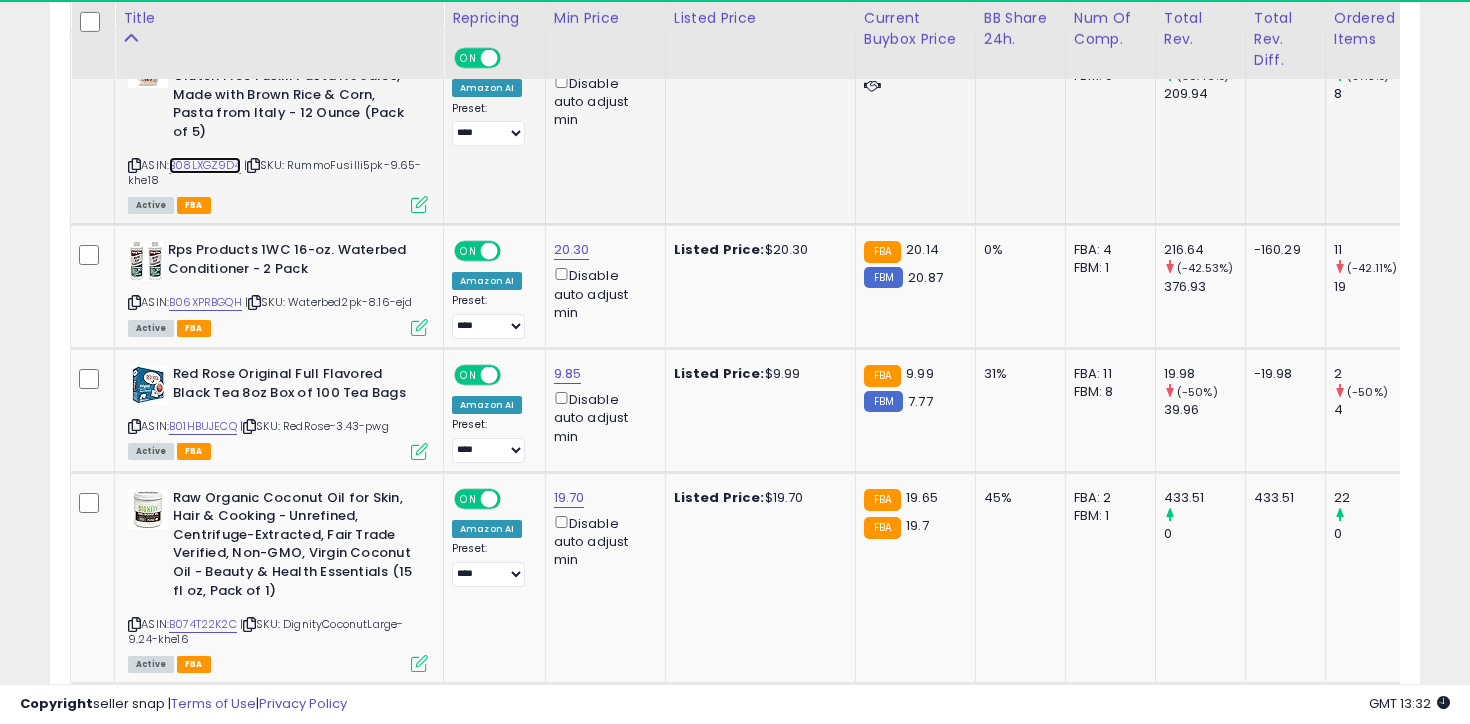 click on "B08LXGZ9D4" at bounding box center (205, 165) 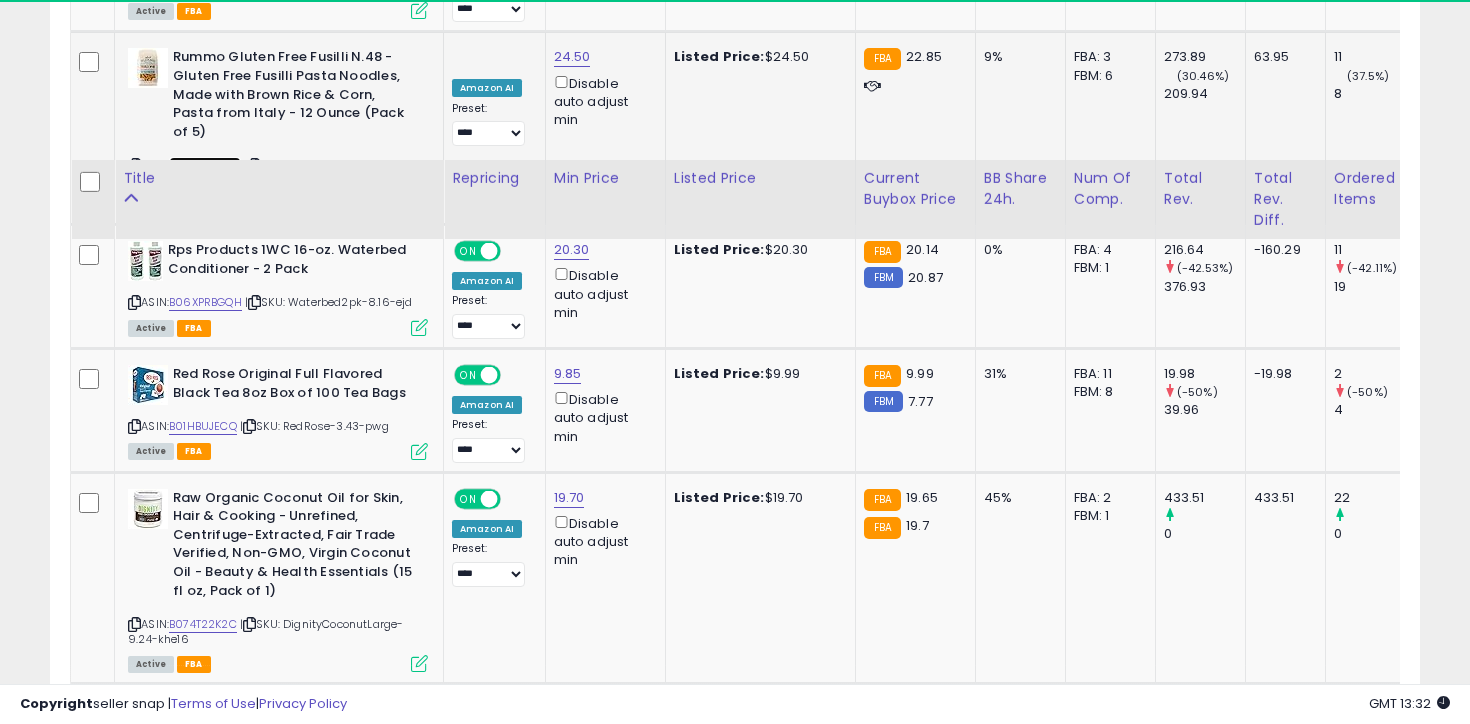 scroll, scrollTop: 3679, scrollLeft: 0, axis: vertical 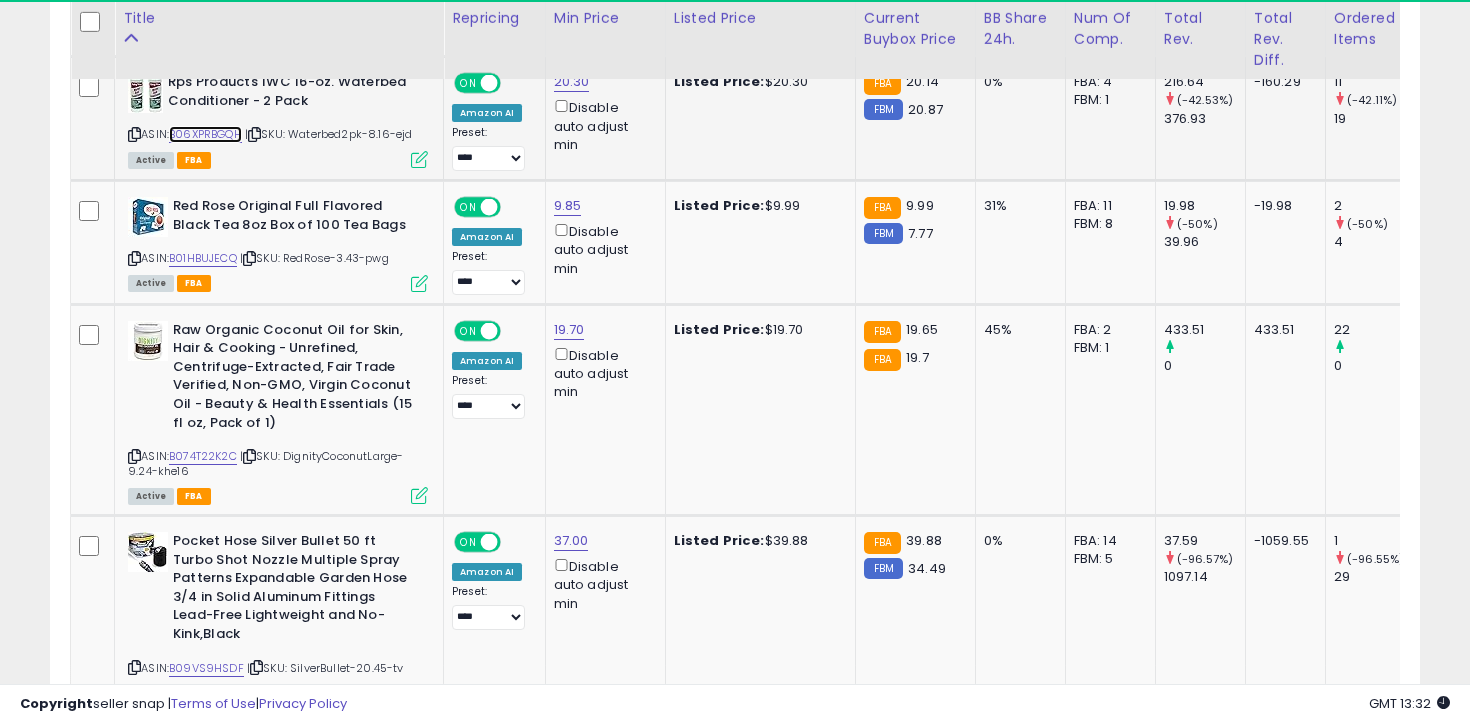 click on "B06XPRBGQH" at bounding box center [205, 134] 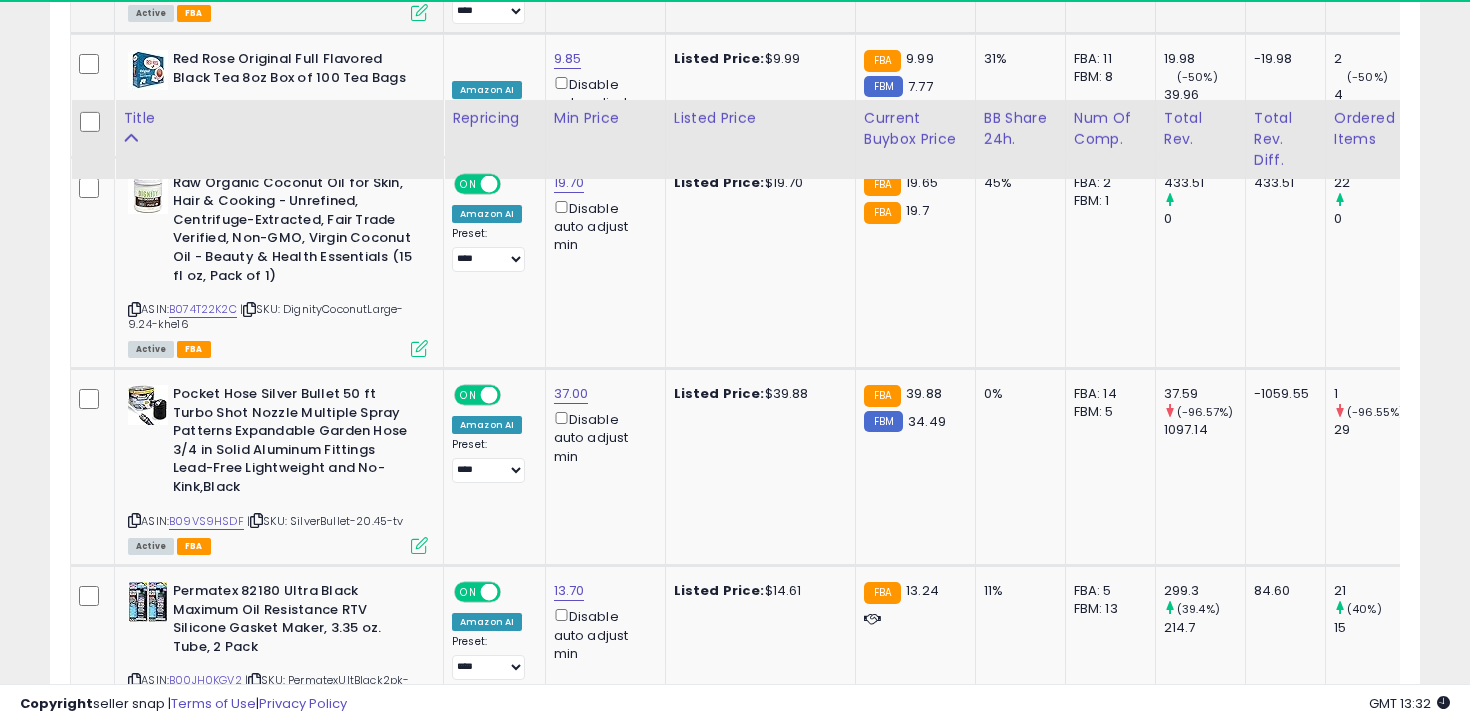 scroll, scrollTop: 3926, scrollLeft: 0, axis: vertical 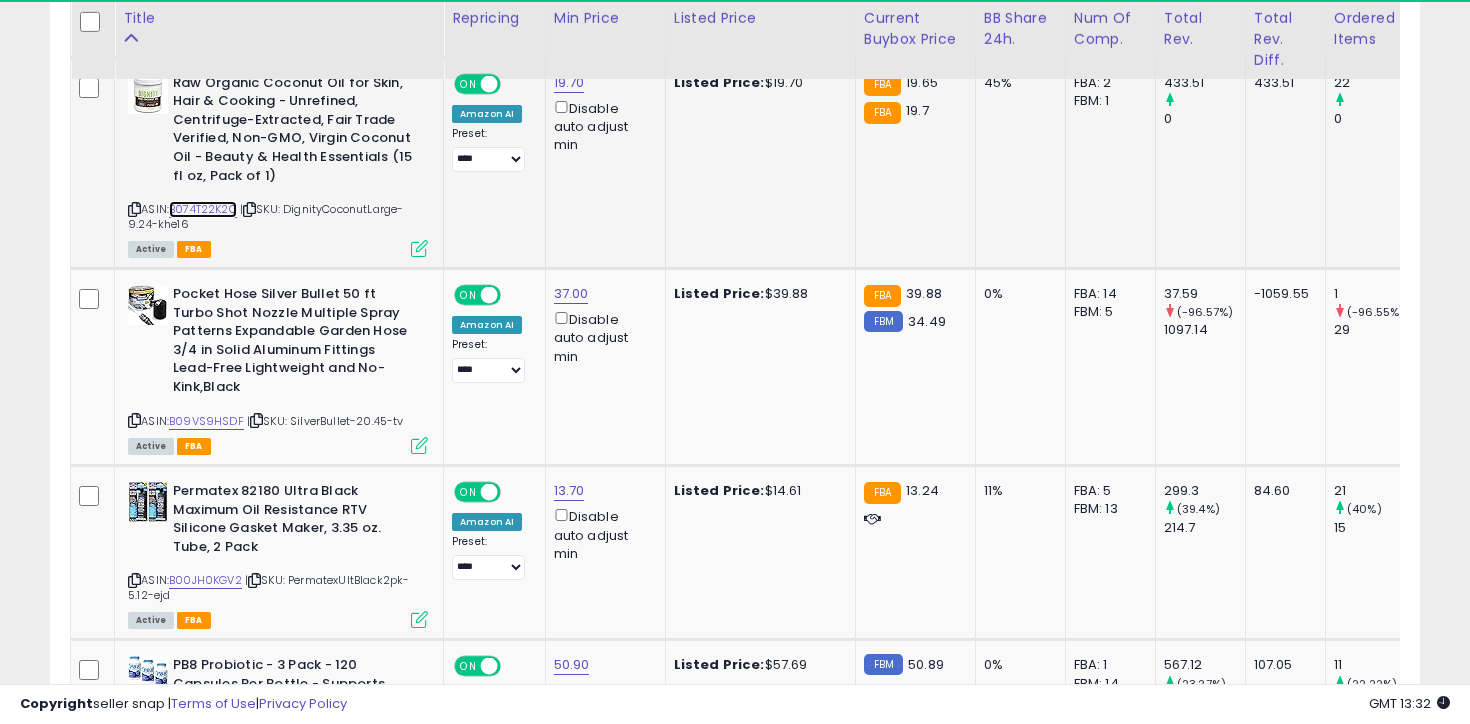 click on "B074T22K2C" at bounding box center [203, 209] 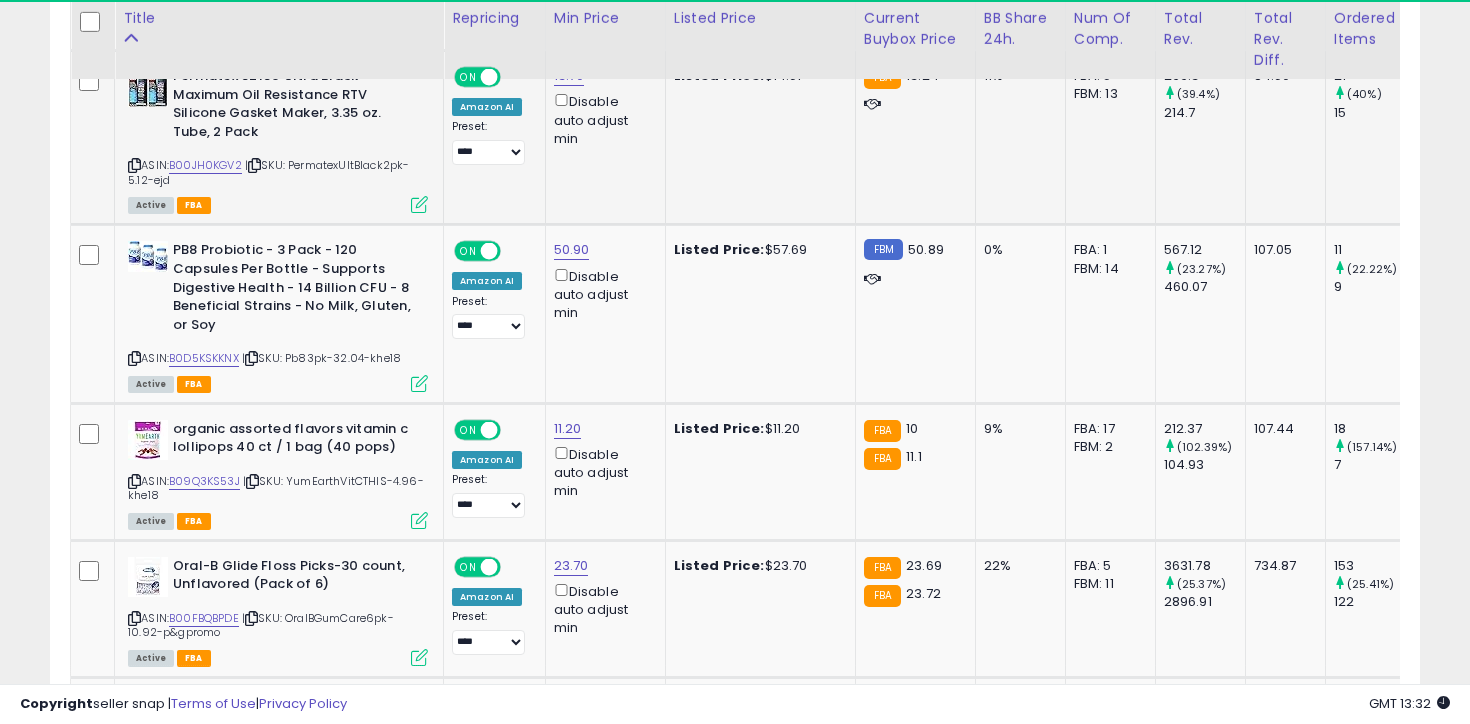 scroll, scrollTop: 4321, scrollLeft: 0, axis: vertical 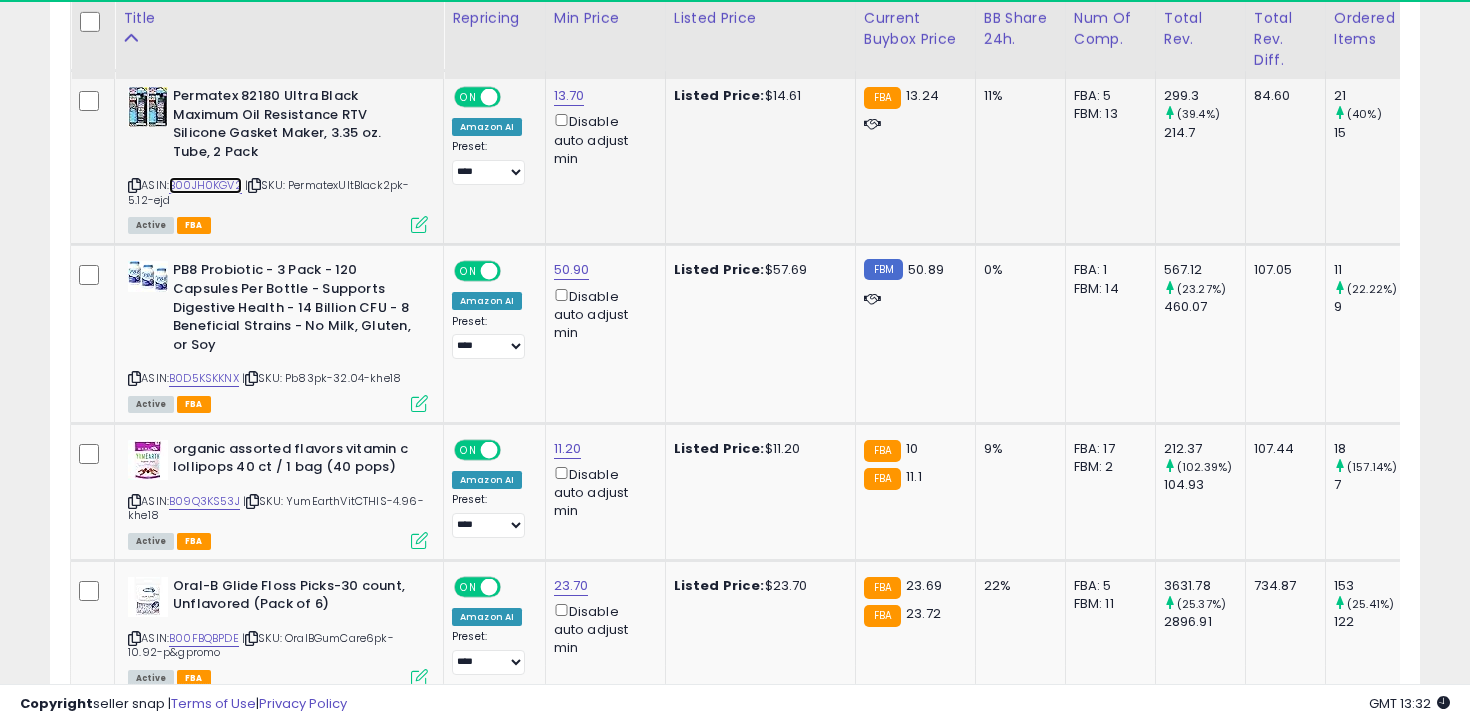 click on "B00JH0KGV2" at bounding box center (205, 185) 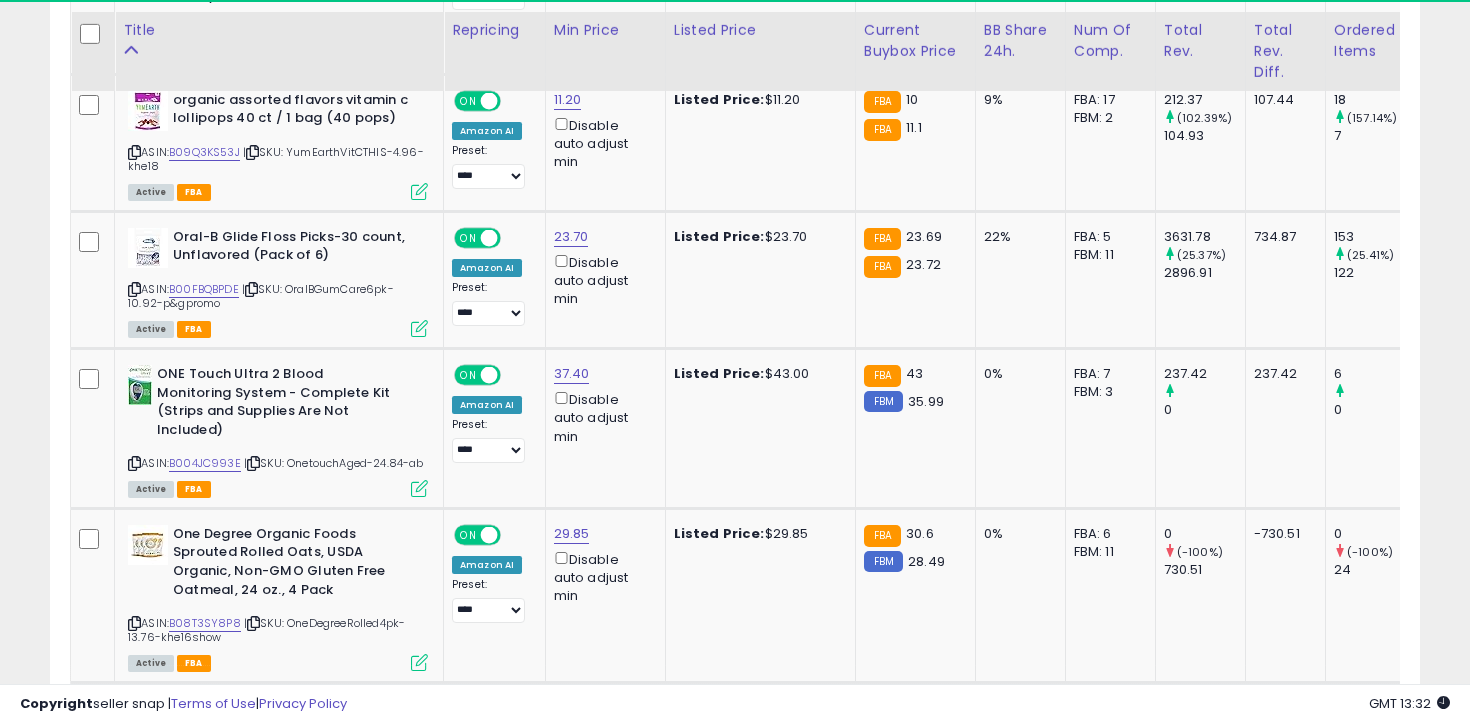 scroll, scrollTop: 4682, scrollLeft: 0, axis: vertical 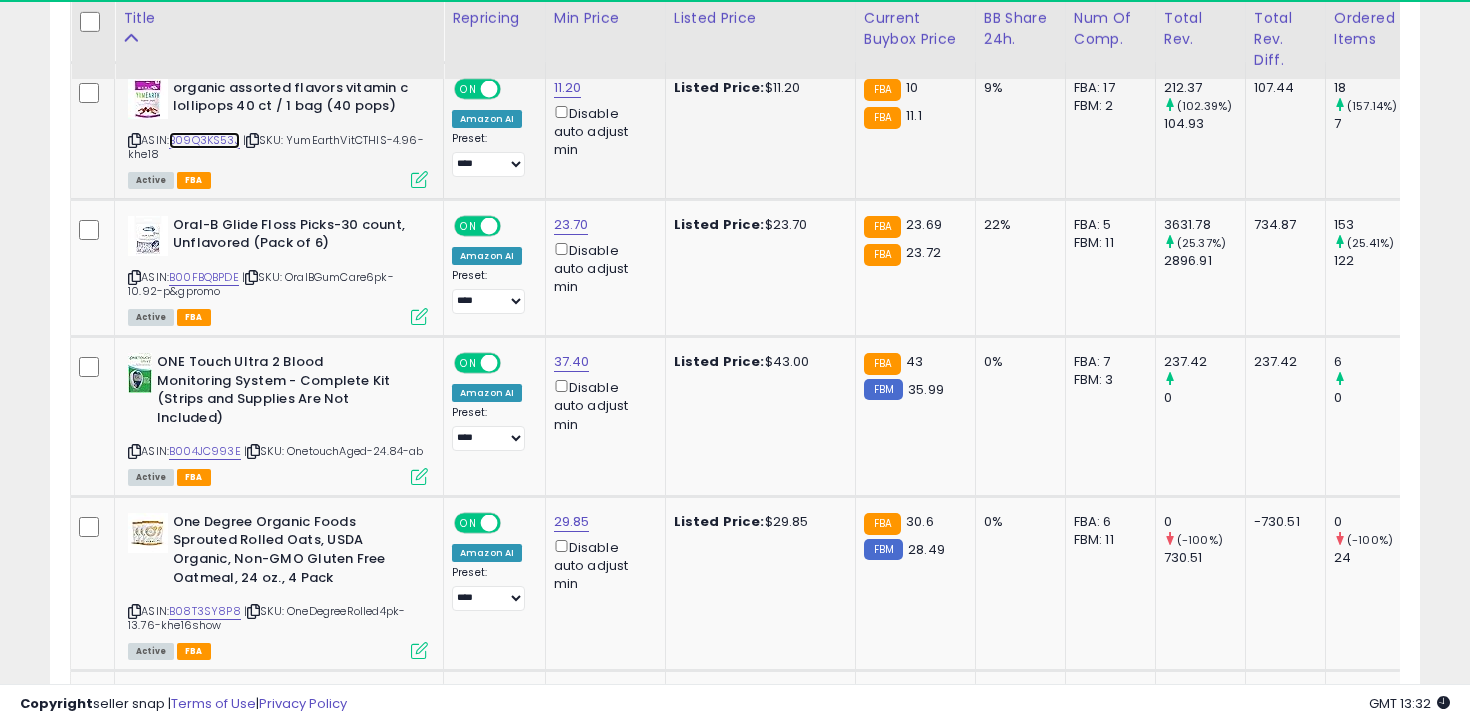 click on "B09Q3KS53J" at bounding box center [204, 140] 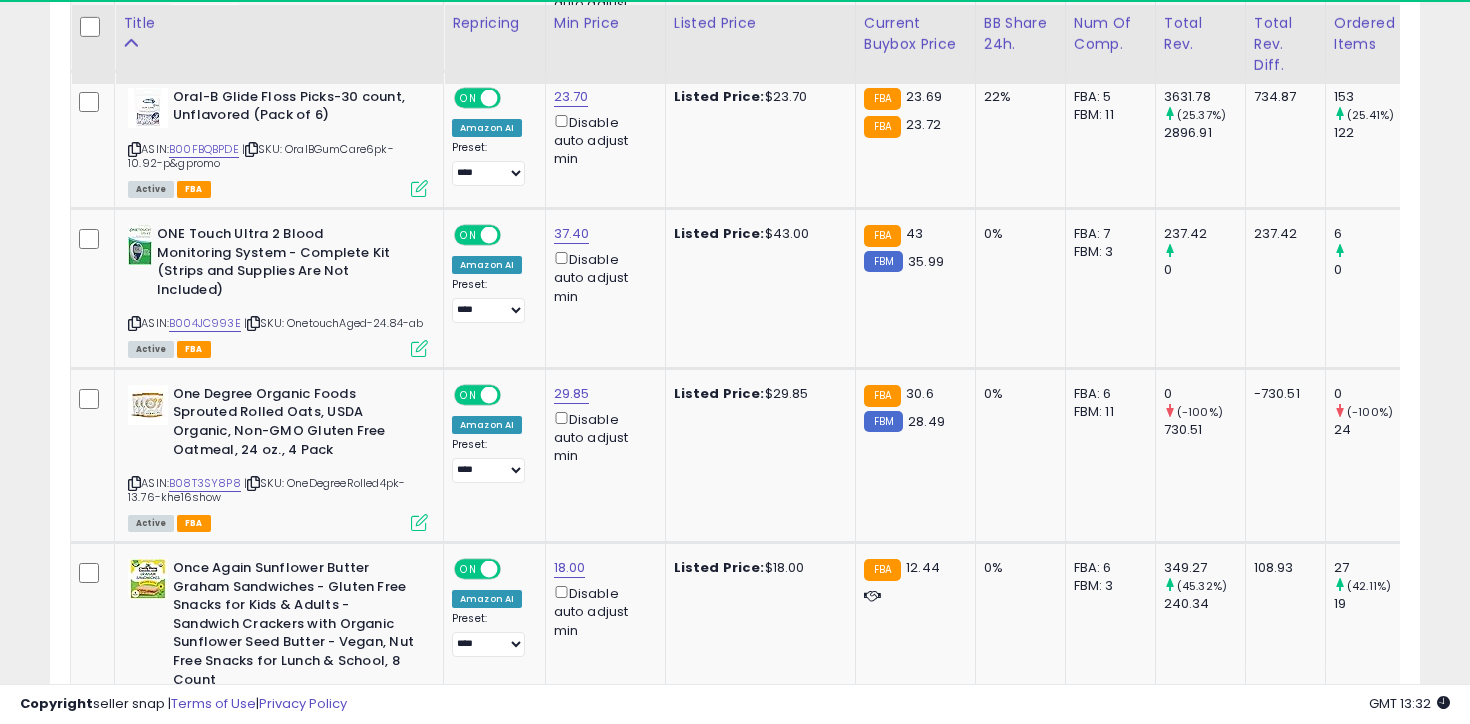 scroll, scrollTop: 4815, scrollLeft: 0, axis: vertical 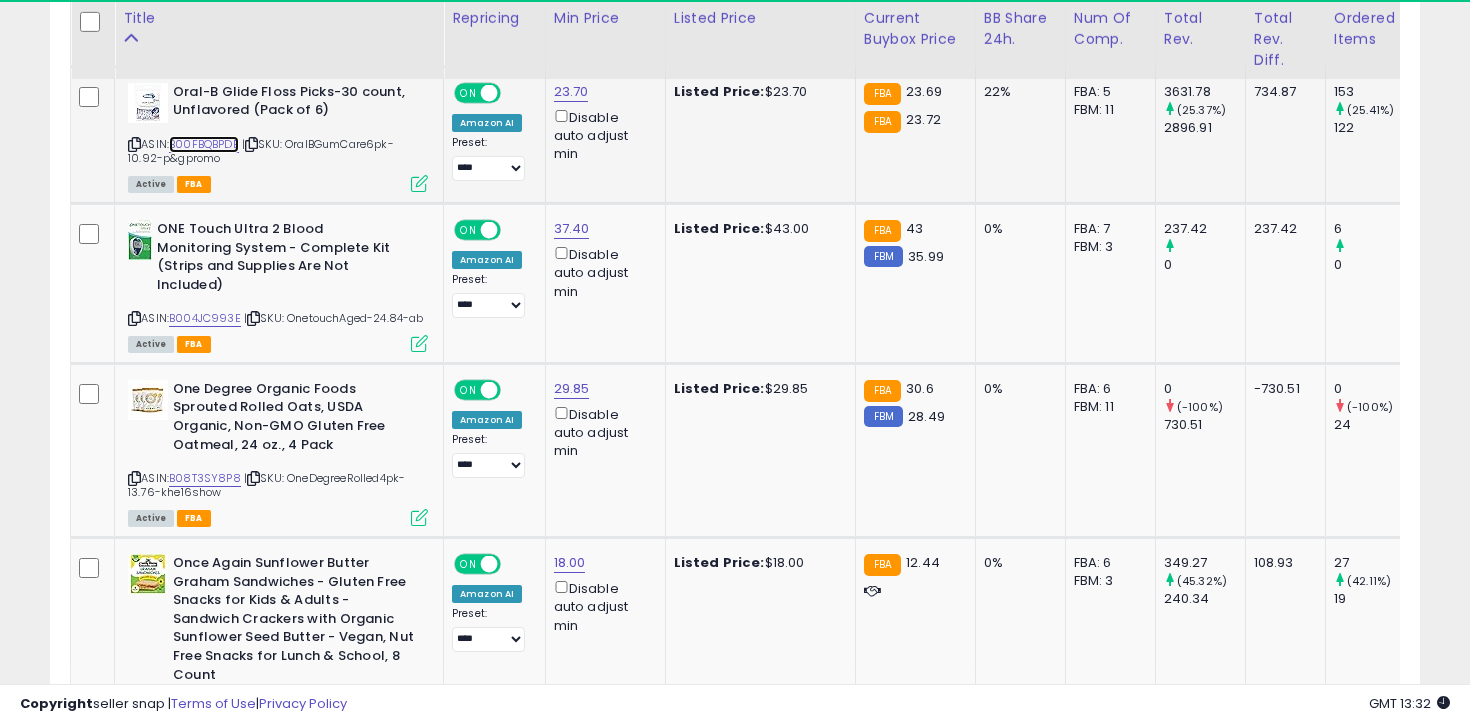 click on "B00FBQBPDE" at bounding box center [204, 144] 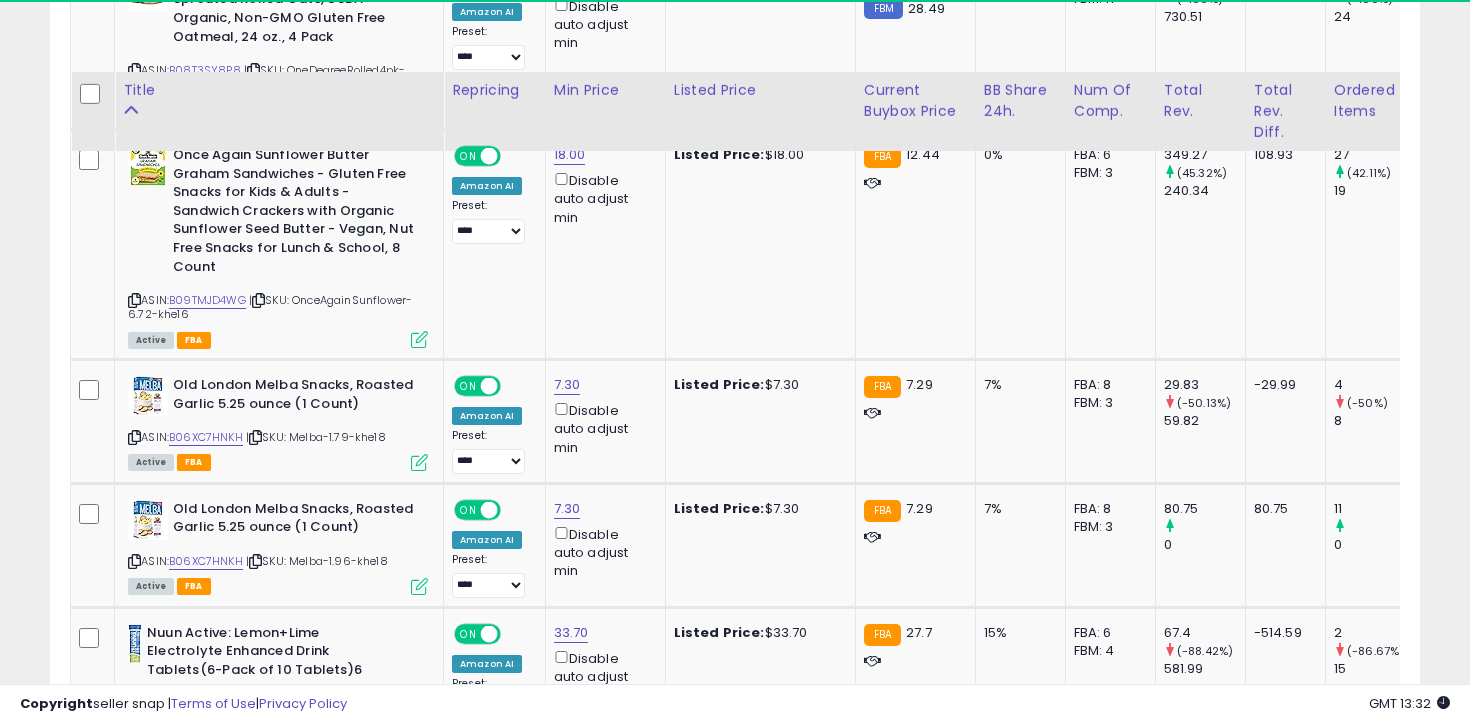 scroll, scrollTop: 5297, scrollLeft: 0, axis: vertical 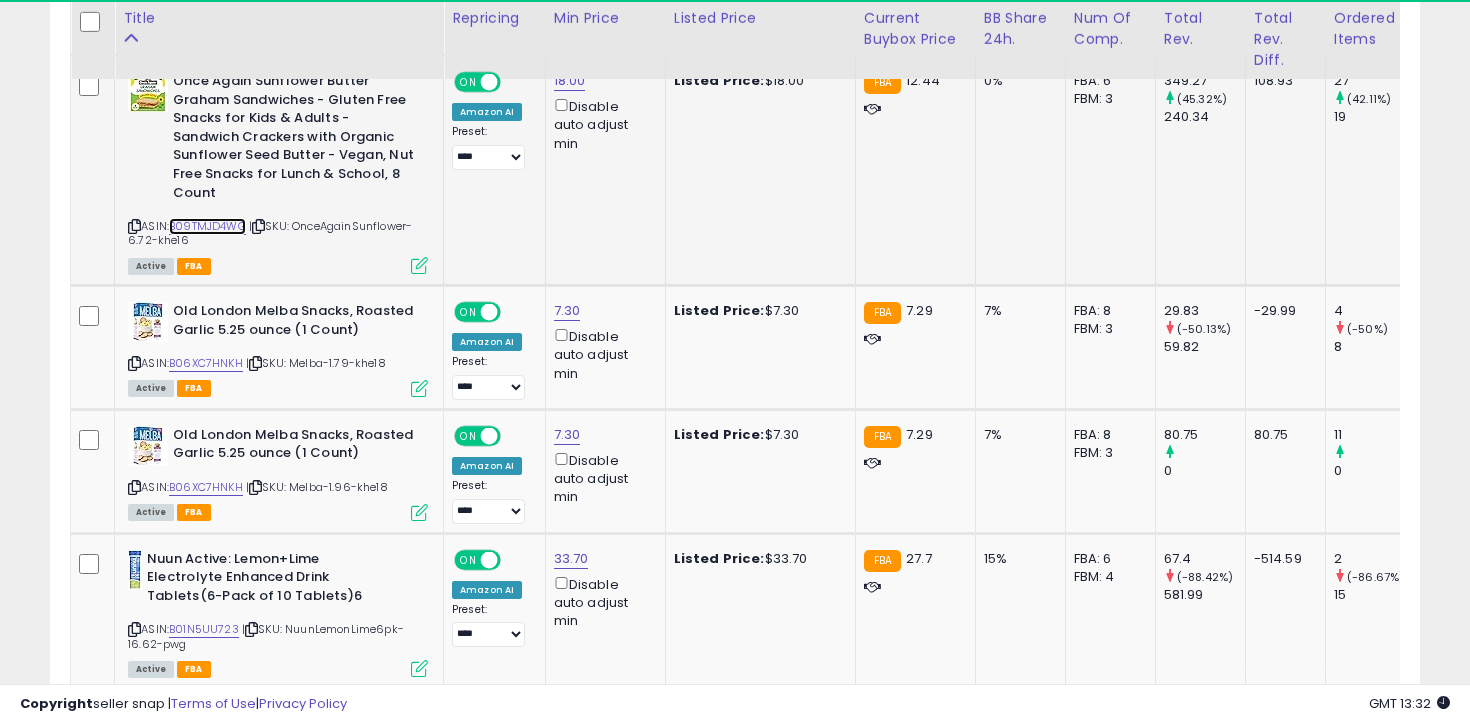 click on "B09TMJD4WG" at bounding box center [207, 226] 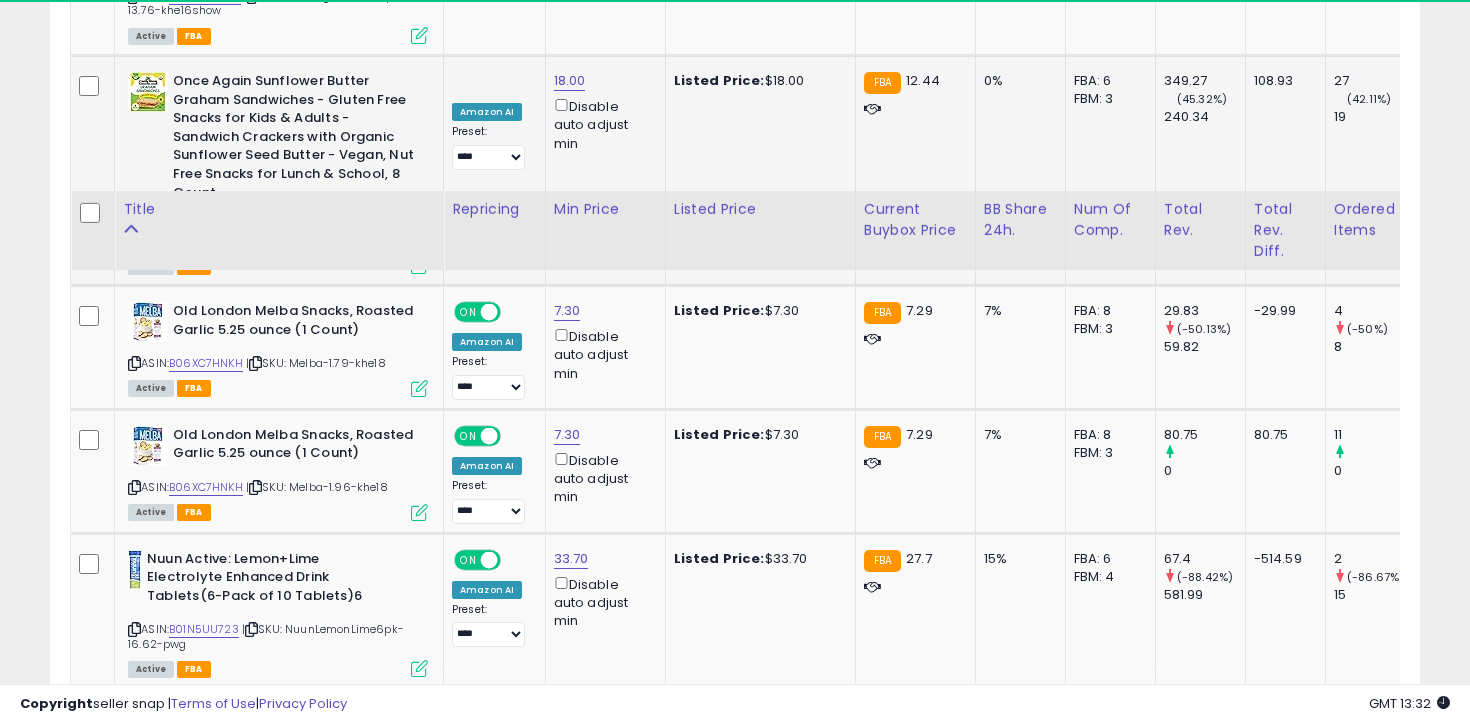 scroll, scrollTop: 5500, scrollLeft: 0, axis: vertical 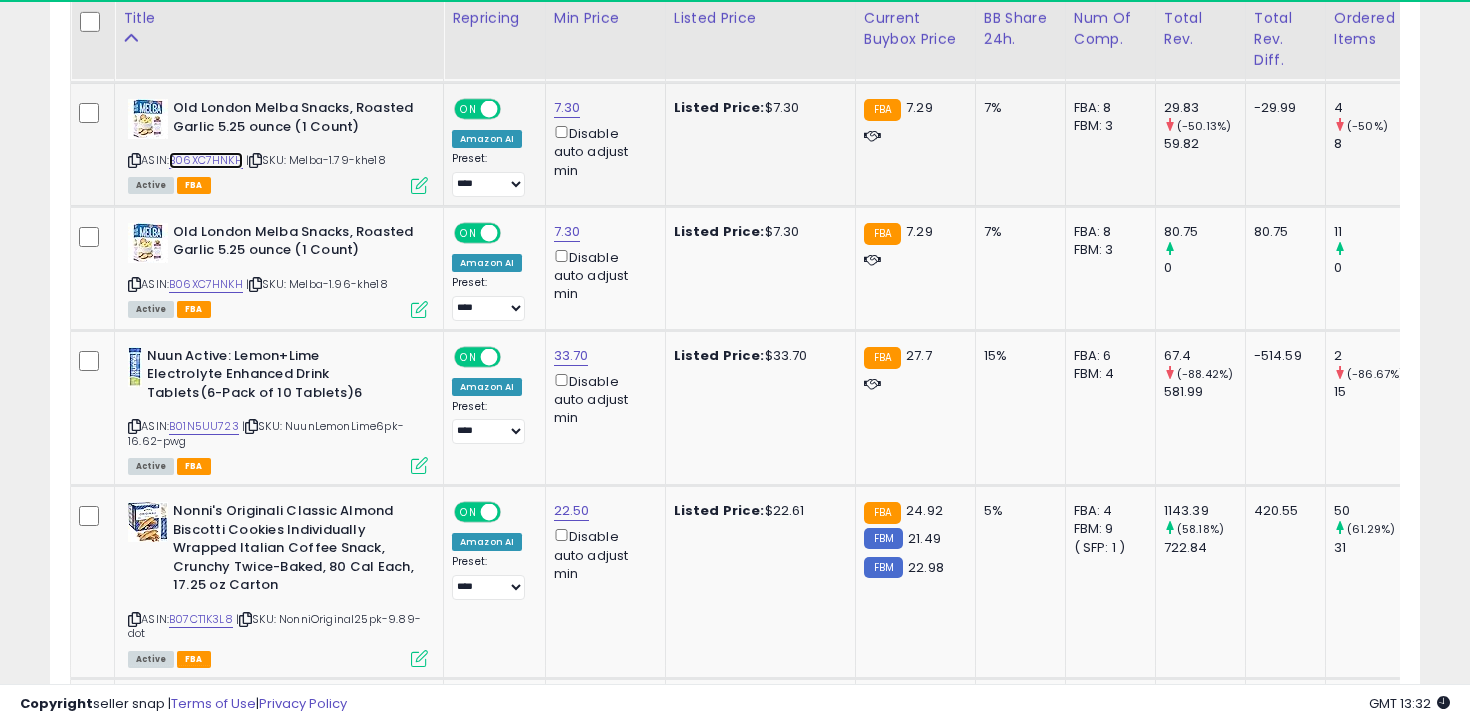 click on "B06XC7HNKH" at bounding box center [206, 160] 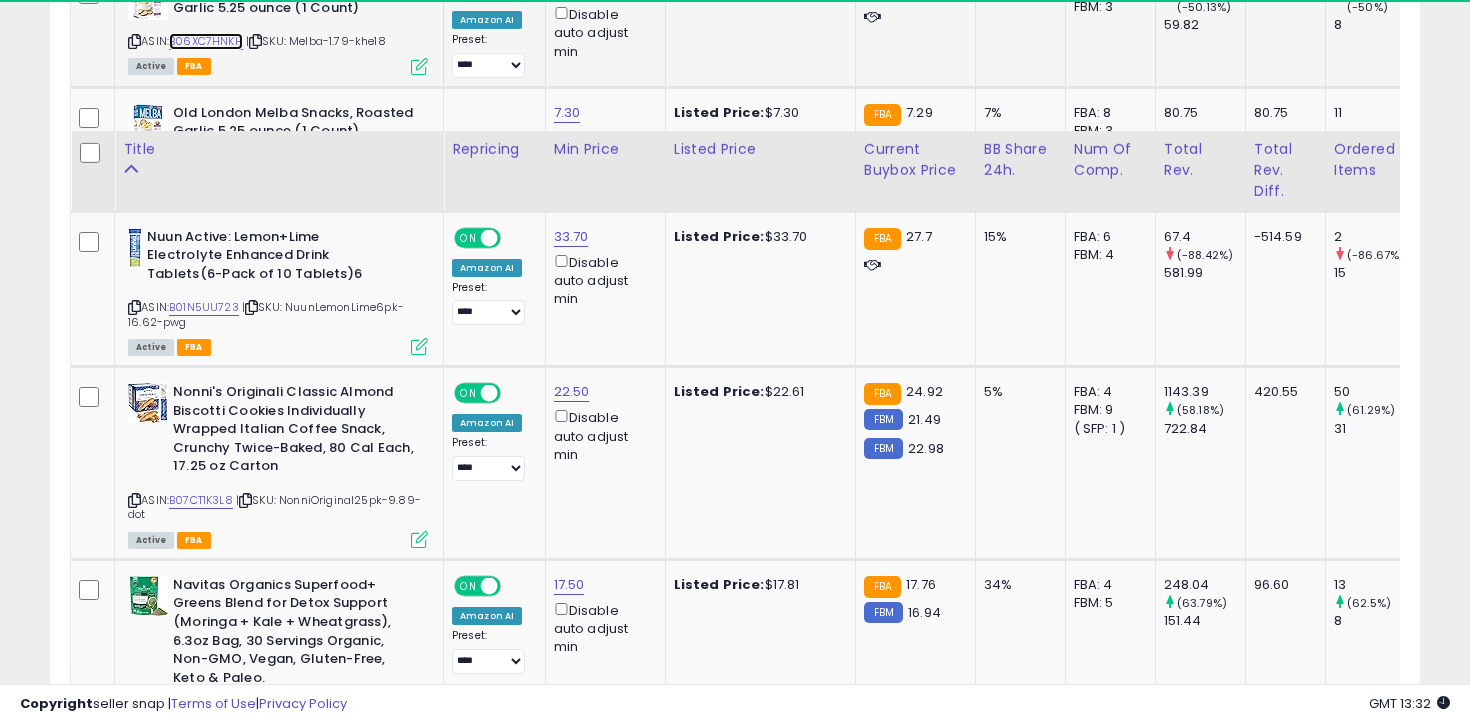 scroll, scrollTop: 5750, scrollLeft: 0, axis: vertical 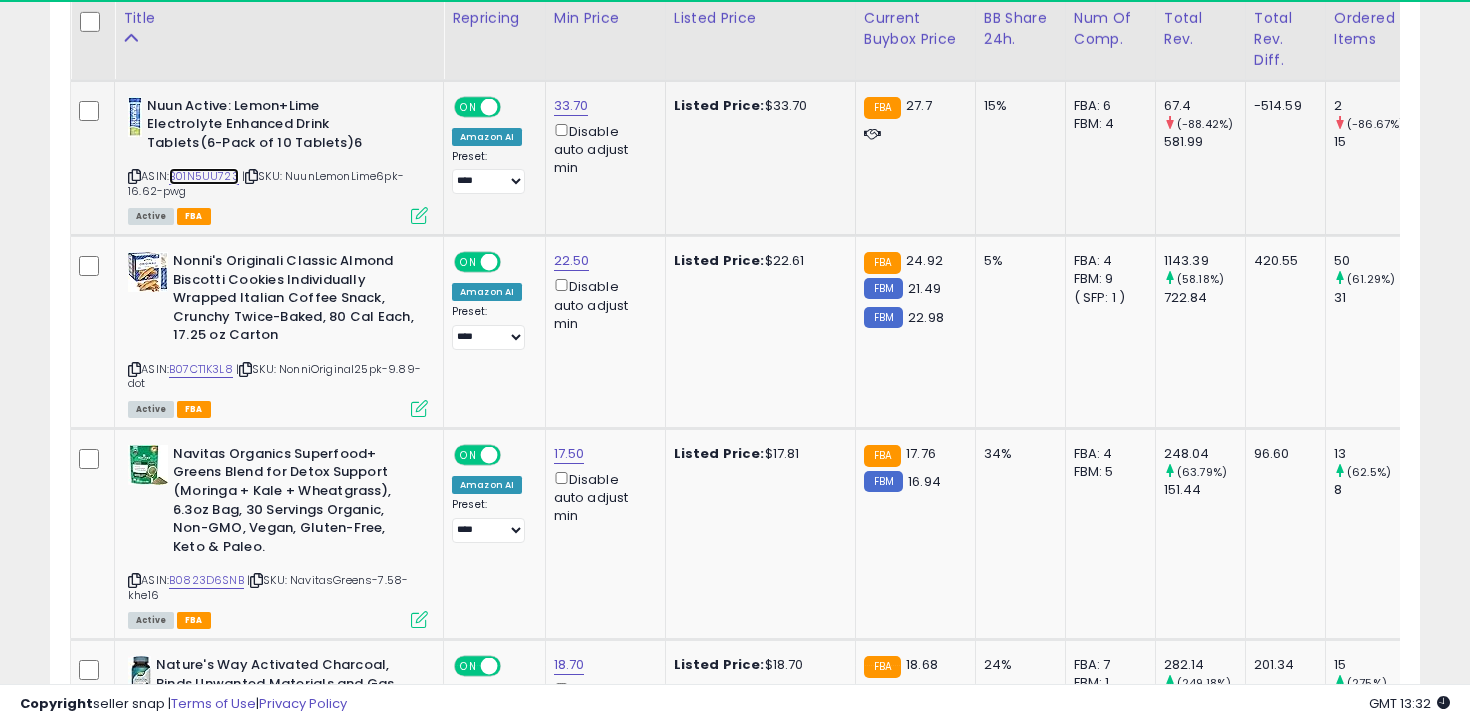 click on "B01N5UU723" at bounding box center [204, 176] 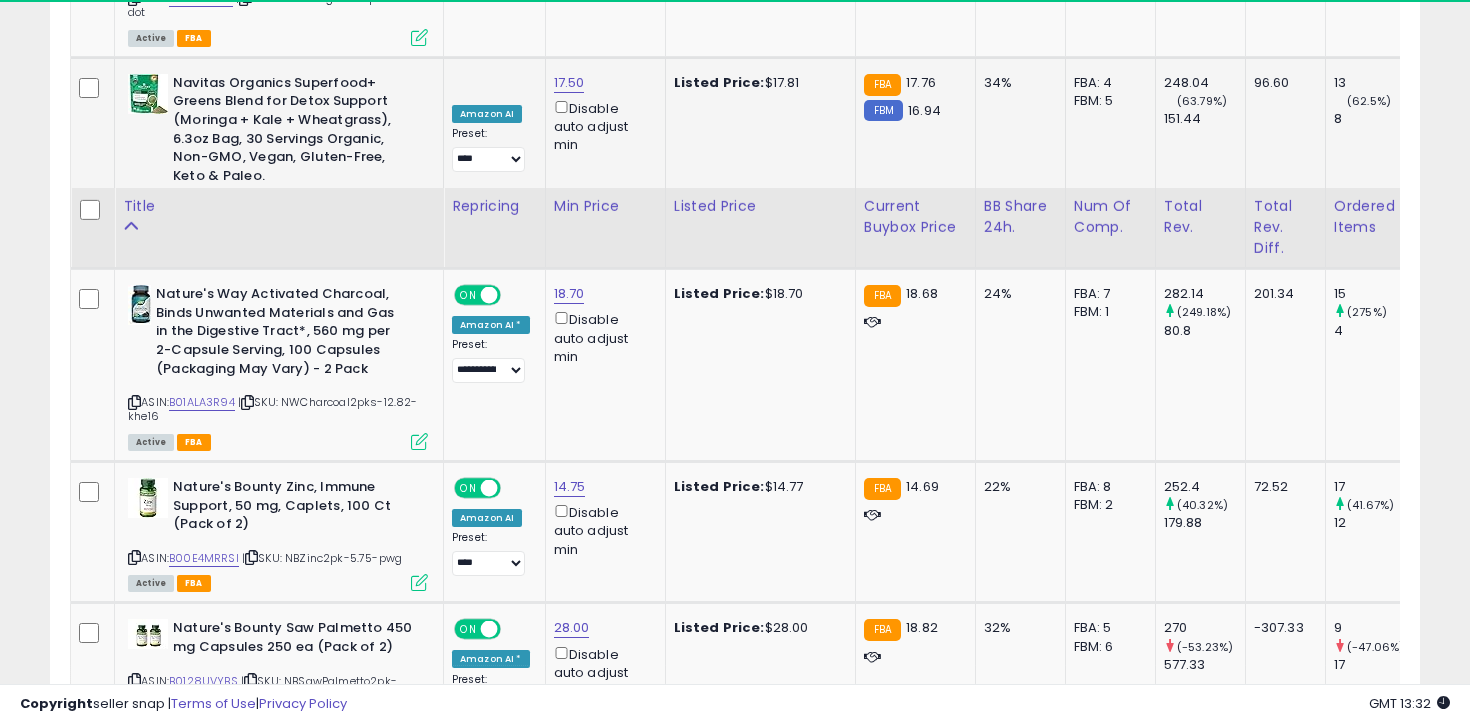 scroll, scrollTop: 6309, scrollLeft: 0, axis: vertical 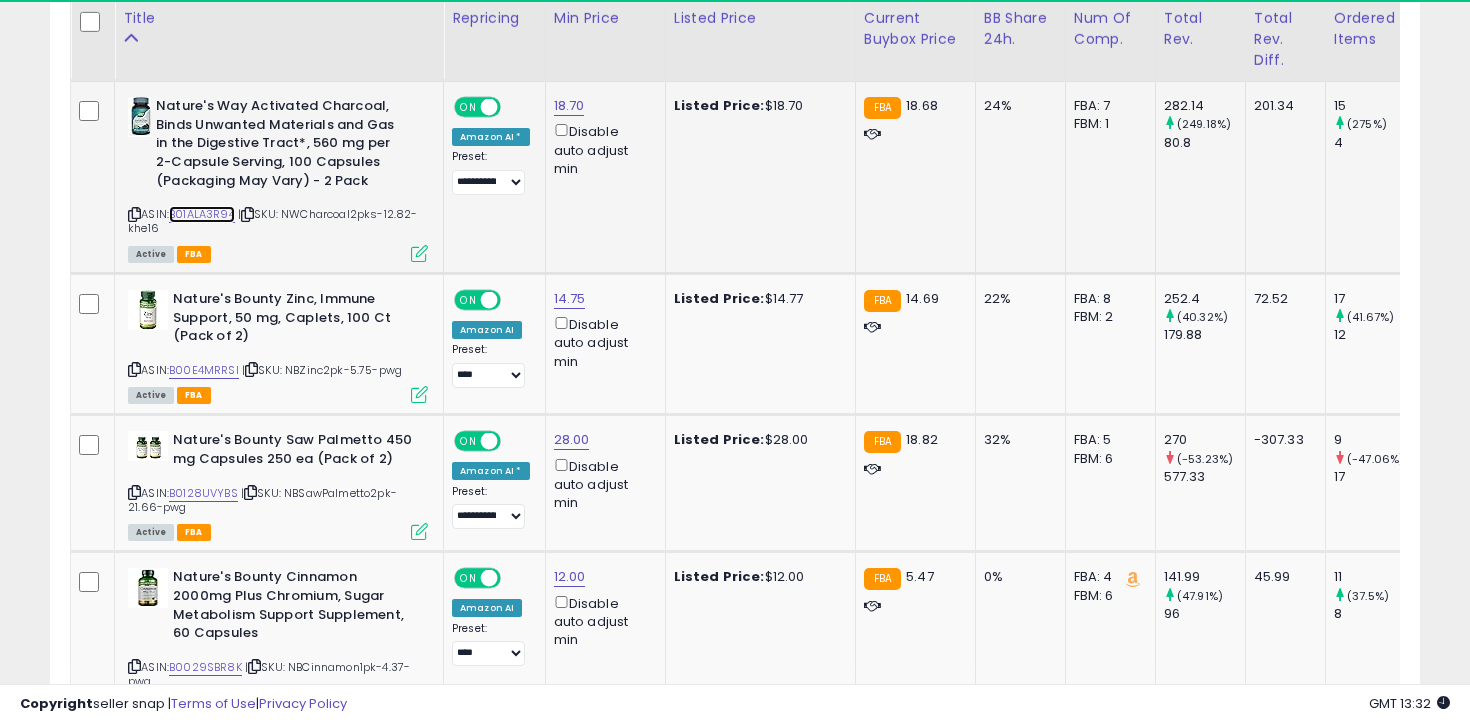click on "B01ALA3R94" at bounding box center (202, 214) 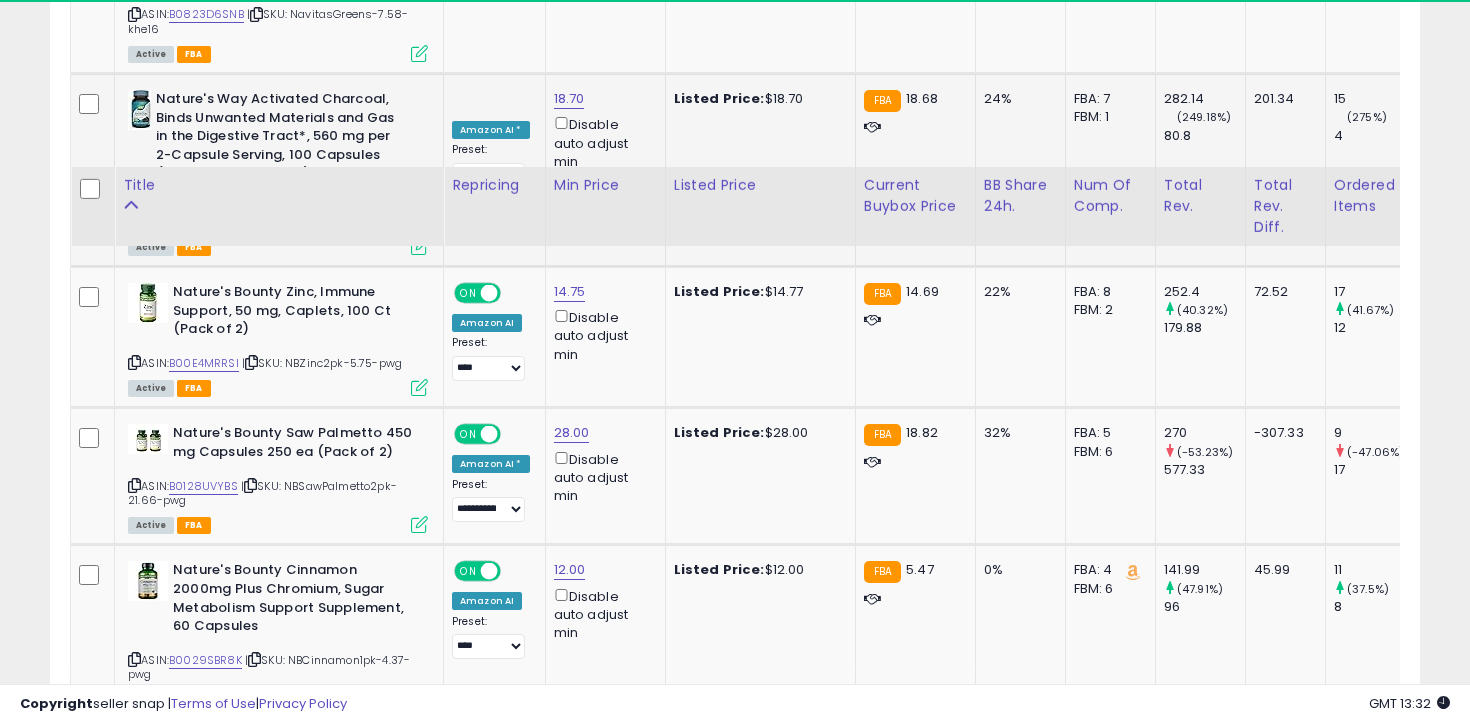 scroll, scrollTop: 6508, scrollLeft: 0, axis: vertical 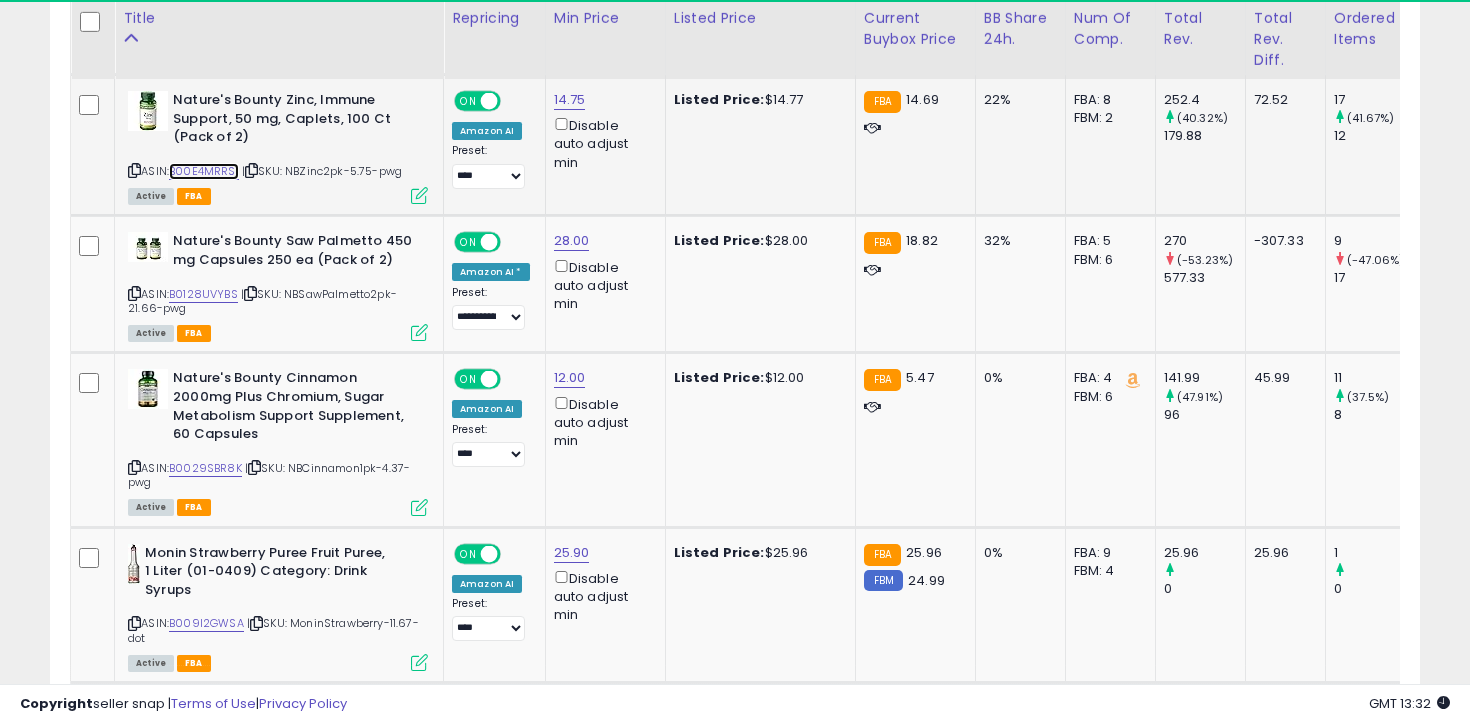 click on "B00E4MRRSI" at bounding box center (204, 171) 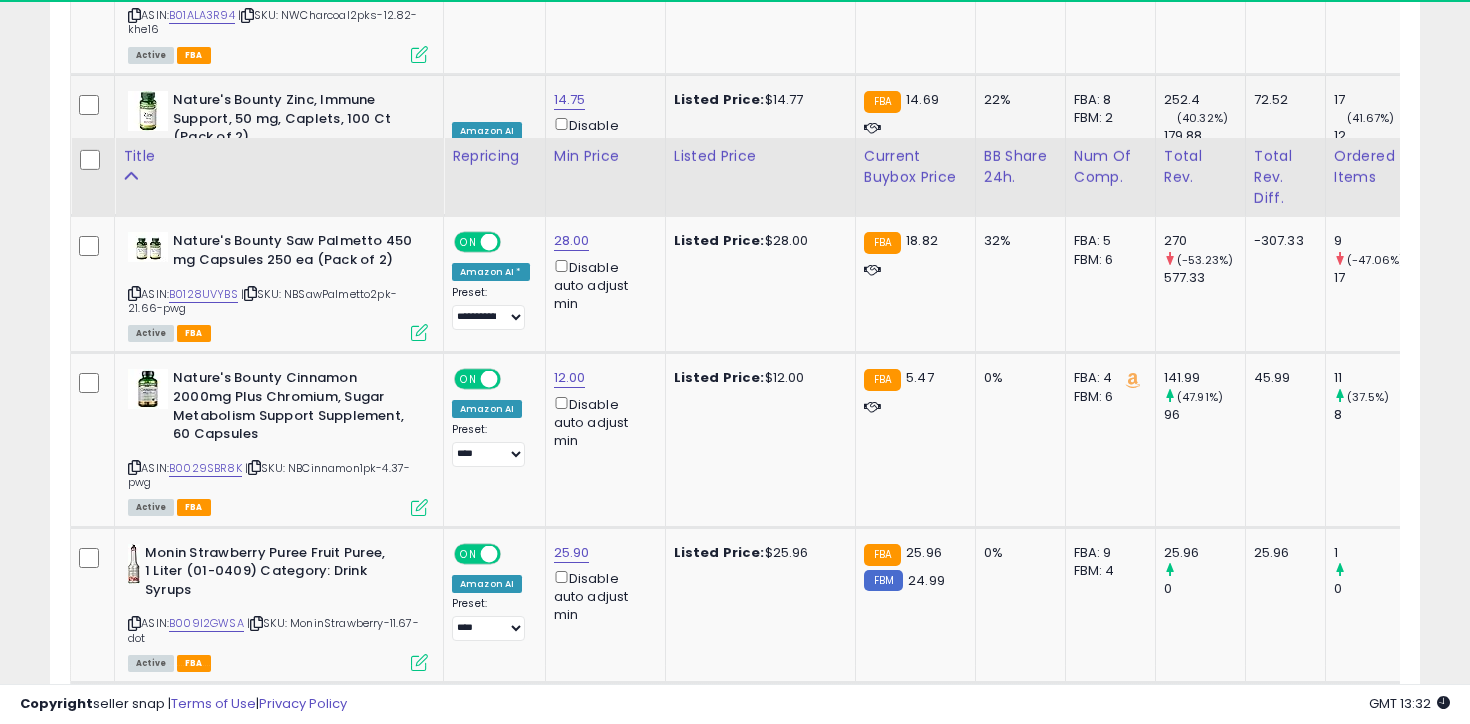 scroll, scrollTop: 6665, scrollLeft: 0, axis: vertical 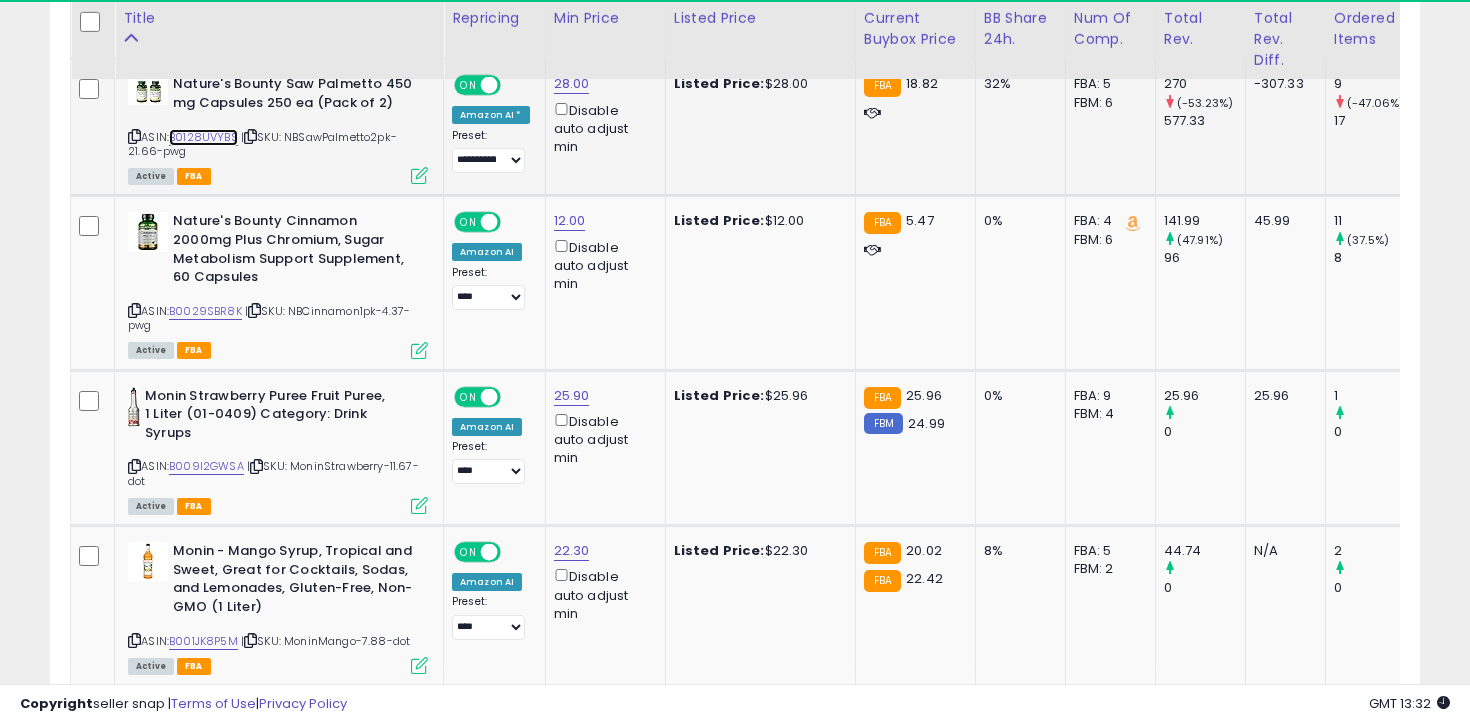 click on "B0128UVYBS" at bounding box center (203, 137) 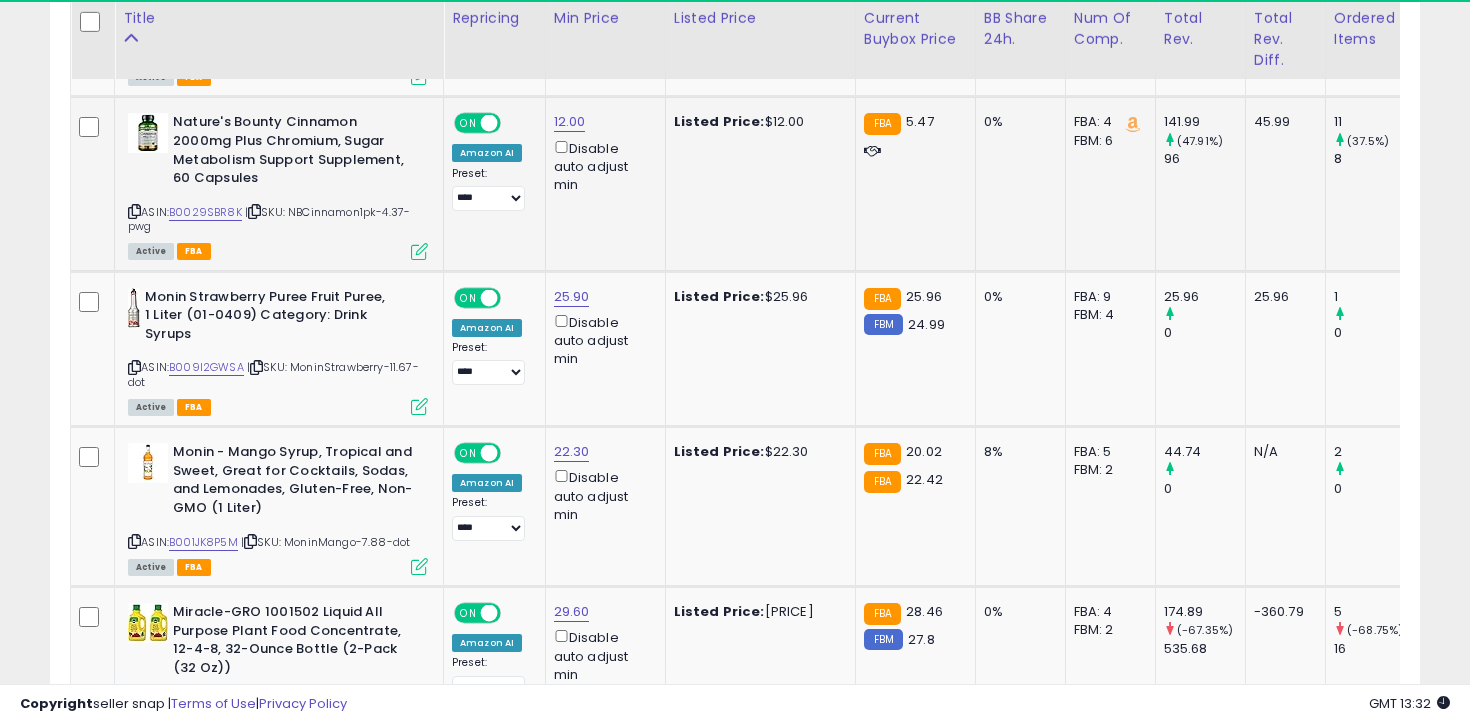 scroll, scrollTop: 6768, scrollLeft: 0, axis: vertical 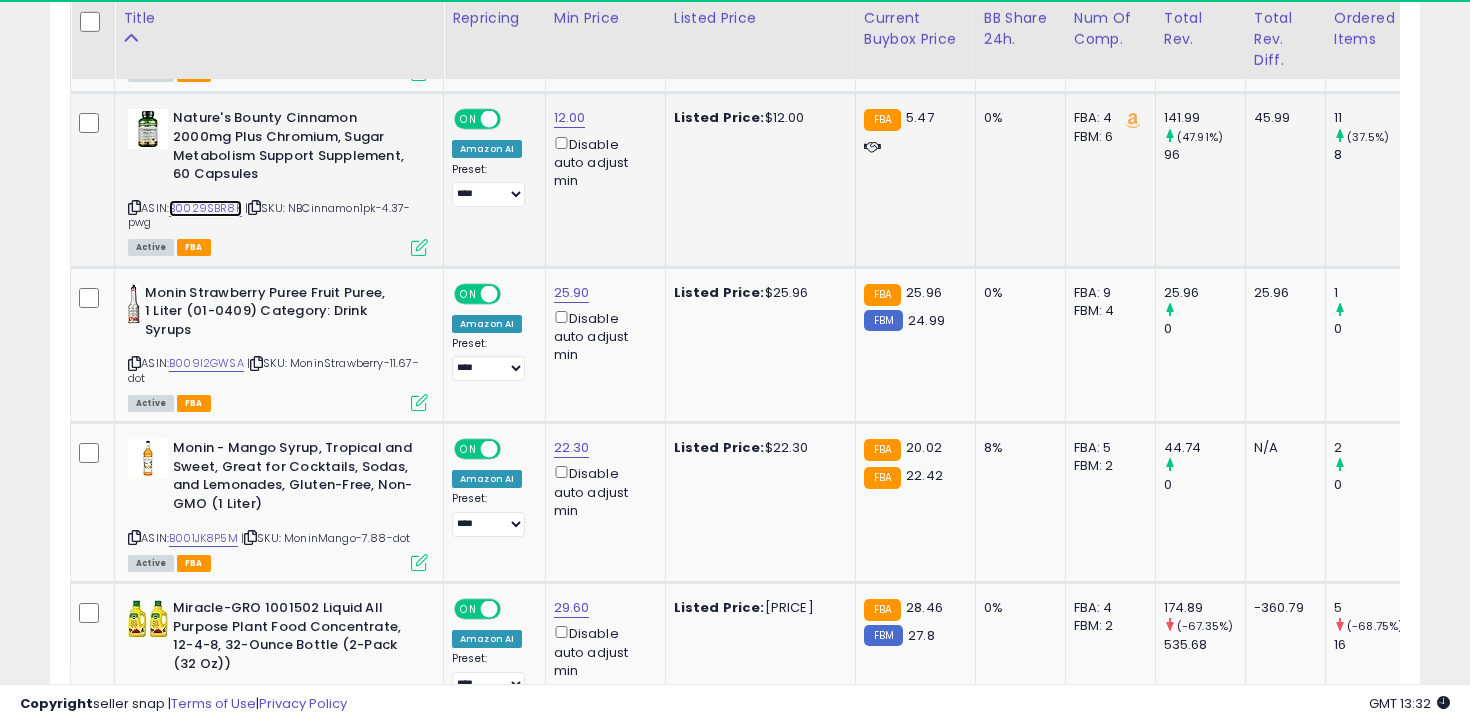 click on "B0029SBR8K" at bounding box center (205, 208) 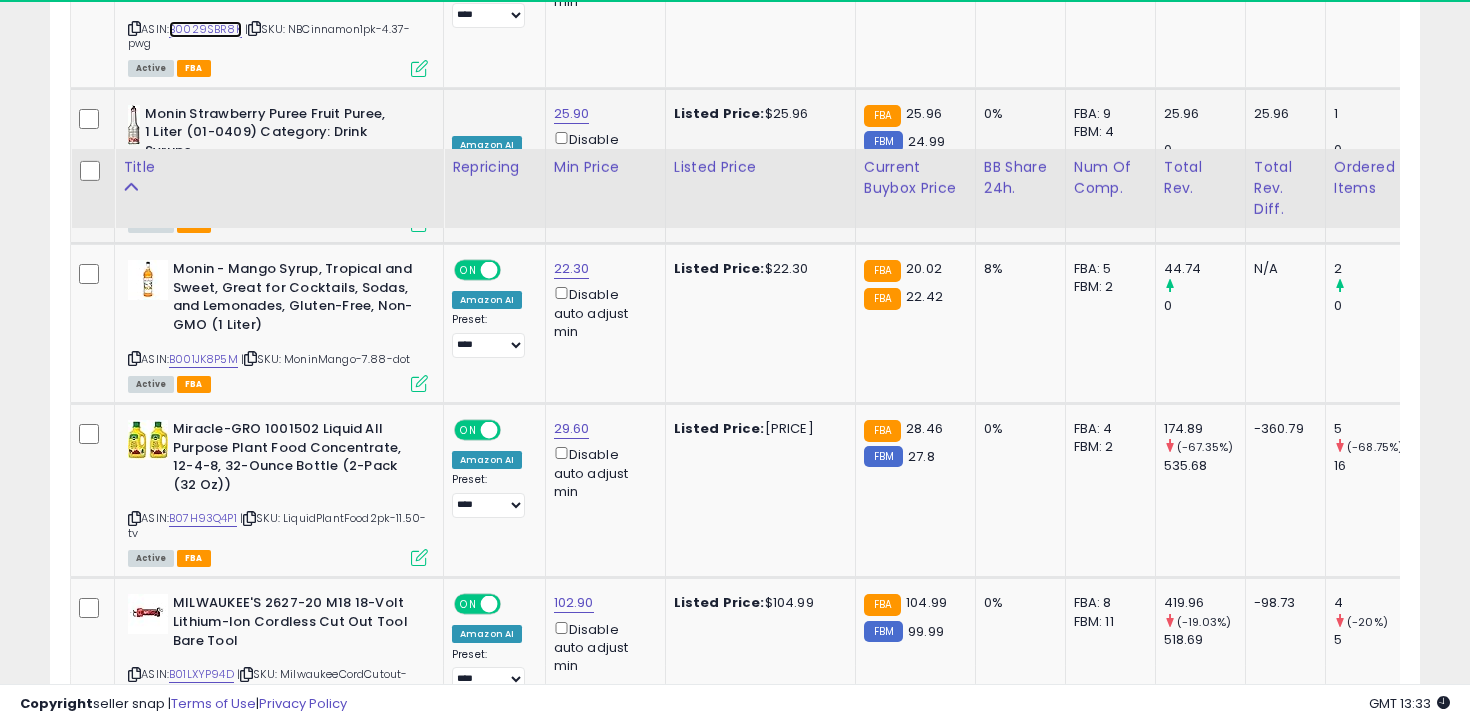 scroll, scrollTop: 7102, scrollLeft: 0, axis: vertical 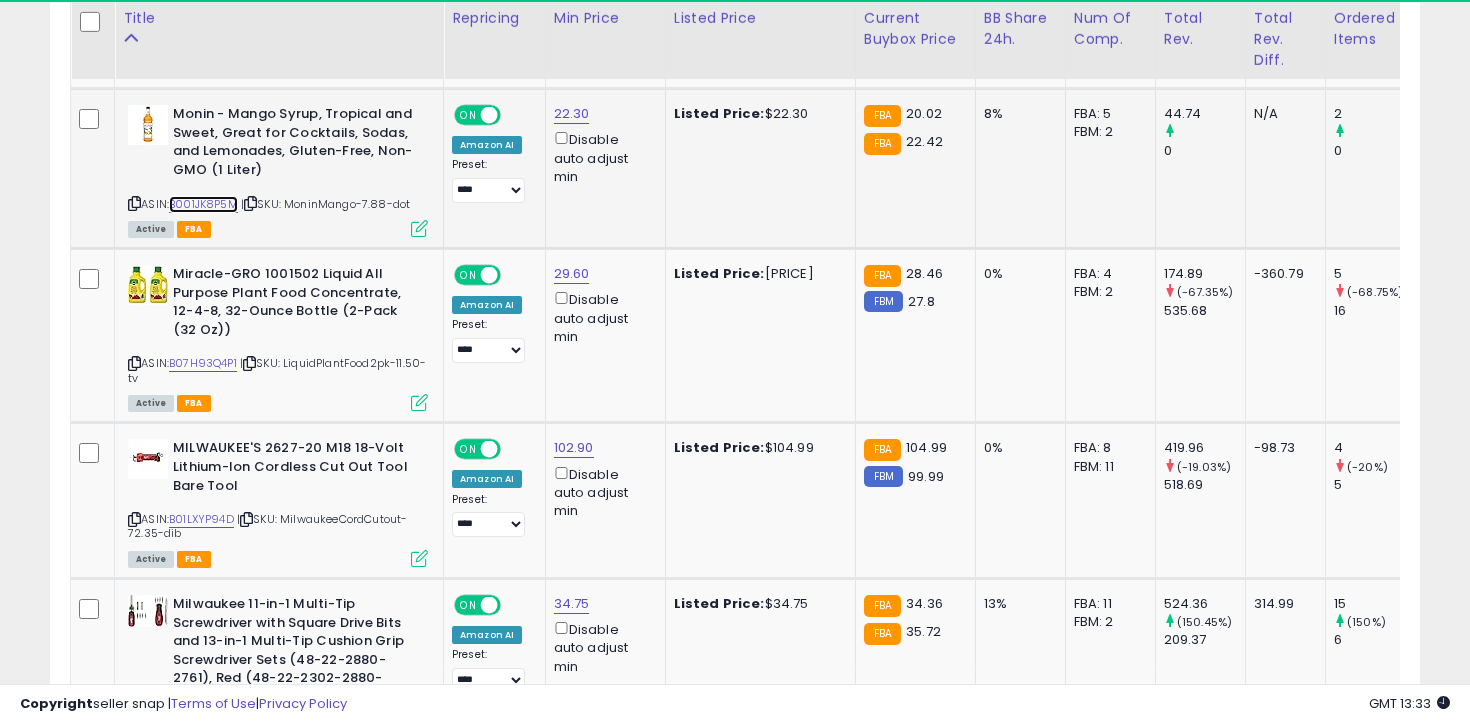 click on "B001JK8P5M" at bounding box center [203, 204] 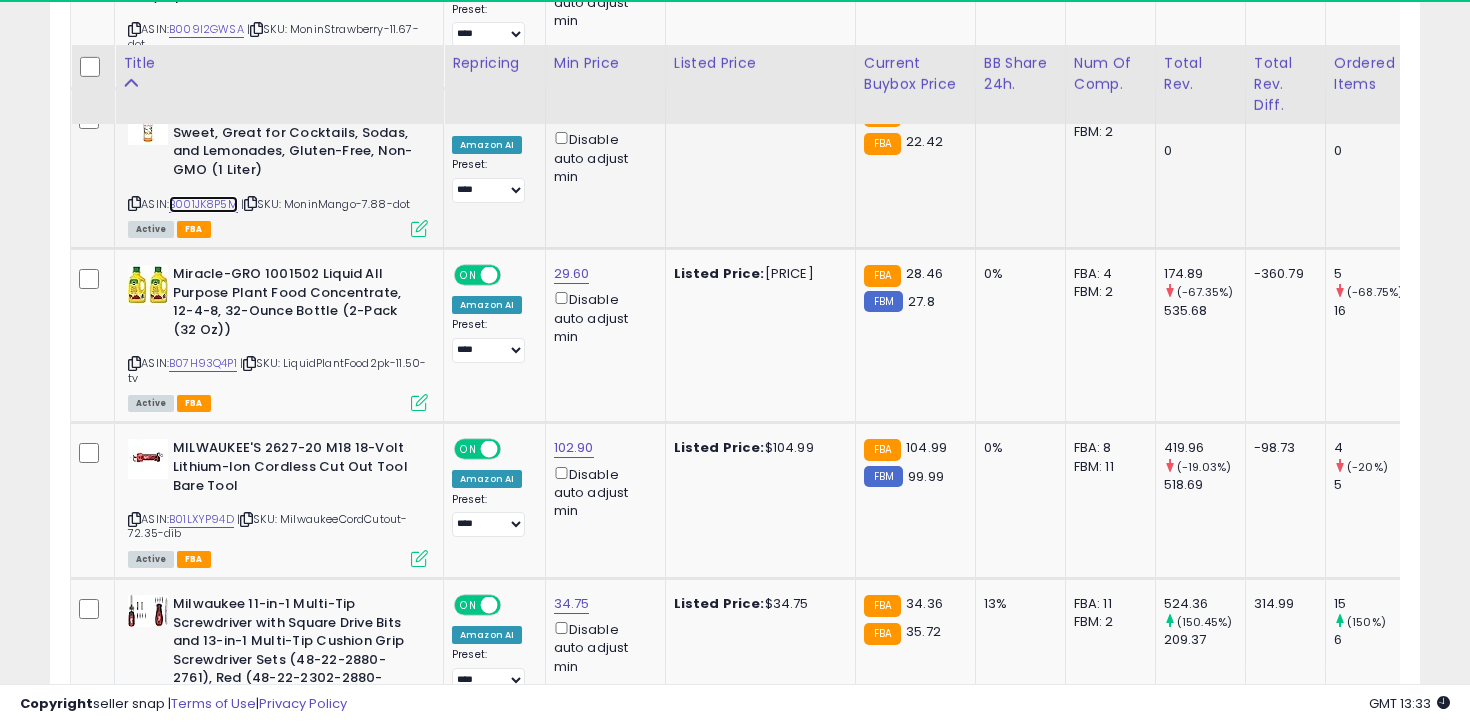 scroll, scrollTop: 7261, scrollLeft: 0, axis: vertical 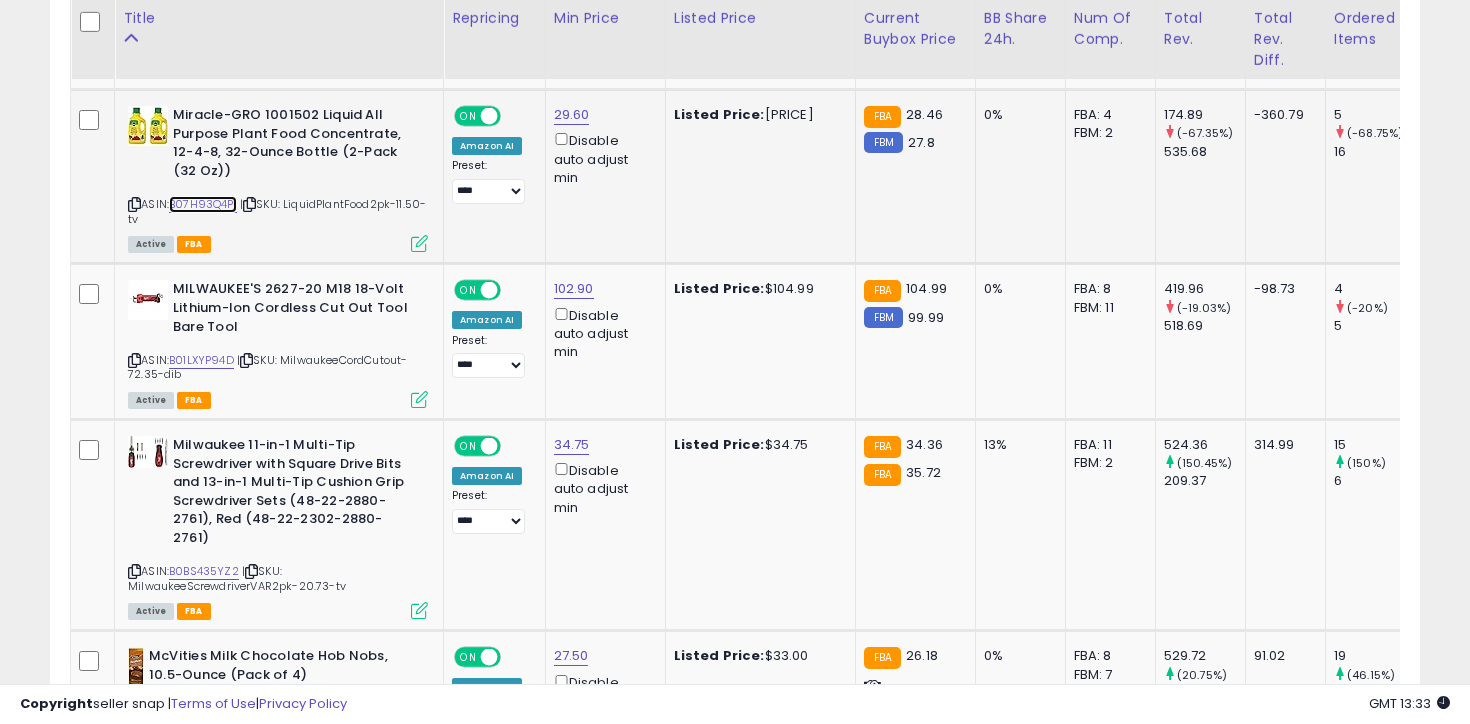 click on "B07H93Q4P1" at bounding box center (203, 204) 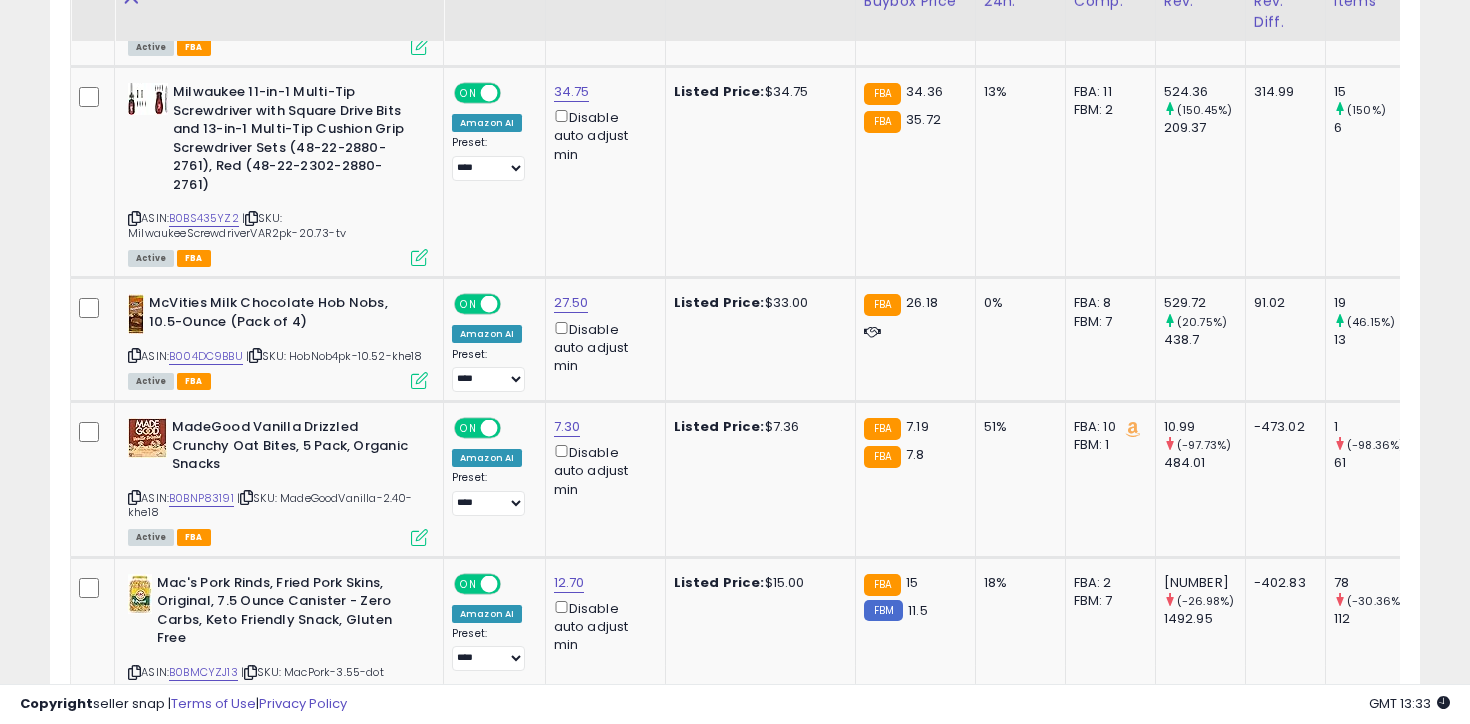 scroll, scrollTop: 7575, scrollLeft: 0, axis: vertical 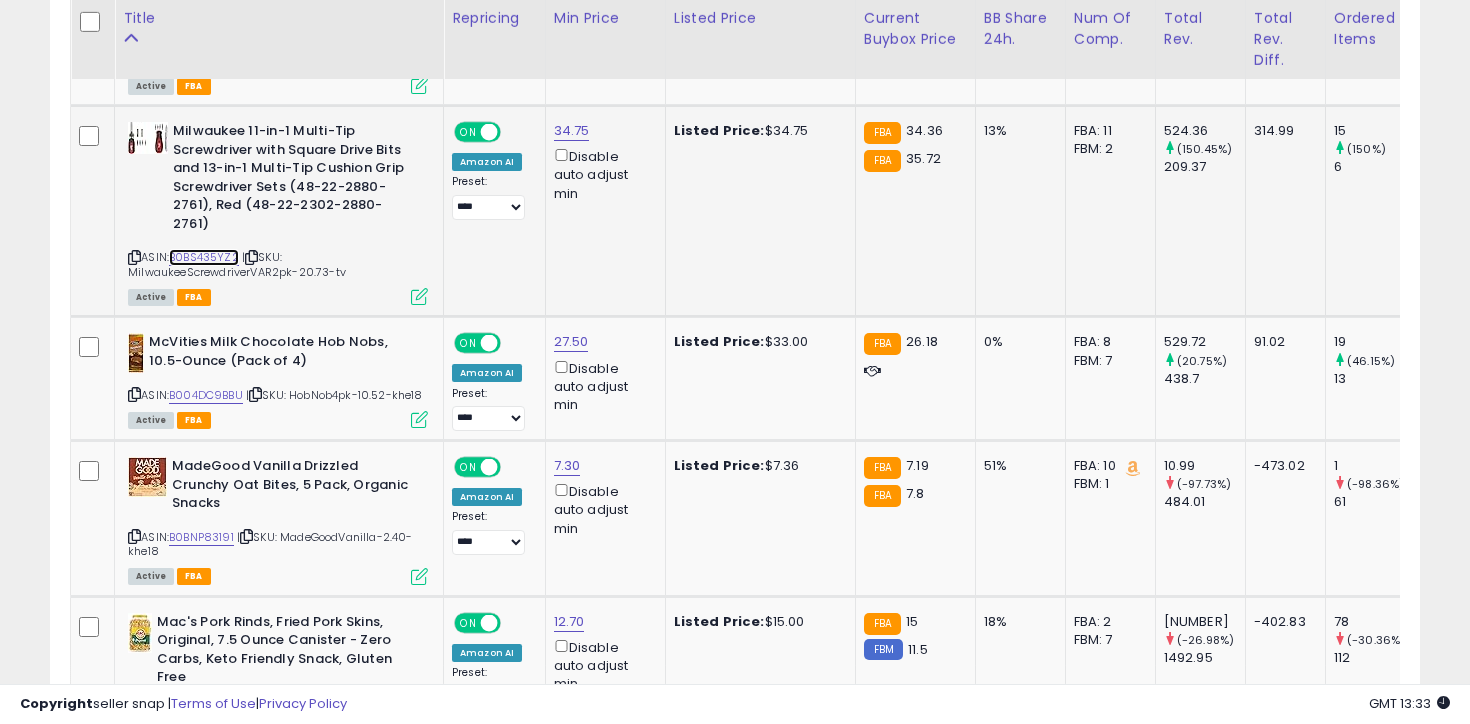 click on "B0BS435YZ2" at bounding box center (204, 257) 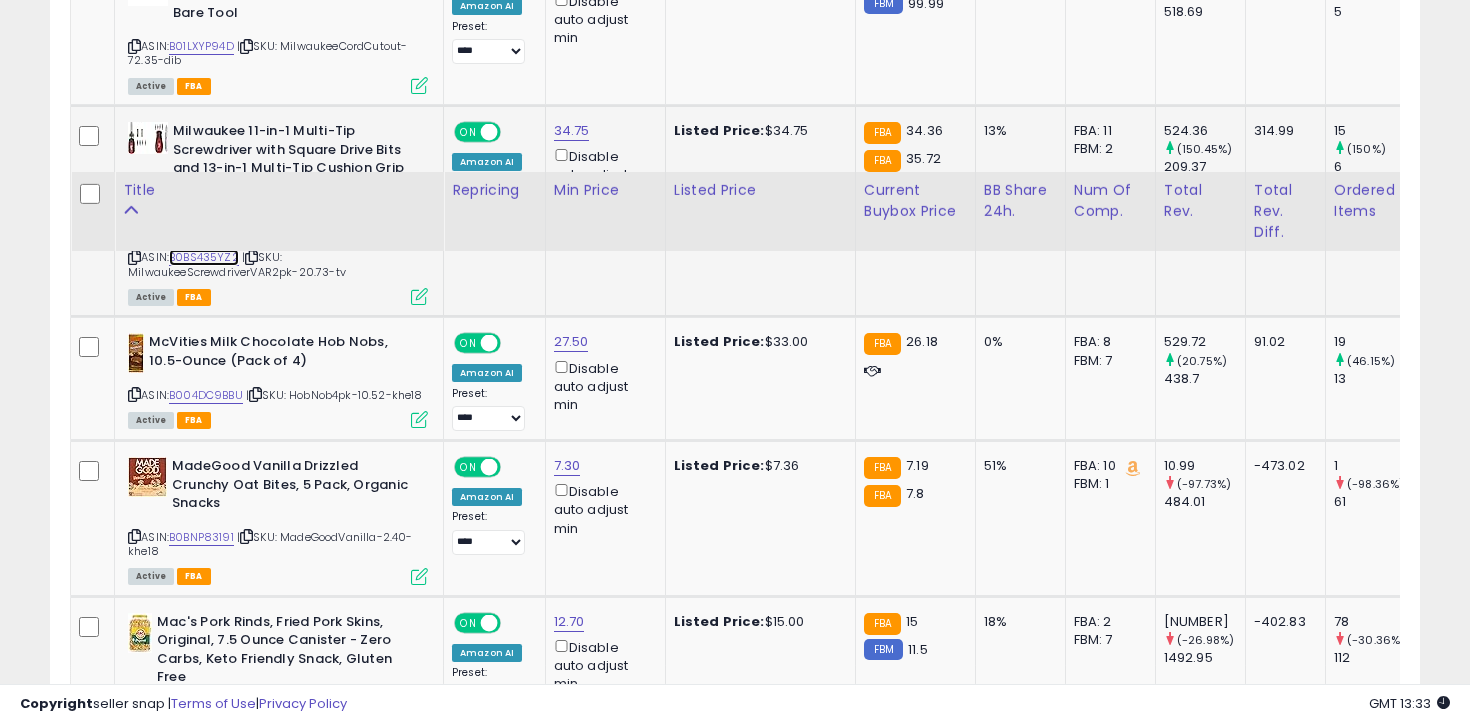 scroll, scrollTop: 7758, scrollLeft: 0, axis: vertical 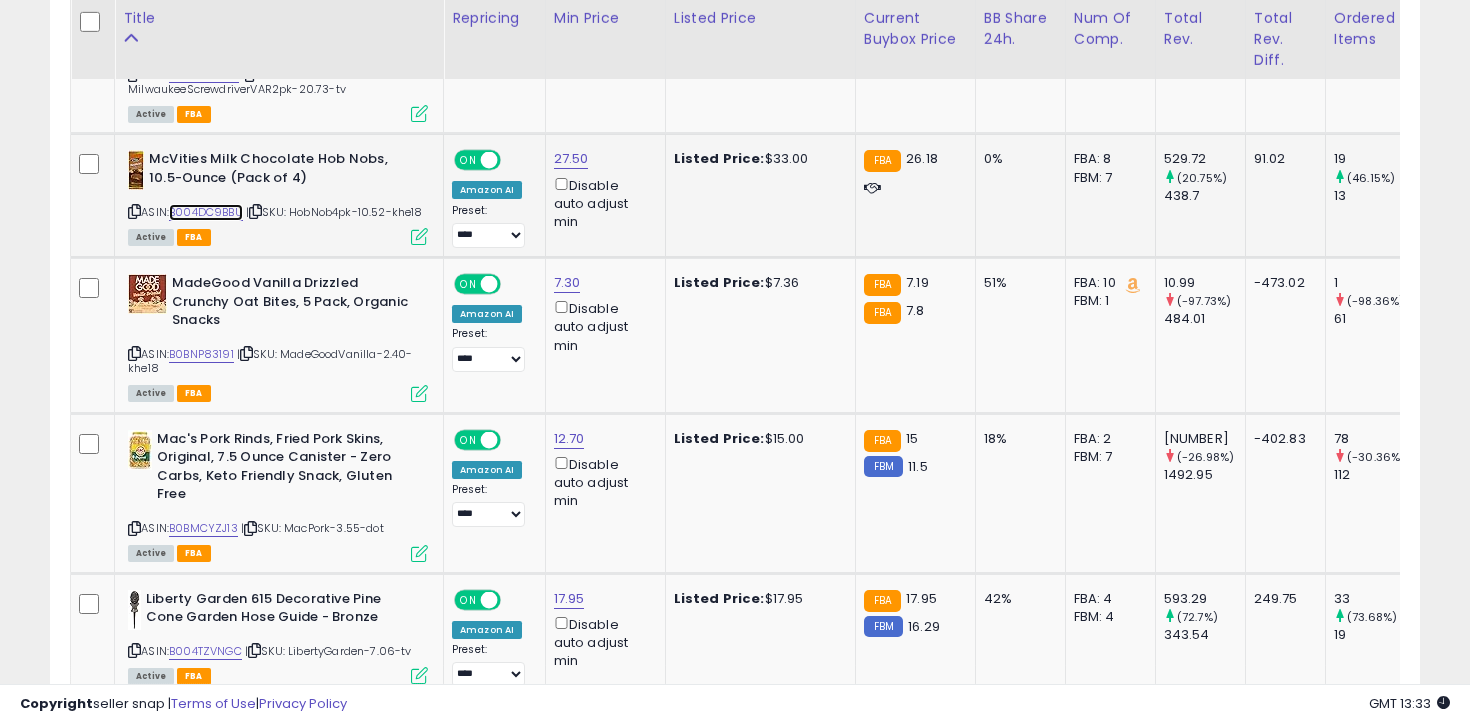 click on "B004DC9BBU" at bounding box center (206, 212) 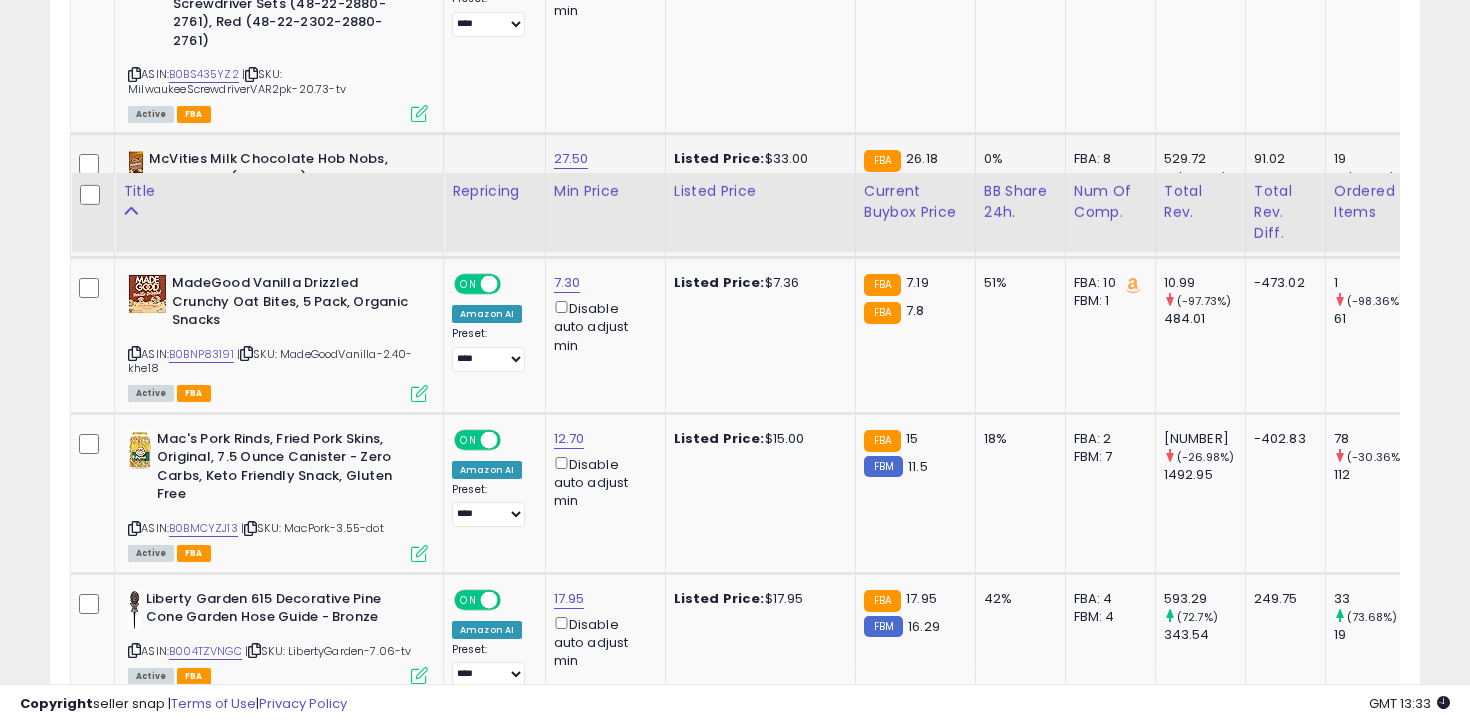 scroll, scrollTop: 7931, scrollLeft: 0, axis: vertical 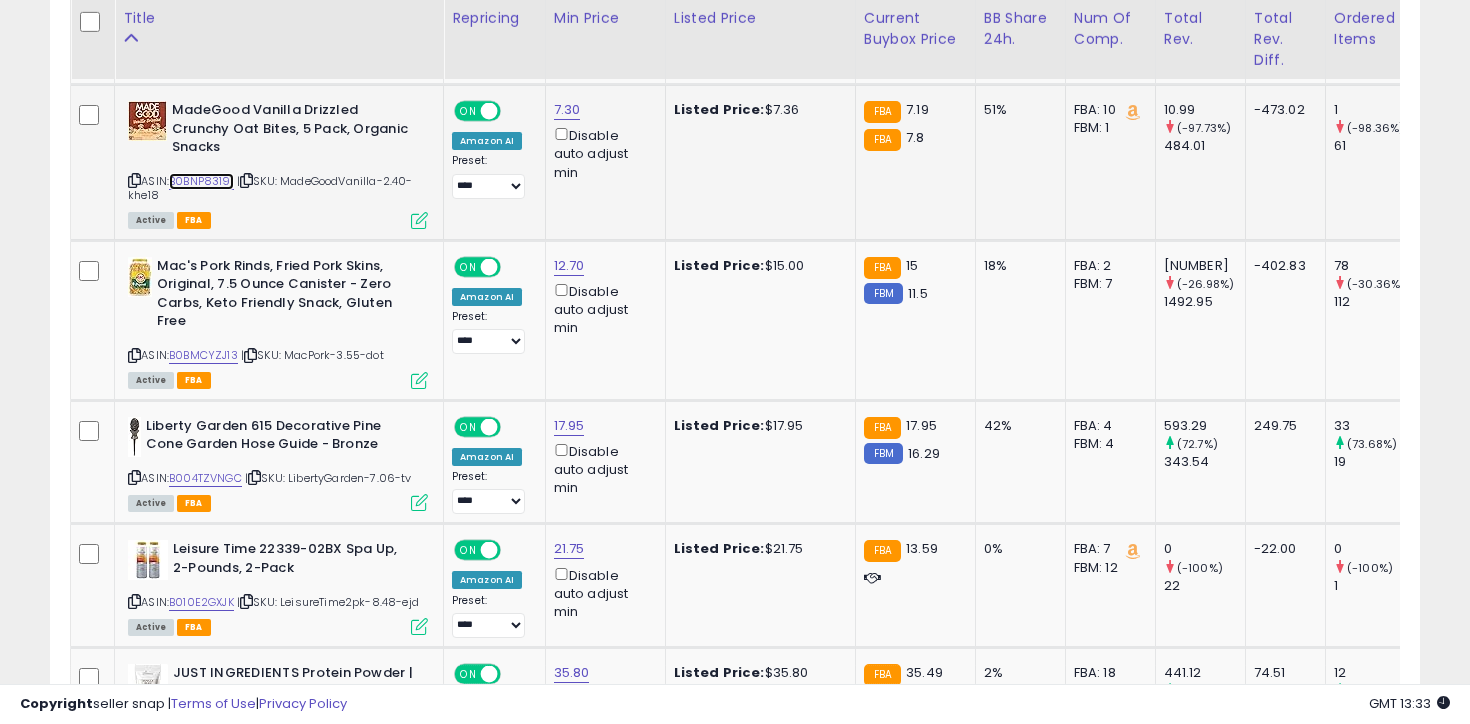click on "B0BNP83191" at bounding box center (201, 181) 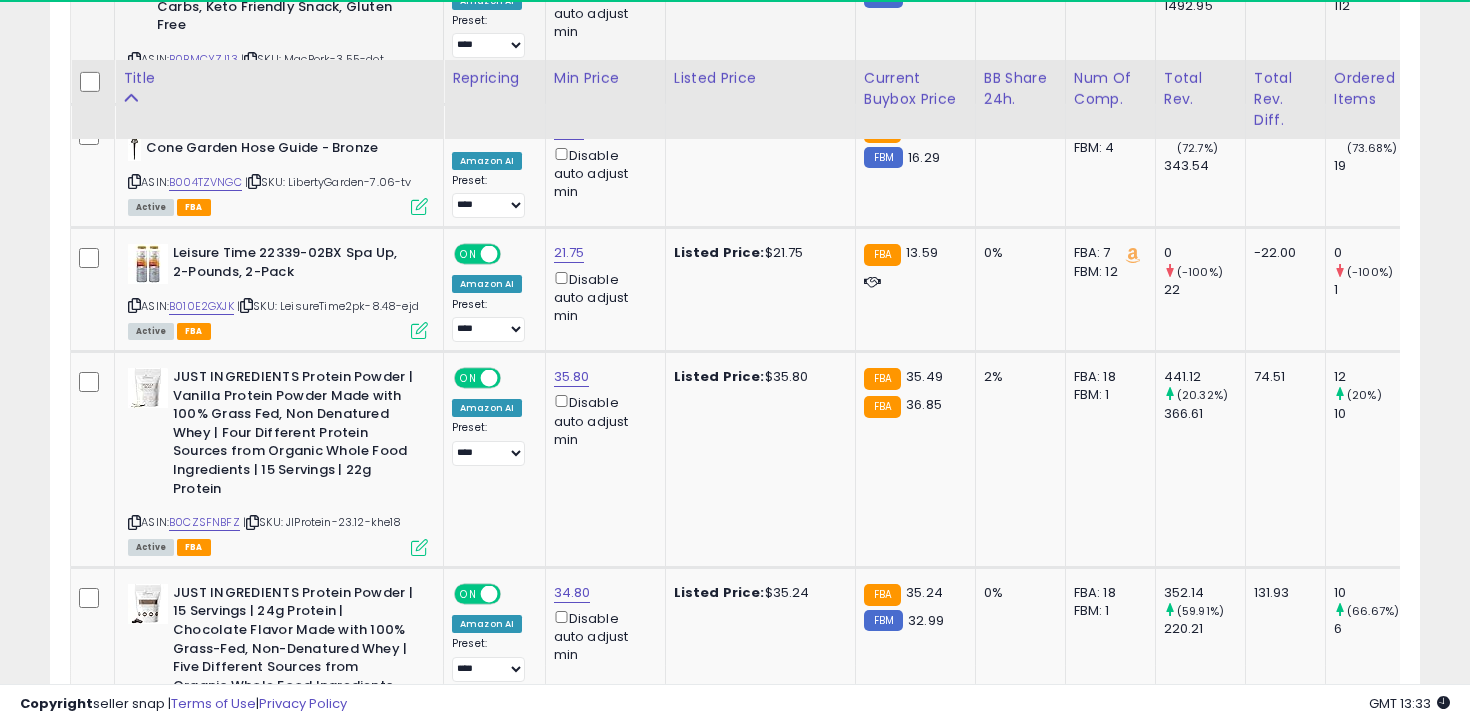 scroll, scrollTop: 8359, scrollLeft: 0, axis: vertical 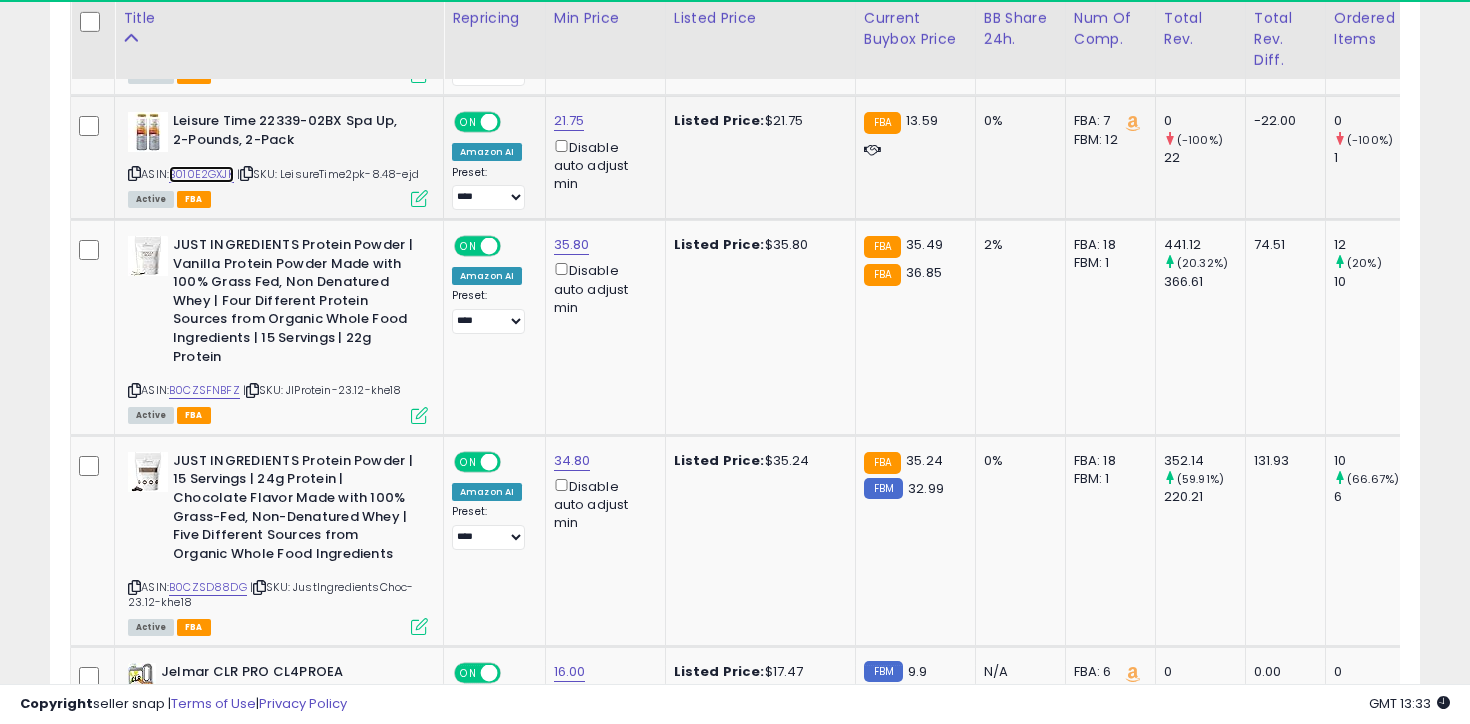 click on "B010E2GXJK" at bounding box center (201, 174) 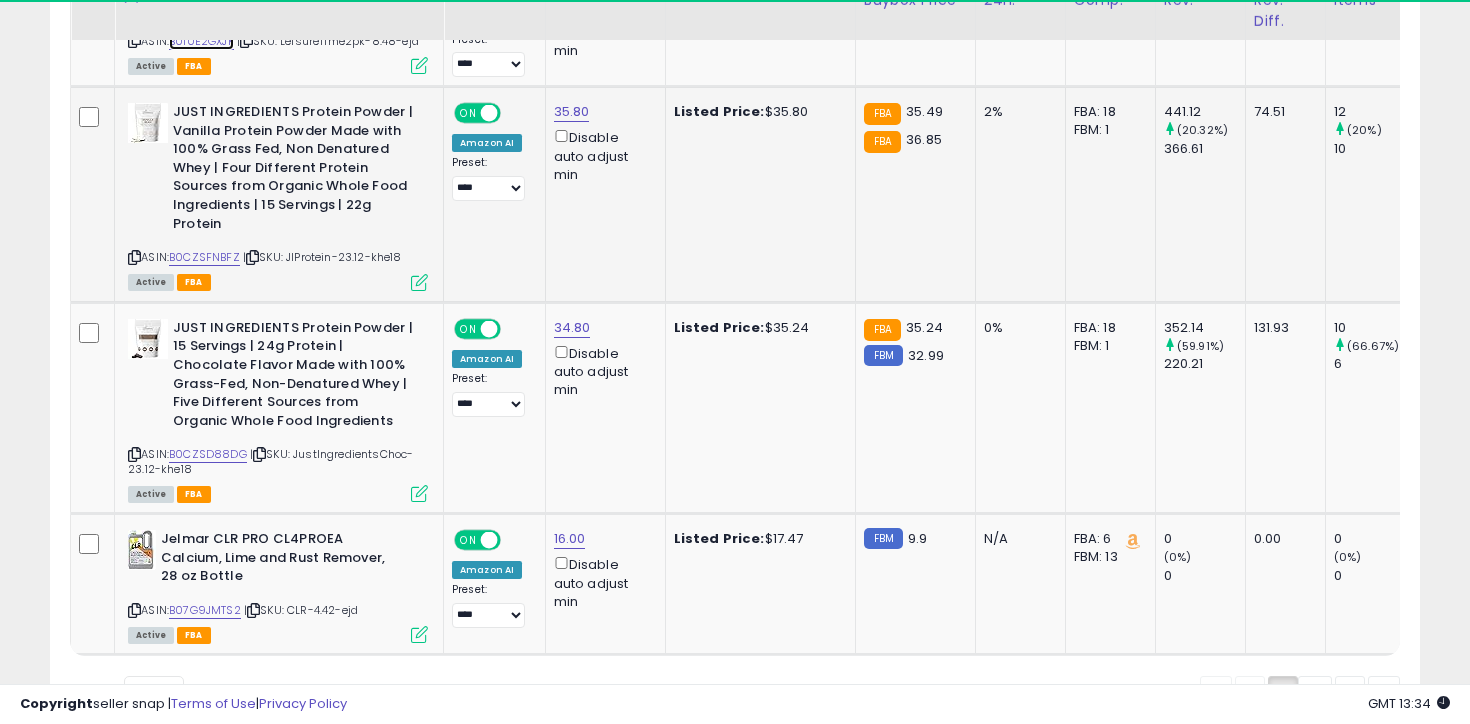 scroll, scrollTop: 8451, scrollLeft: 0, axis: vertical 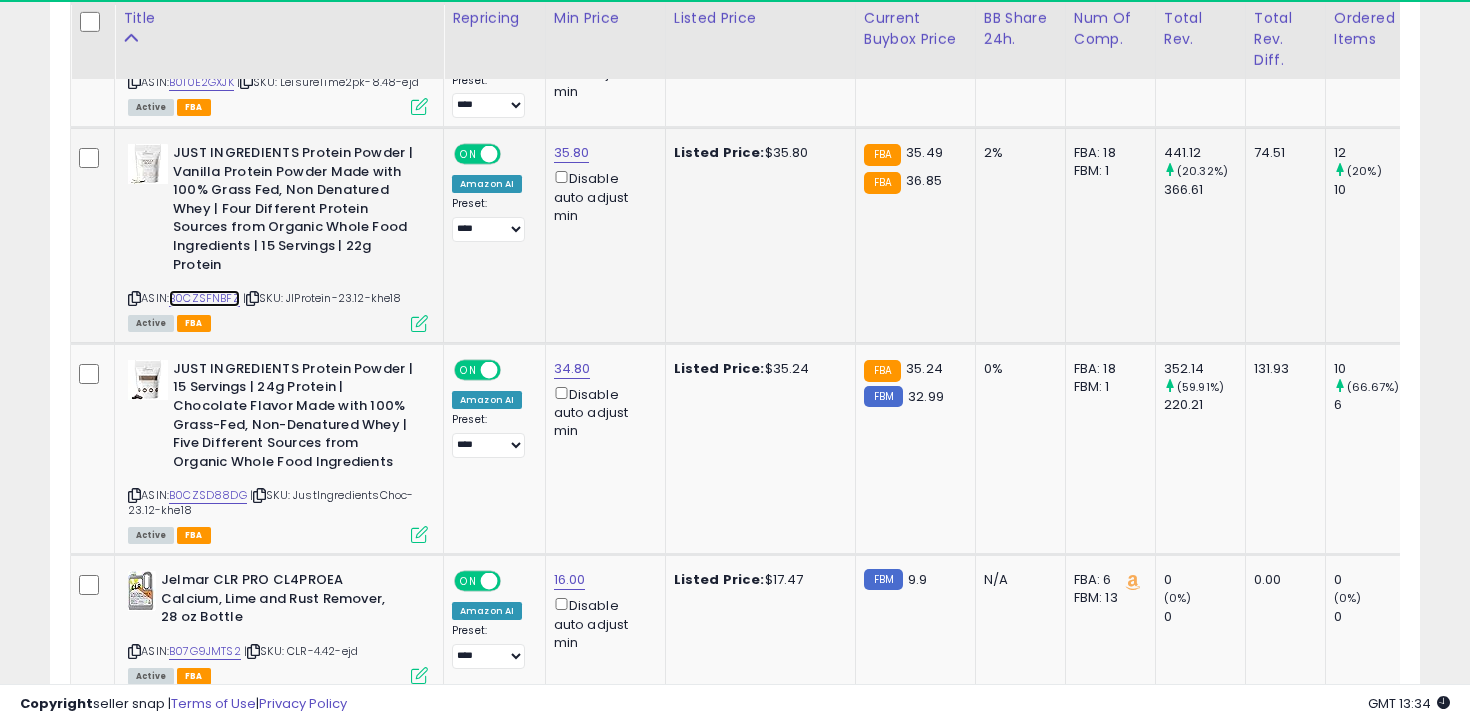 click on "B0CZSFNBFZ" at bounding box center (204, 298) 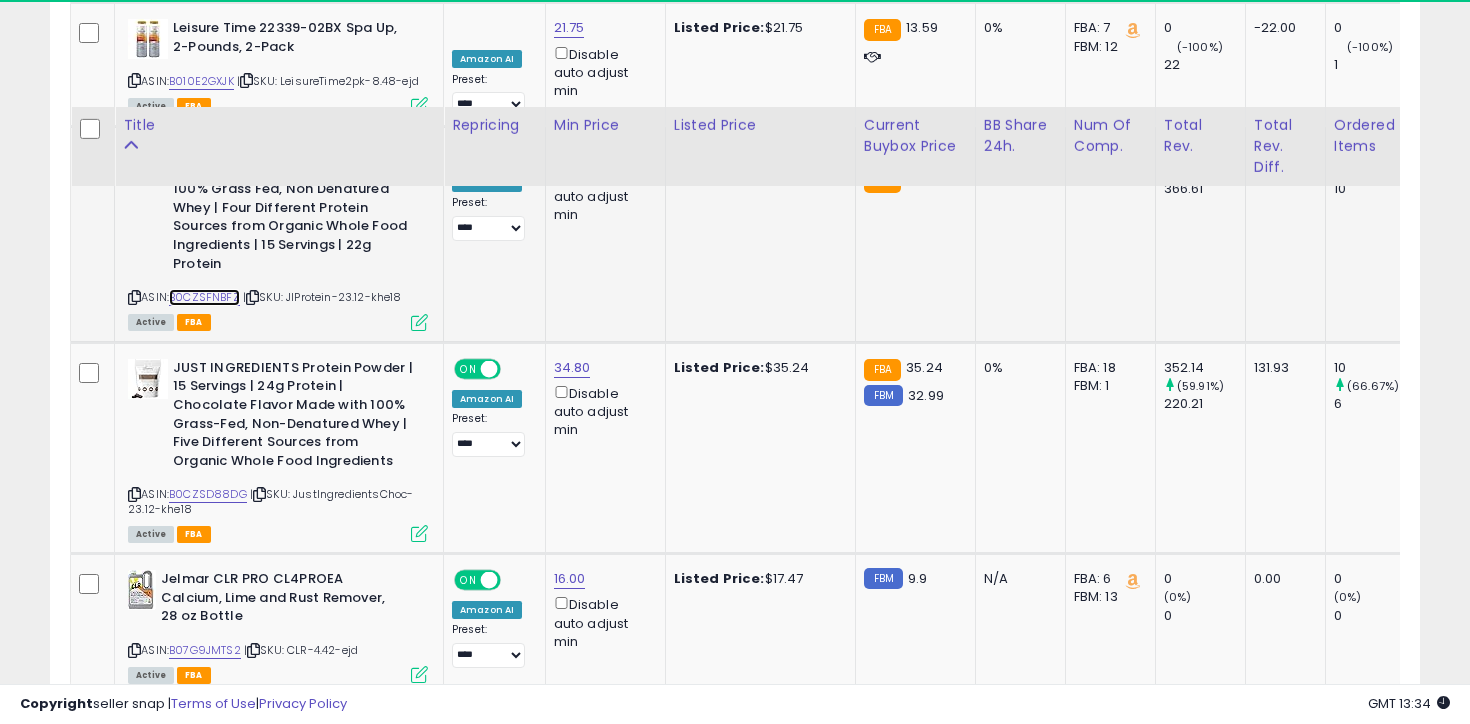 scroll, scrollTop: 8559, scrollLeft: 0, axis: vertical 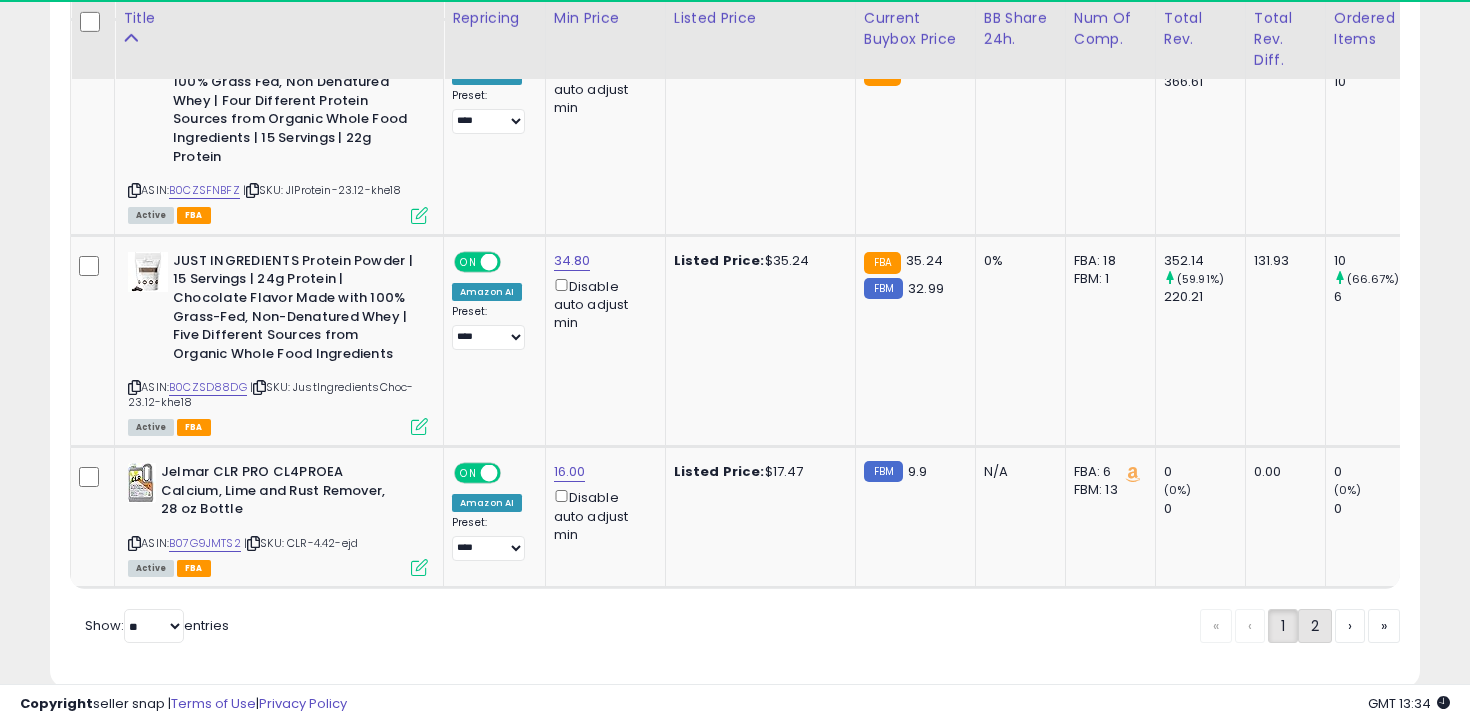 click on "2" 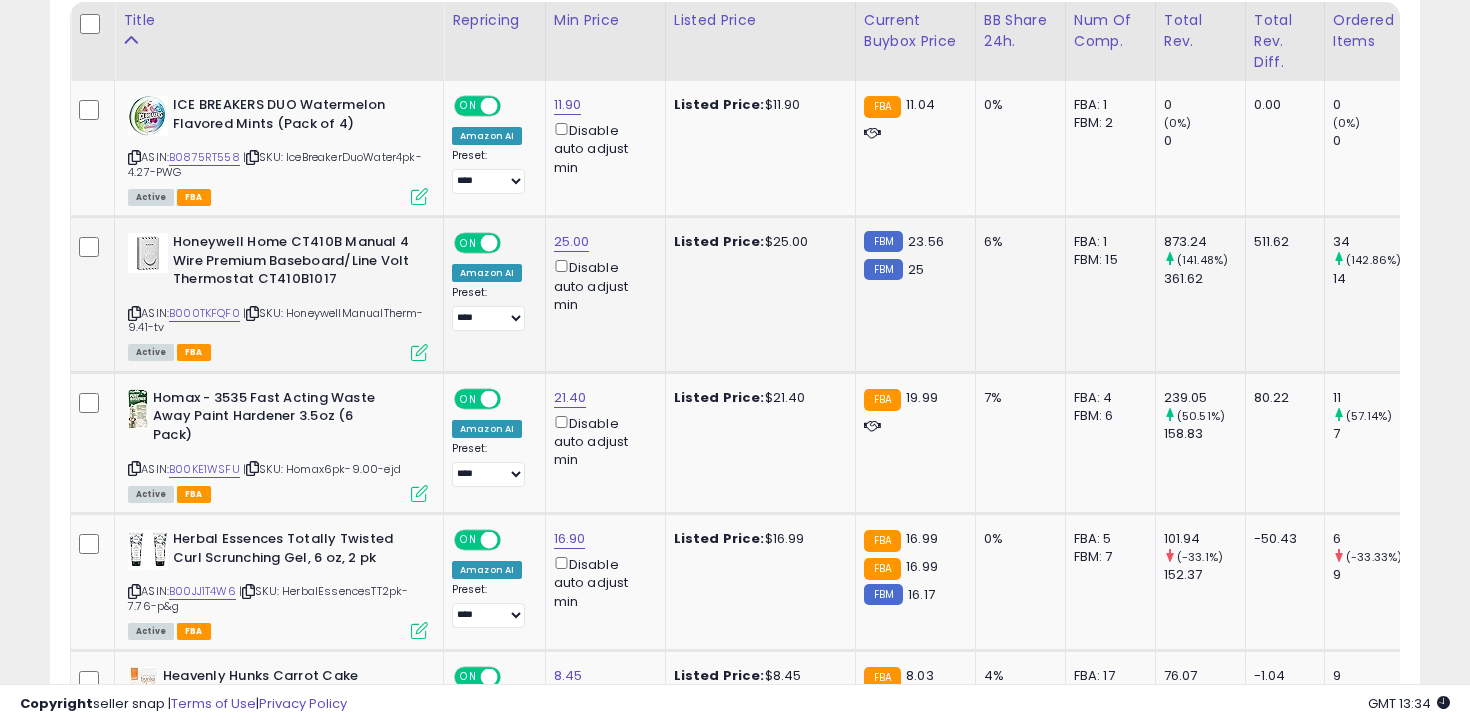 scroll, scrollTop: 971, scrollLeft: 0, axis: vertical 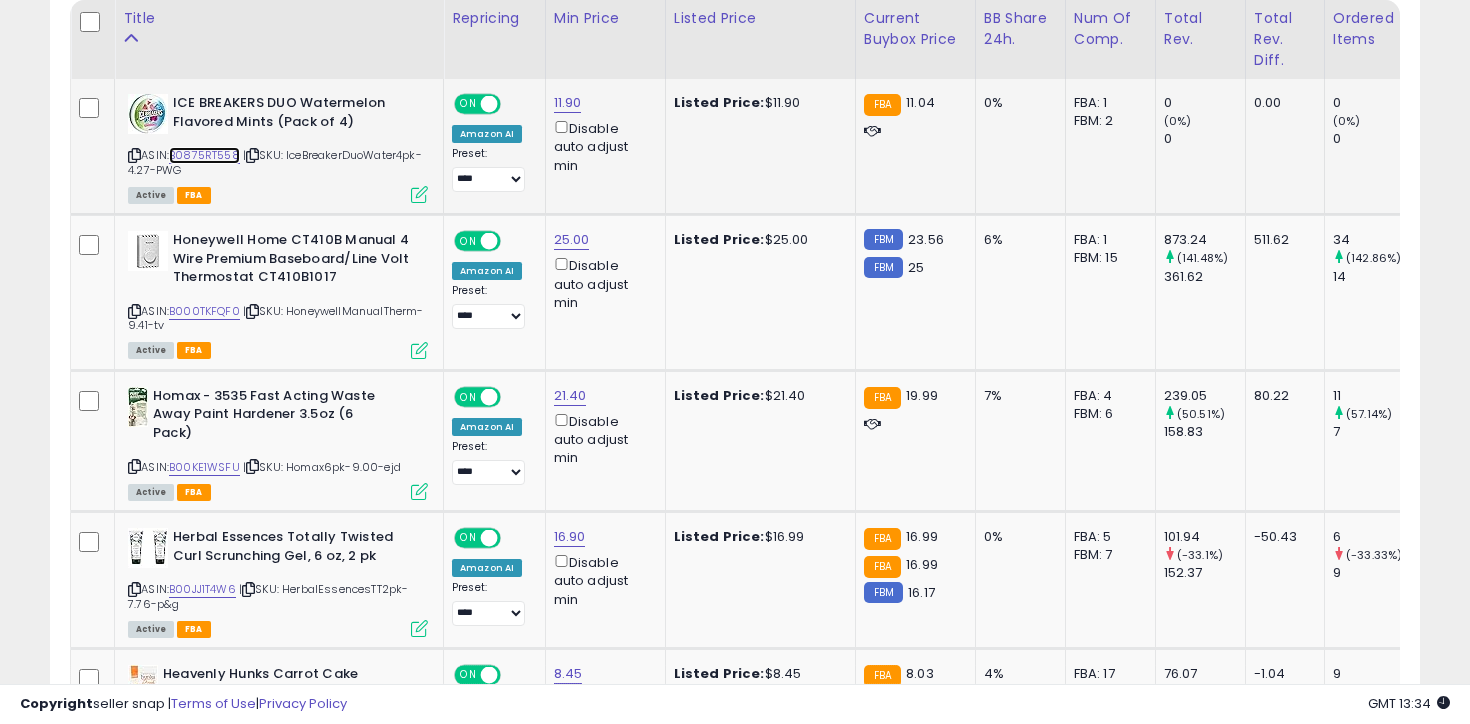 click on "B0875RT558" at bounding box center (204, 155) 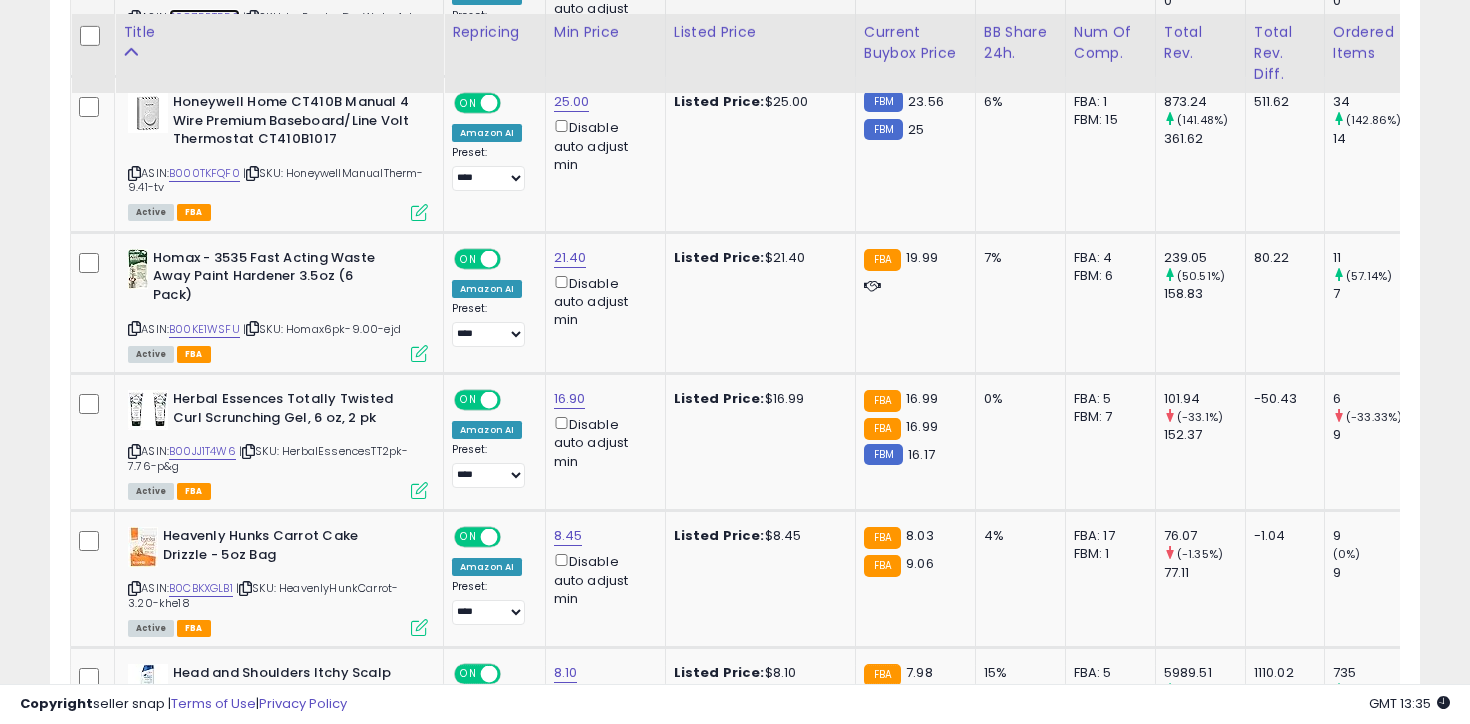 scroll, scrollTop: 1125, scrollLeft: 0, axis: vertical 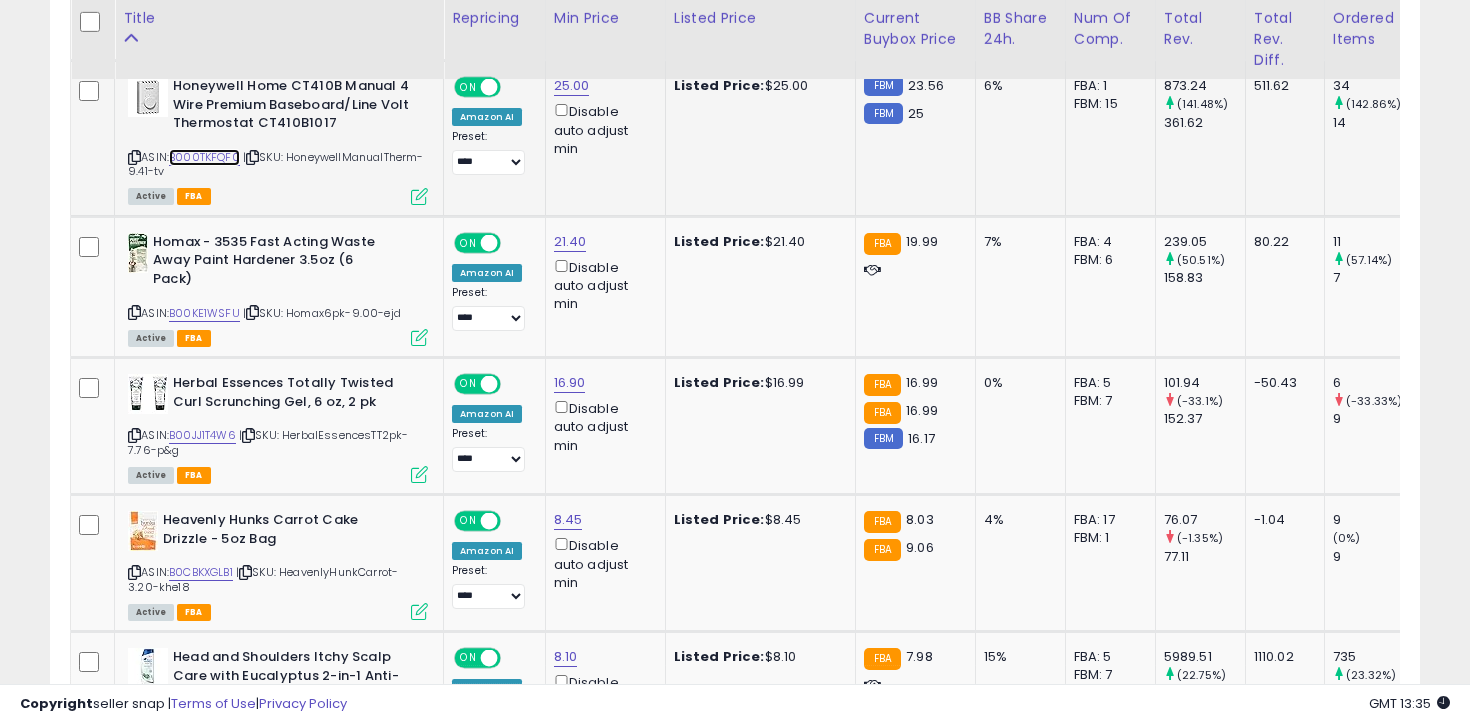 click on "B000TKFQF0" at bounding box center (204, 157) 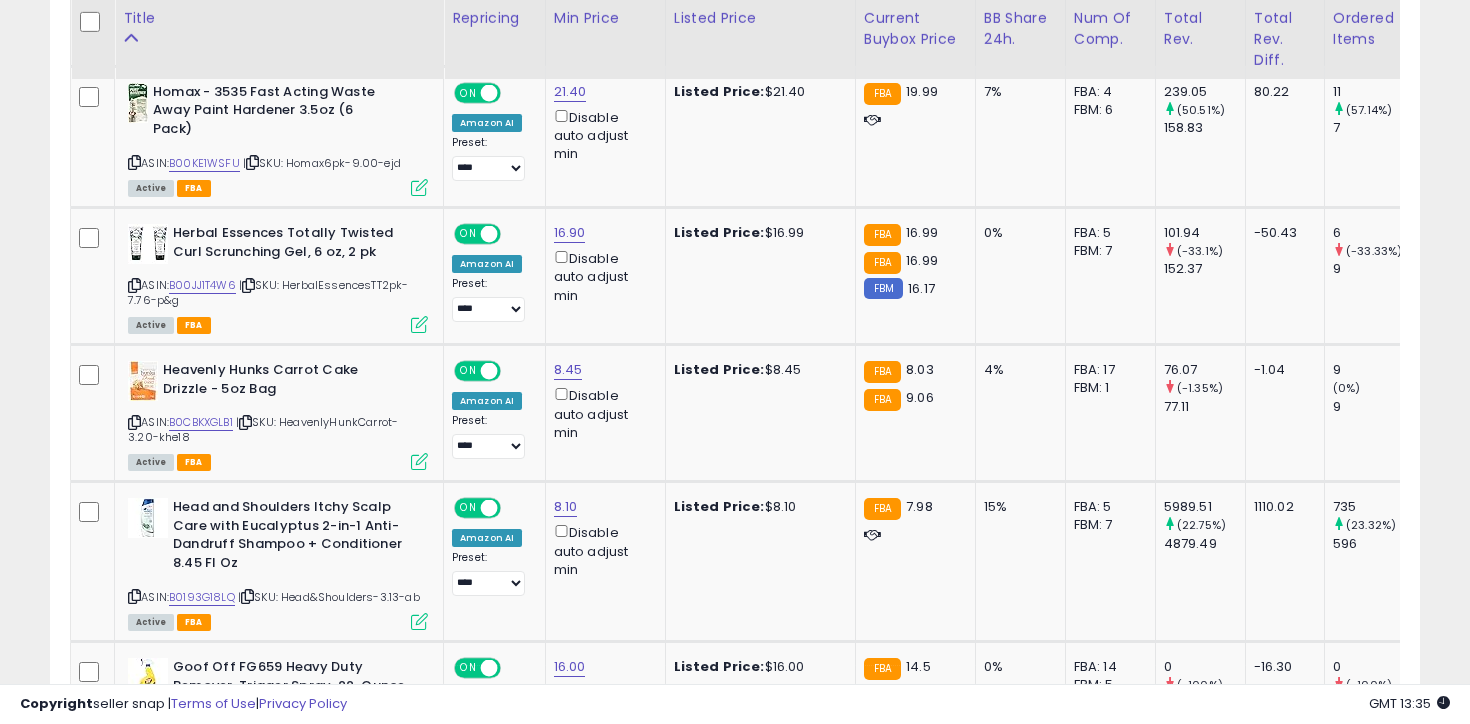 scroll, scrollTop: 1279, scrollLeft: 0, axis: vertical 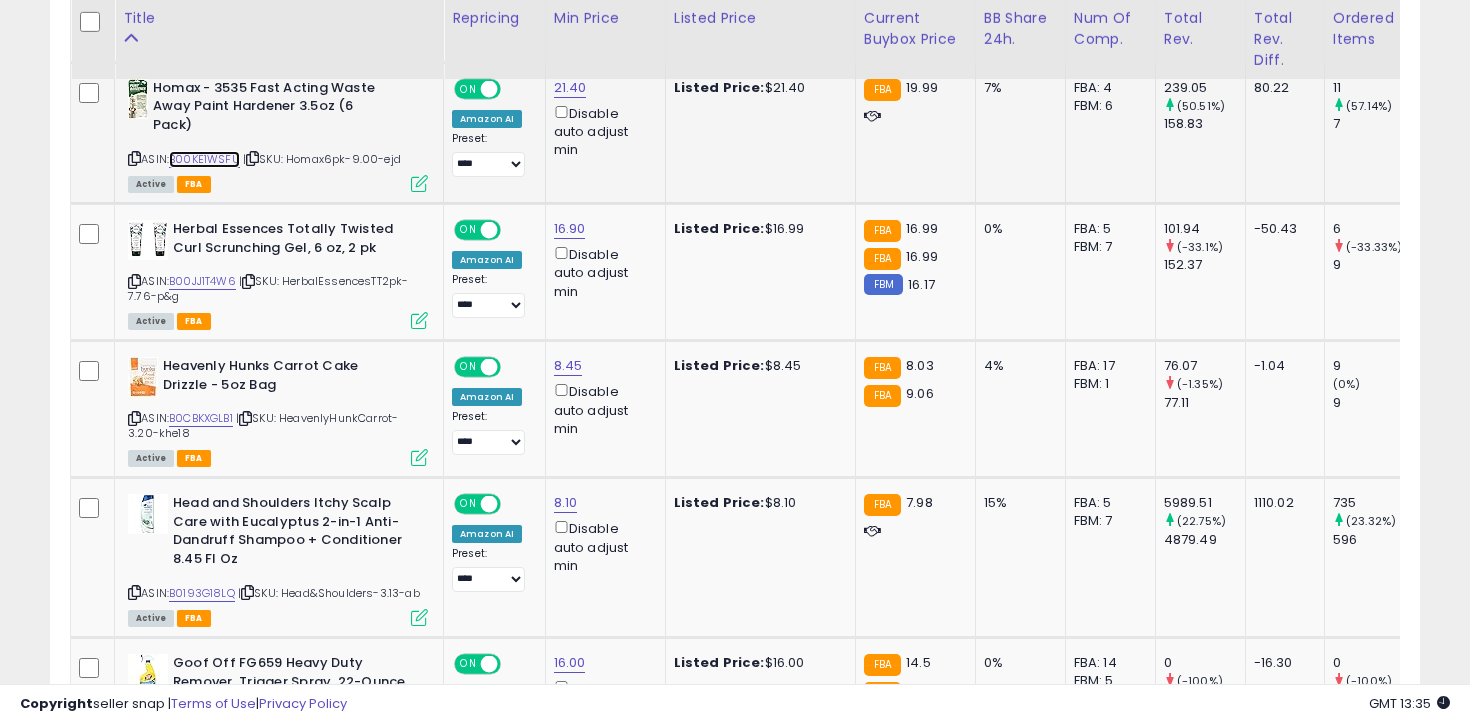 click on "B00KE1WSFU" at bounding box center [204, 159] 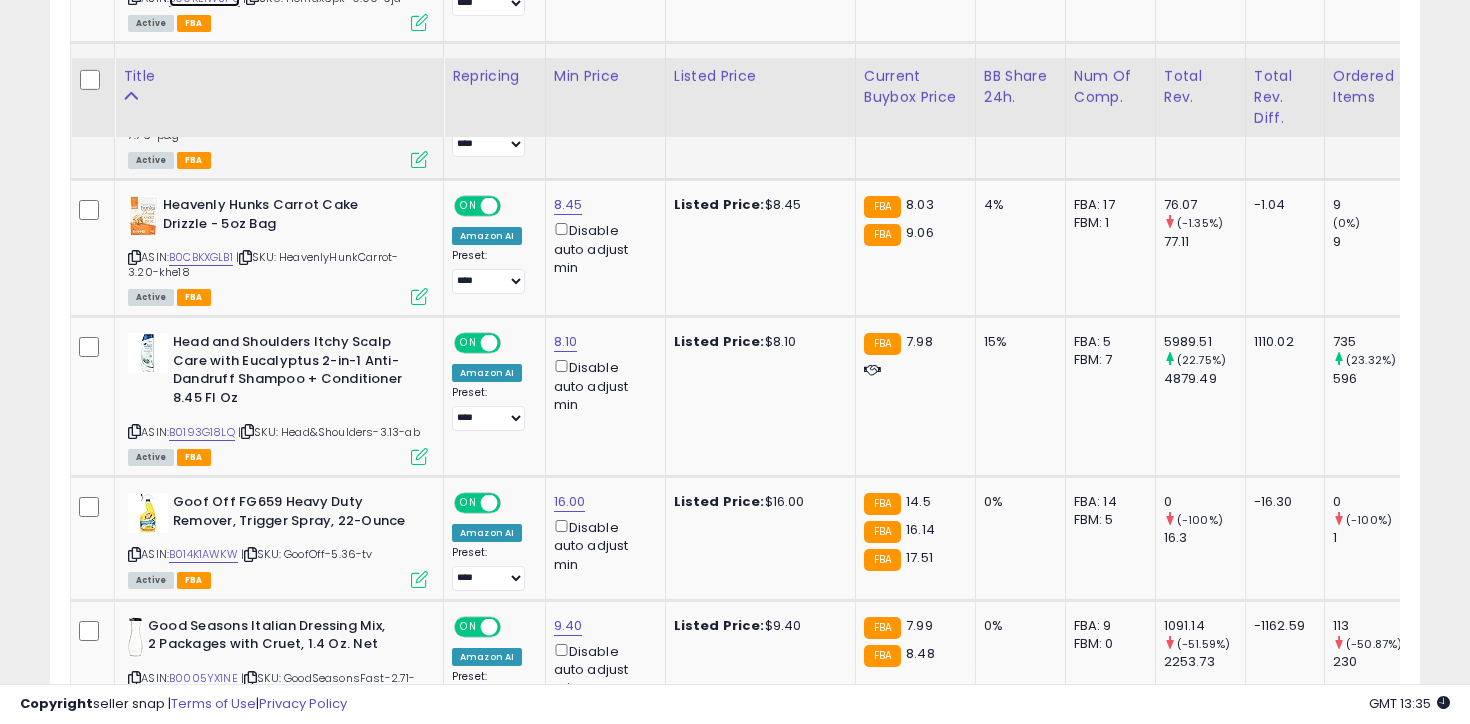 scroll, scrollTop: 1528, scrollLeft: 0, axis: vertical 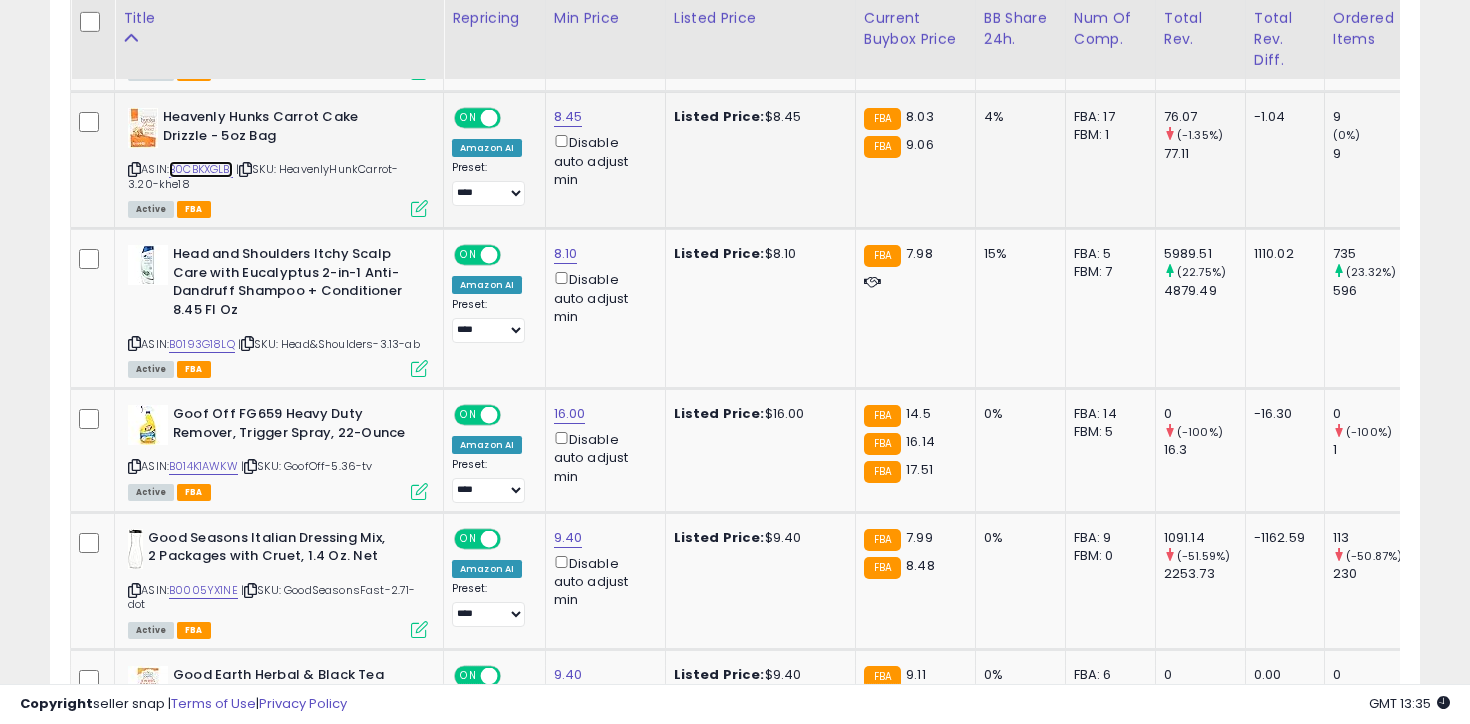 click on "B0CBKXGLB1" at bounding box center (201, 169) 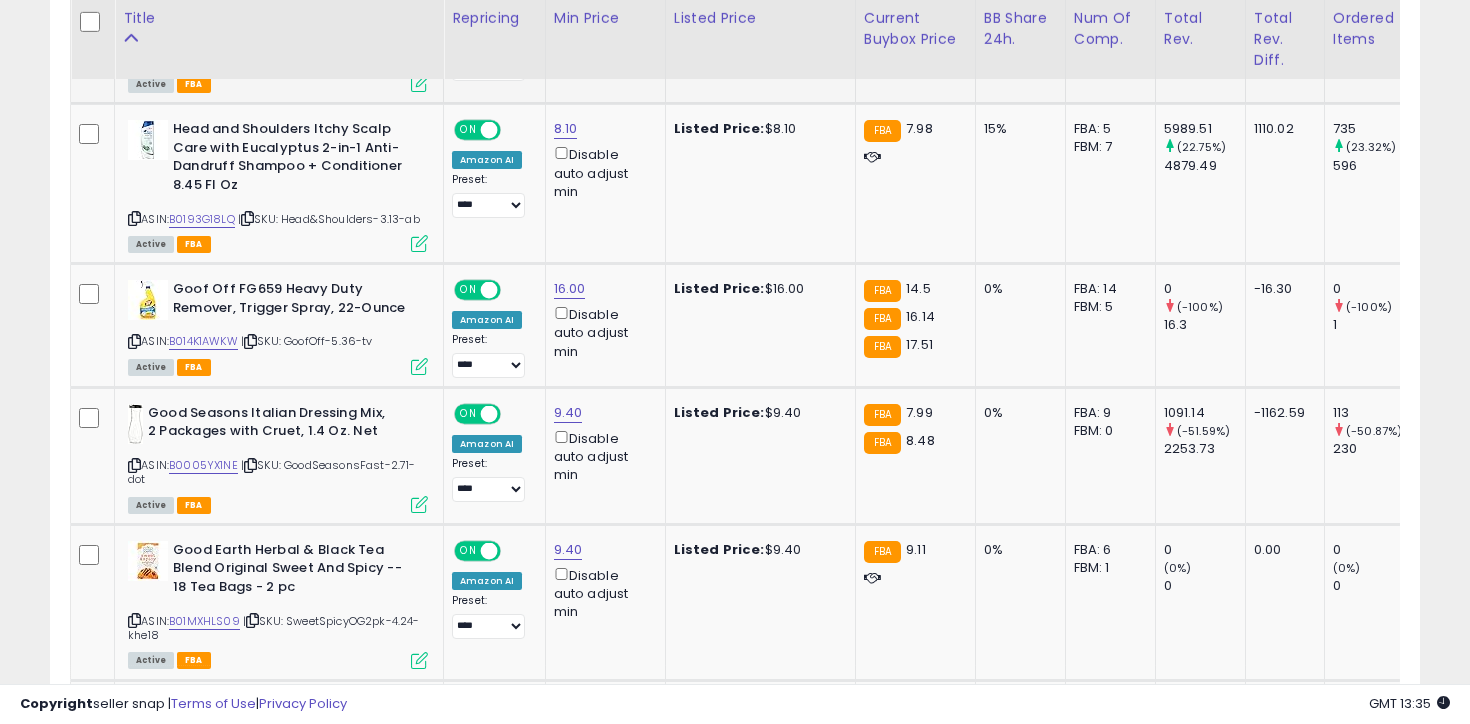 scroll, scrollTop: 1668, scrollLeft: 0, axis: vertical 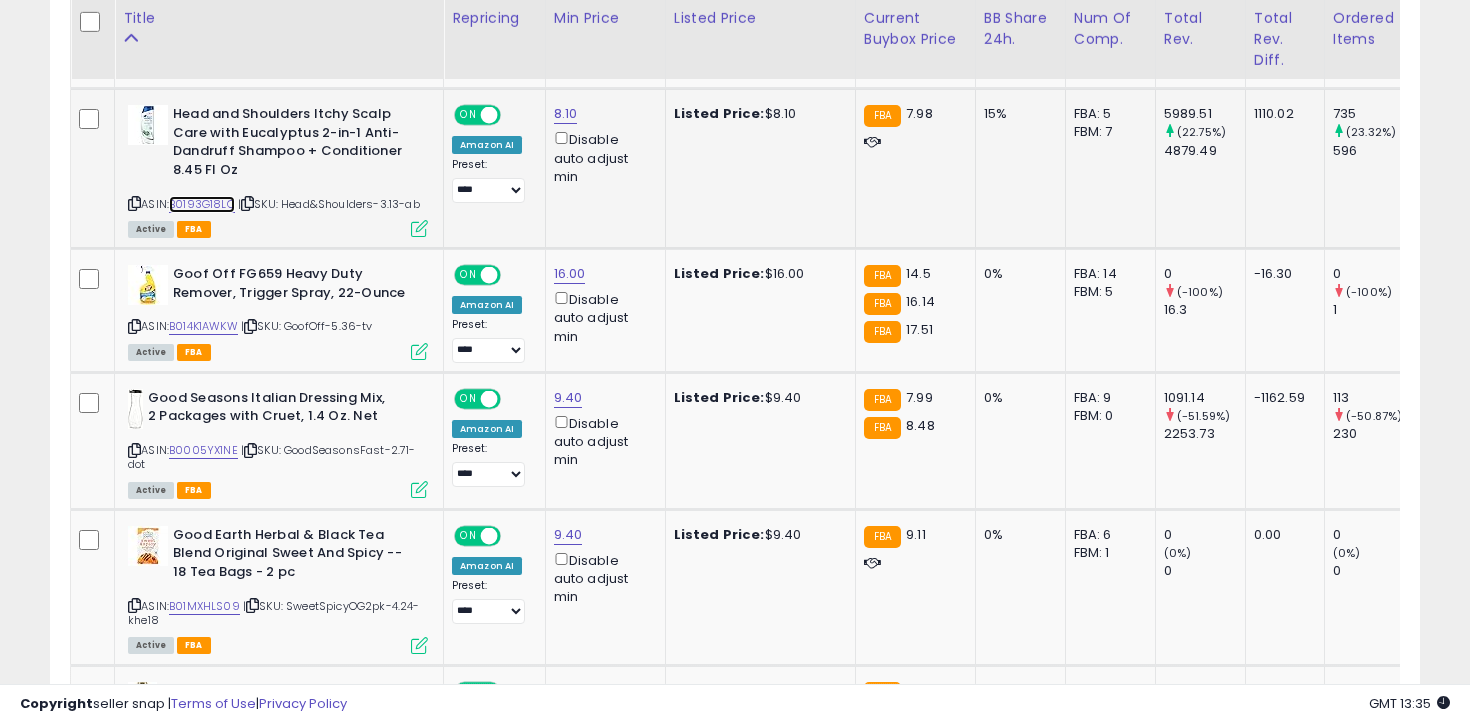 click on "B0193G18LQ" at bounding box center [202, 204] 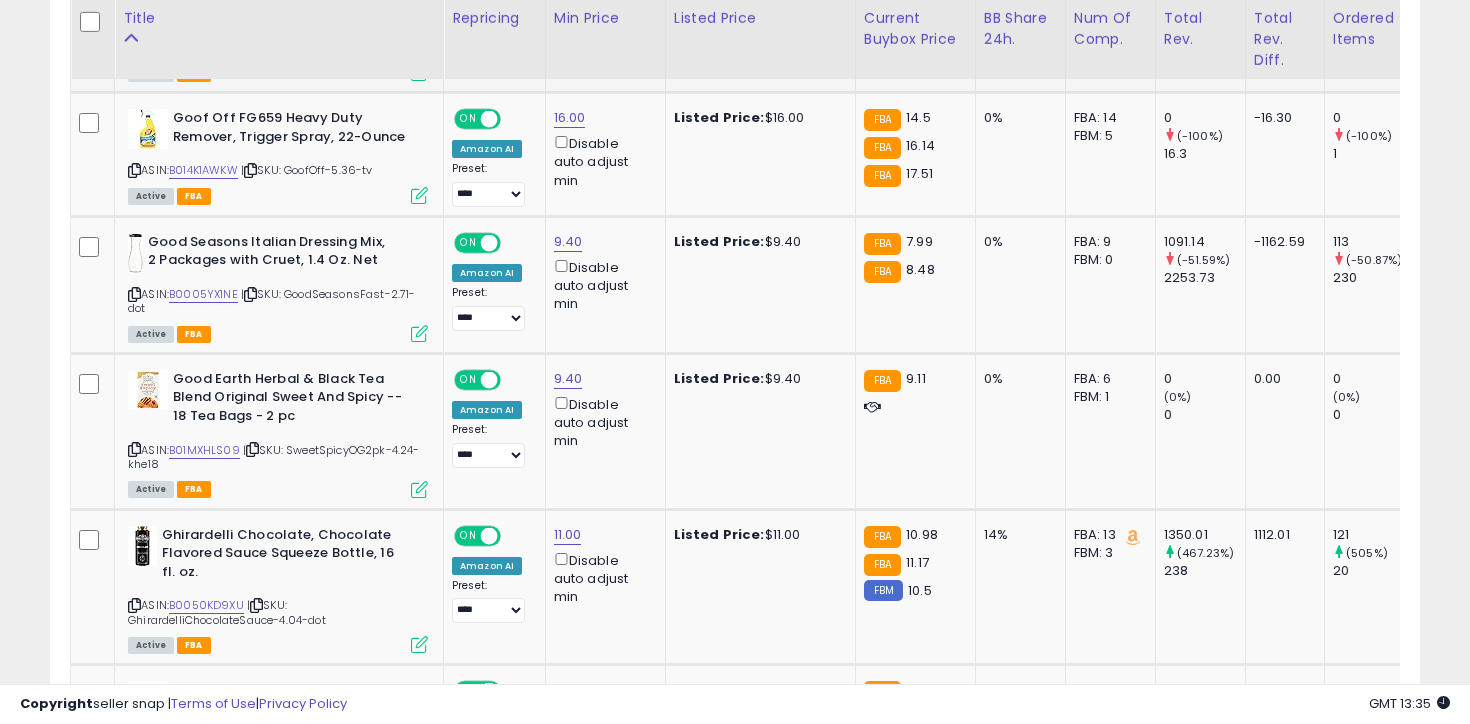 scroll, scrollTop: 1832, scrollLeft: 0, axis: vertical 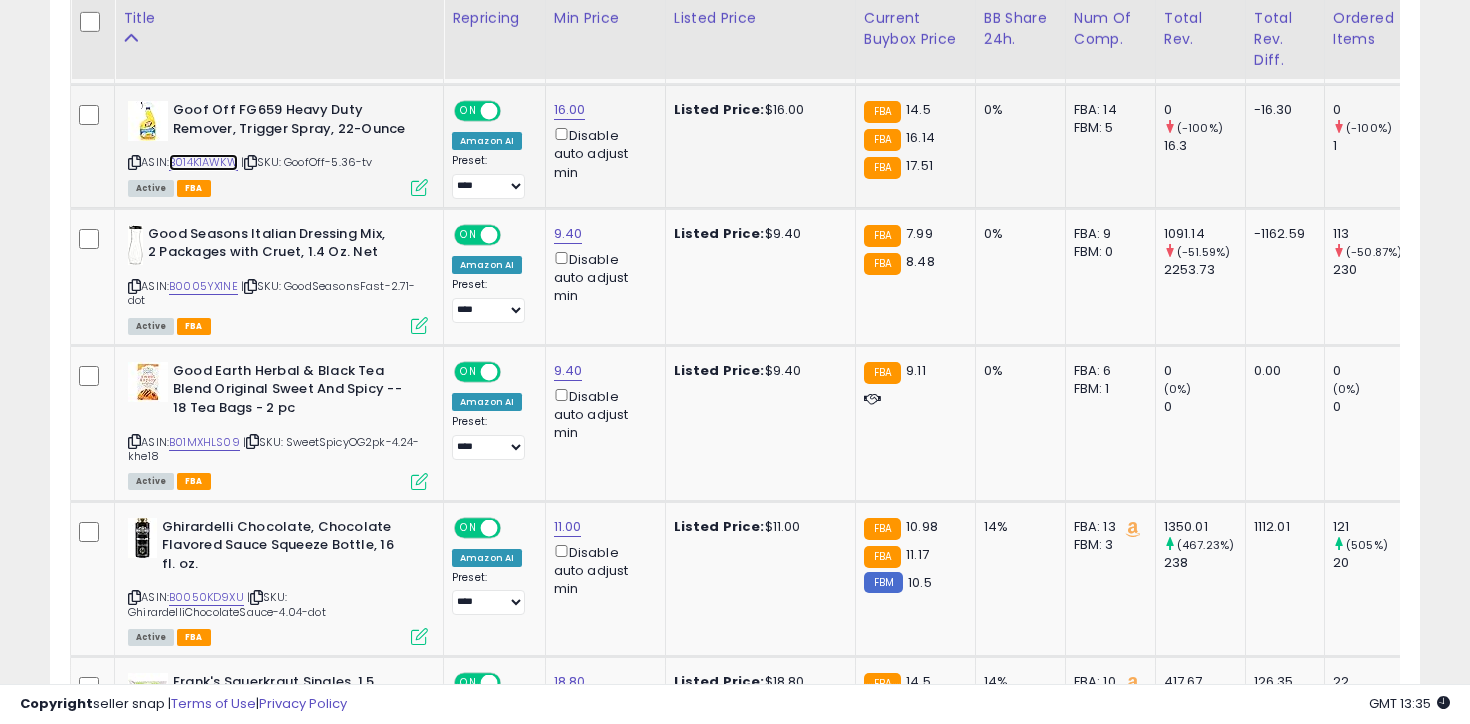 click on "B014K1AWKW" at bounding box center [203, 162] 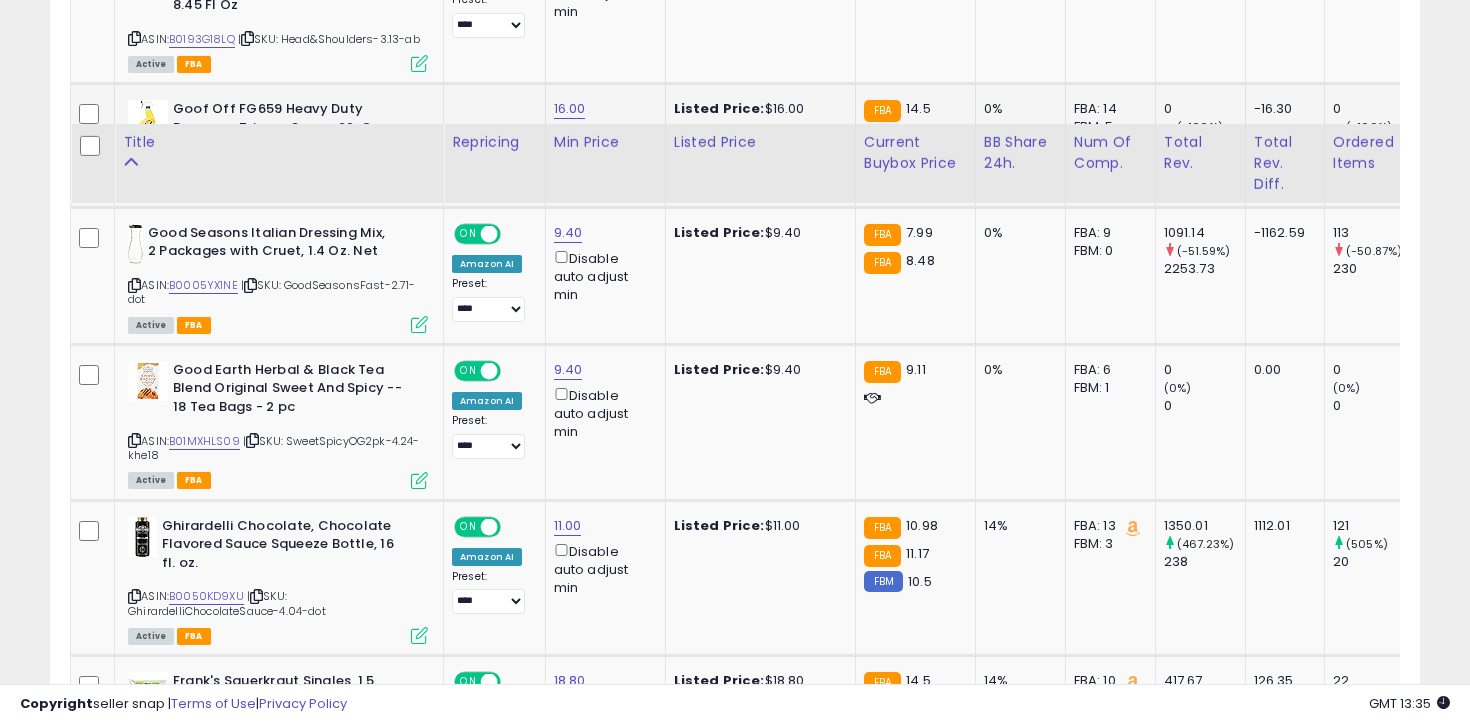 scroll, scrollTop: 1957, scrollLeft: 0, axis: vertical 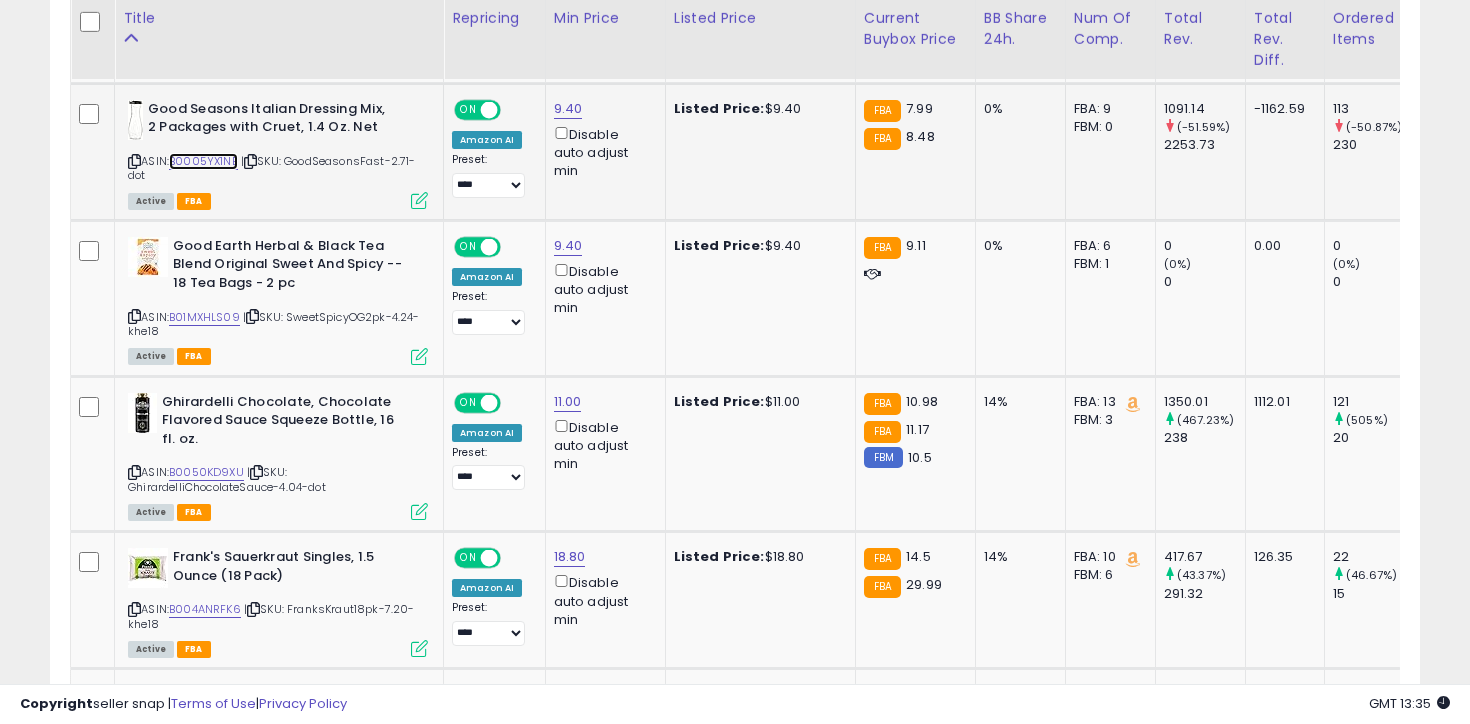 click on "B0005YX1NE" at bounding box center (203, 161) 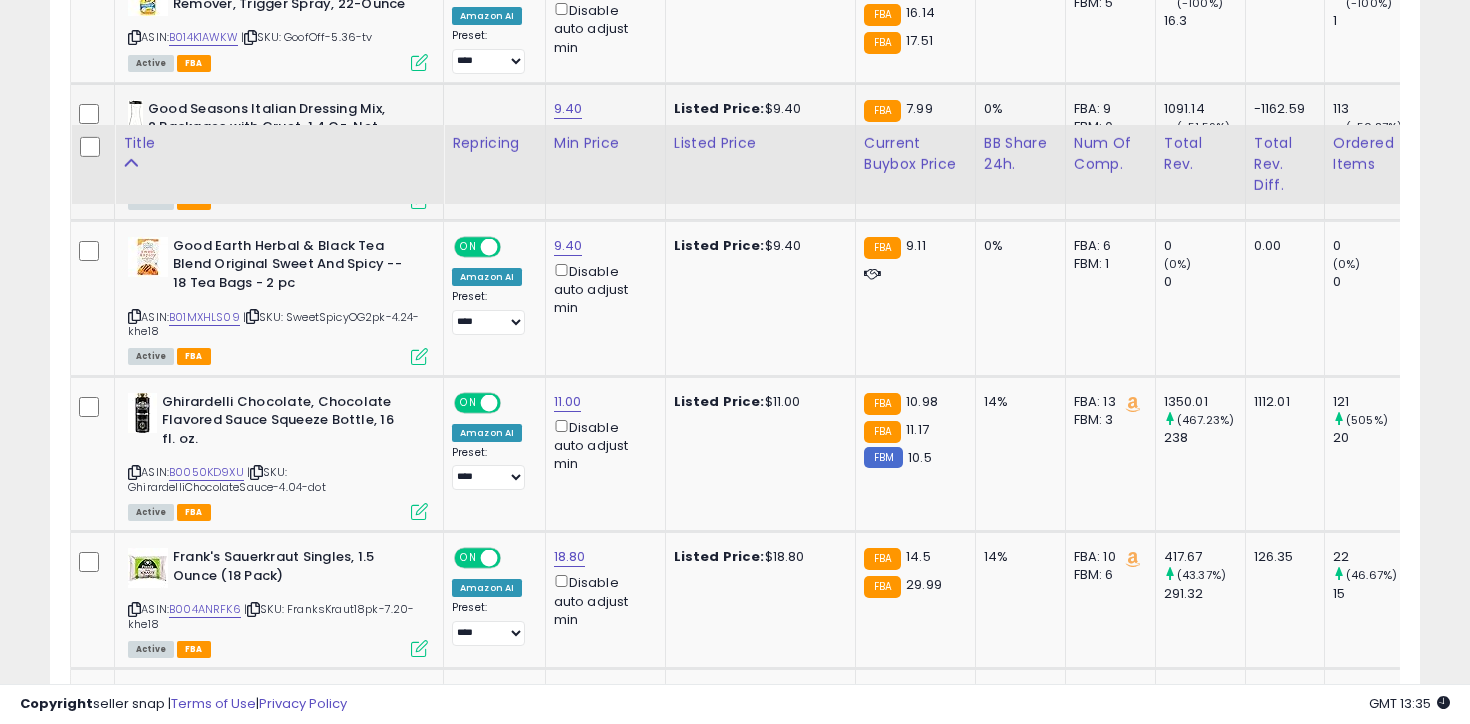 scroll, scrollTop: 2084, scrollLeft: 0, axis: vertical 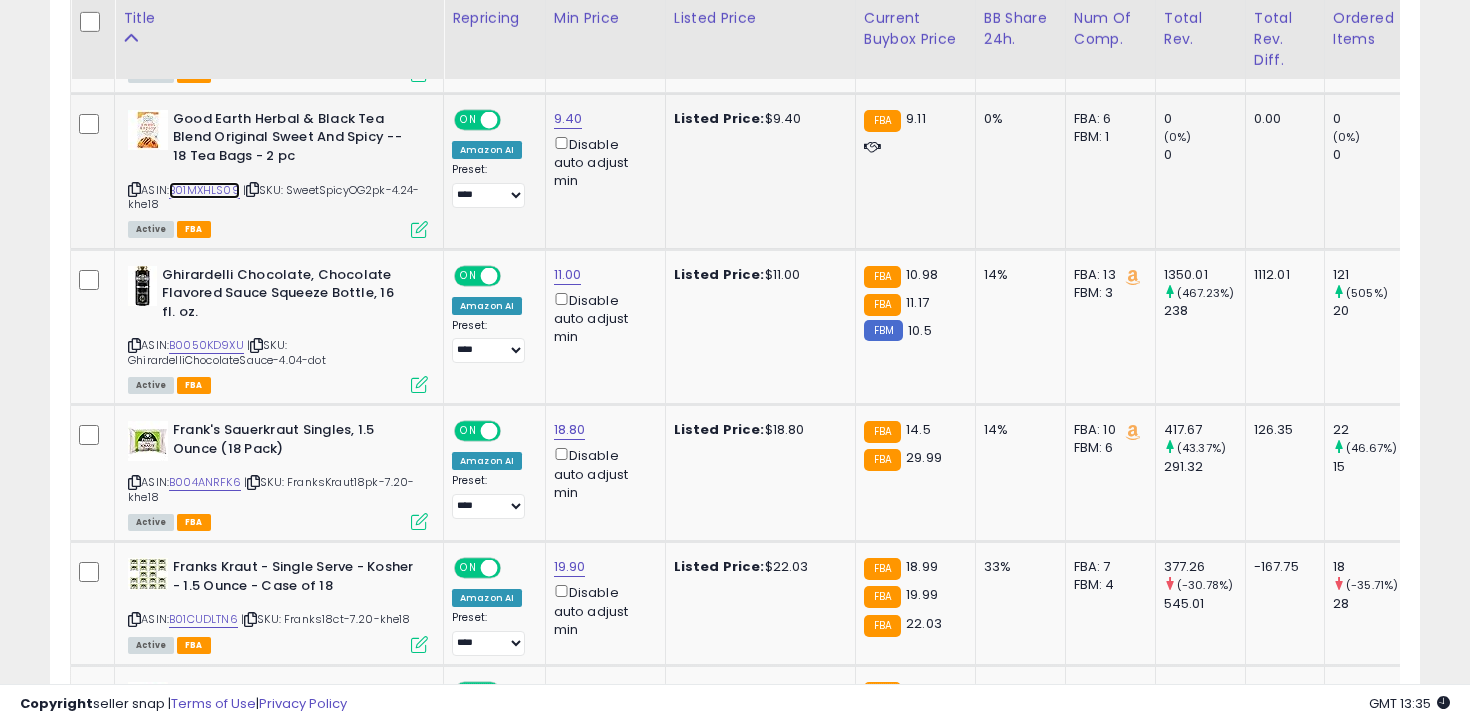 click on "B01MXHLS09" at bounding box center [204, 190] 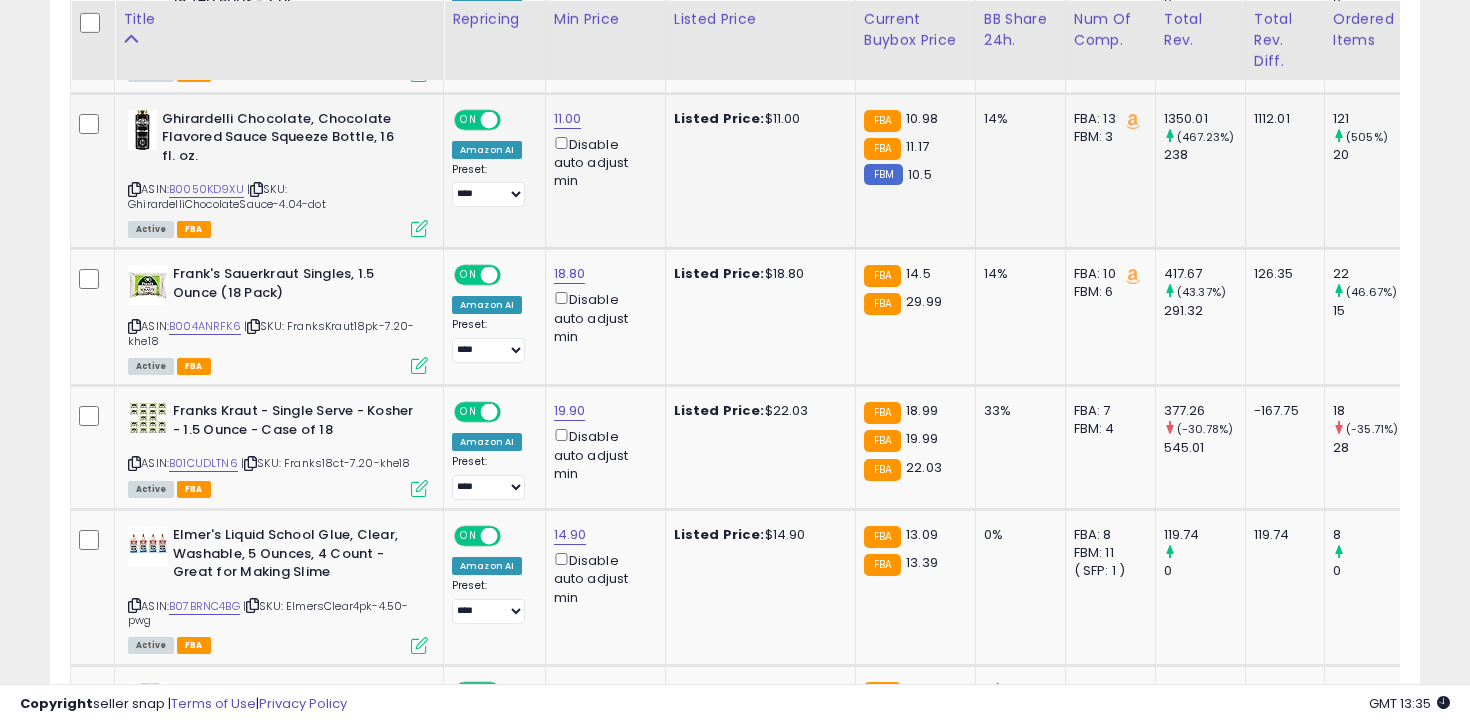 scroll, scrollTop: 2241, scrollLeft: 0, axis: vertical 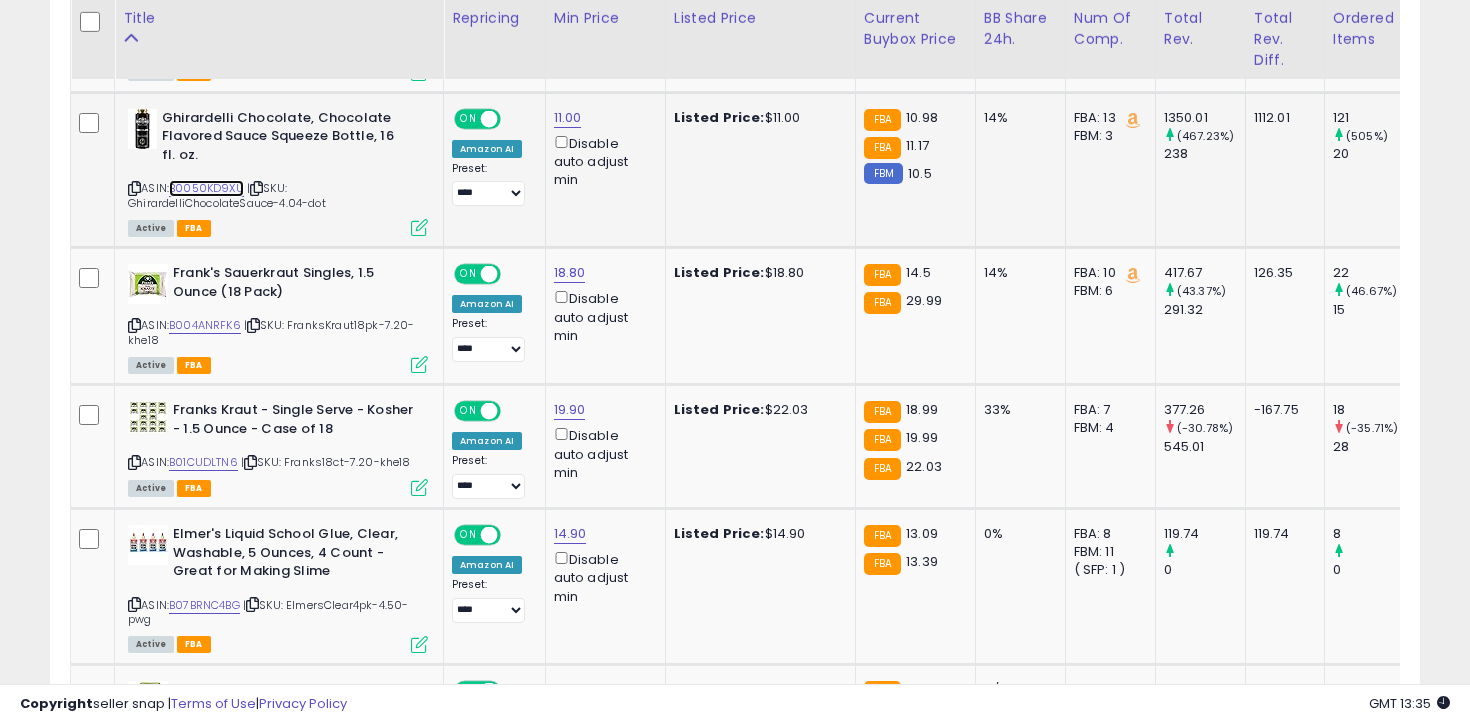 click on "B0050KD9XU" at bounding box center (206, 188) 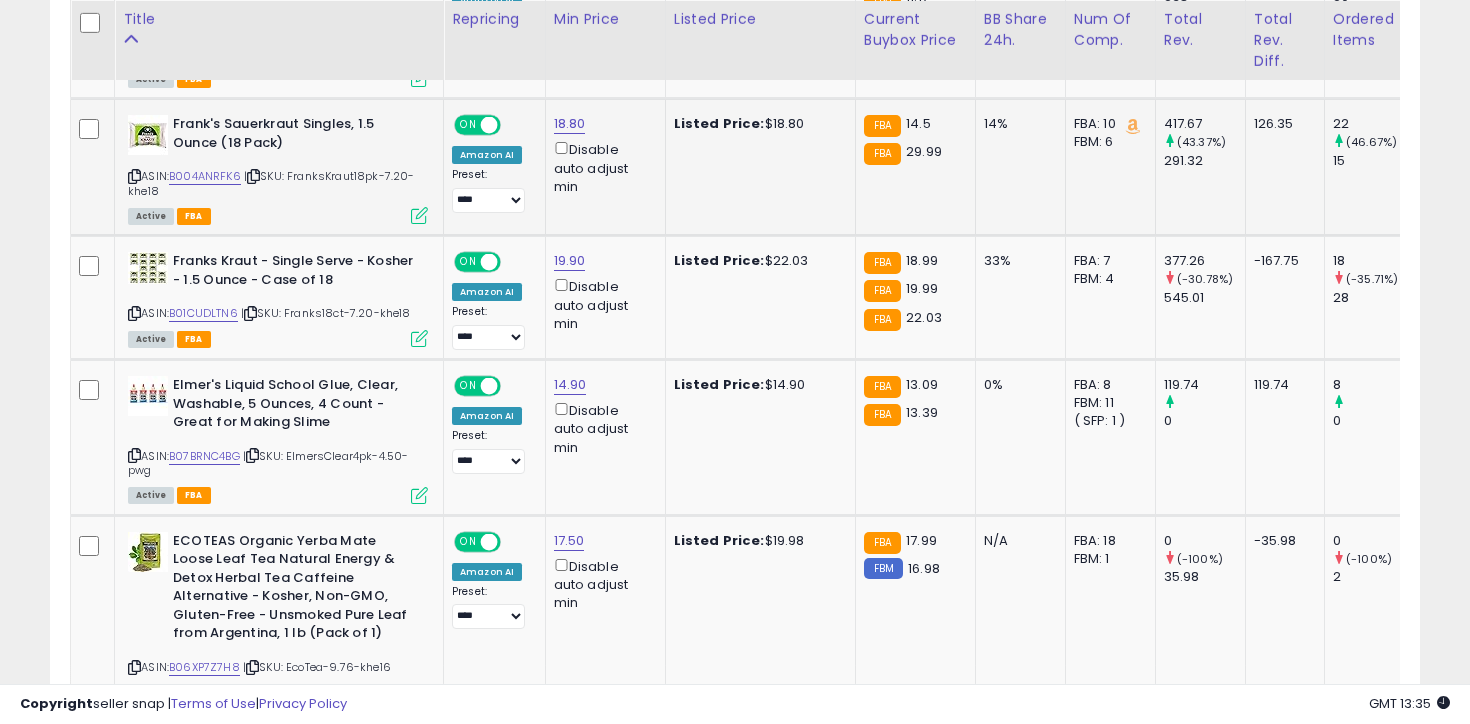 scroll, scrollTop: 2391, scrollLeft: 0, axis: vertical 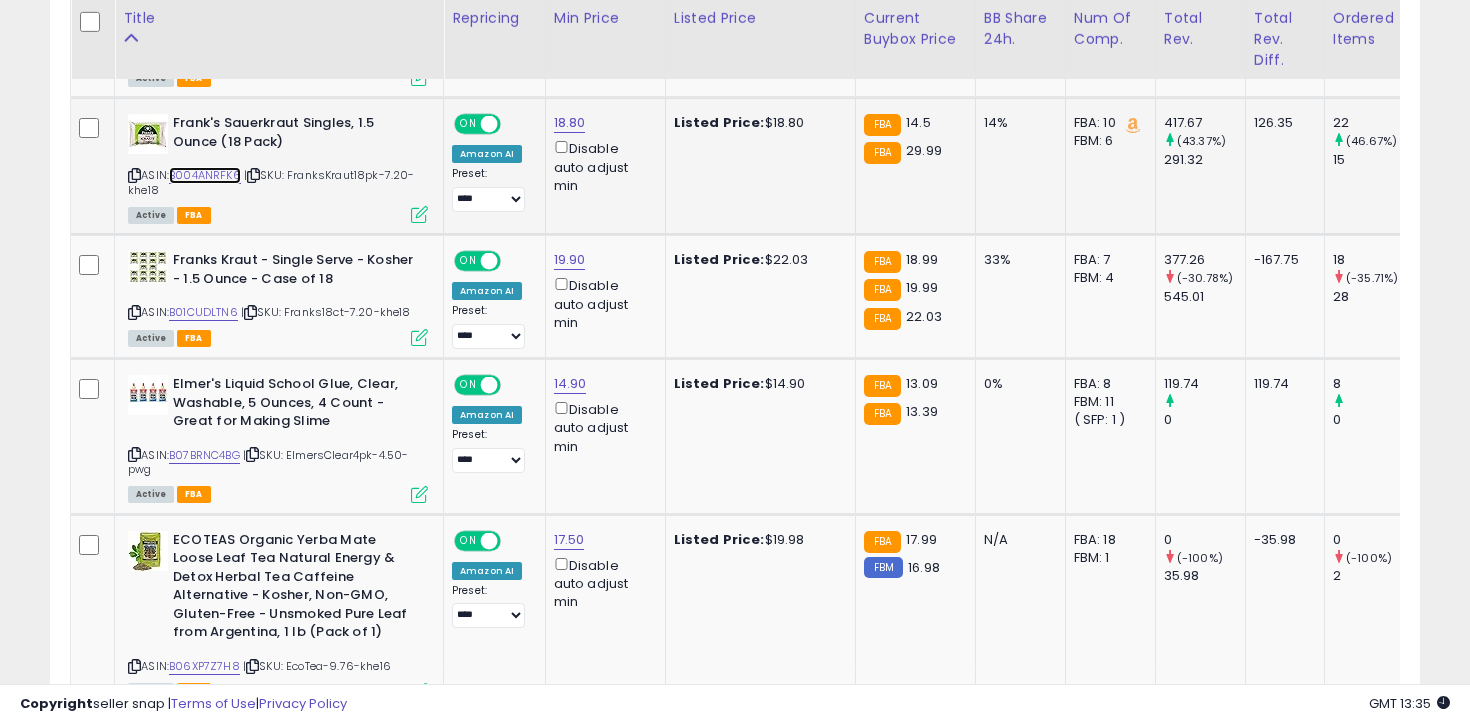 click on "B004ANRFK6" at bounding box center (205, 175) 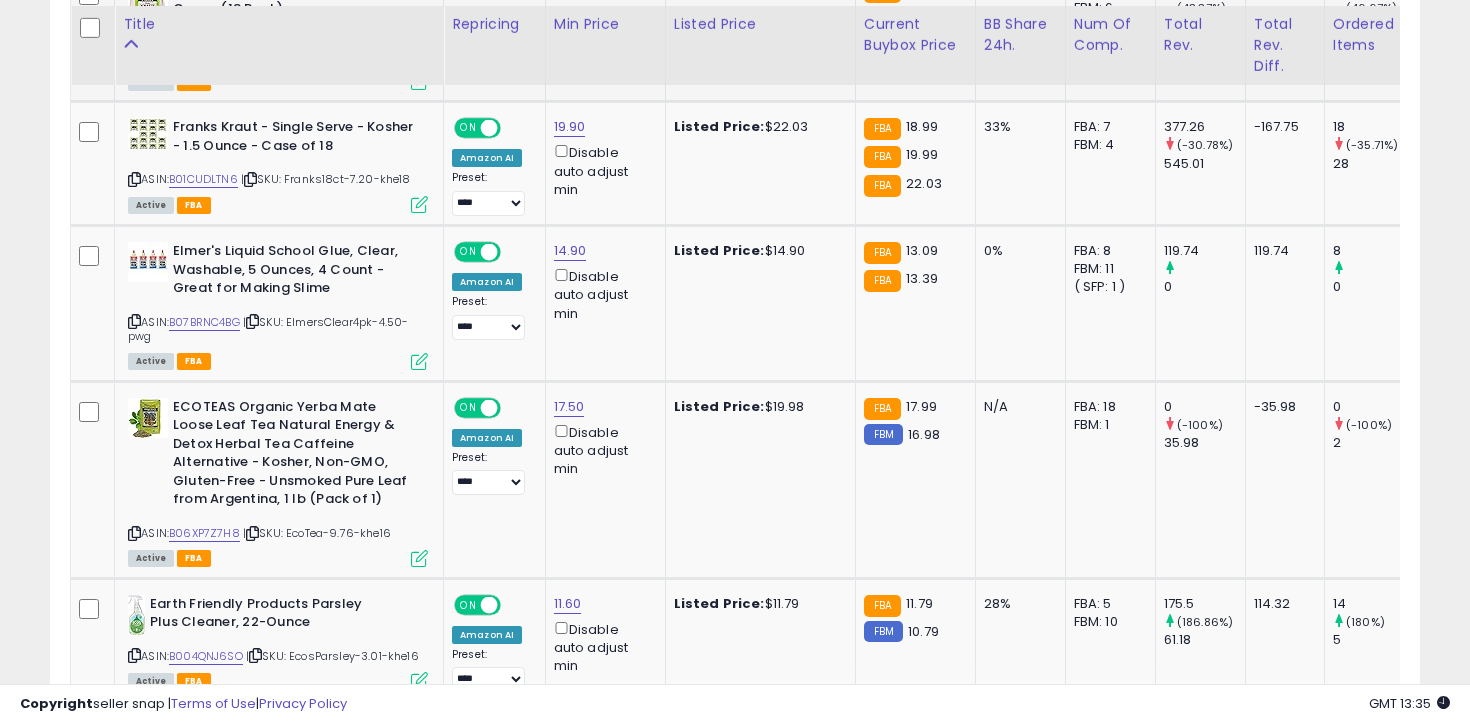scroll, scrollTop: 2542, scrollLeft: 0, axis: vertical 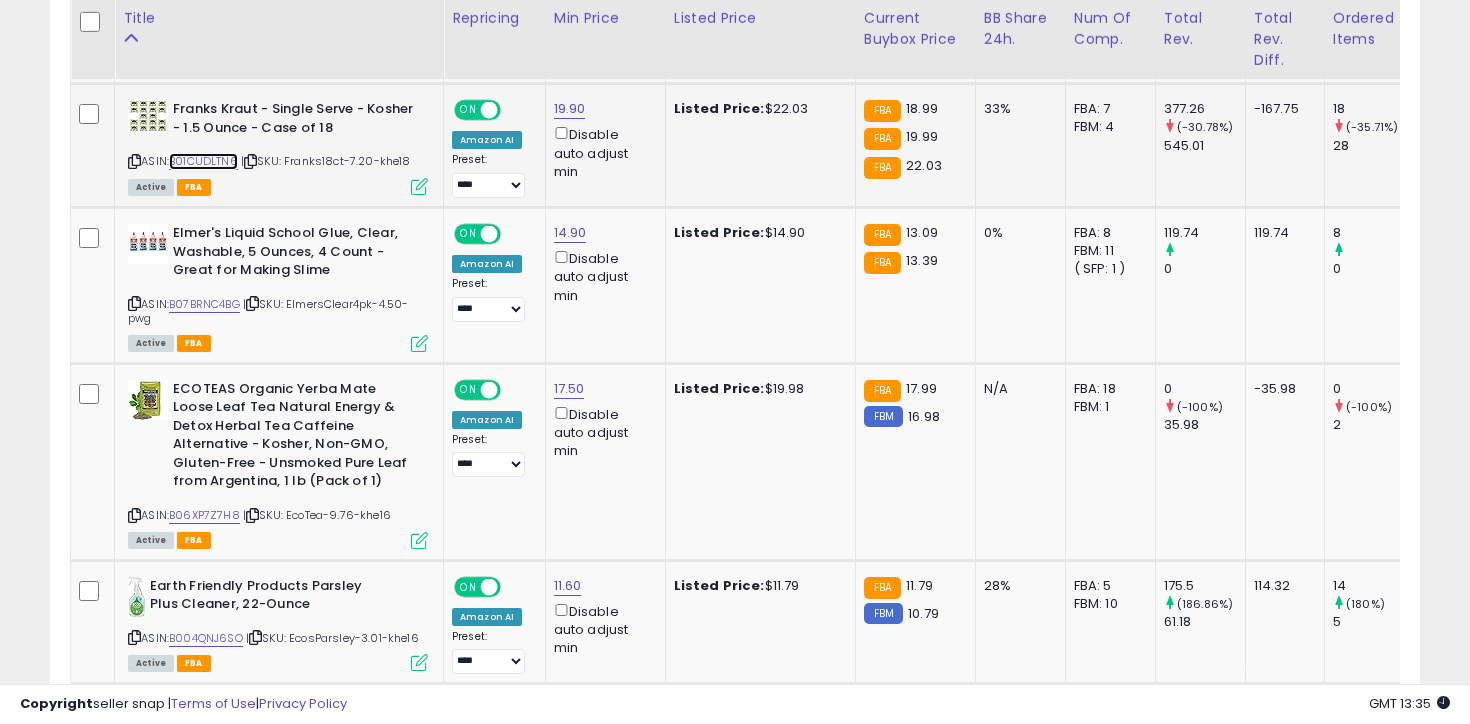 click on "B01CUDLTN6" at bounding box center [203, 161] 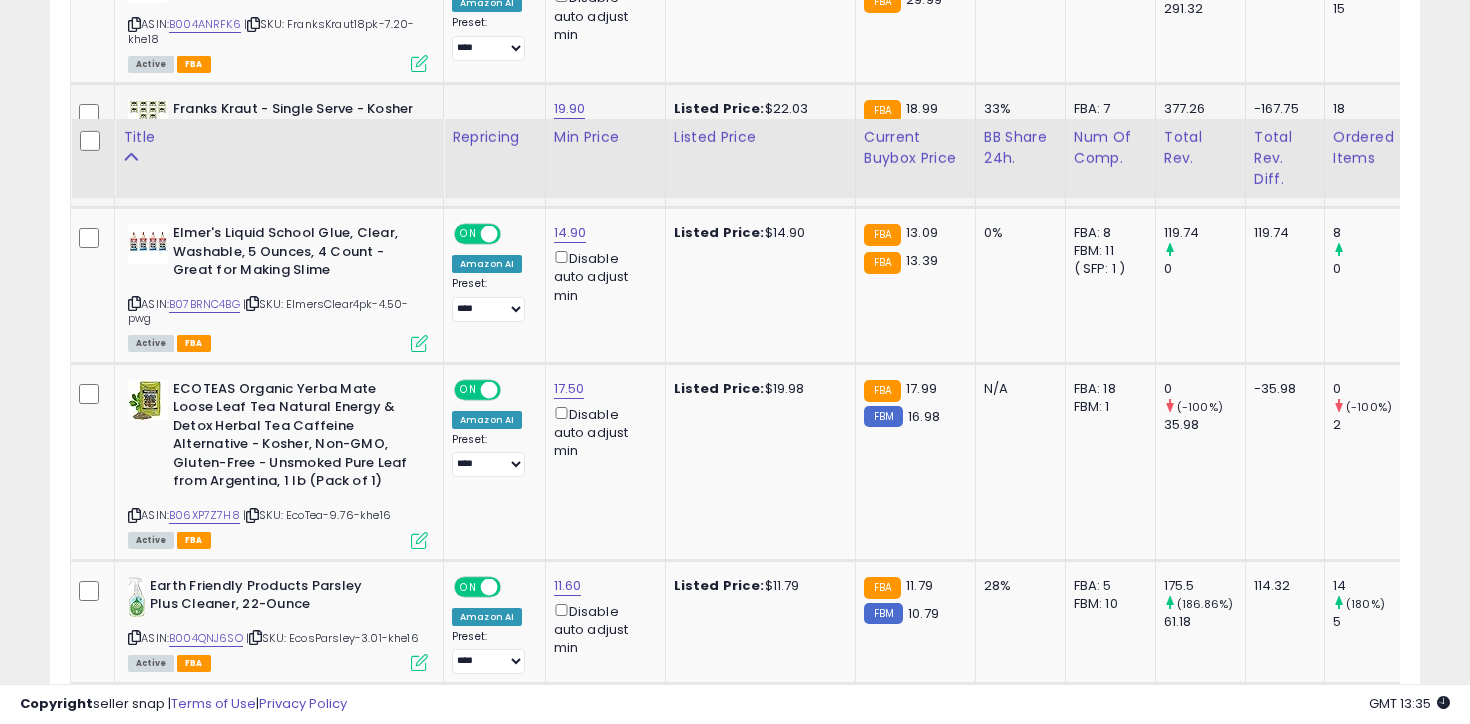scroll, scrollTop: 2661, scrollLeft: 0, axis: vertical 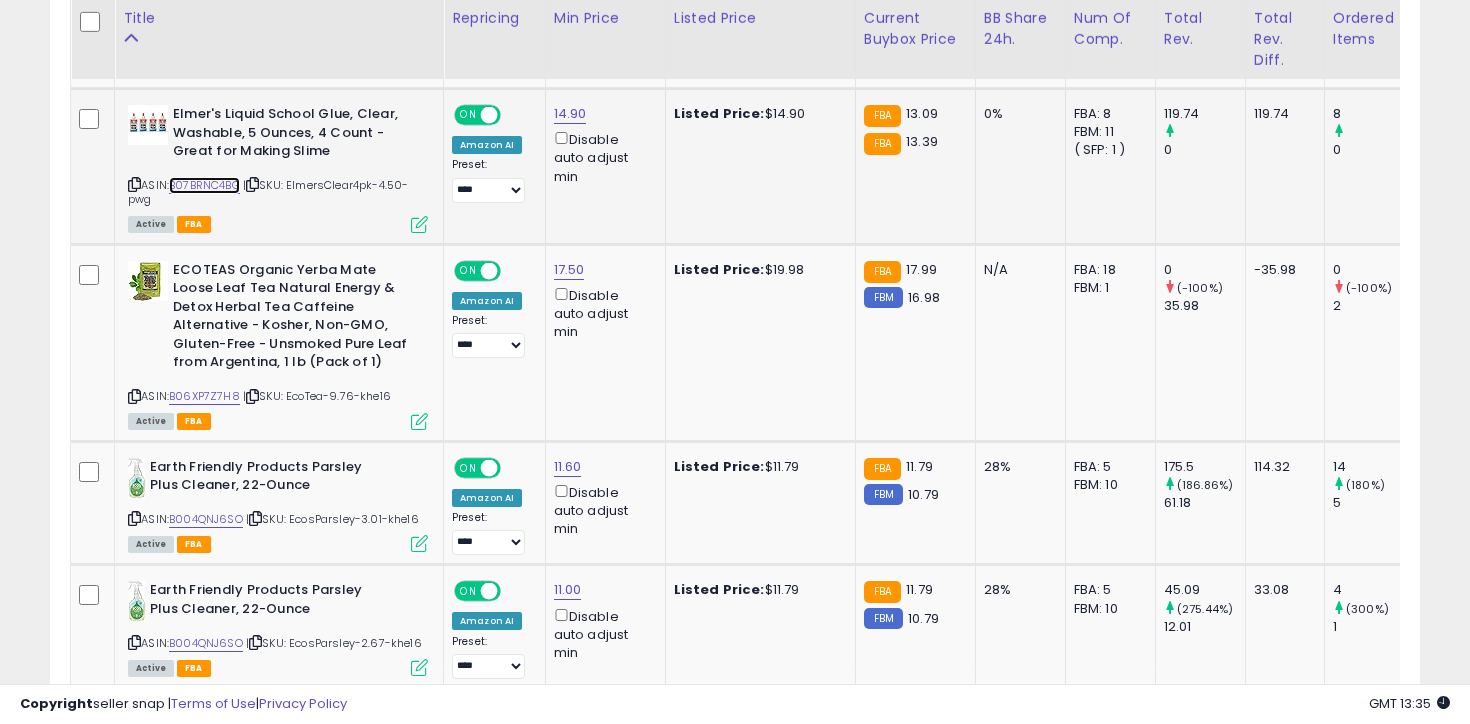 click on "B07BRNC4BG" at bounding box center (204, 185) 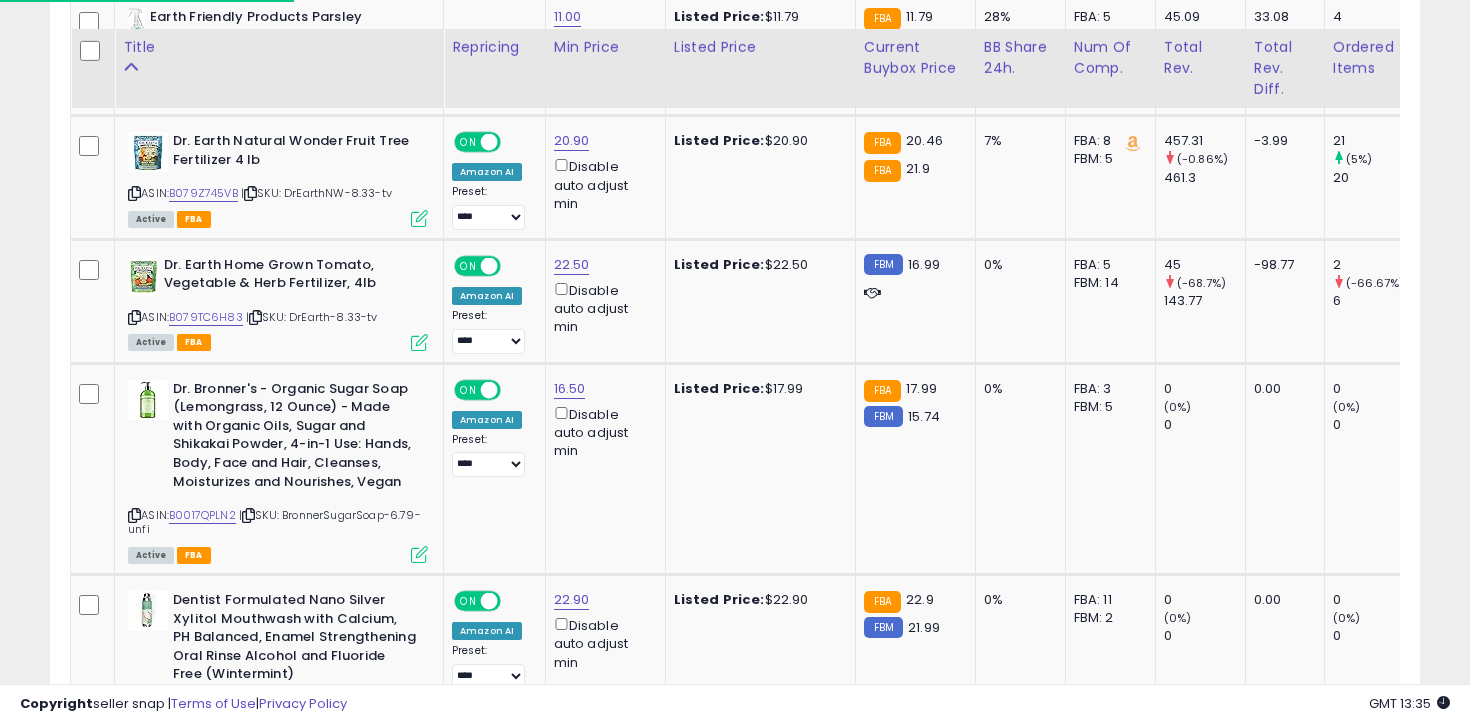 scroll, scrollTop: 3263, scrollLeft: 0, axis: vertical 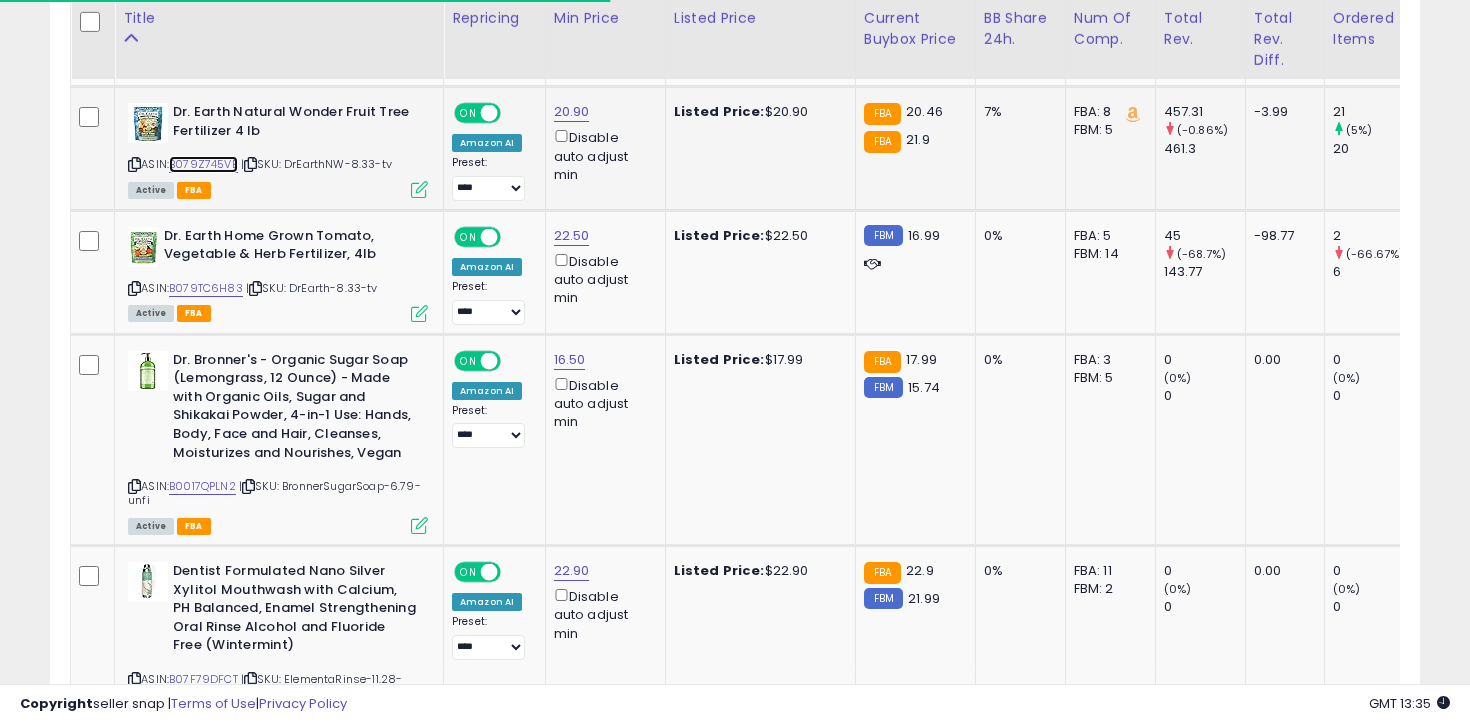 click on "B079Z745VB" at bounding box center (203, 164) 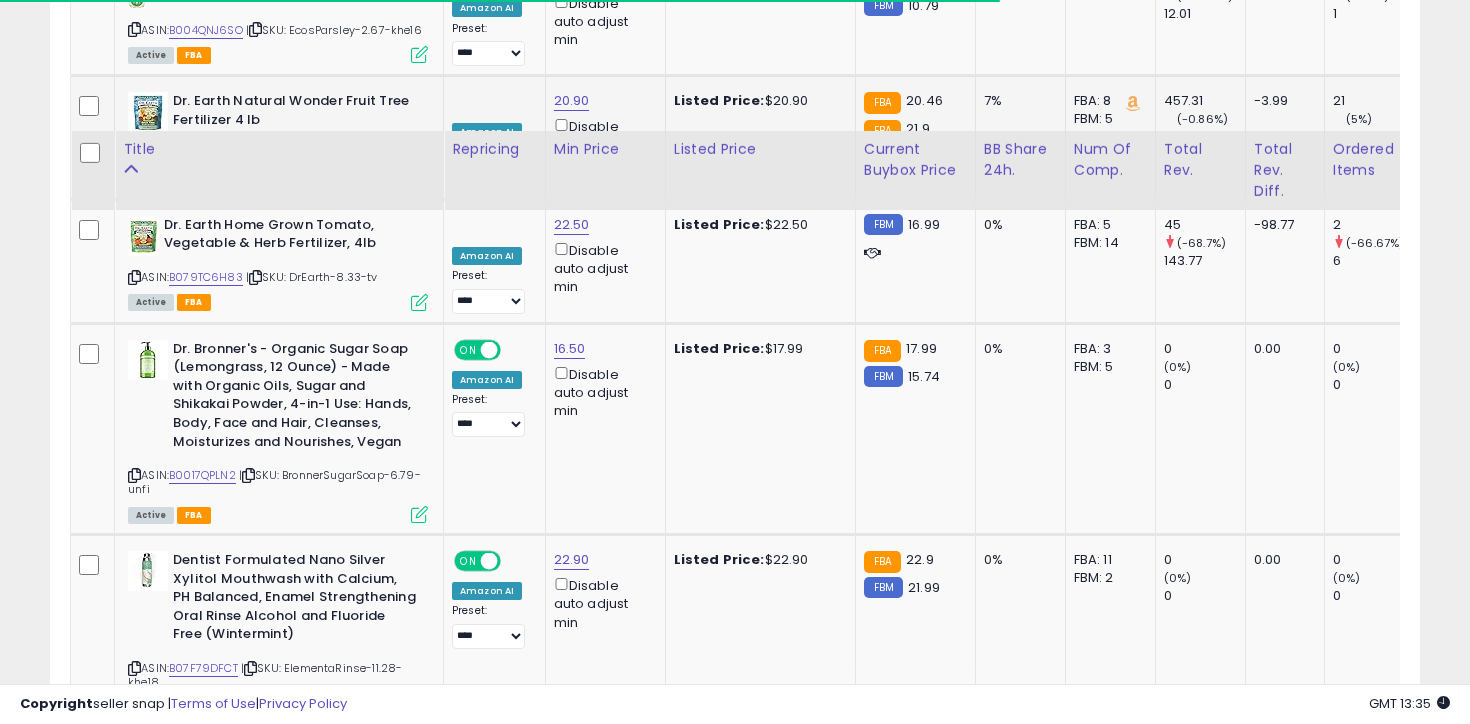 scroll, scrollTop: 3408, scrollLeft: 0, axis: vertical 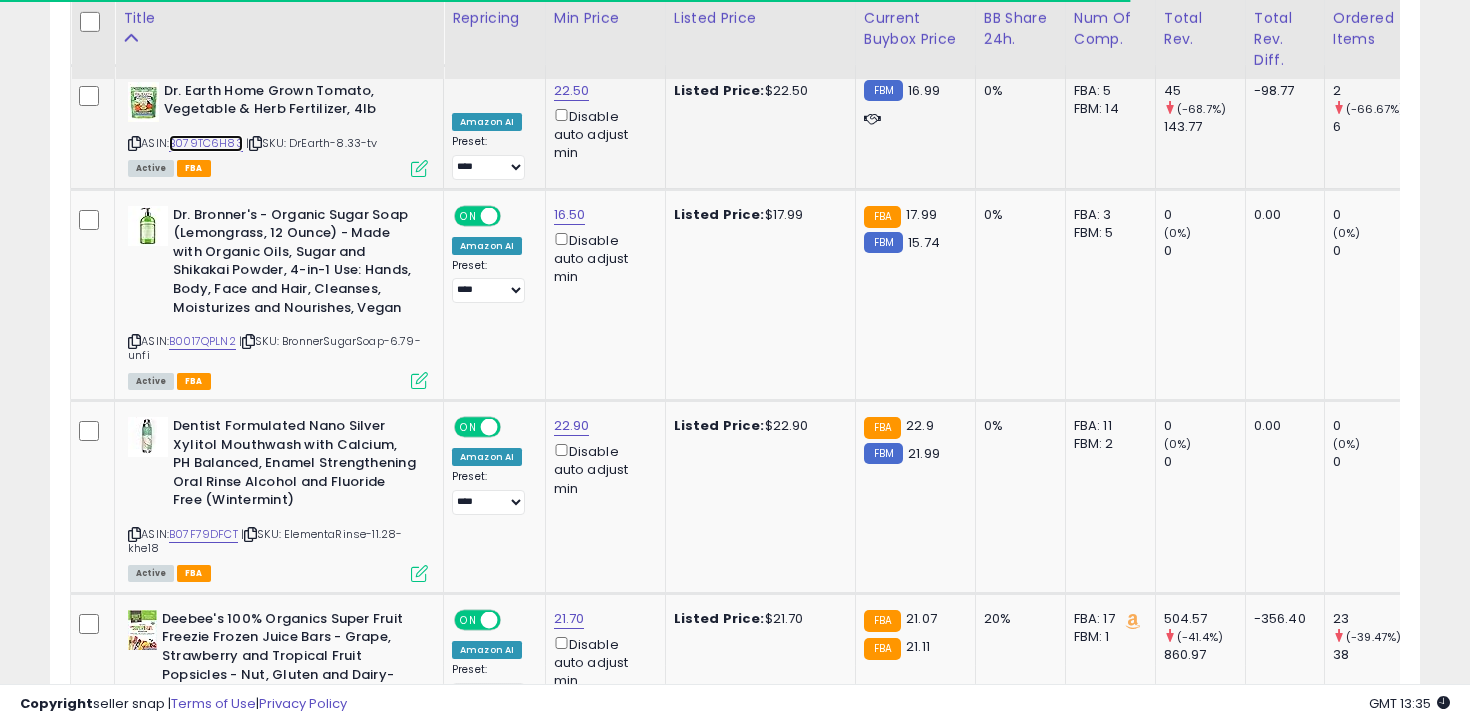 click on "B079TC6H83" at bounding box center [206, 143] 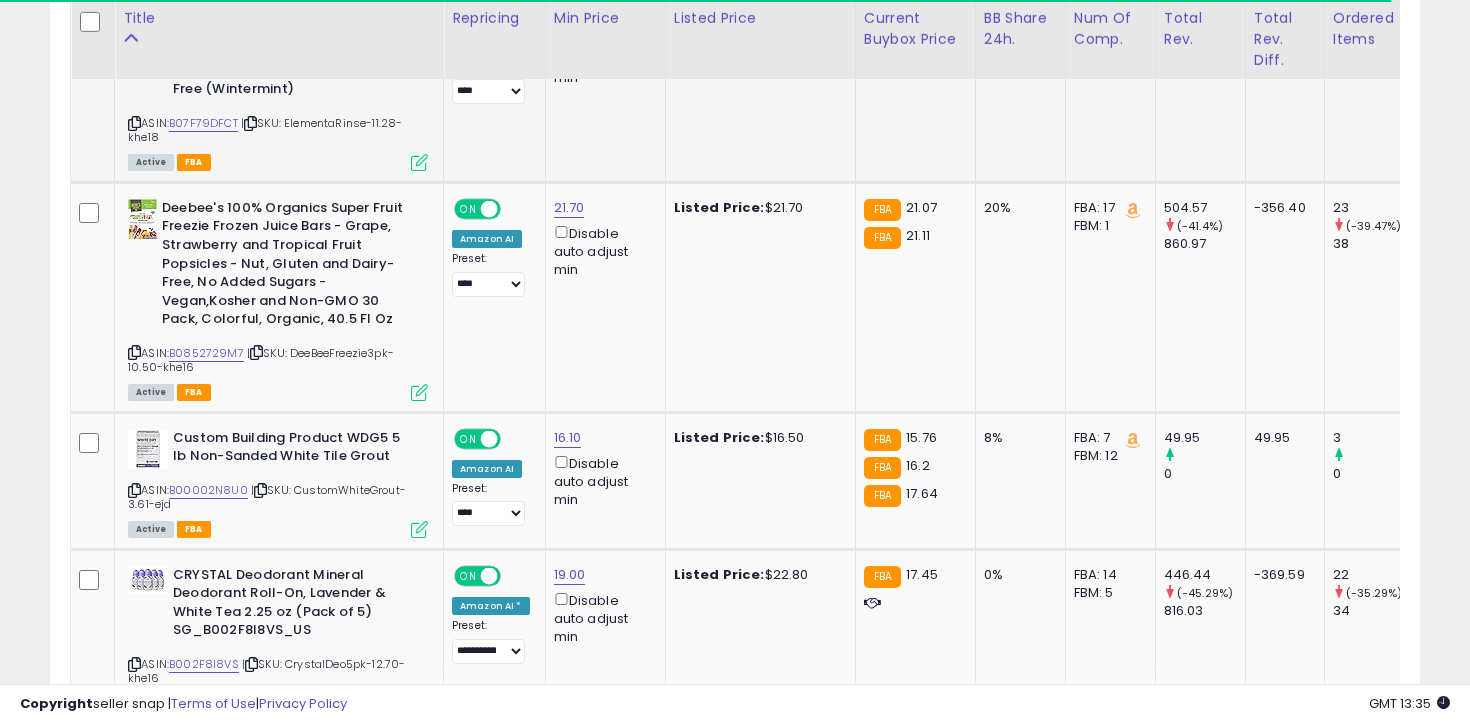 scroll, scrollTop: 3896, scrollLeft: 0, axis: vertical 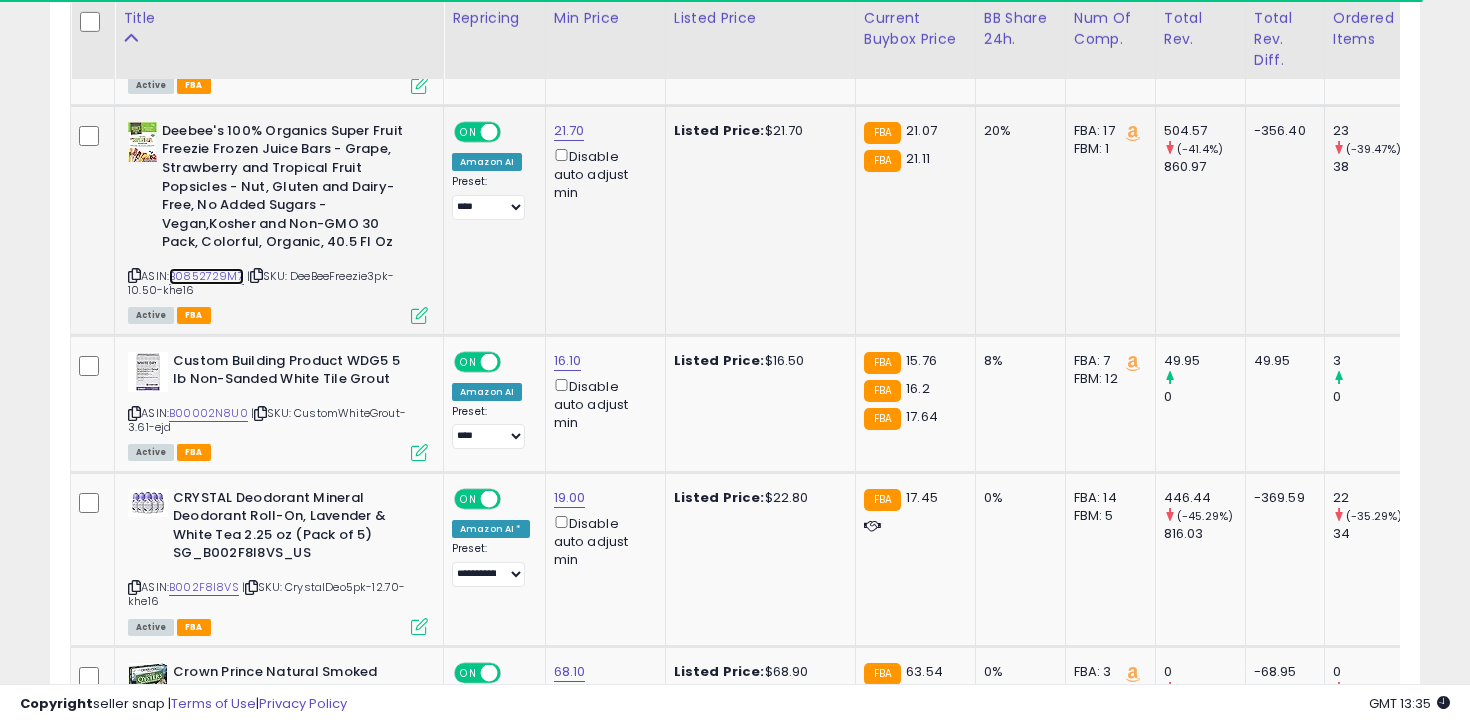 click on "B0852729M7" at bounding box center (206, 276) 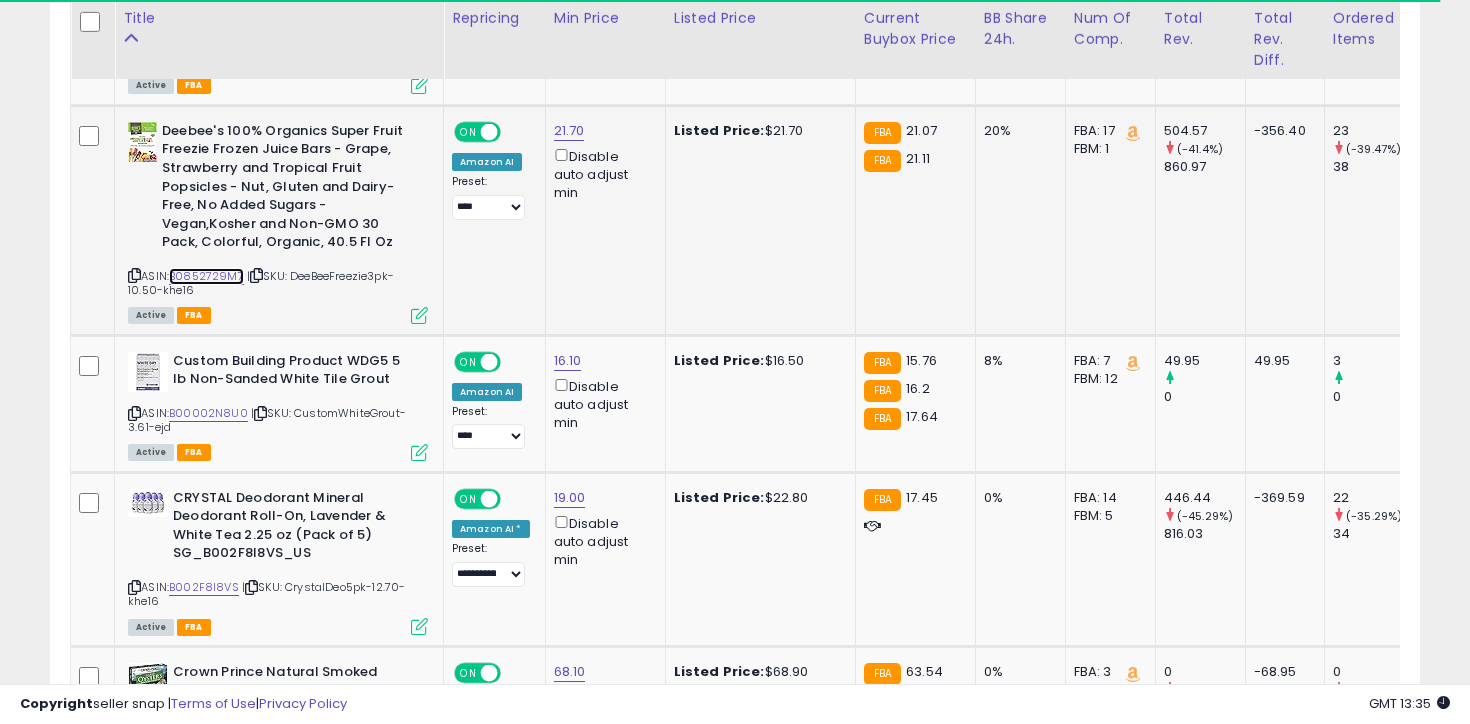scroll, scrollTop: 4161, scrollLeft: 0, axis: vertical 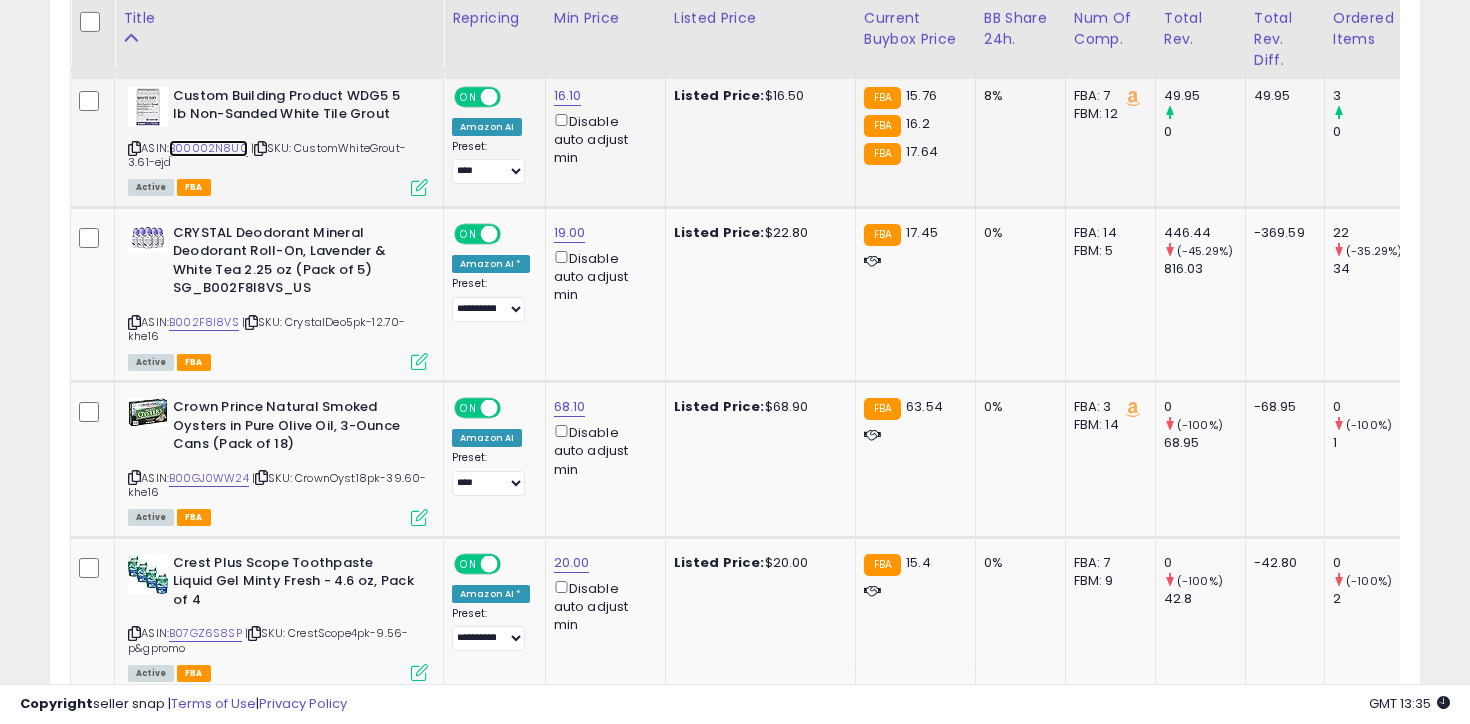 click on "B00002N8U0" at bounding box center (208, 148) 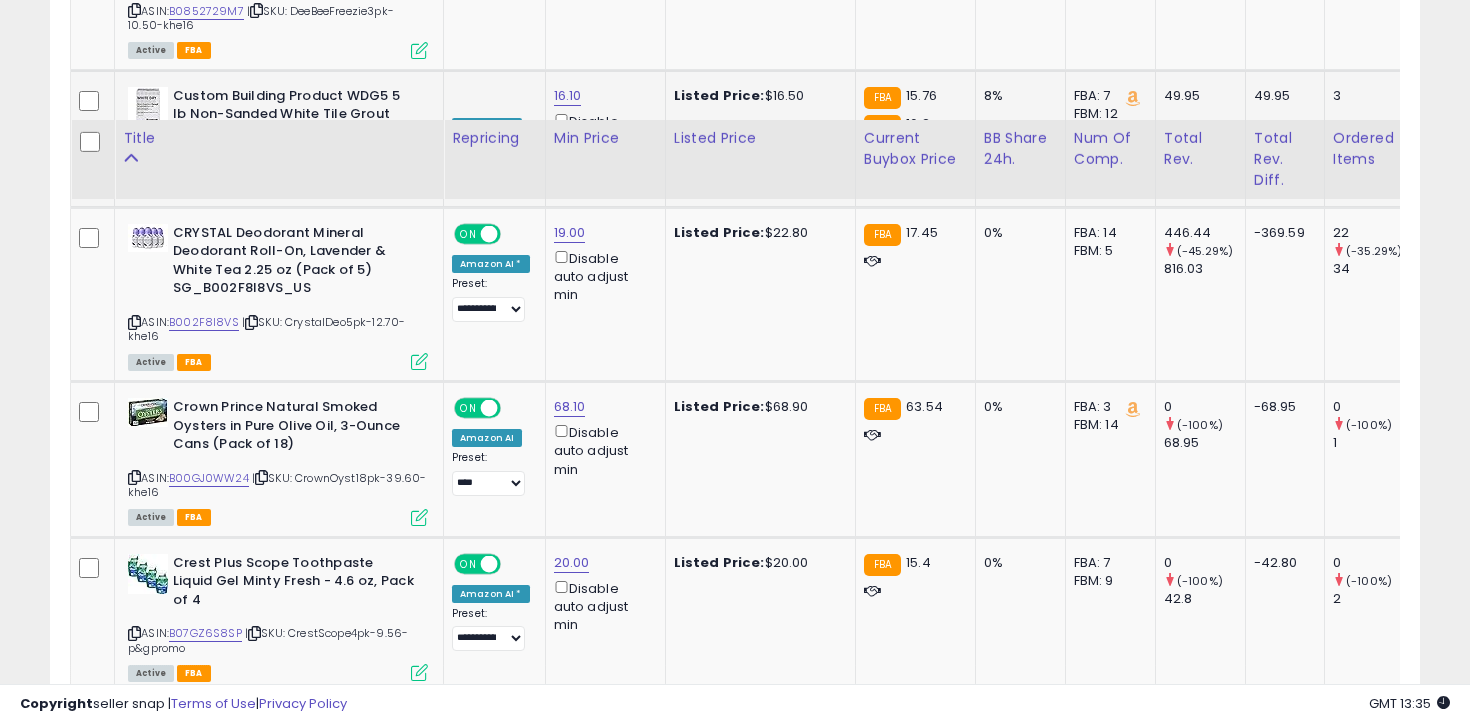 scroll, scrollTop: 4282, scrollLeft: 0, axis: vertical 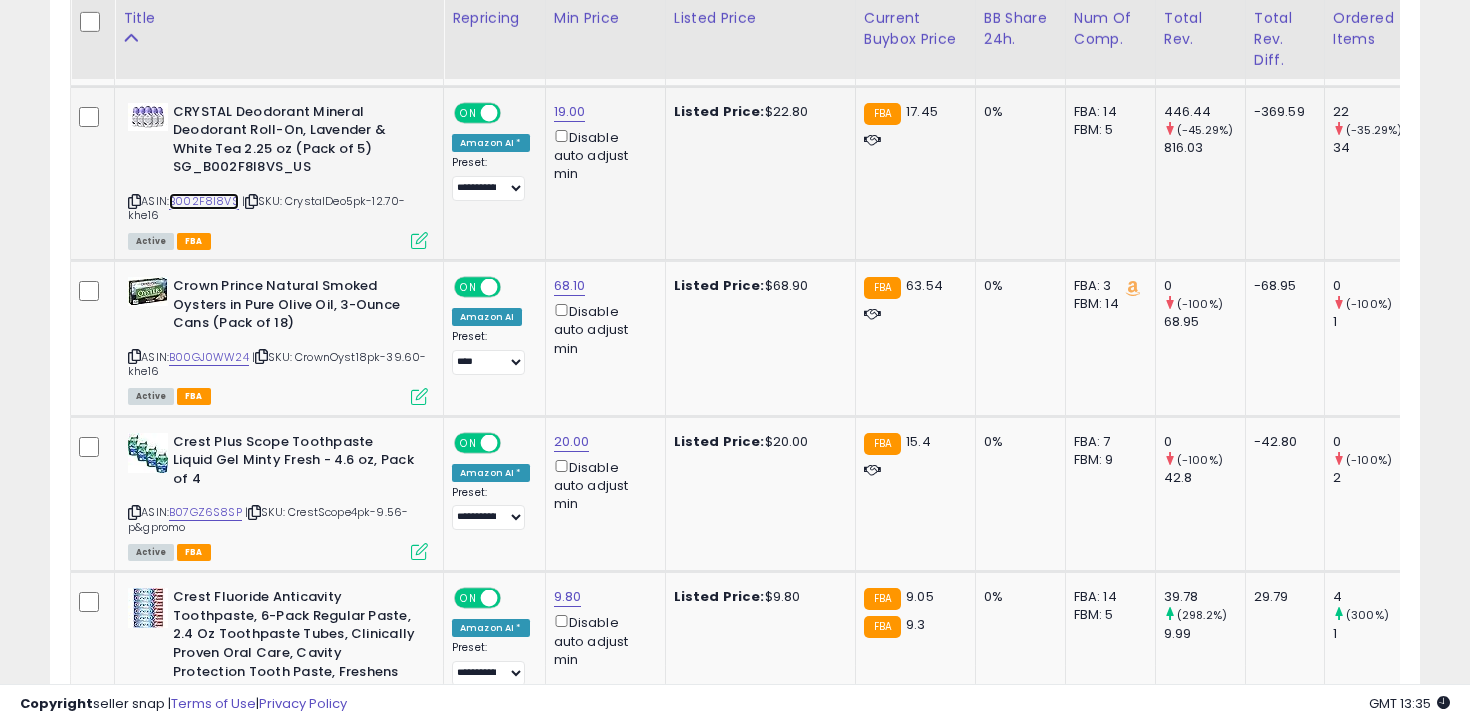 click on "B002F8I8VS" at bounding box center [204, 201] 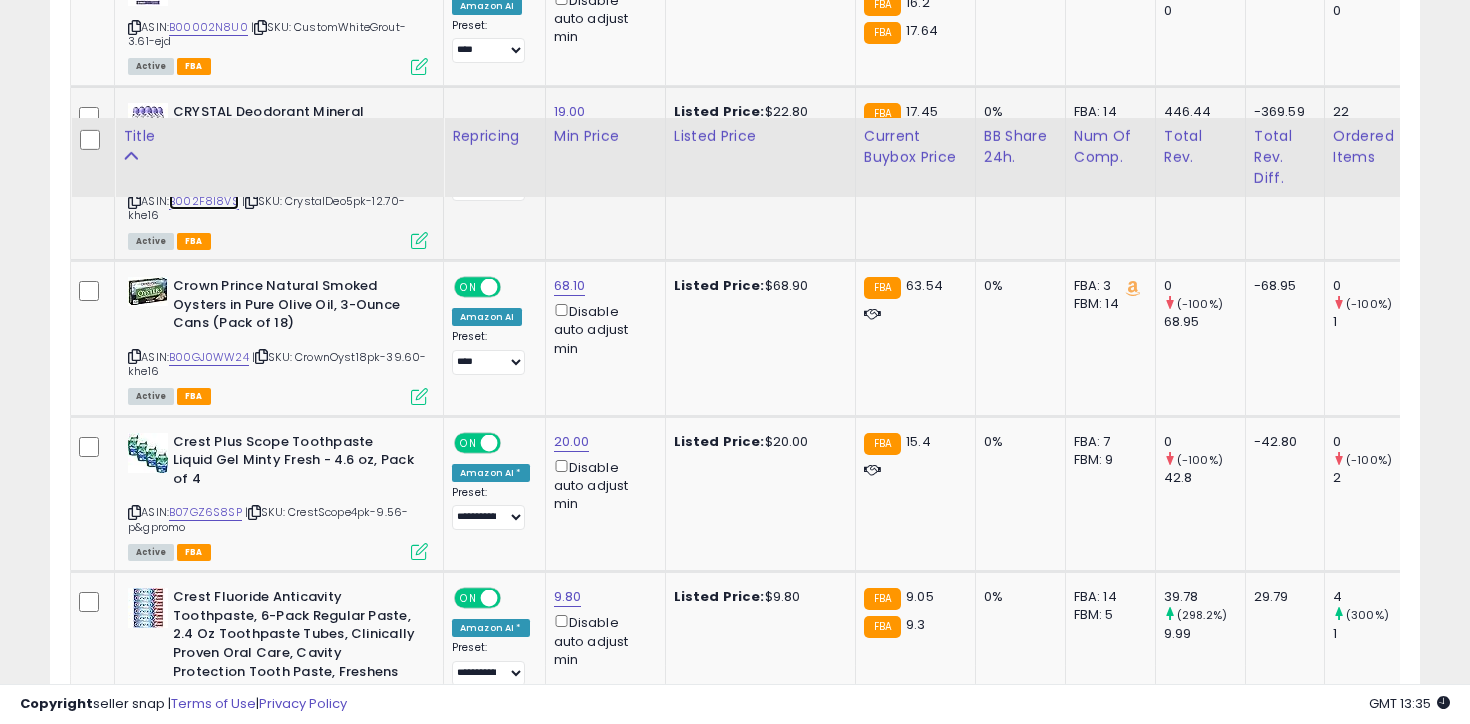 scroll, scrollTop: 4466, scrollLeft: 0, axis: vertical 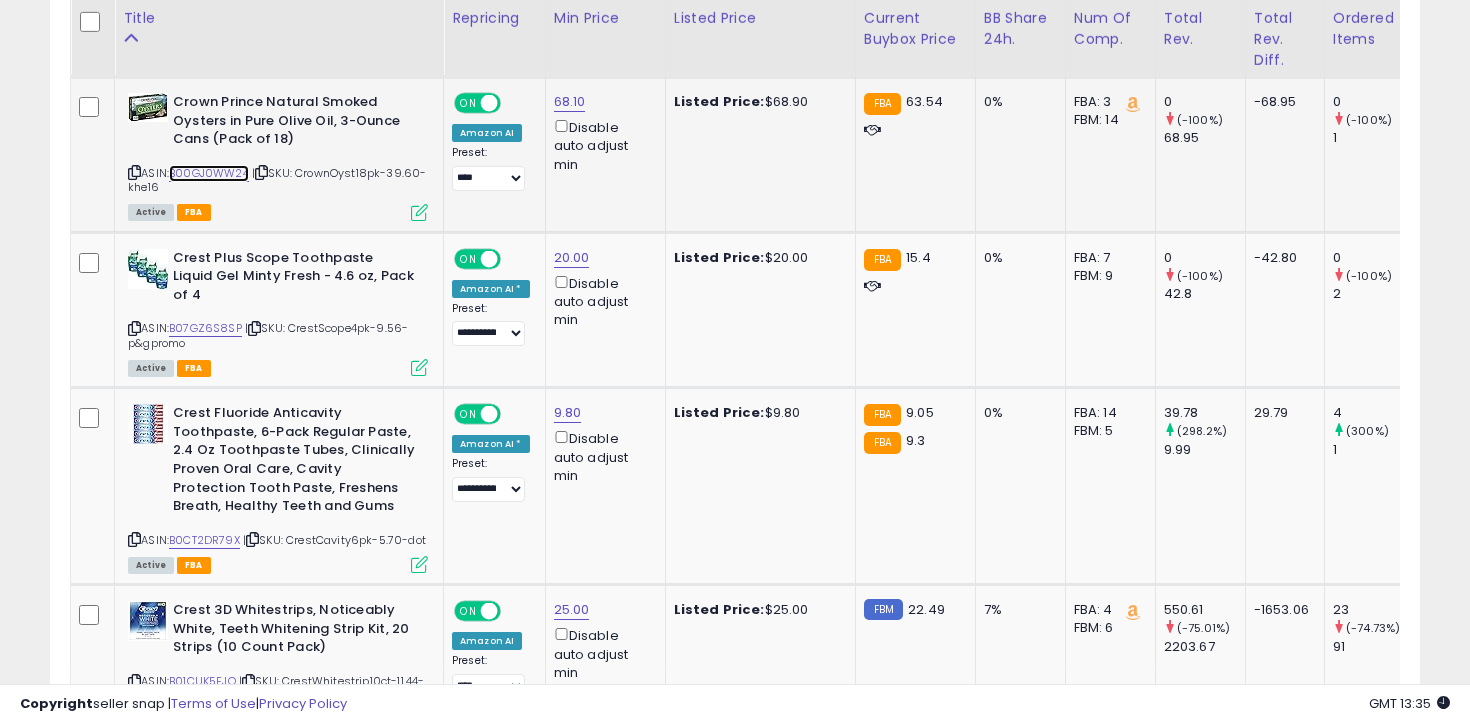click on "B00GJ0WW24" at bounding box center [209, 173] 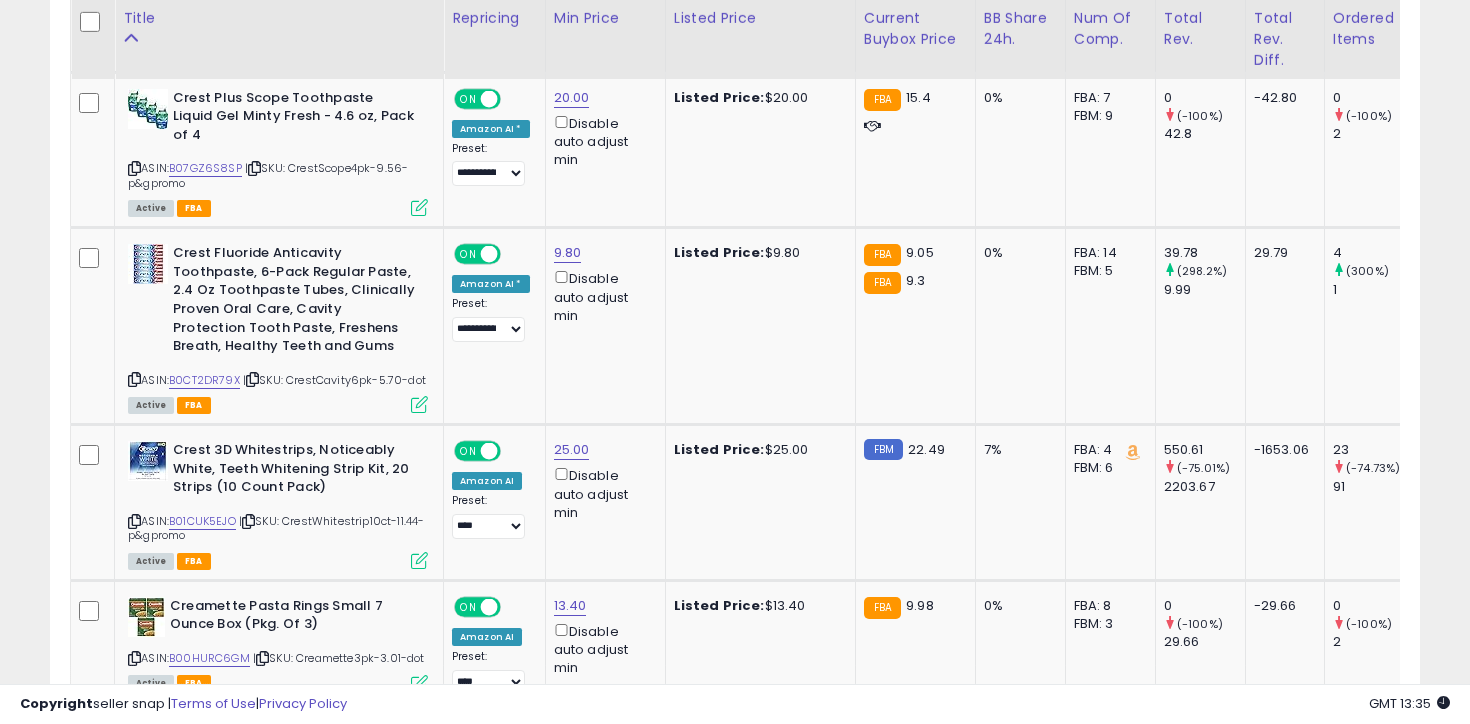scroll, scrollTop: 4606, scrollLeft: 0, axis: vertical 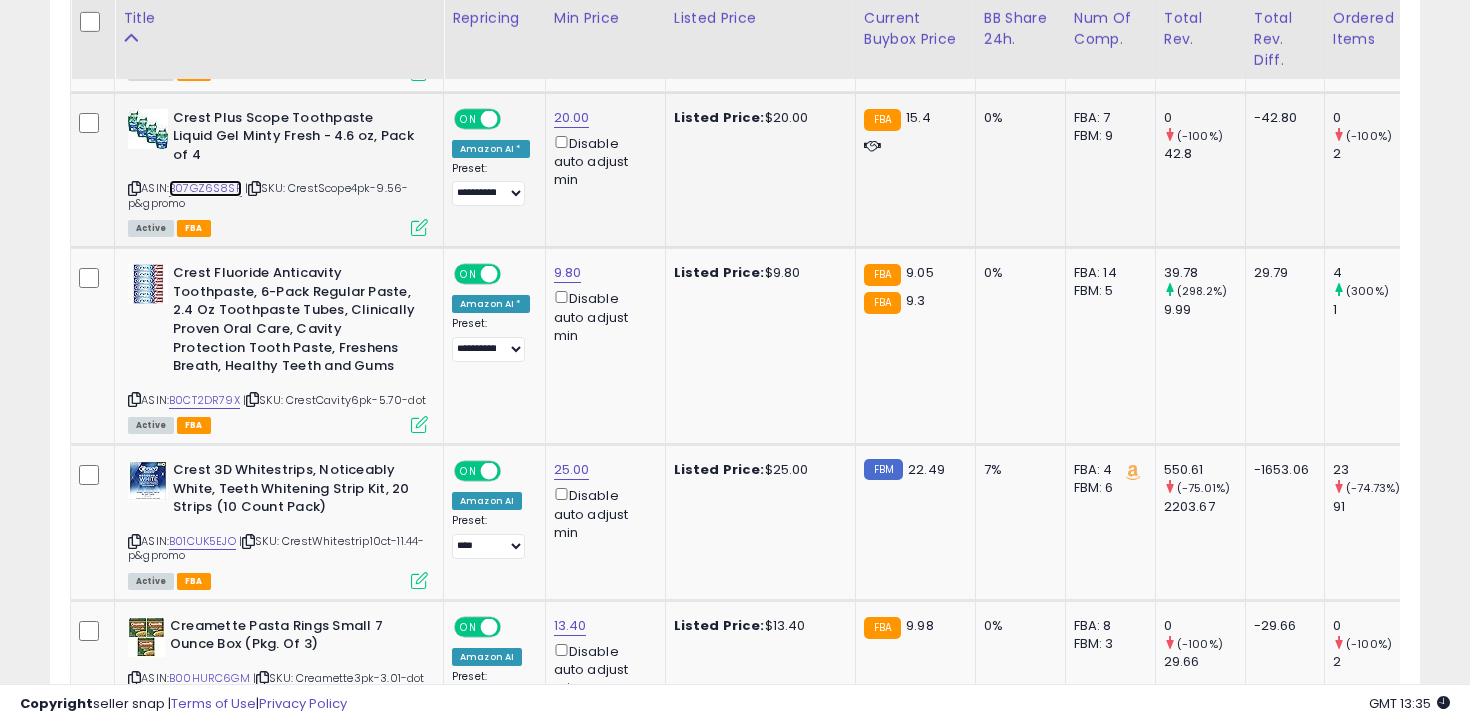 click on "B07GZ6S8SP" at bounding box center (205, 188) 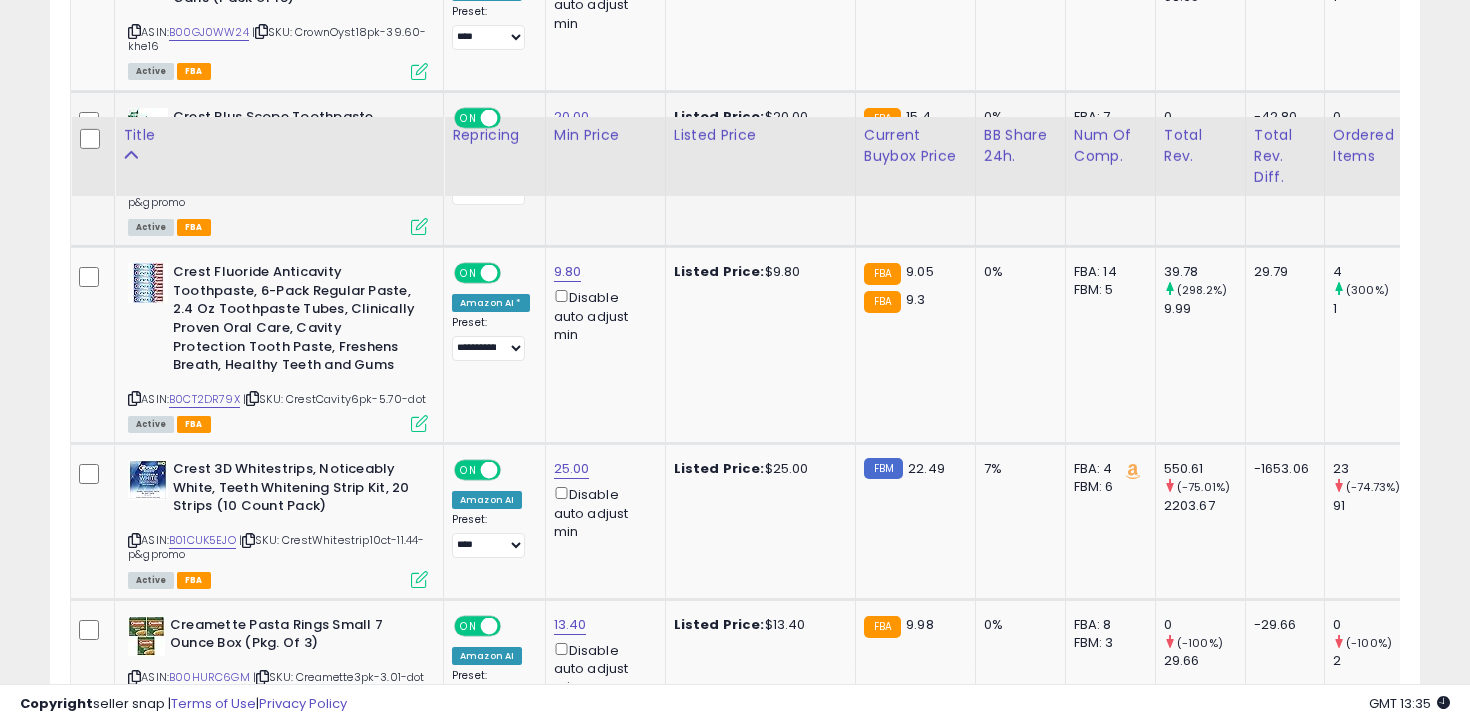 scroll, scrollTop: 4741, scrollLeft: 0, axis: vertical 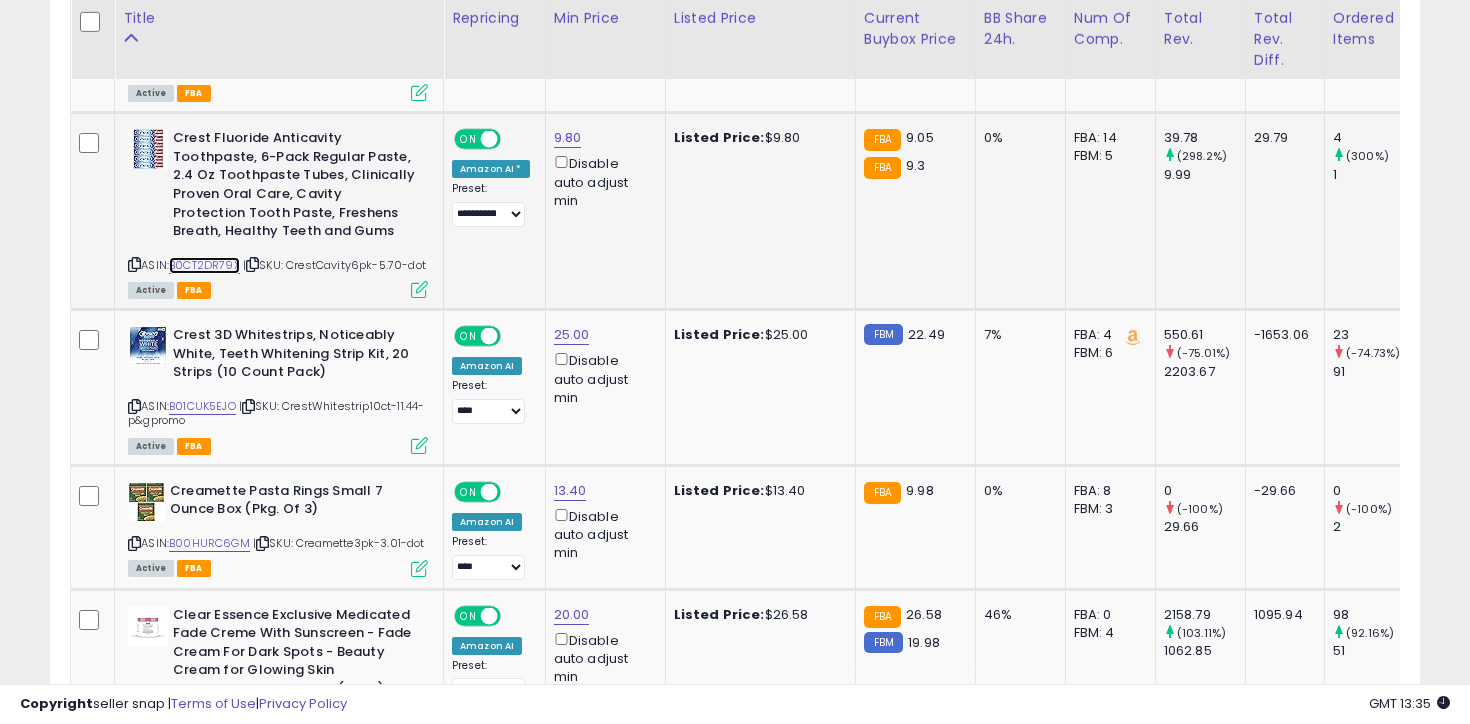 click on "B0CT2DR79X" at bounding box center (204, 265) 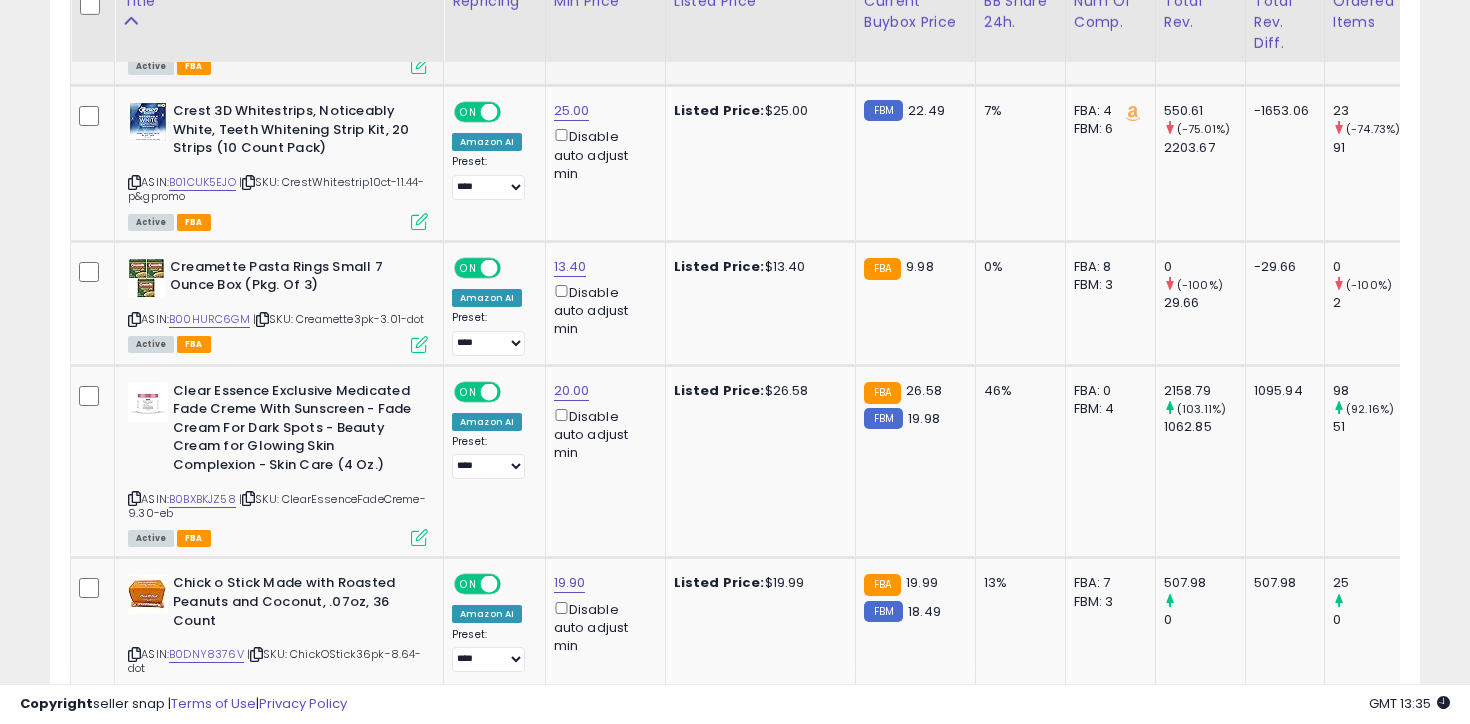 scroll, scrollTop: 4947, scrollLeft: 0, axis: vertical 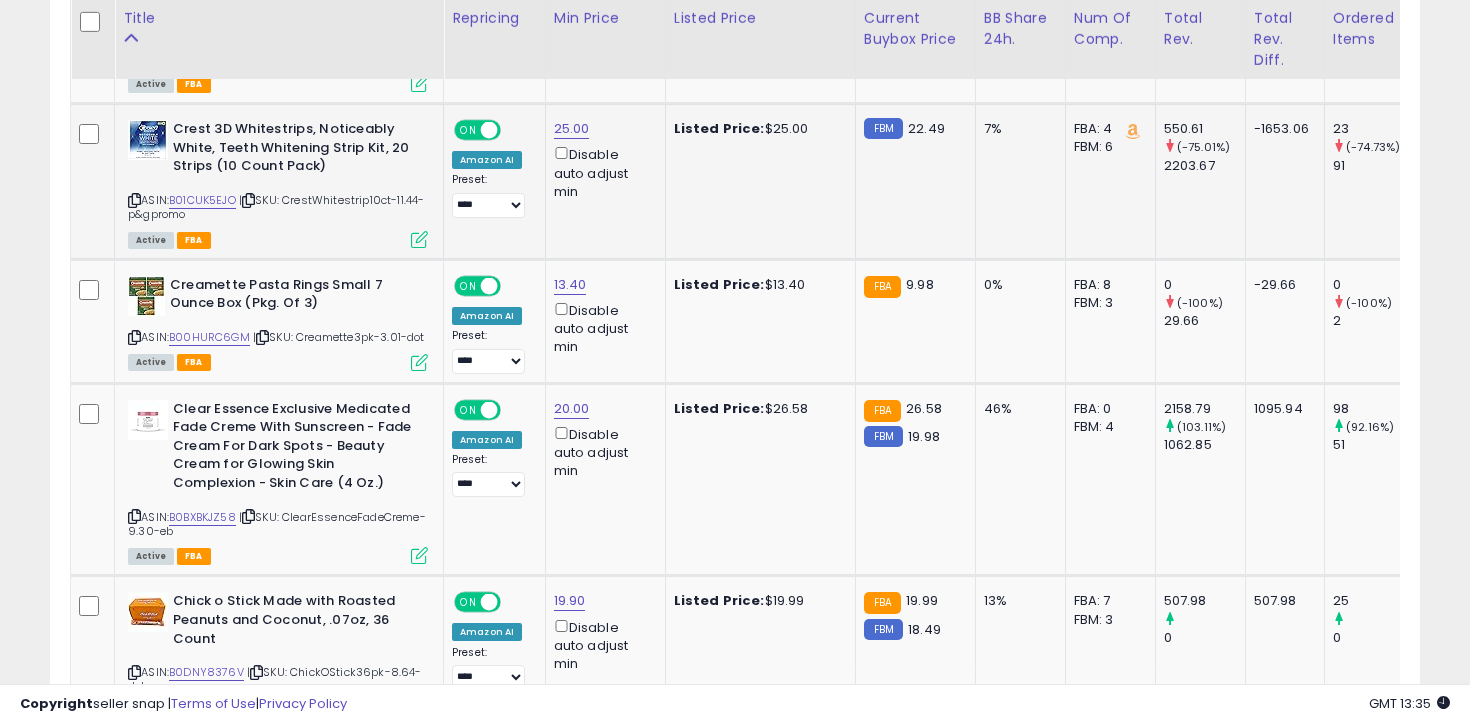click on "ASIN:  B01CUK5EJO    |   SKU: CrestWhitestrip10ct-11.44-p&gpromo Active FBA" at bounding box center (278, 183) 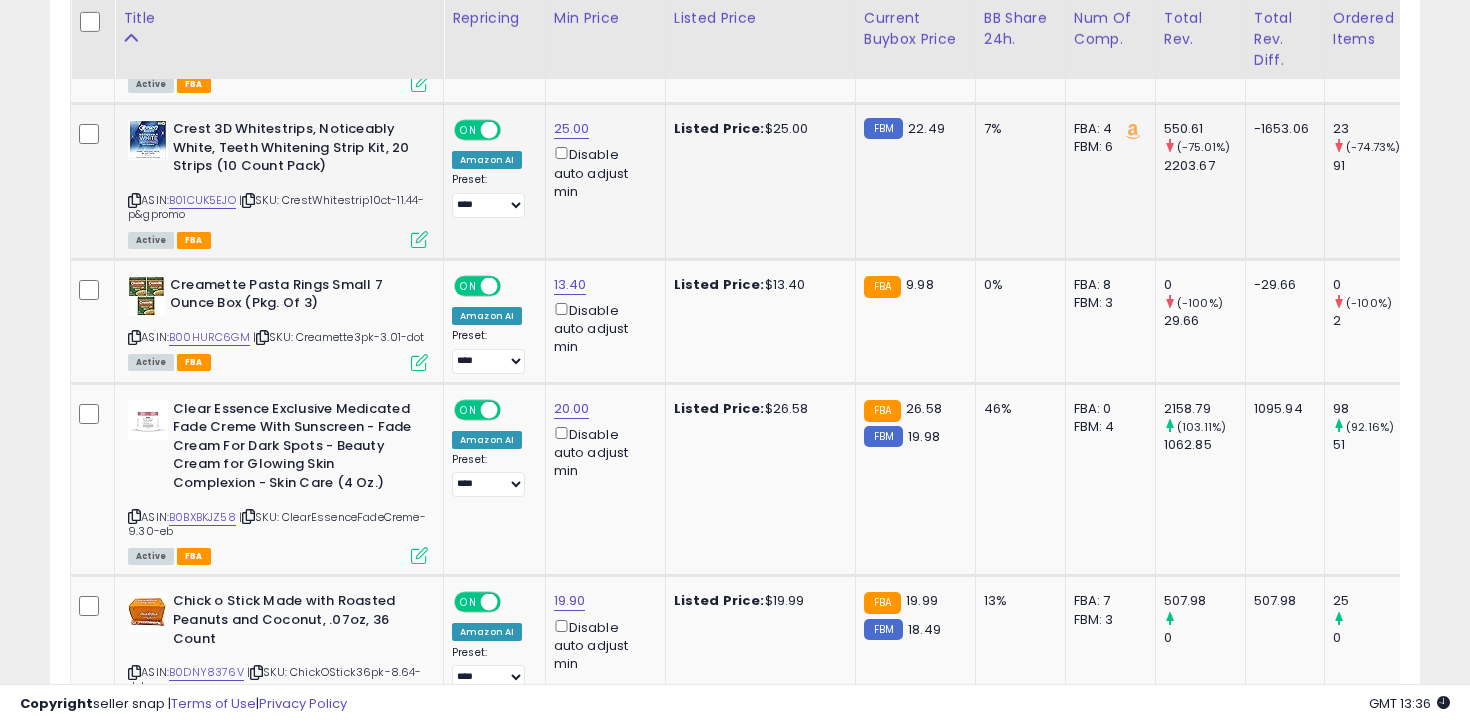 click at bounding box center [134, 200] 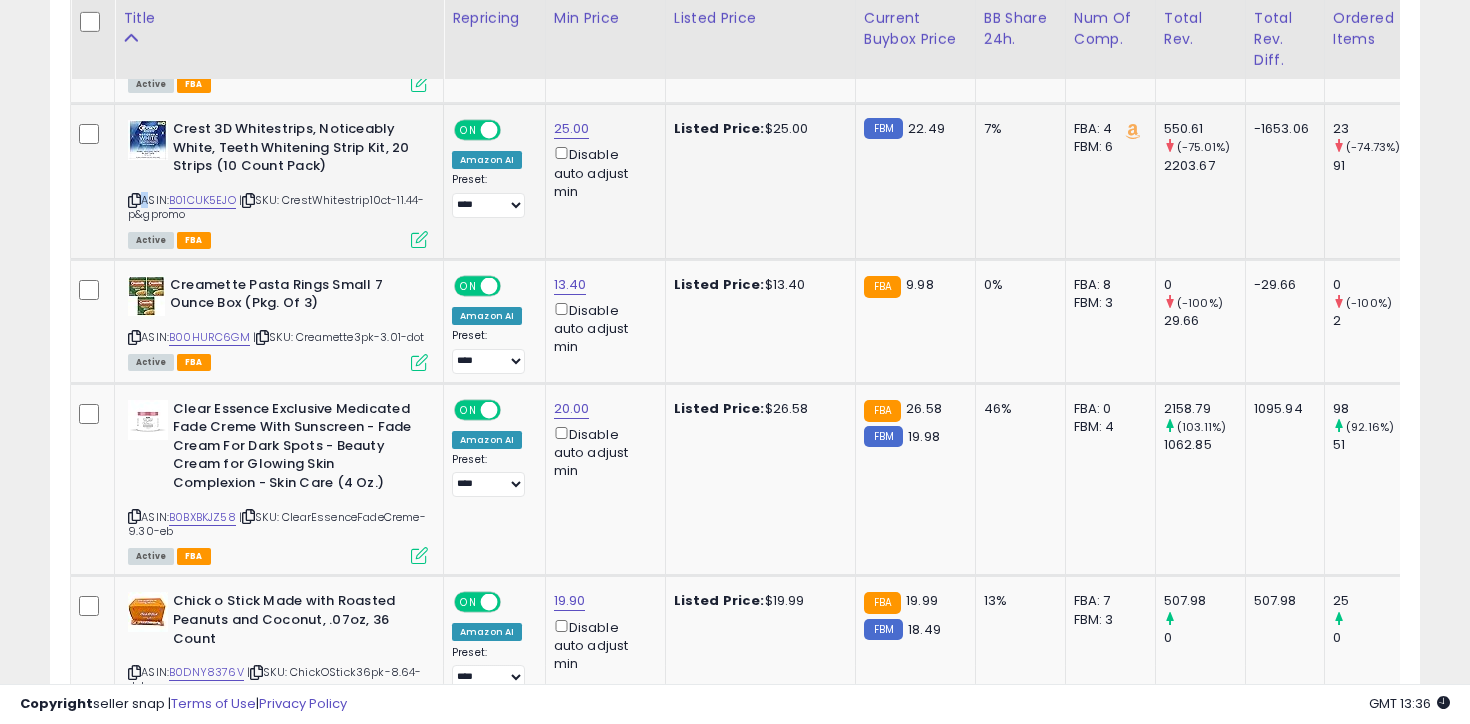 click at bounding box center (134, 200) 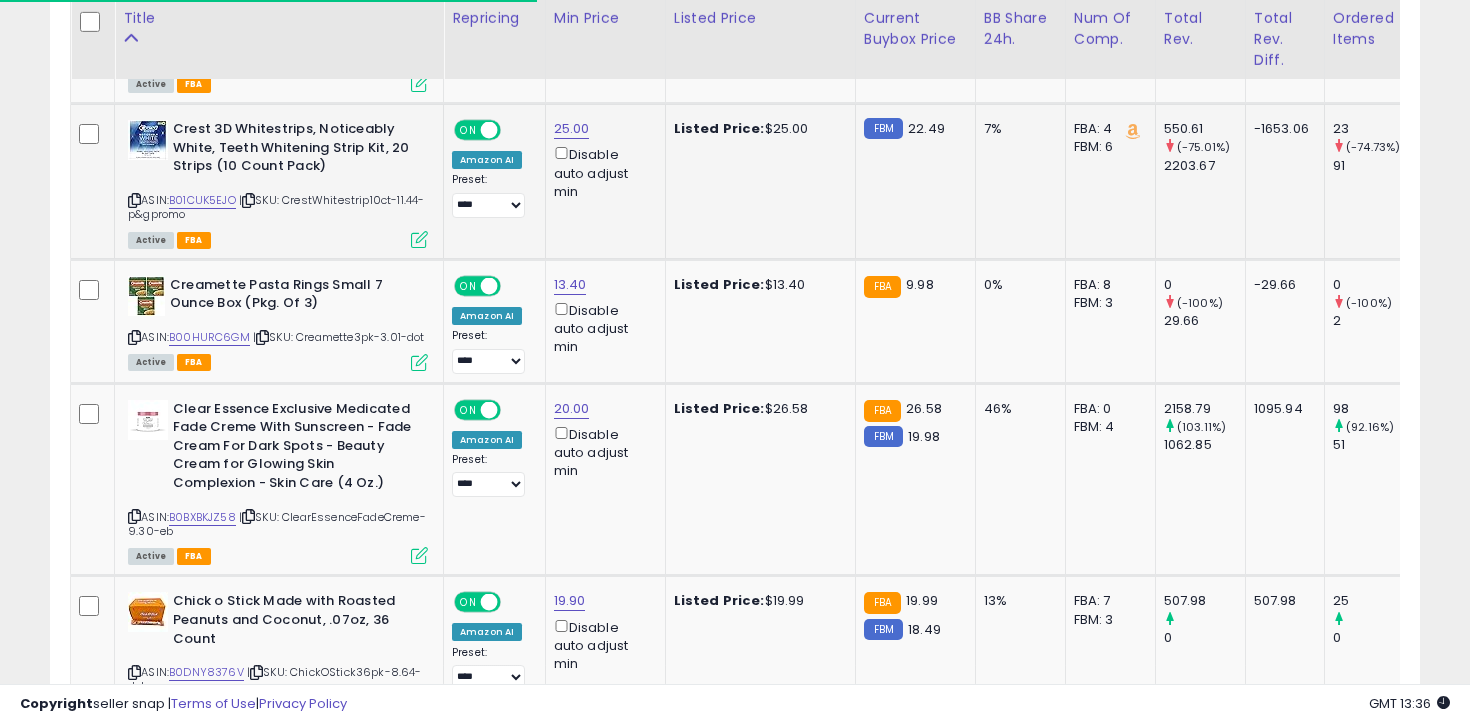 click at bounding box center [134, 200] 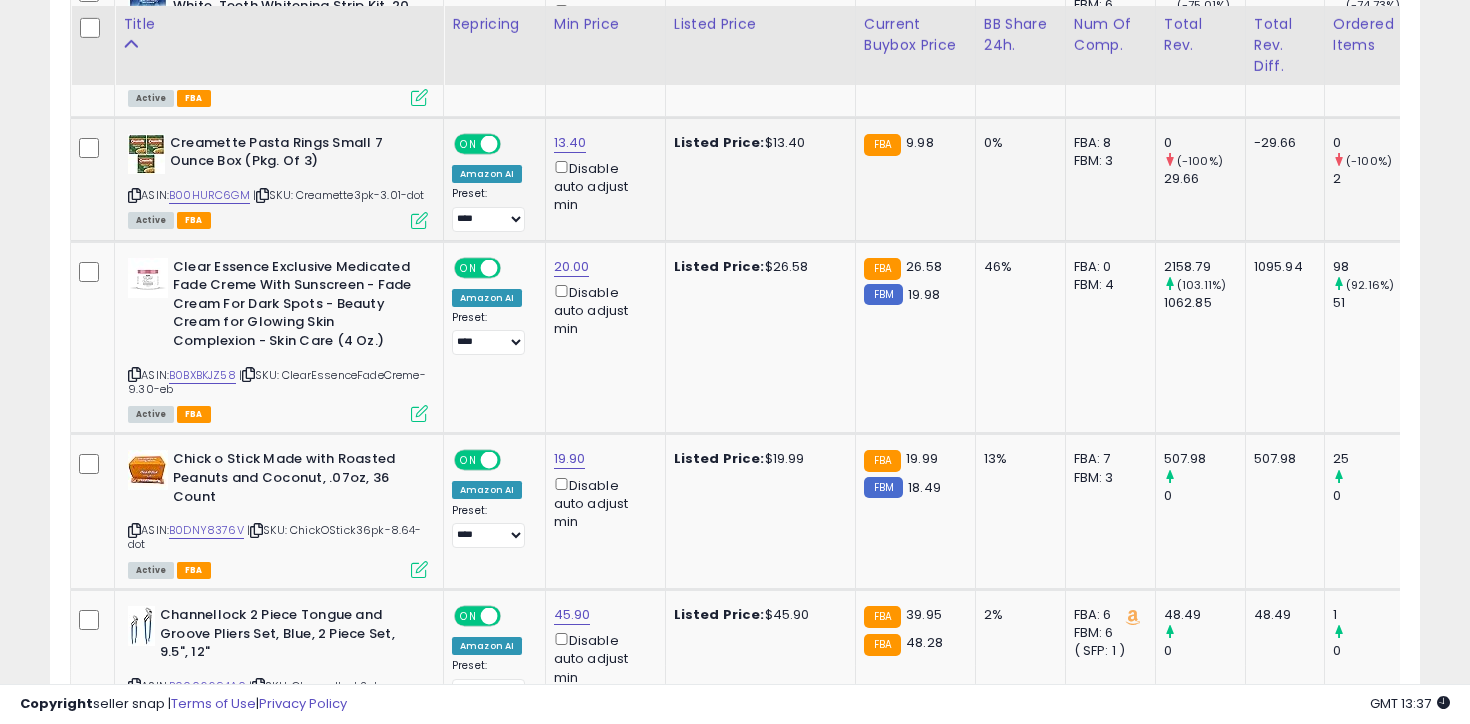scroll, scrollTop: 5101, scrollLeft: 0, axis: vertical 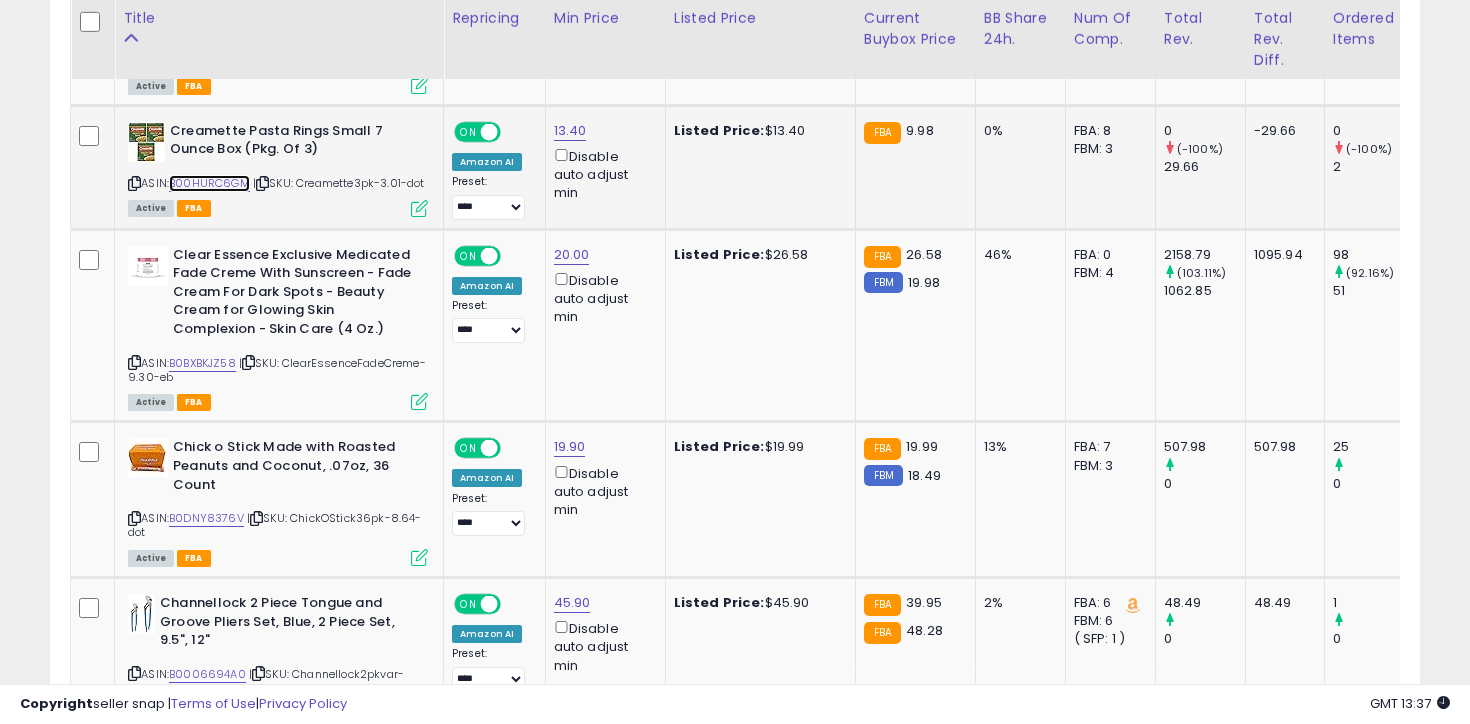 click on "B00HURC6GM" at bounding box center [209, 183] 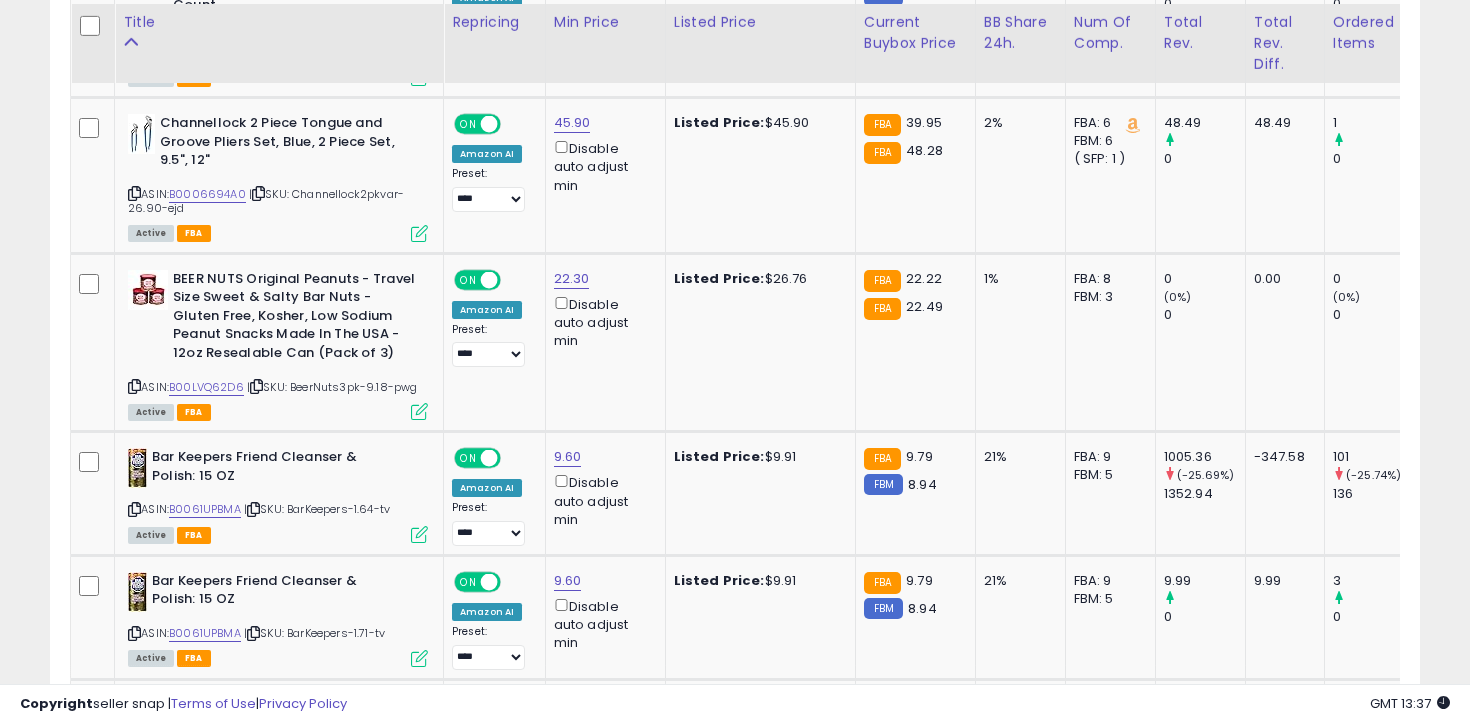 scroll, scrollTop: 5601, scrollLeft: 0, axis: vertical 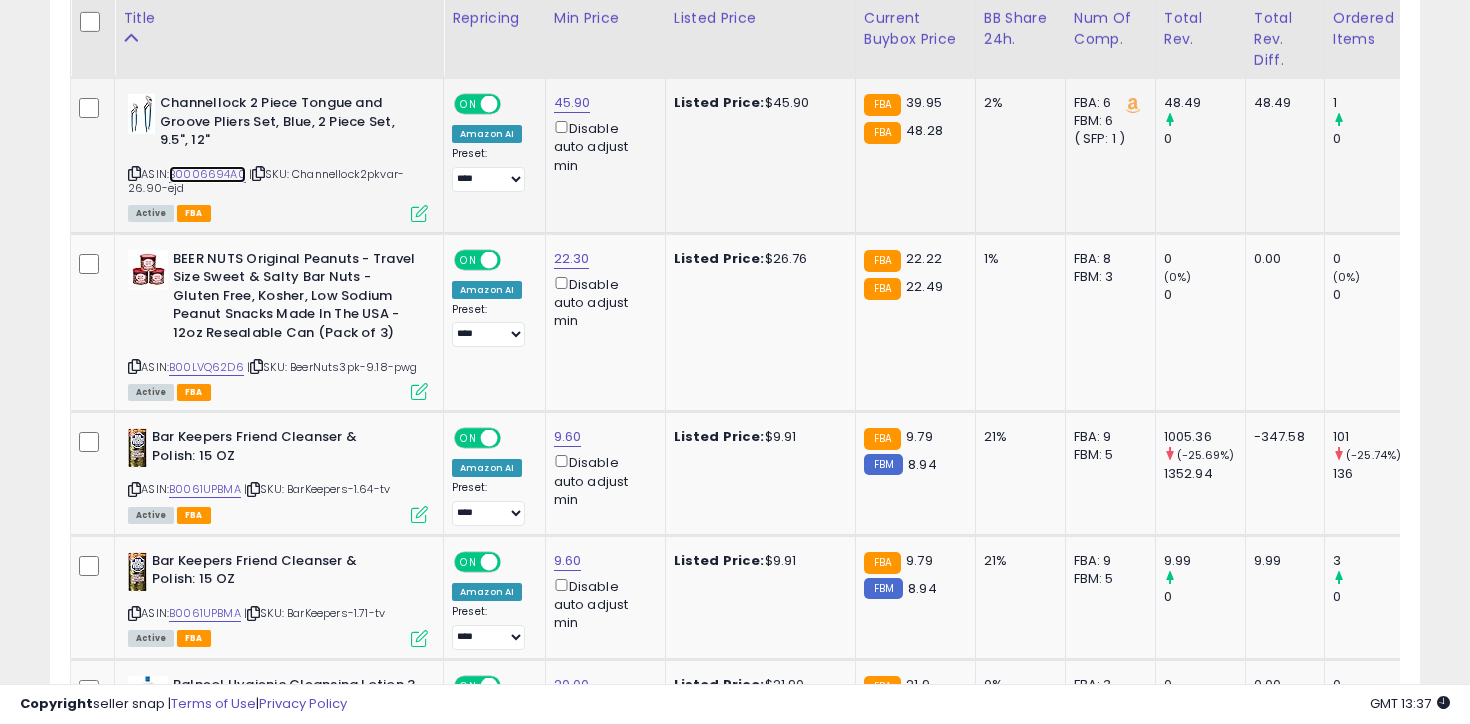 click on "B0006694A0" at bounding box center [207, 174] 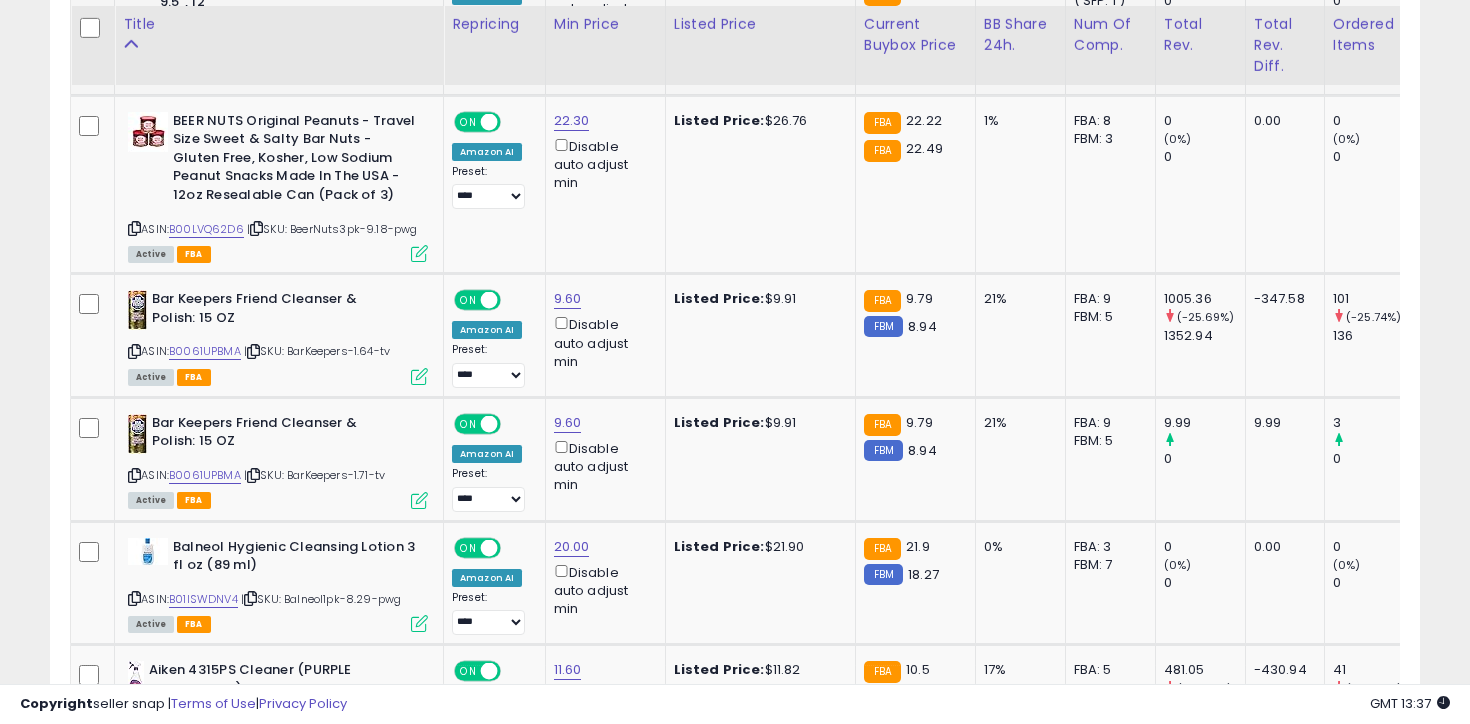 scroll, scrollTop: 5755, scrollLeft: 0, axis: vertical 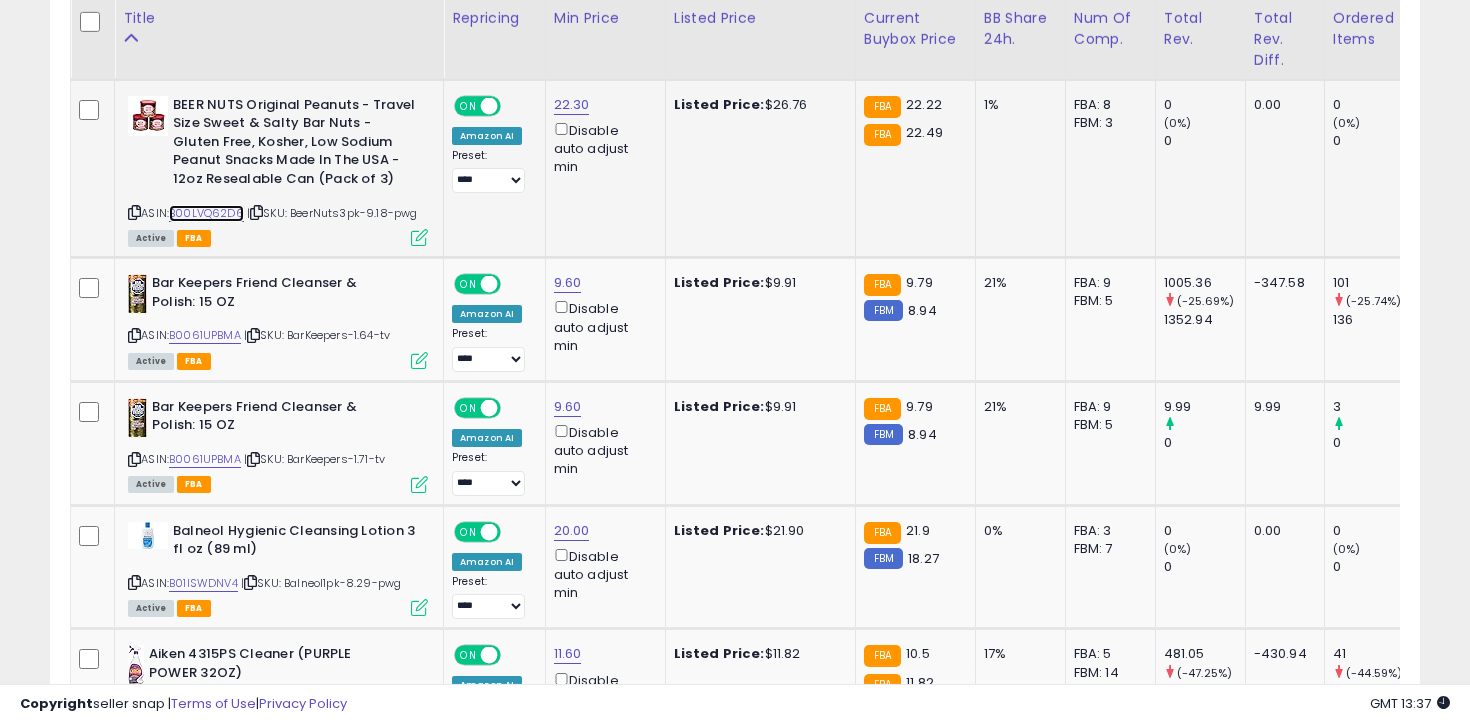 click on "B00LVQ62D6" at bounding box center (206, 213) 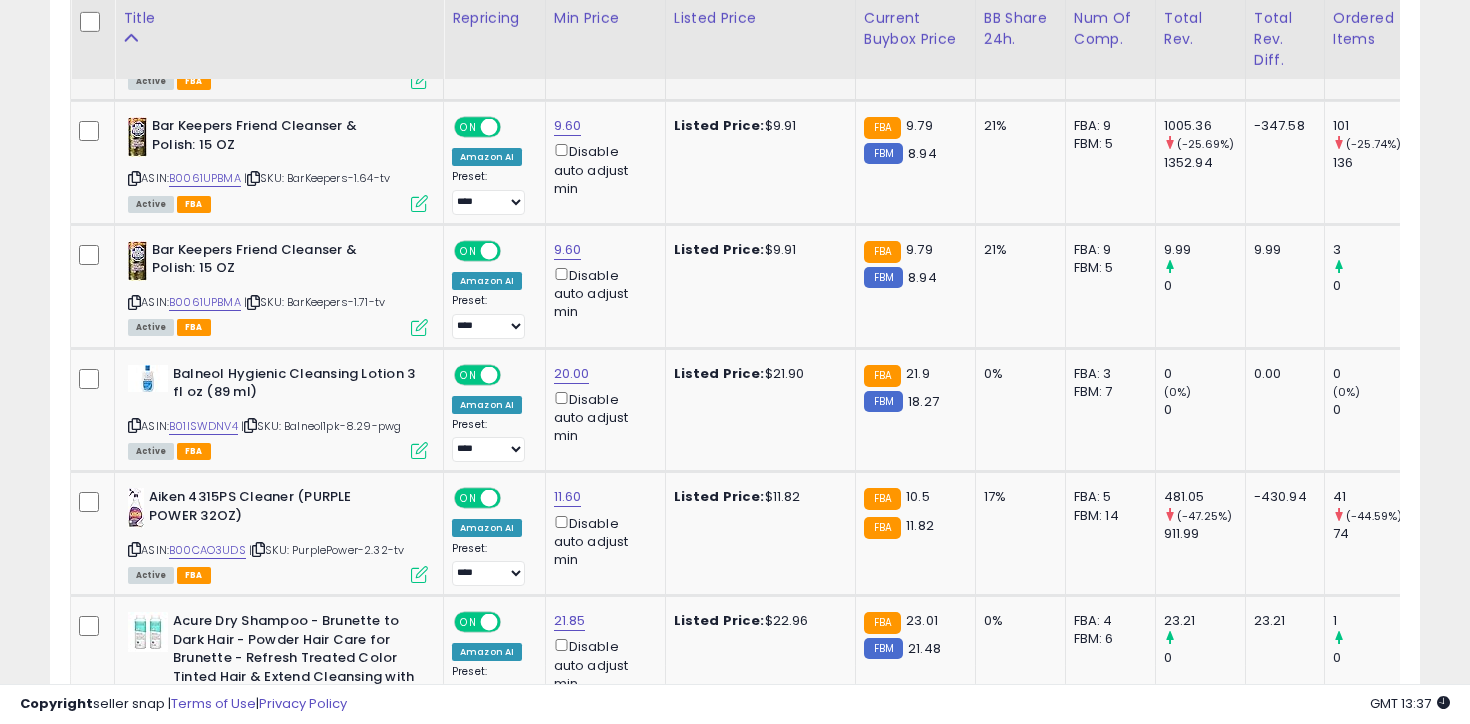scroll, scrollTop: 5926, scrollLeft: 0, axis: vertical 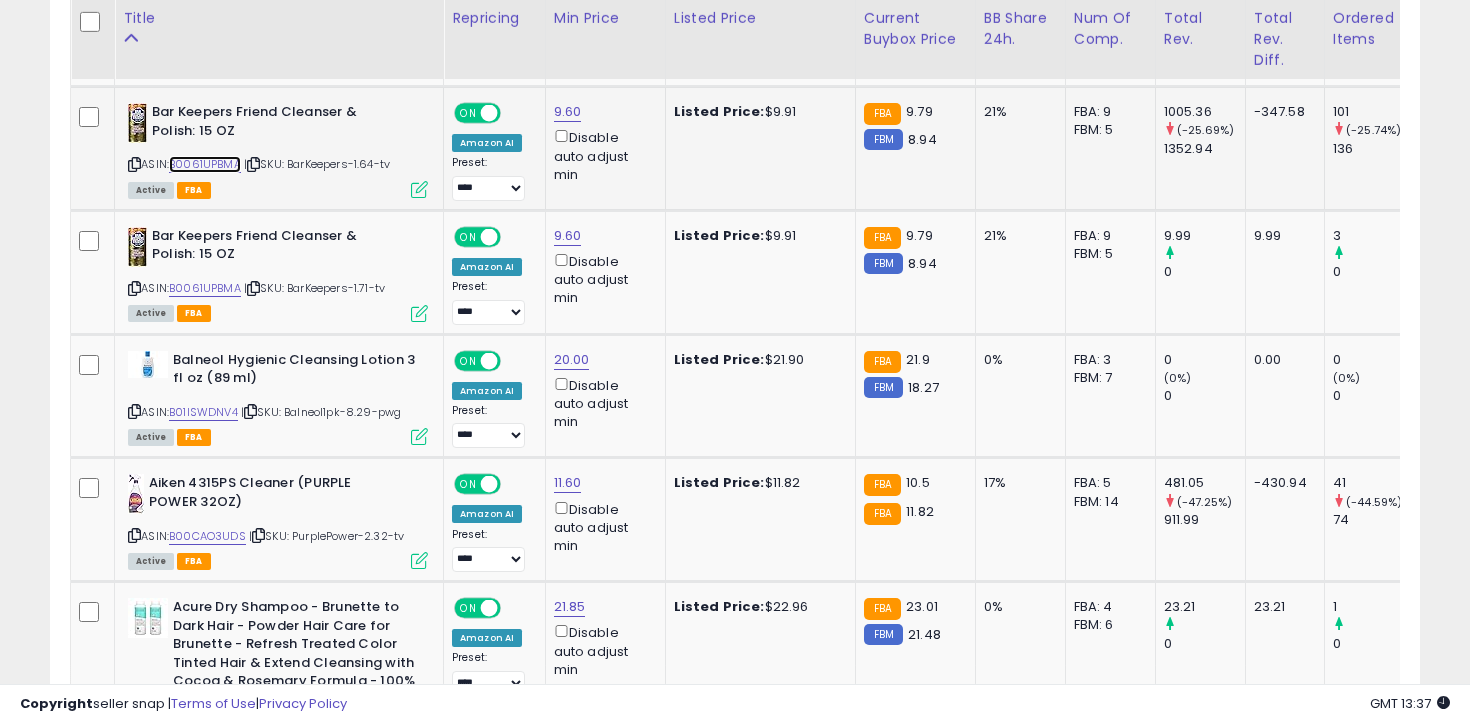 click on "B0061UPBMA" at bounding box center [205, 164] 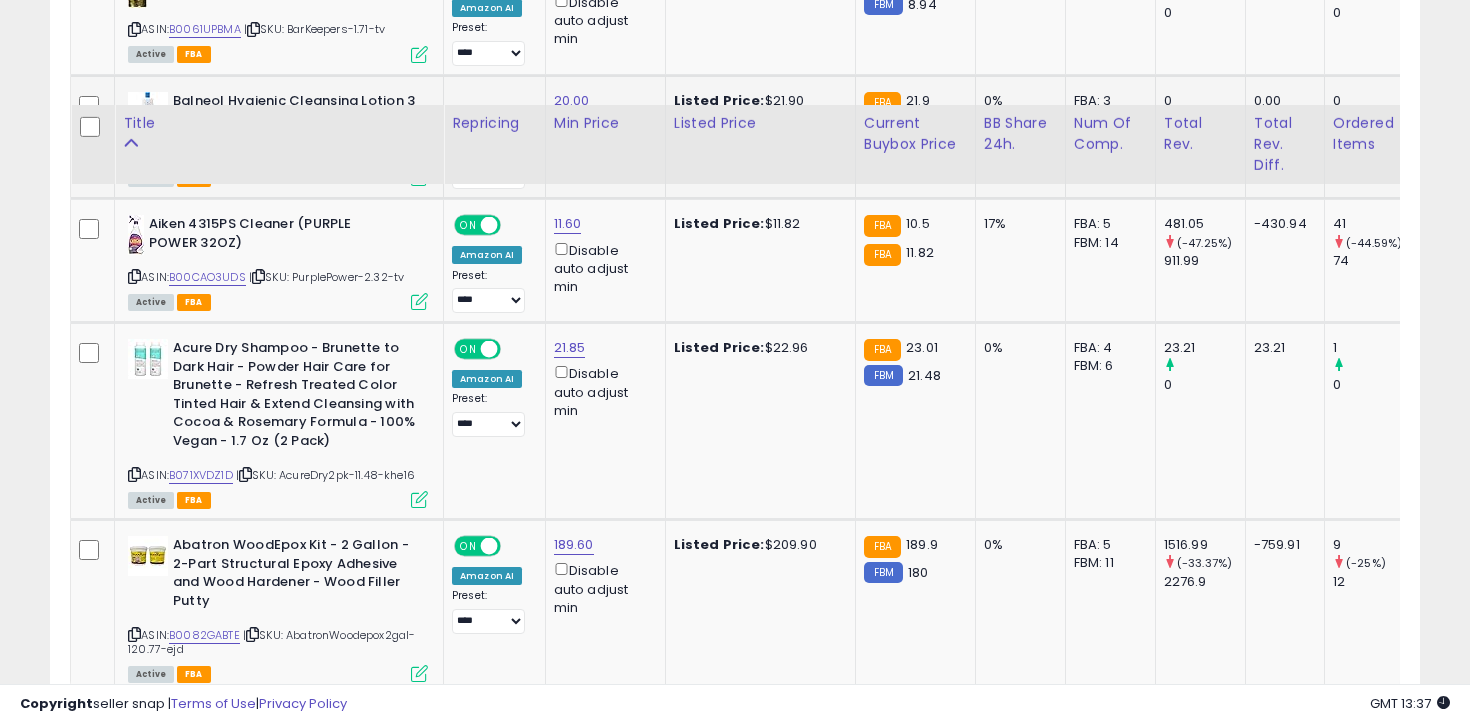 scroll, scrollTop: 6290, scrollLeft: 0, axis: vertical 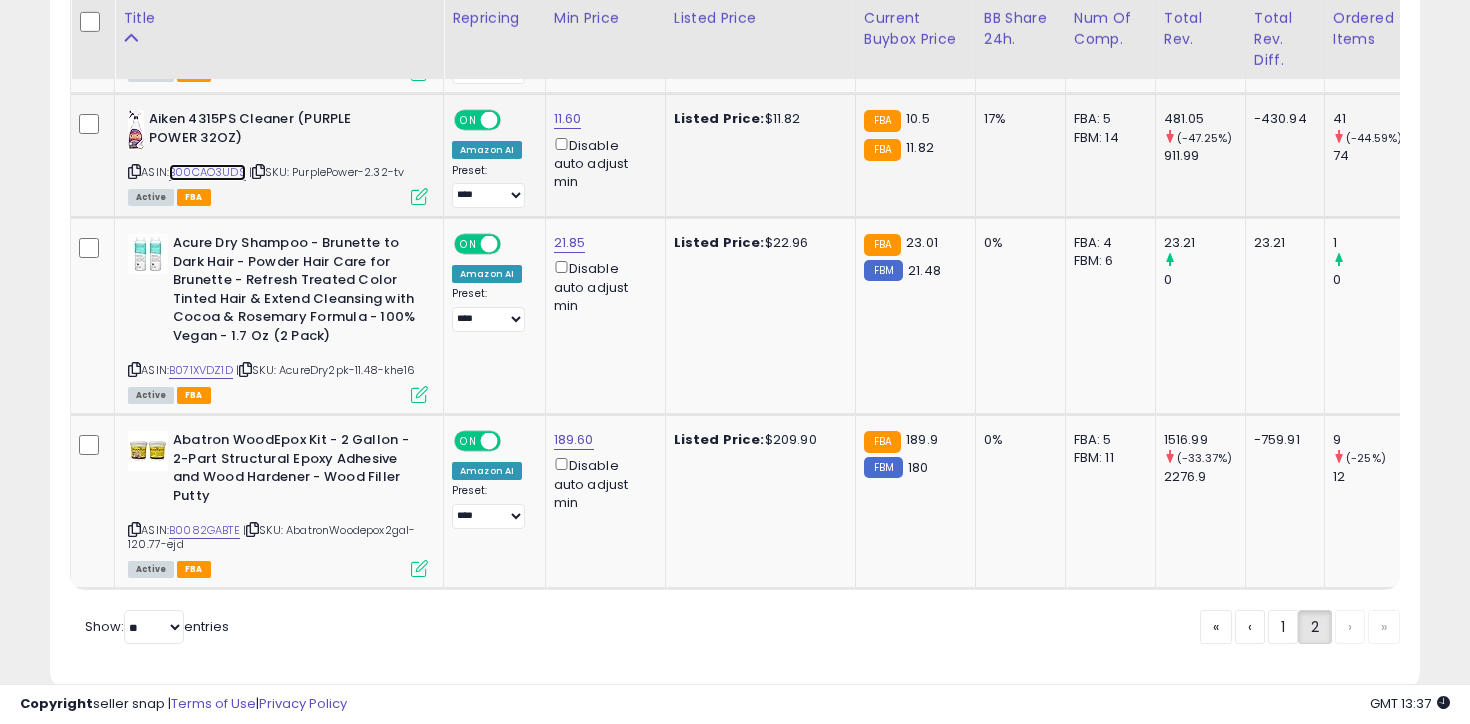 click on "B00CAO3UDS" at bounding box center (207, 172) 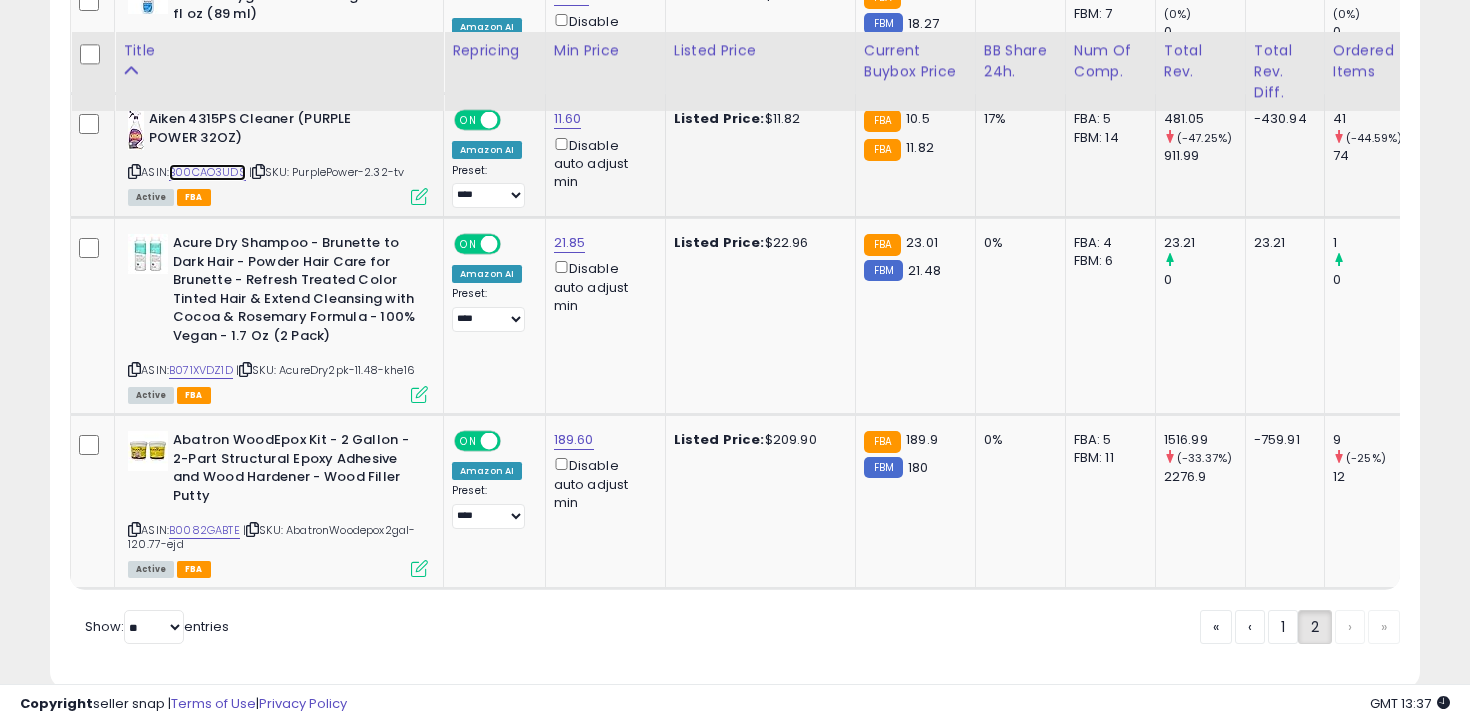 scroll, scrollTop: 6323, scrollLeft: 0, axis: vertical 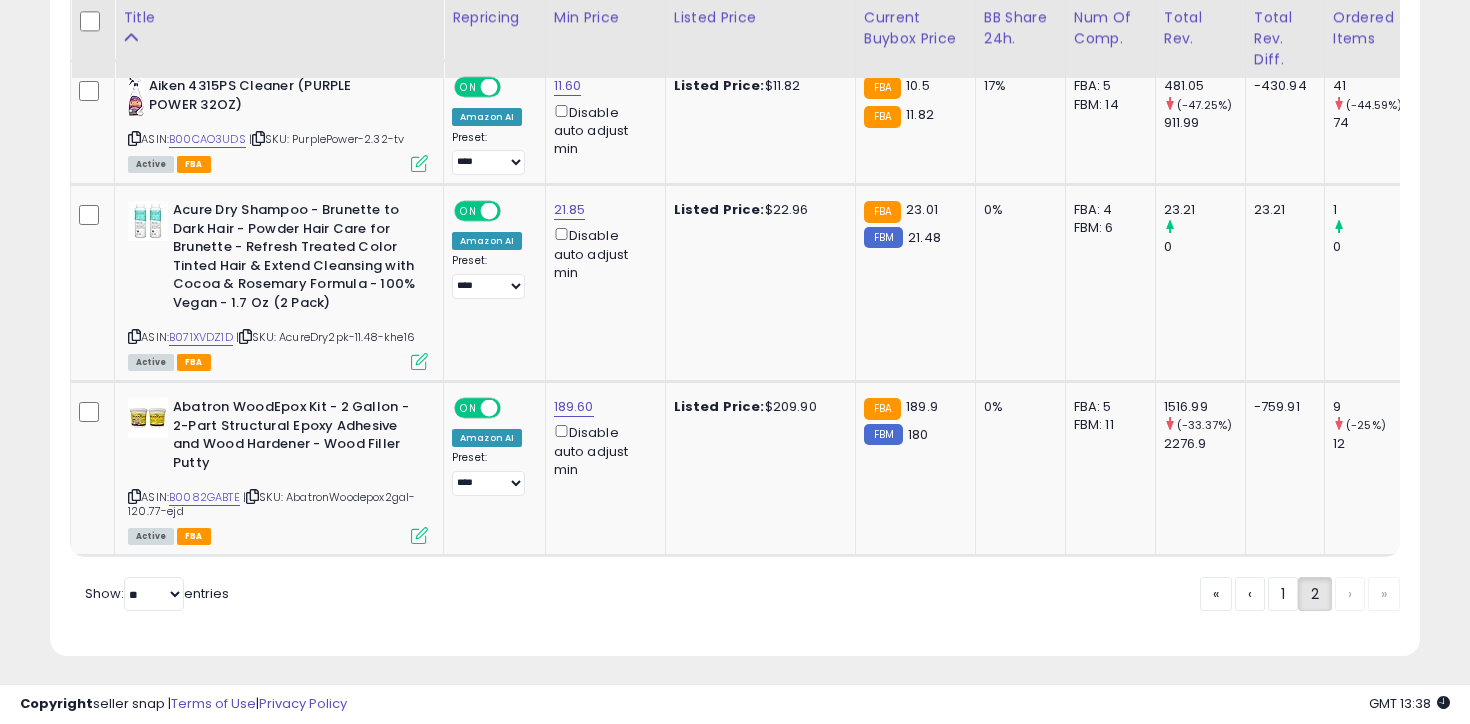 click on "«
‹
1
2
›
»" at bounding box center (1300, 596) 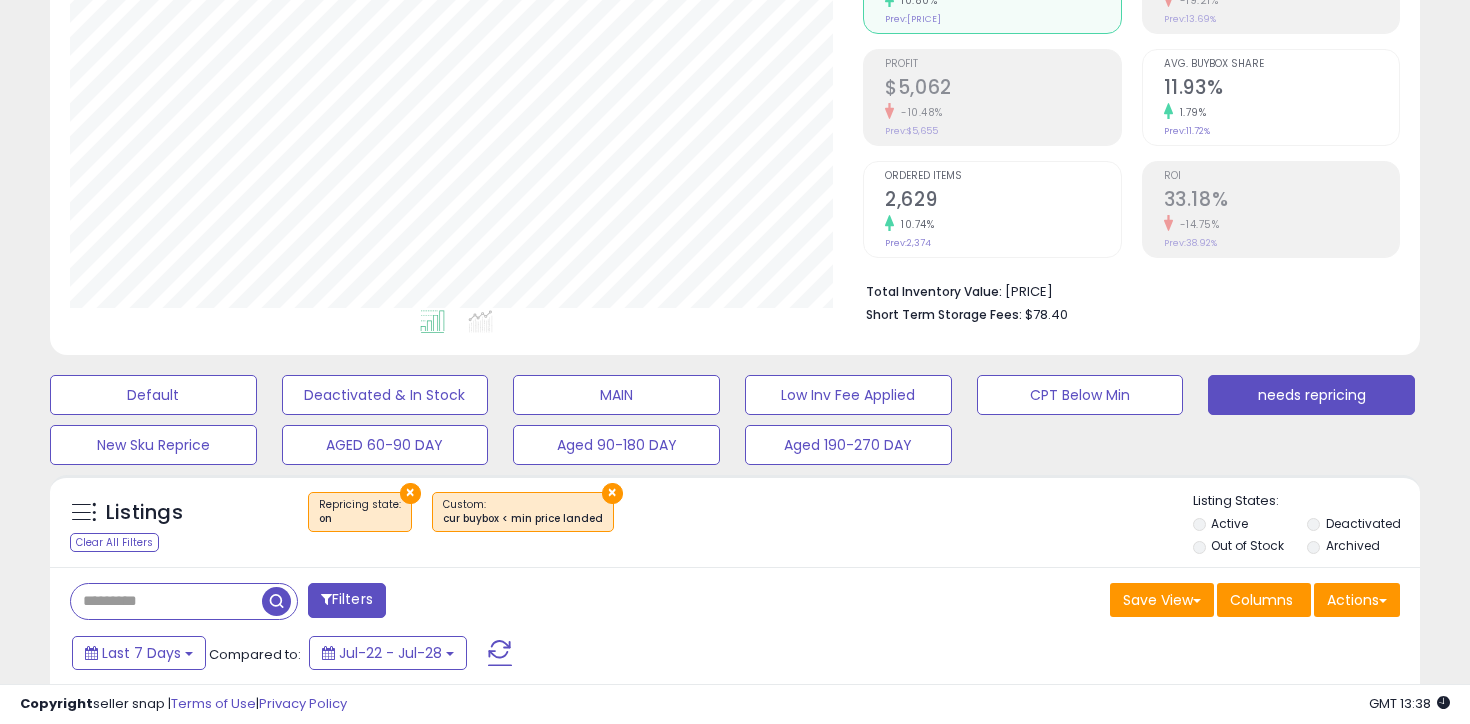 scroll, scrollTop: 257, scrollLeft: 0, axis: vertical 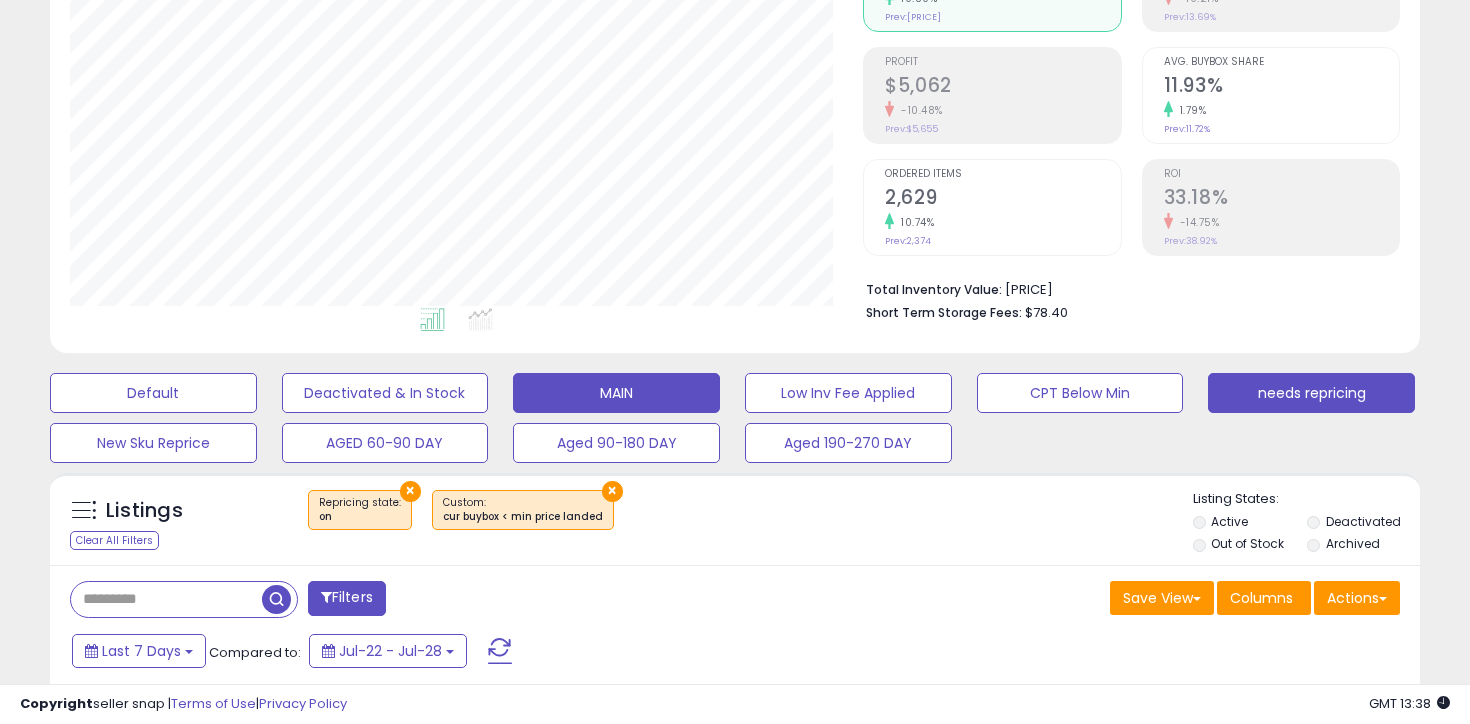 click on "MAIN" at bounding box center (153, 393) 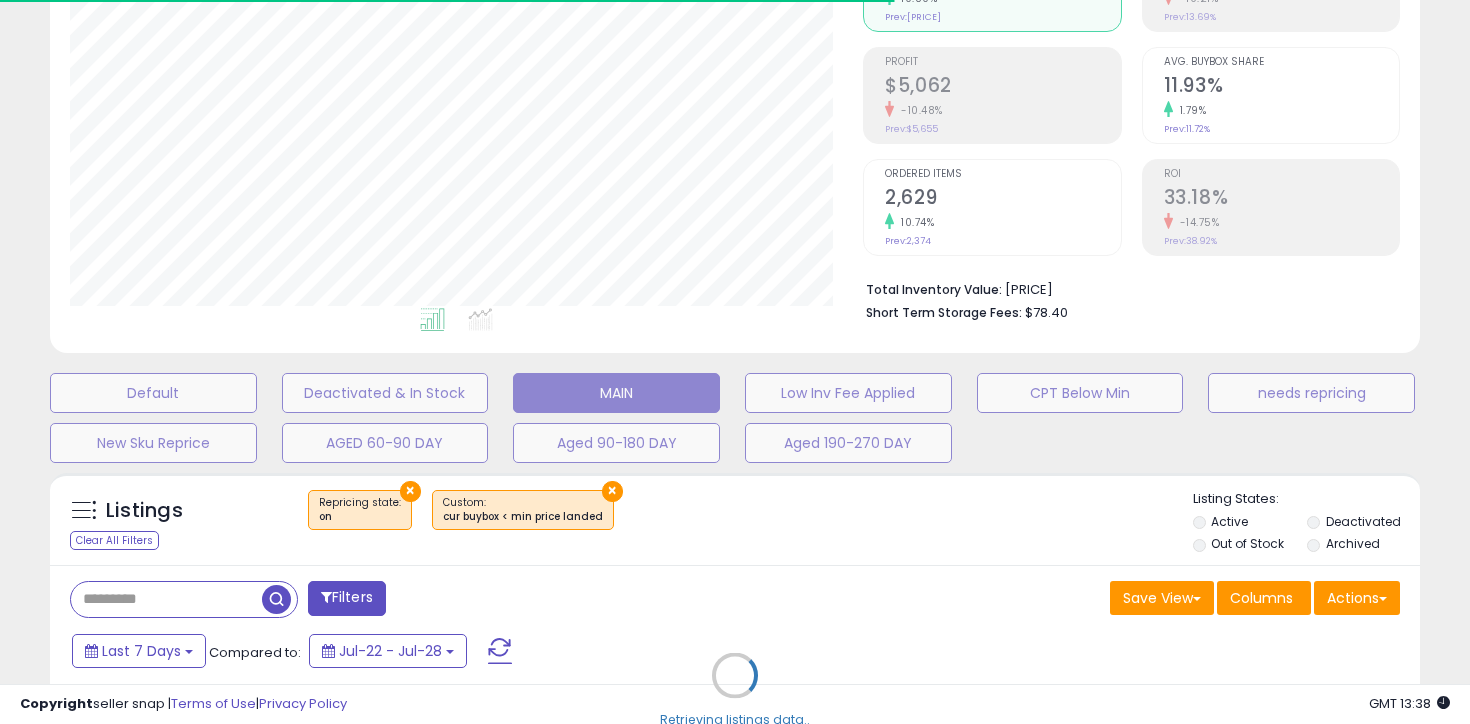 select on "**" 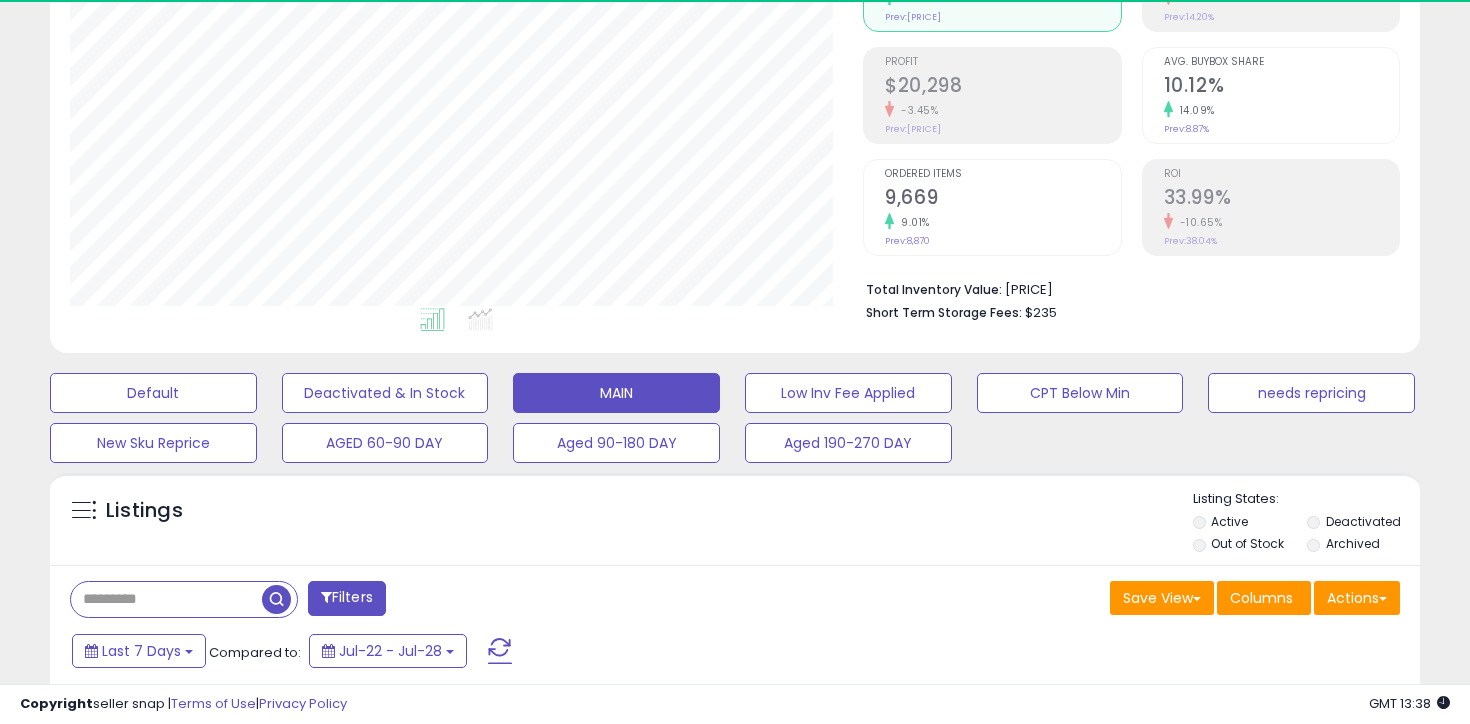 scroll, scrollTop: 999590, scrollLeft: 999206, axis: both 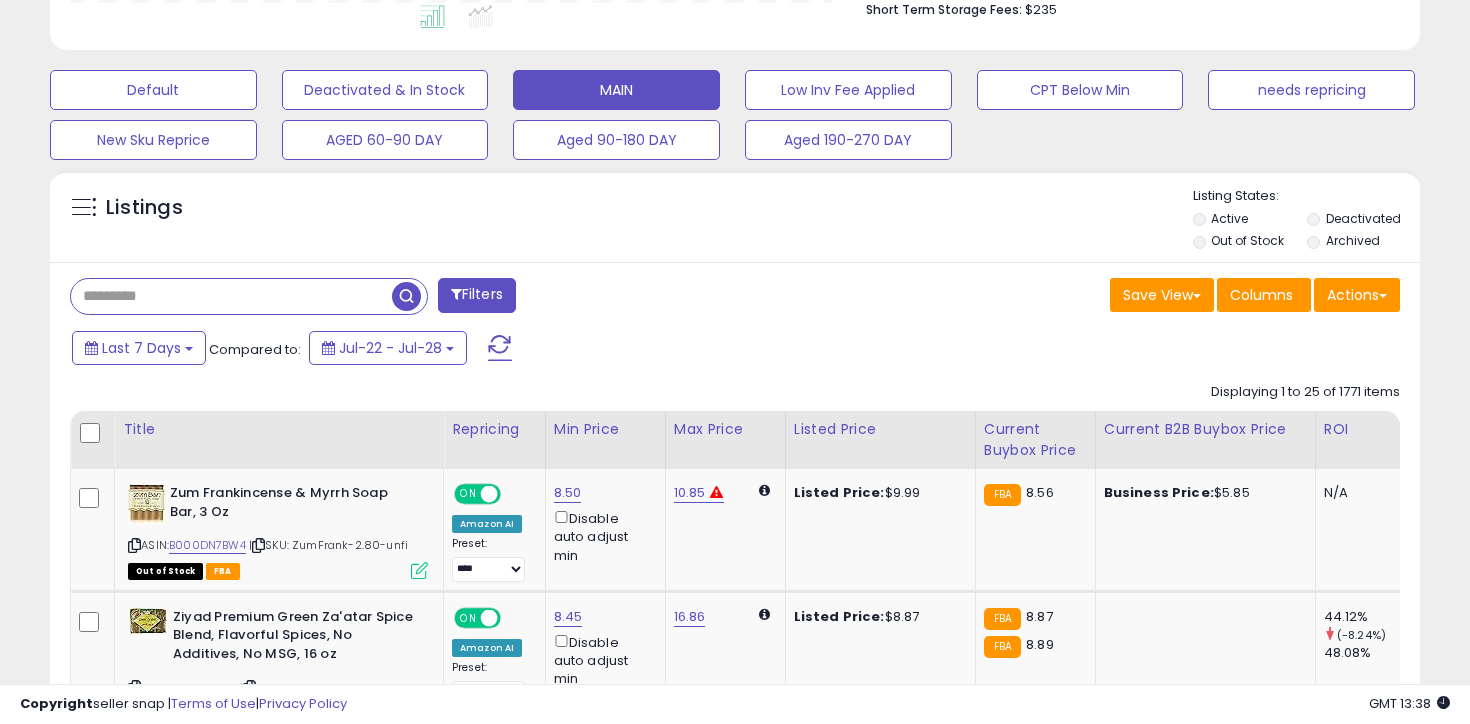 click at bounding box center [231, 296] 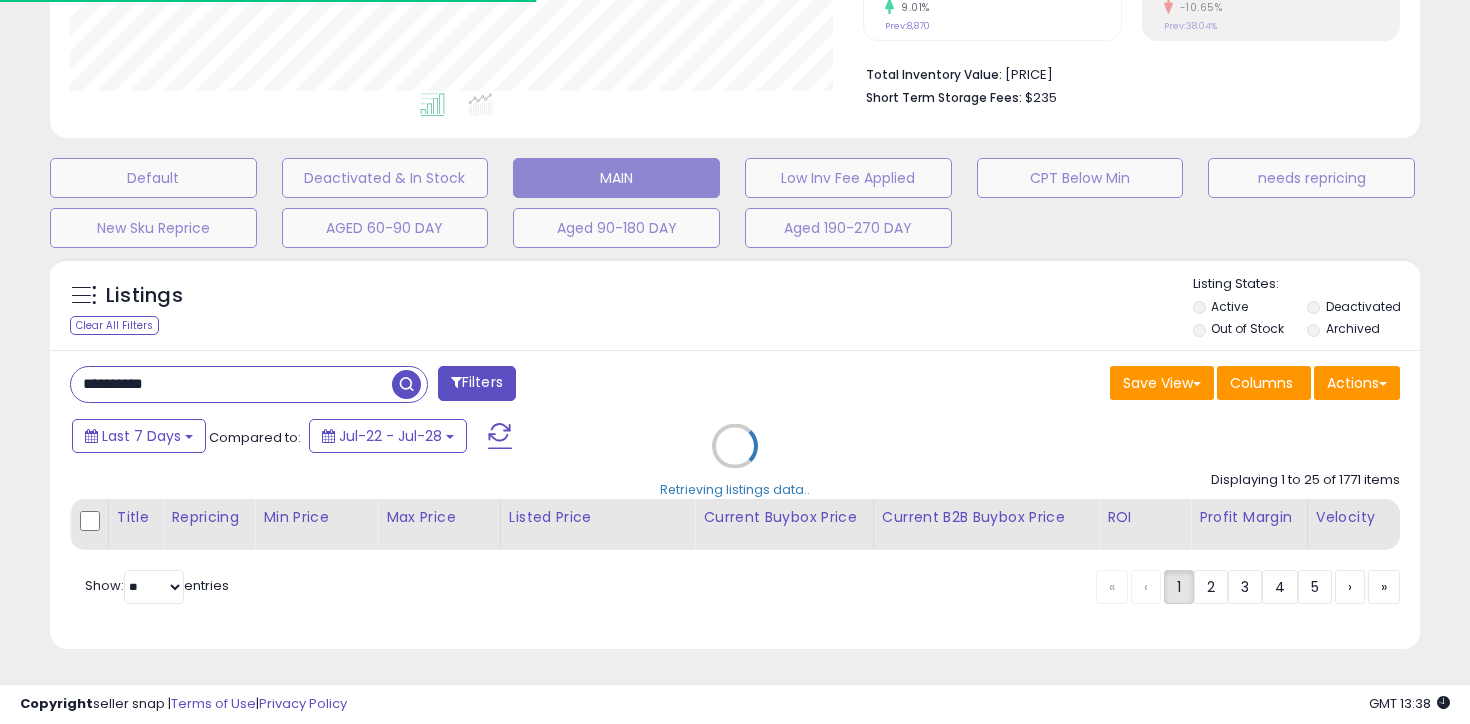 scroll, scrollTop: 560, scrollLeft: 0, axis: vertical 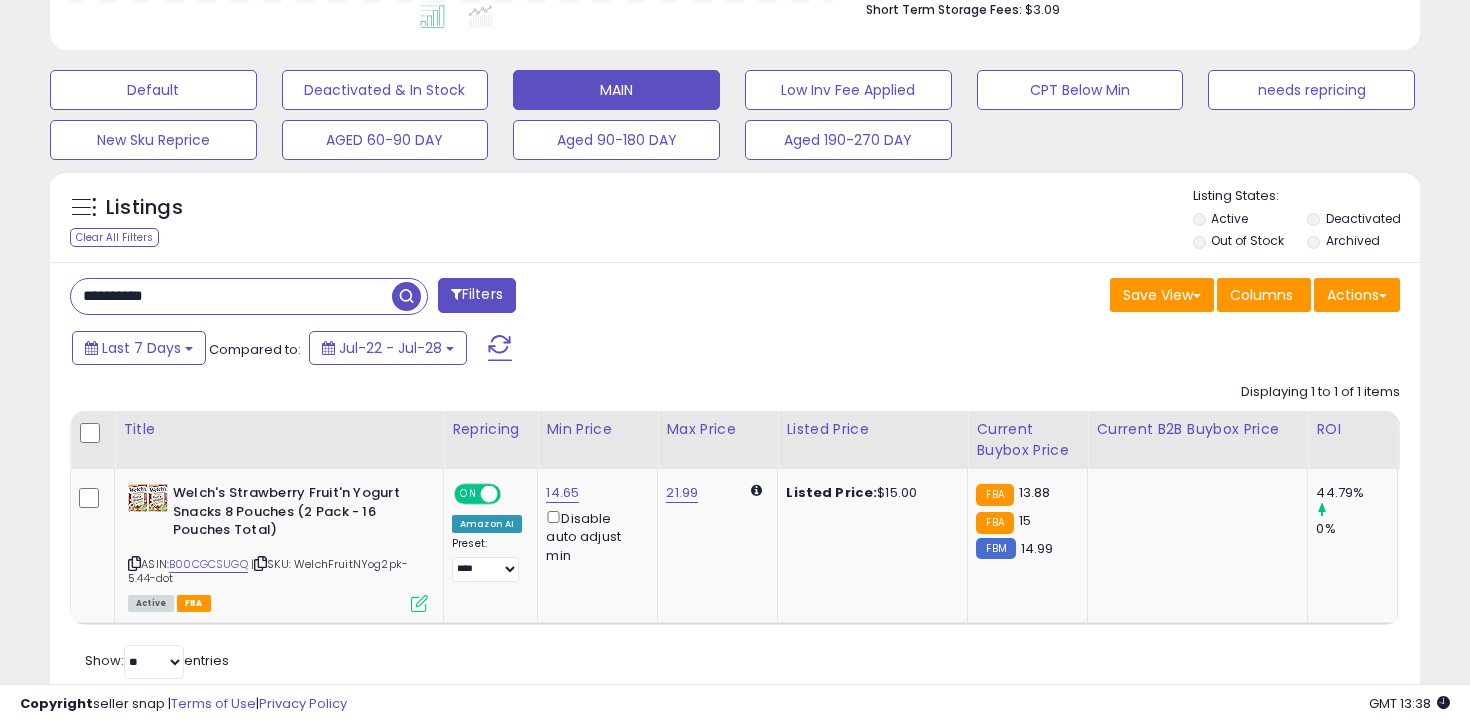 click on "**********" at bounding box center [231, 296] 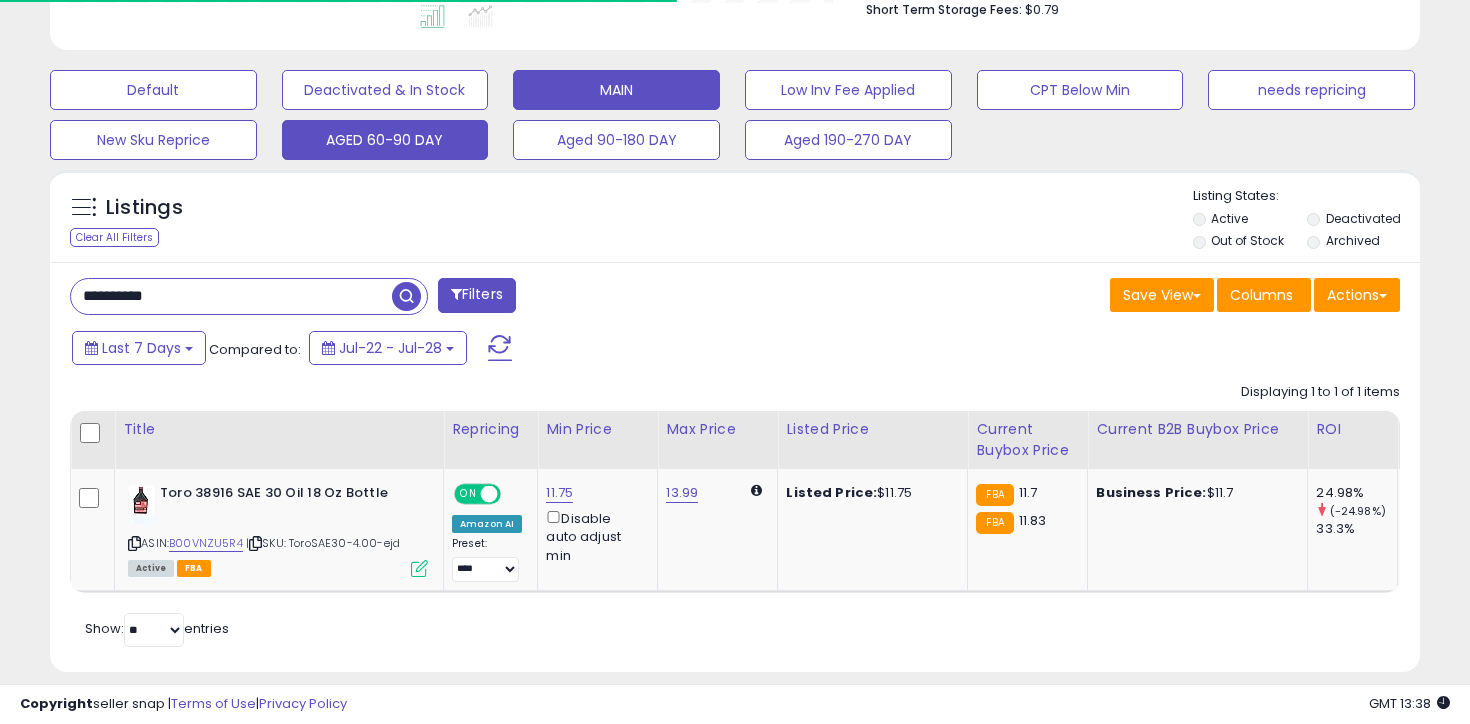 scroll, scrollTop: 583, scrollLeft: 0, axis: vertical 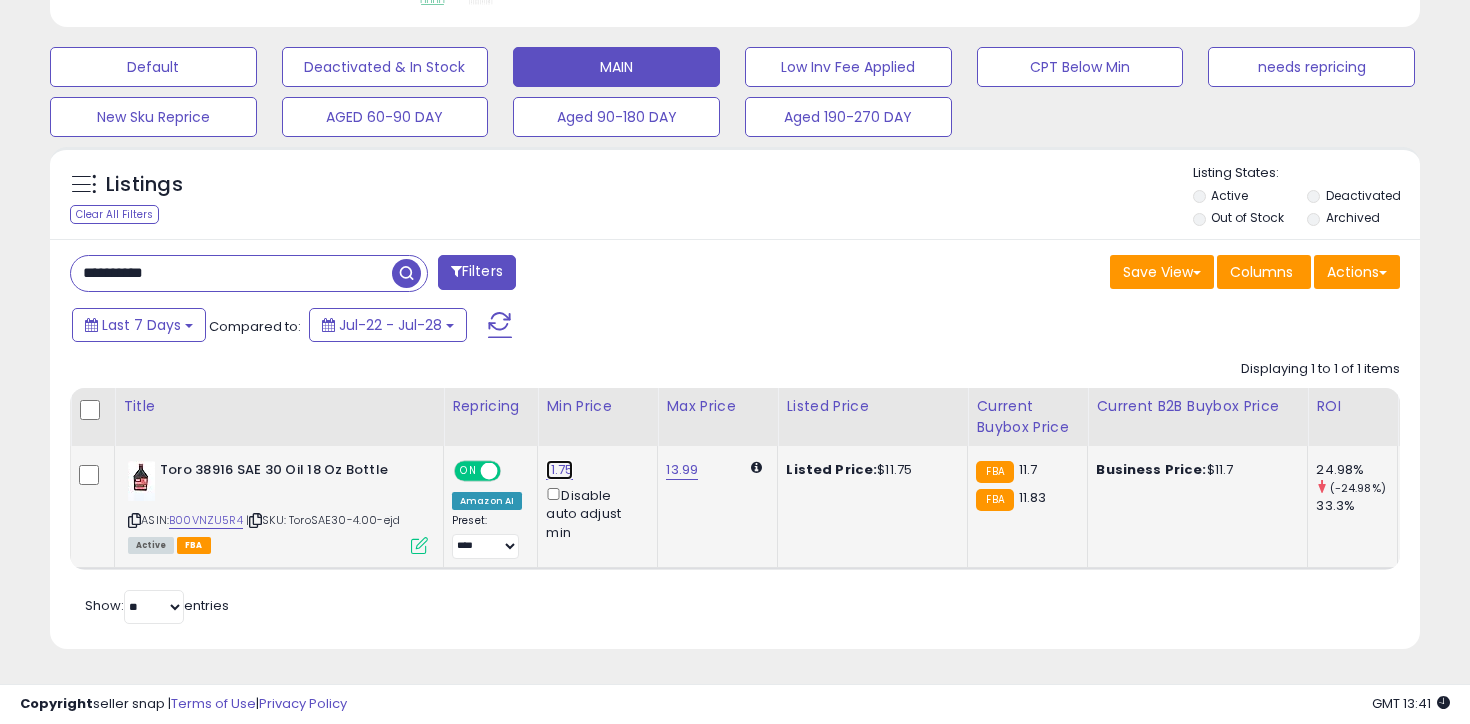 click on "11.75" at bounding box center (559, 470) 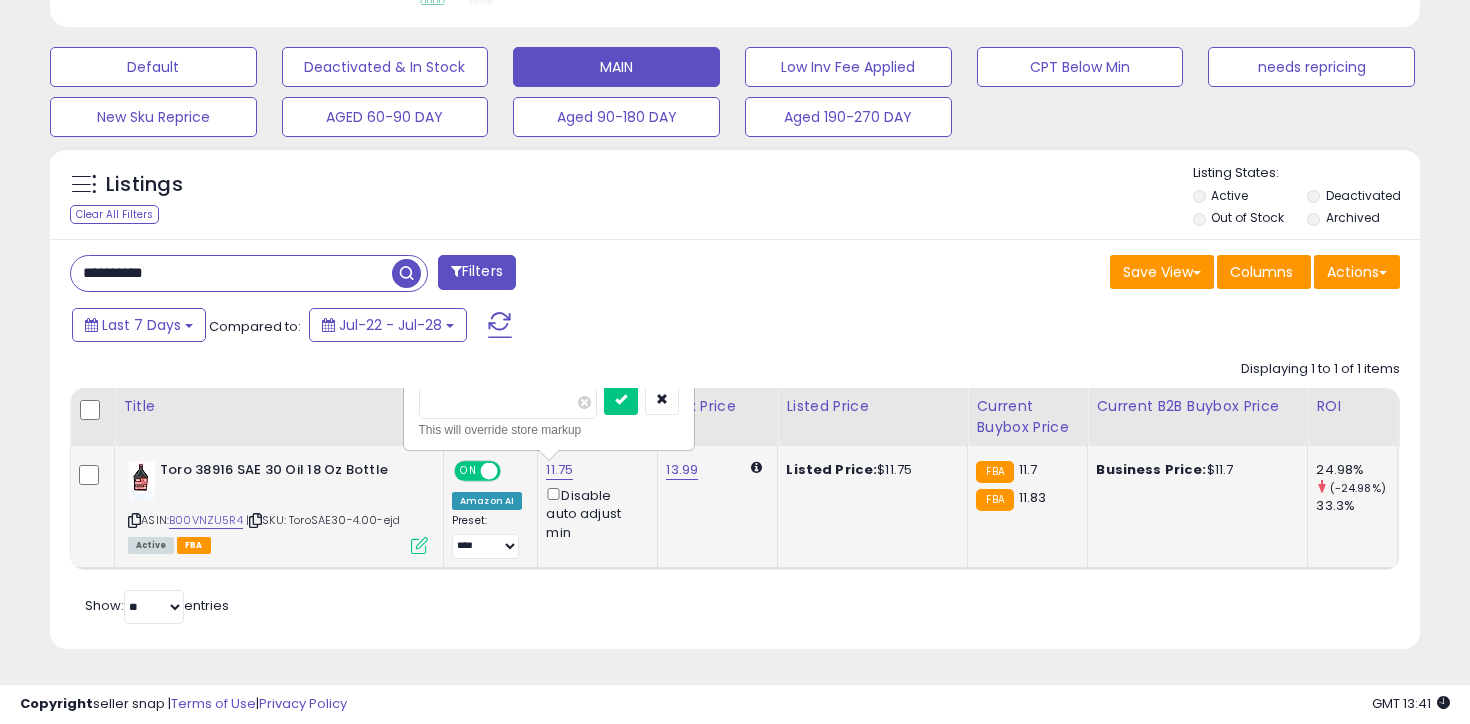 type on "****" 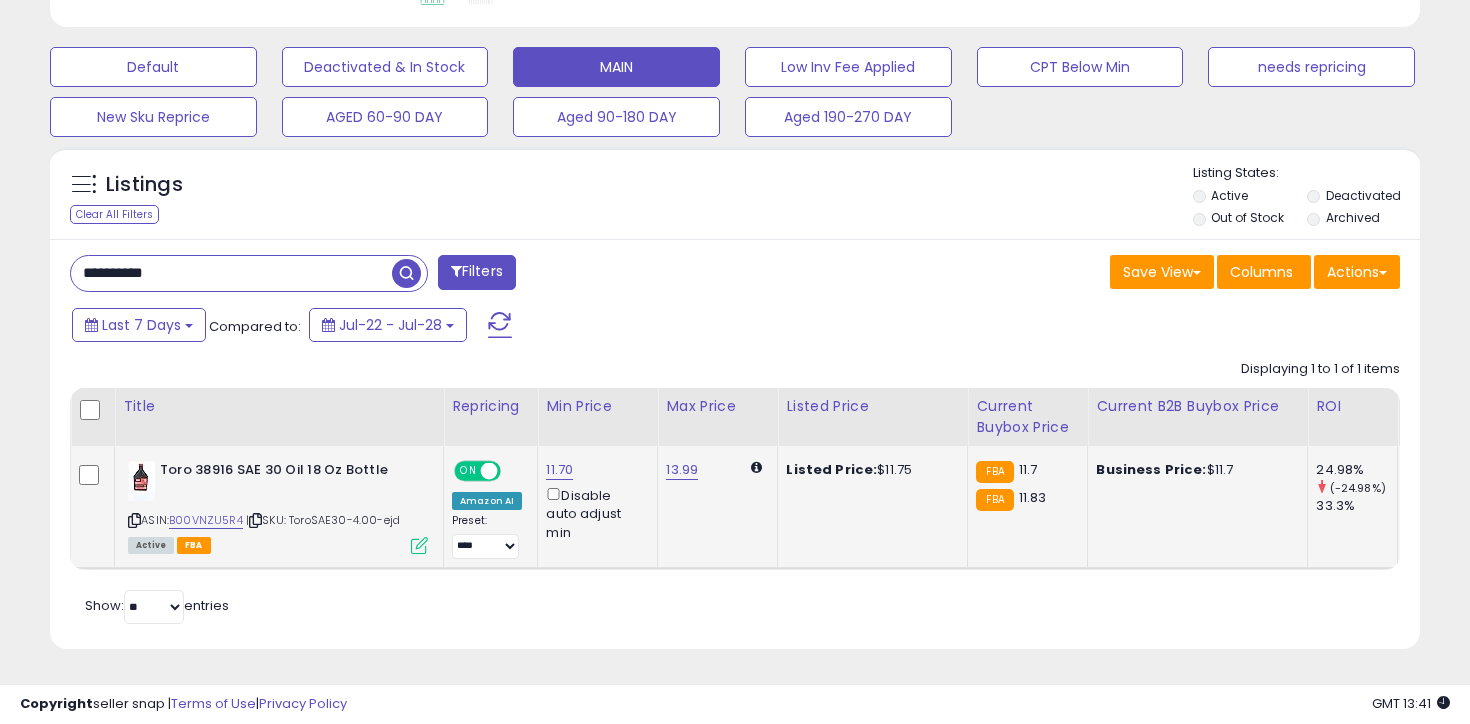 click on "**********" at bounding box center (735, 444) 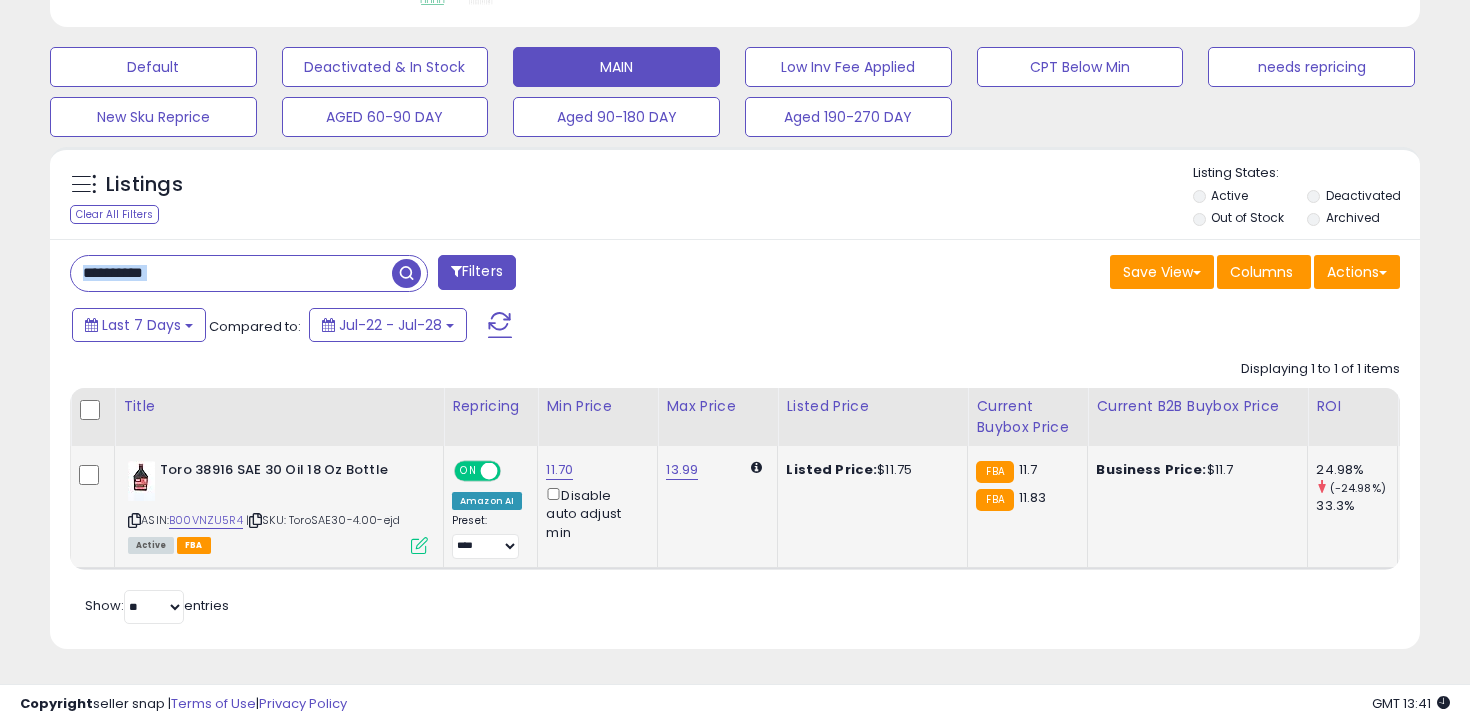 click on "**********" at bounding box center [735, 444] 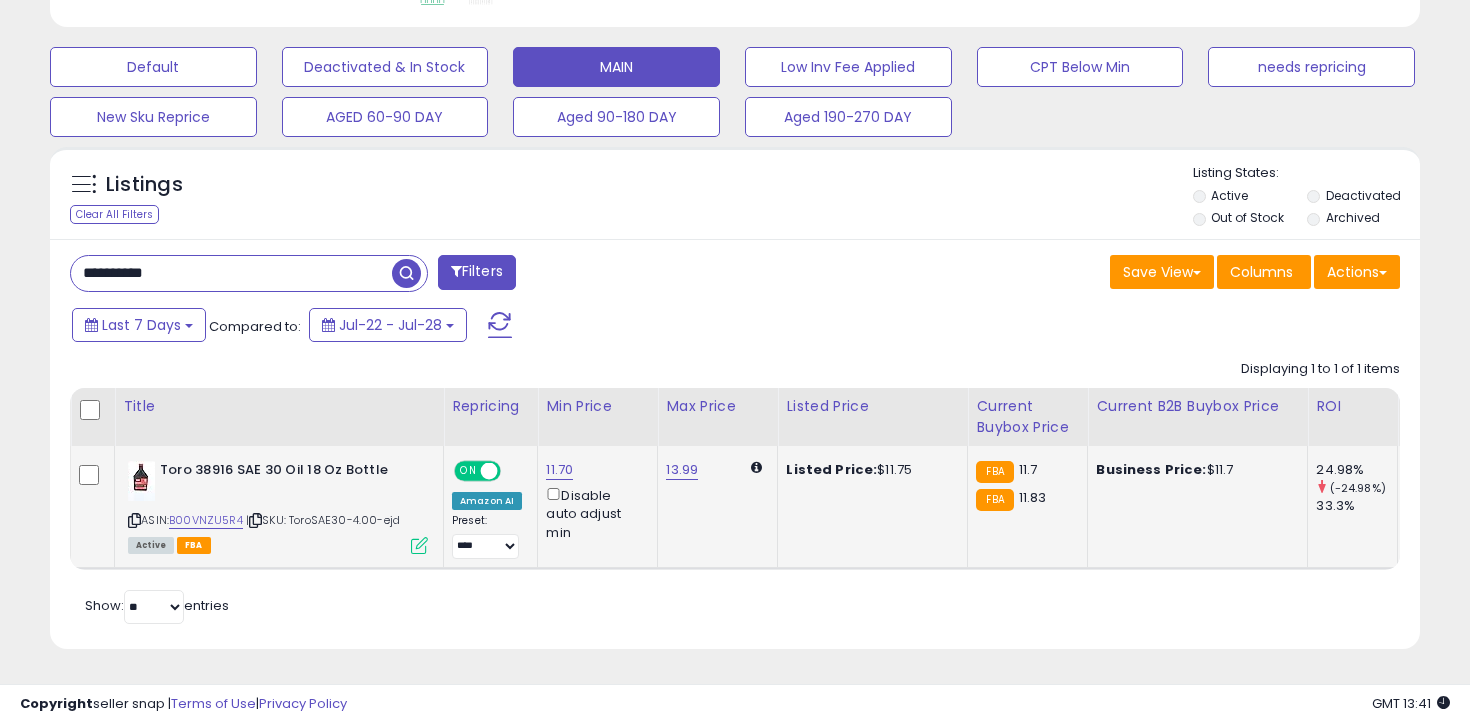 click on "**********" at bounding box center (231, 273) 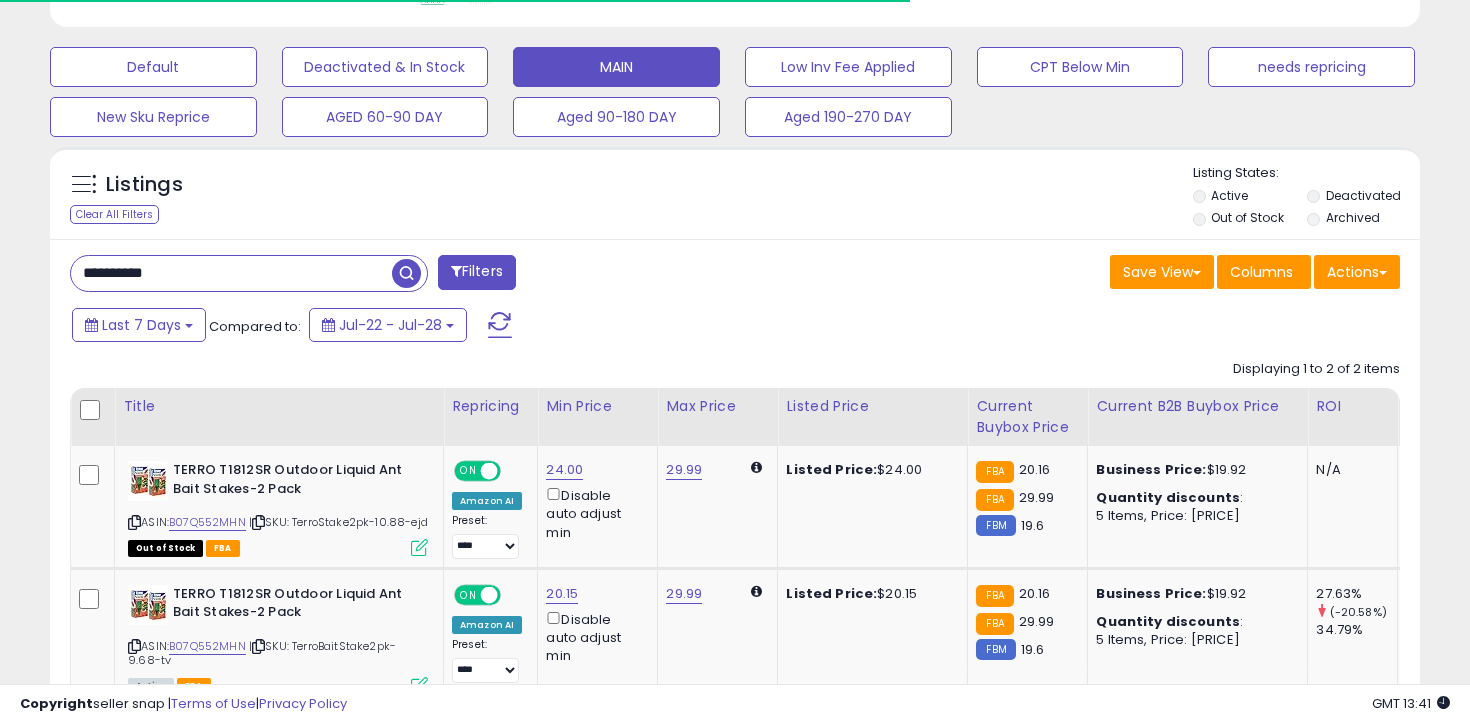 scroll, scrollTop: 734, scrollLeft: 0, axis: vertical 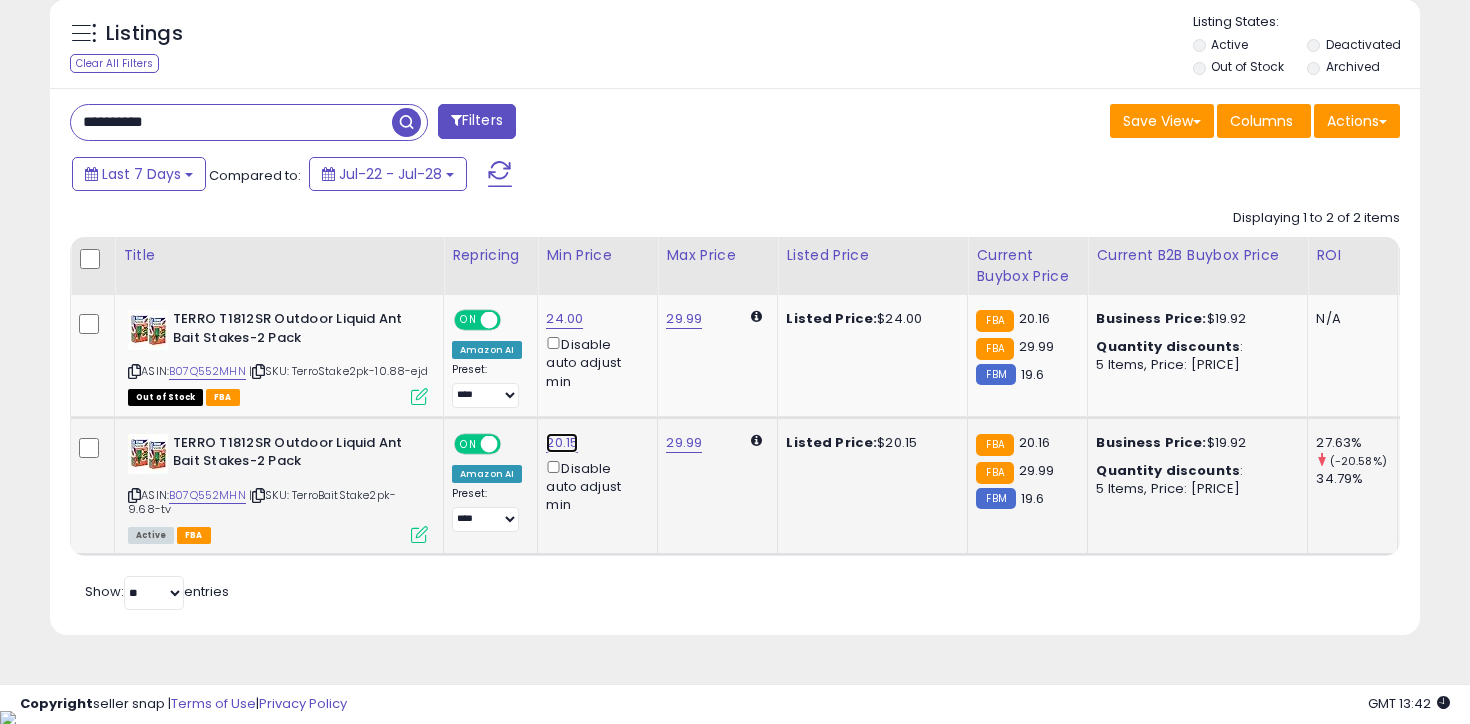 click on "20.15" at bounding box center [564, 319] 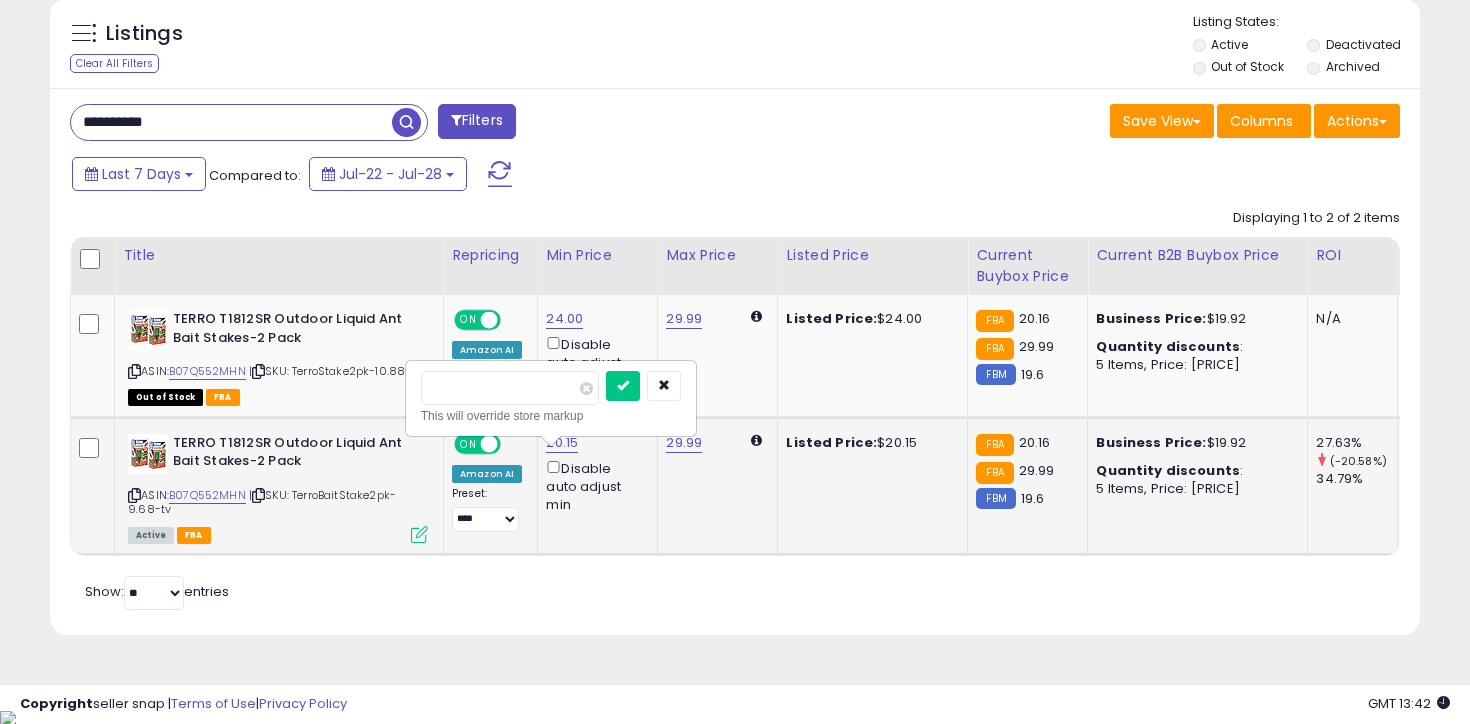click on "*****" at bounding box center [510, 388] 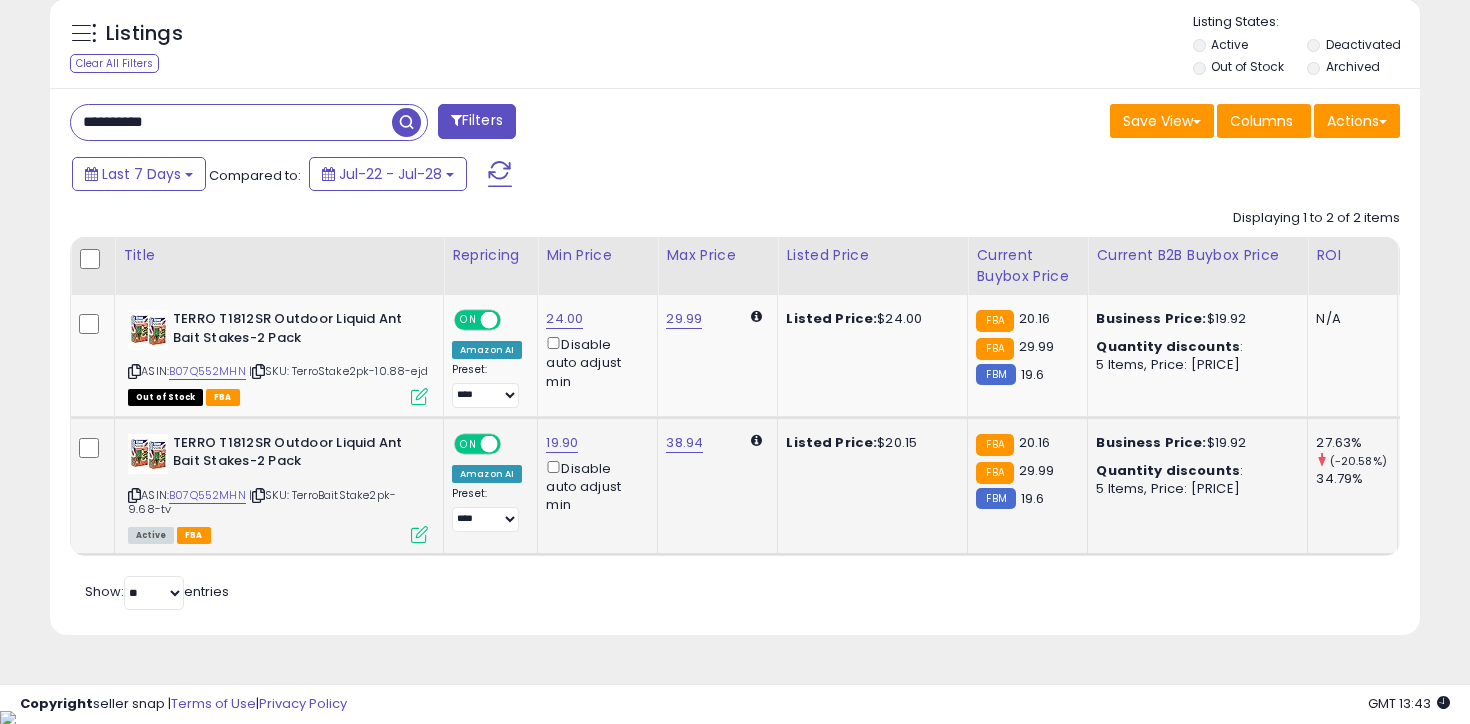 click on "**********" at bounding box center [231, 122] 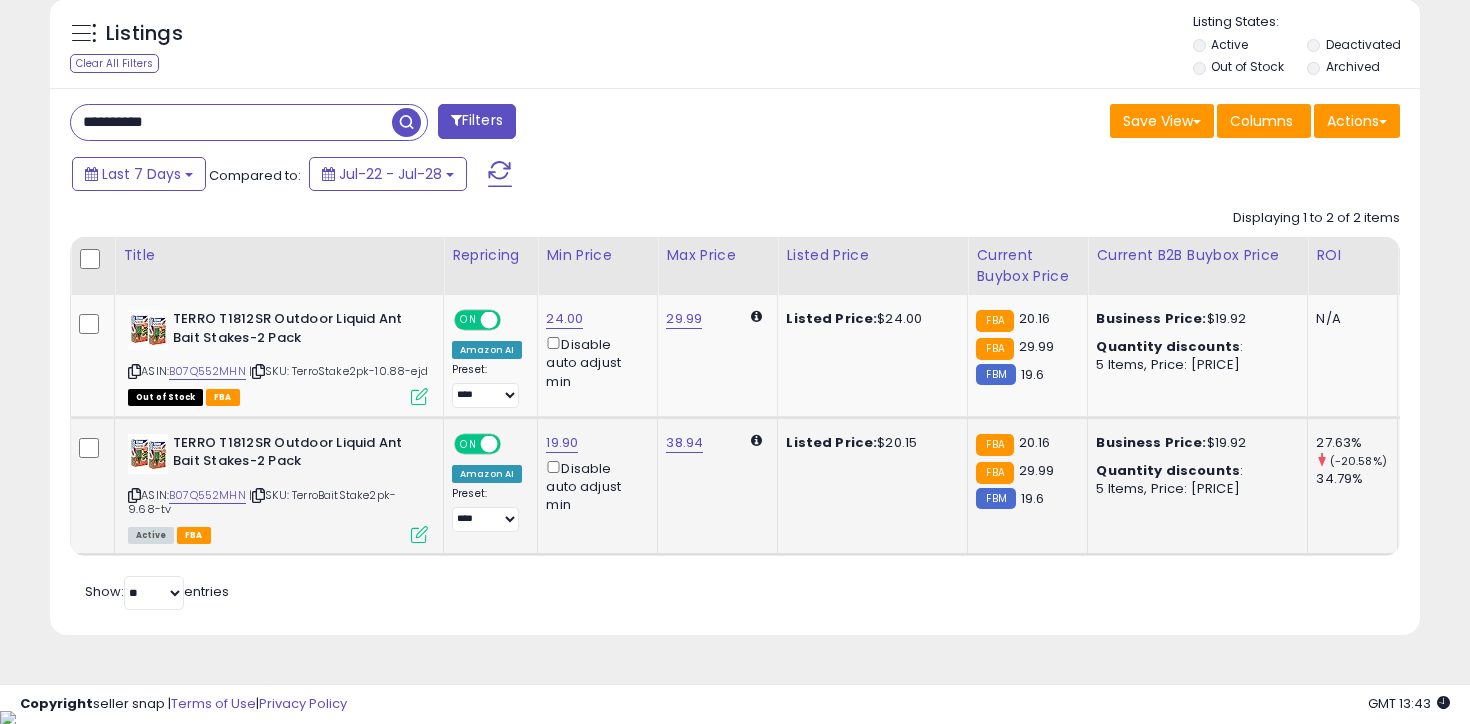 type on "**********" 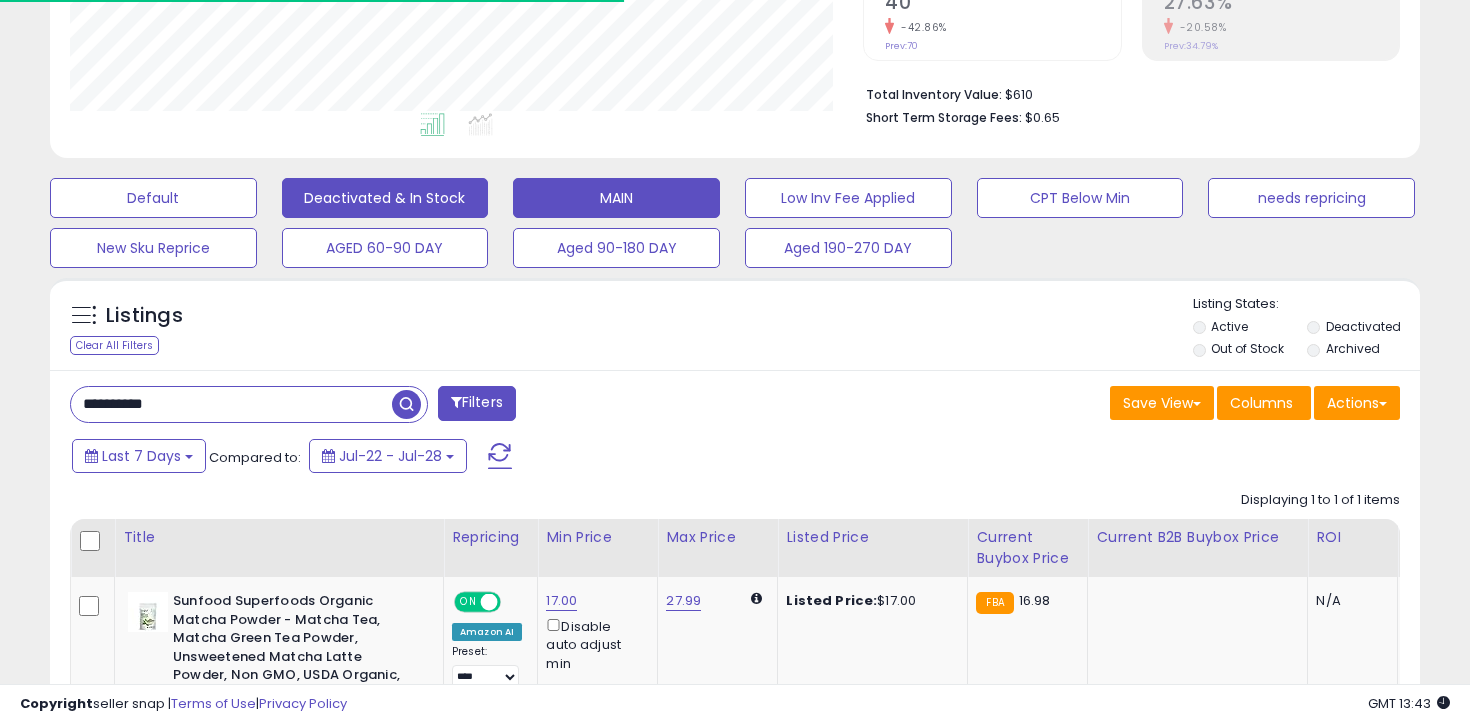 scroll, scrollTop: 671, scrollLeft: 0, axis: vertical 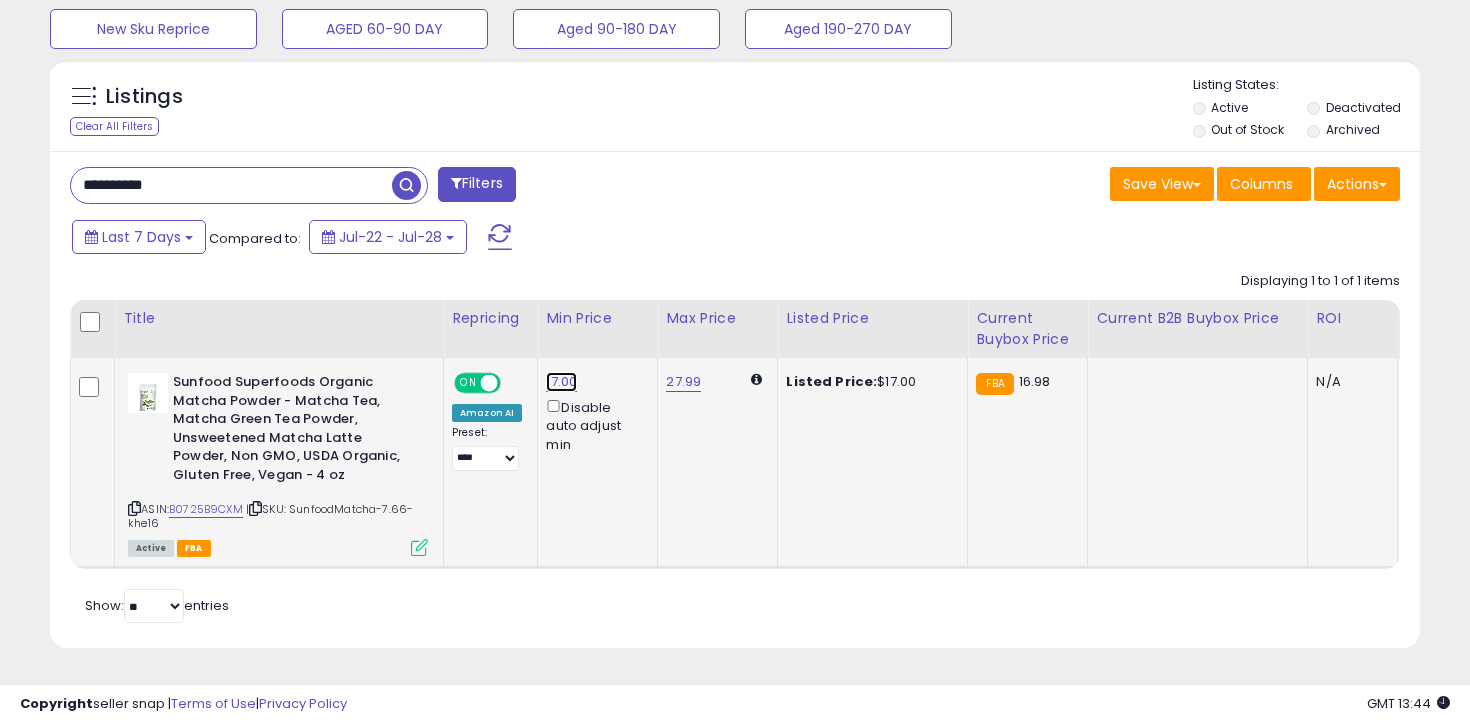 click on "17.00" at bounding box center [561, 382] 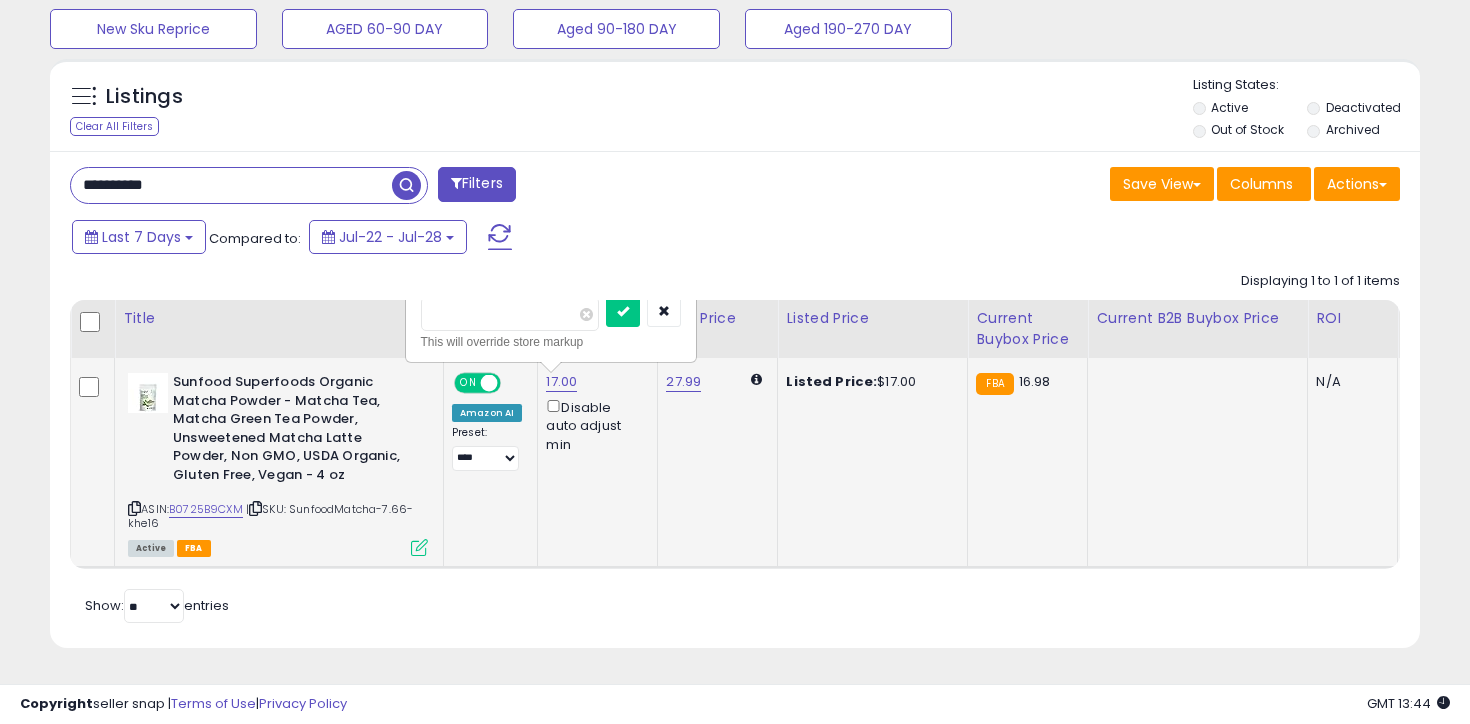 click on "*****" at bounding box center [510, 314] 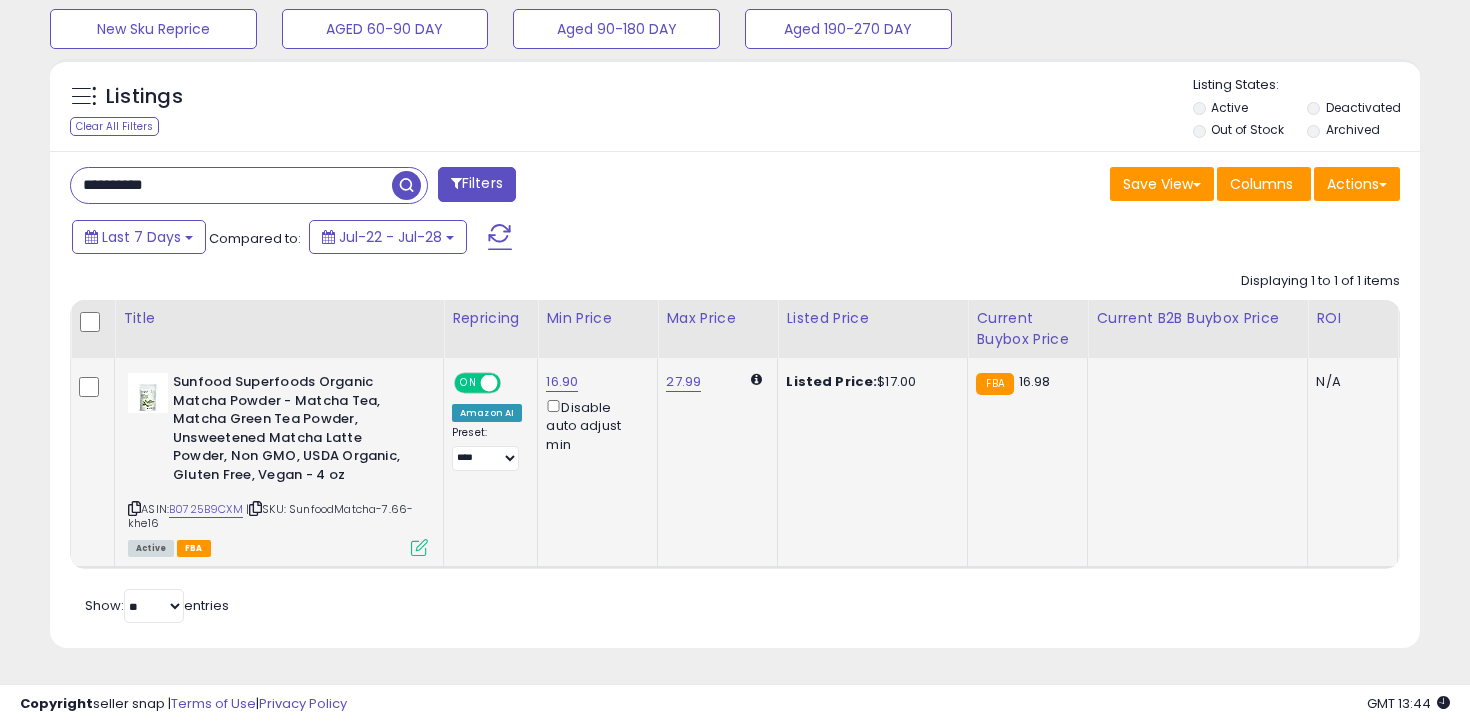 click on "**********" at bounding box center [231, 185] 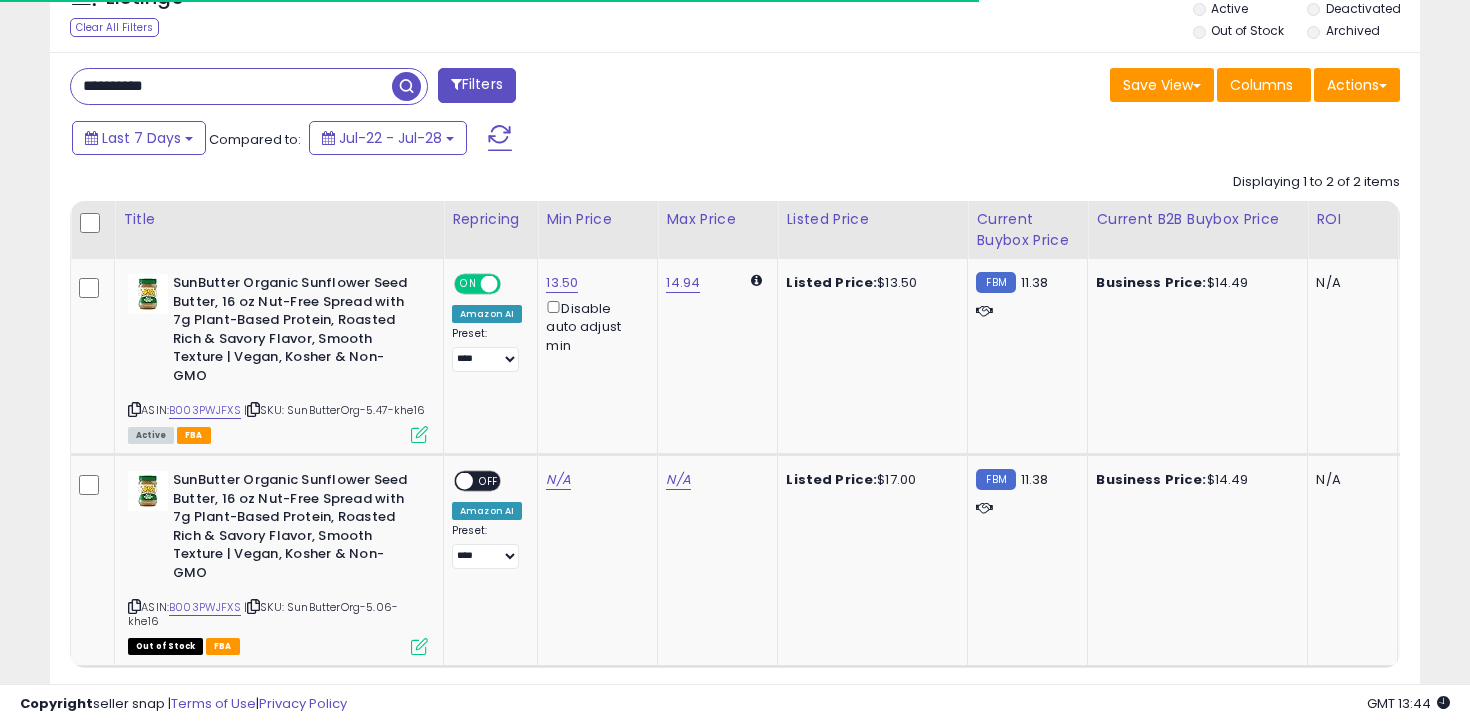 scroll, scrollTop: 882, scrollLeft: 0, axis: vertical 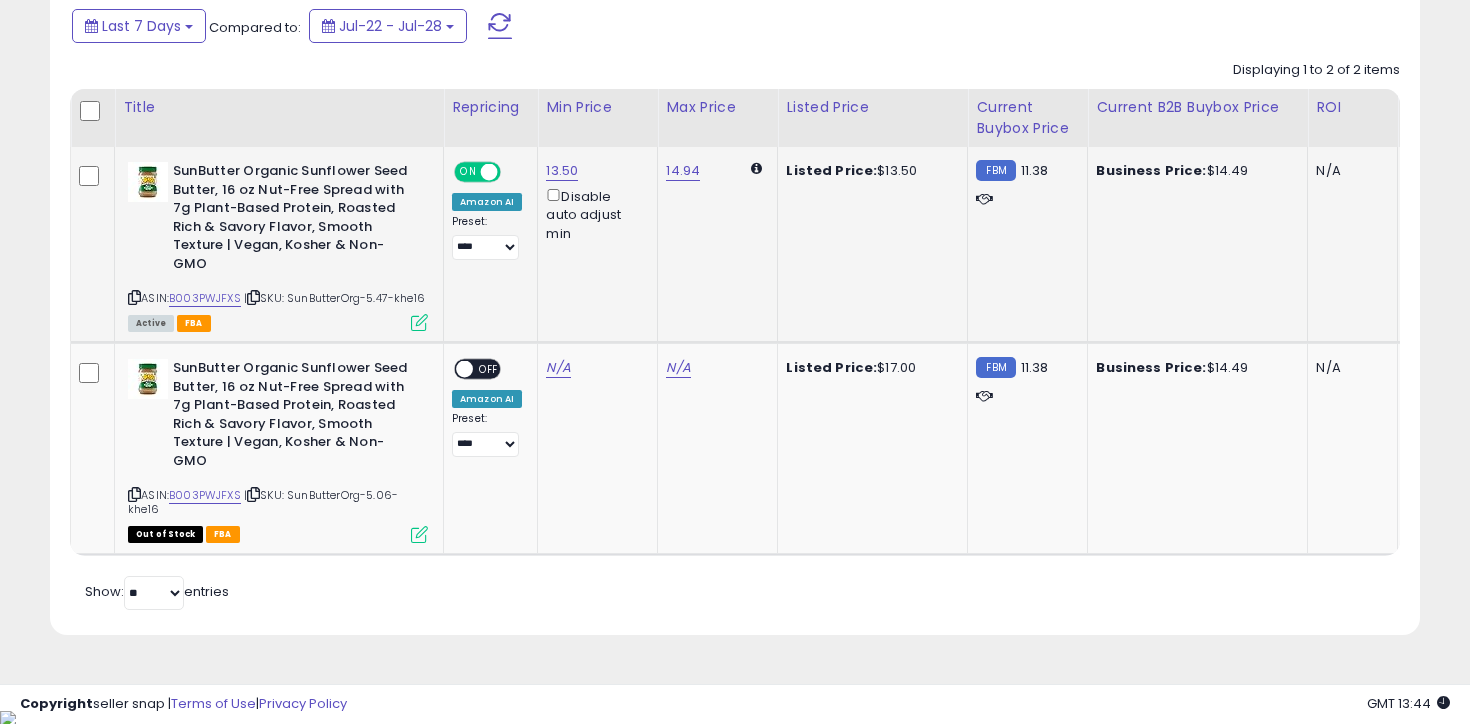 click on "| SKU: SunButterOrg-5.47-khe16" at bounding box center (334, 298) 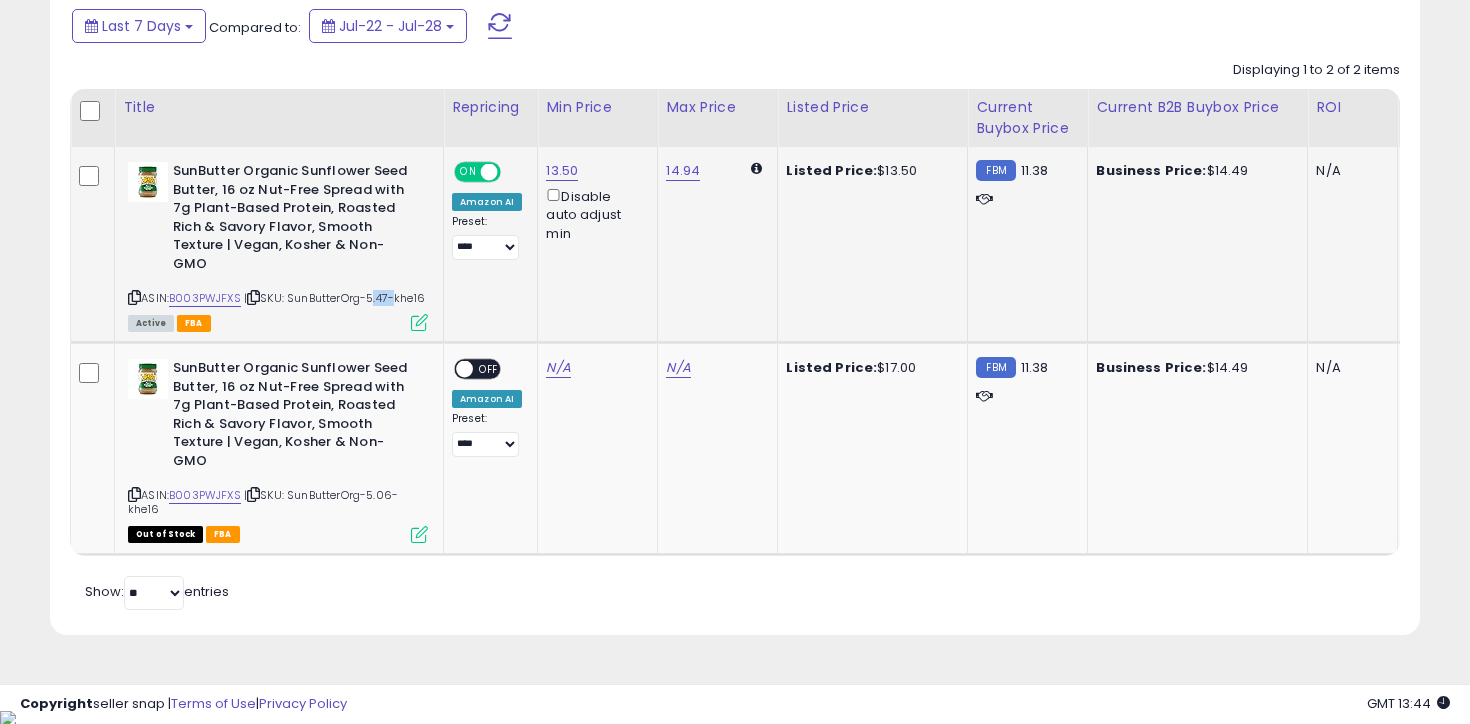 click on "| SKU: SunButterOrg-5.47-khe16" at bounding box center [334, 298] 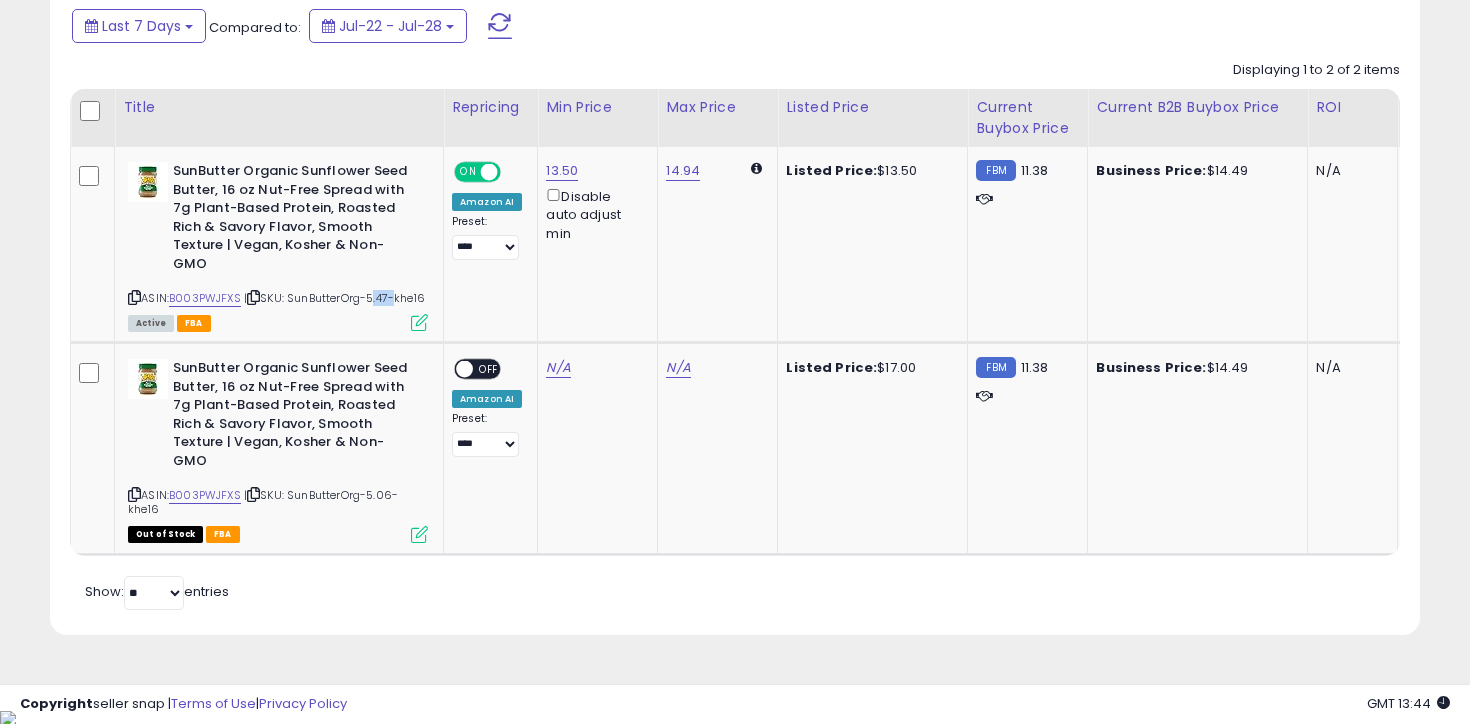 copy on "5.47" 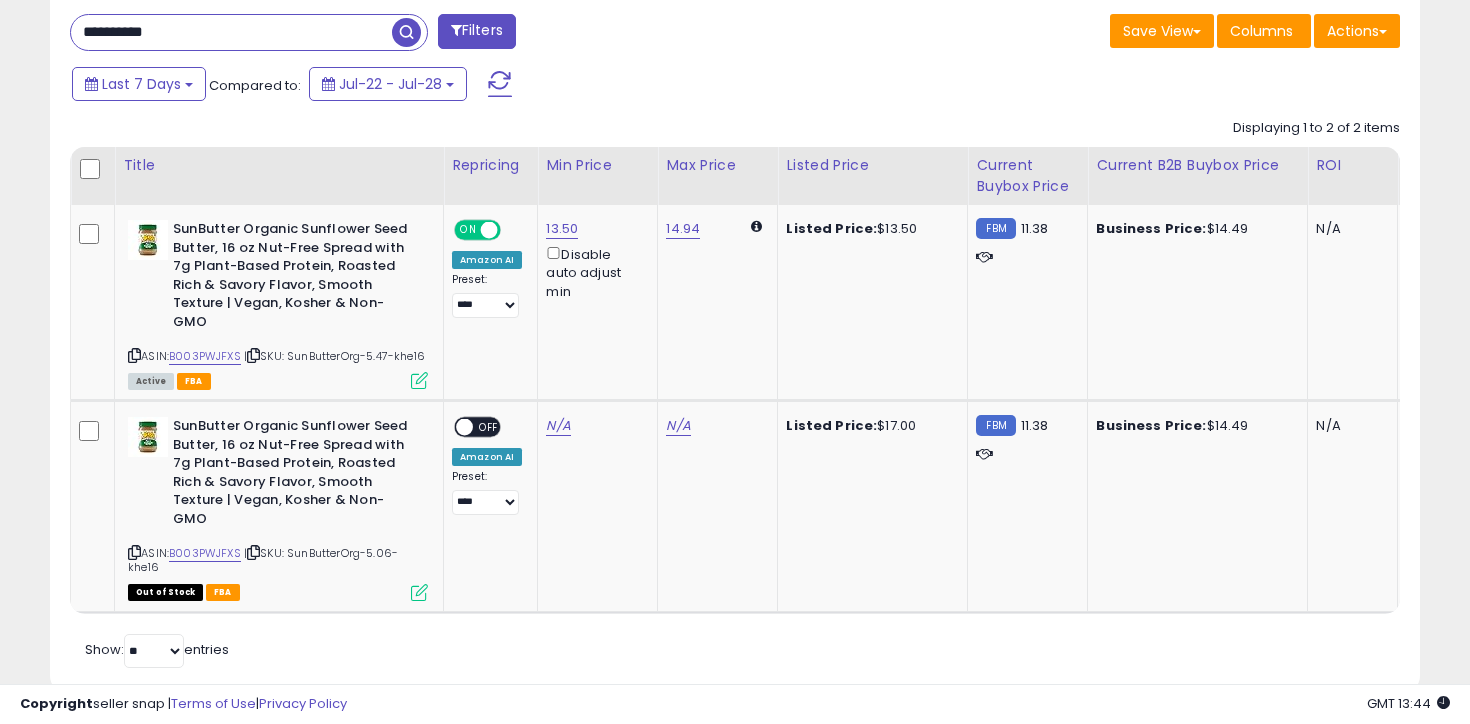 click on "**********" at bounding box center (231, 32) 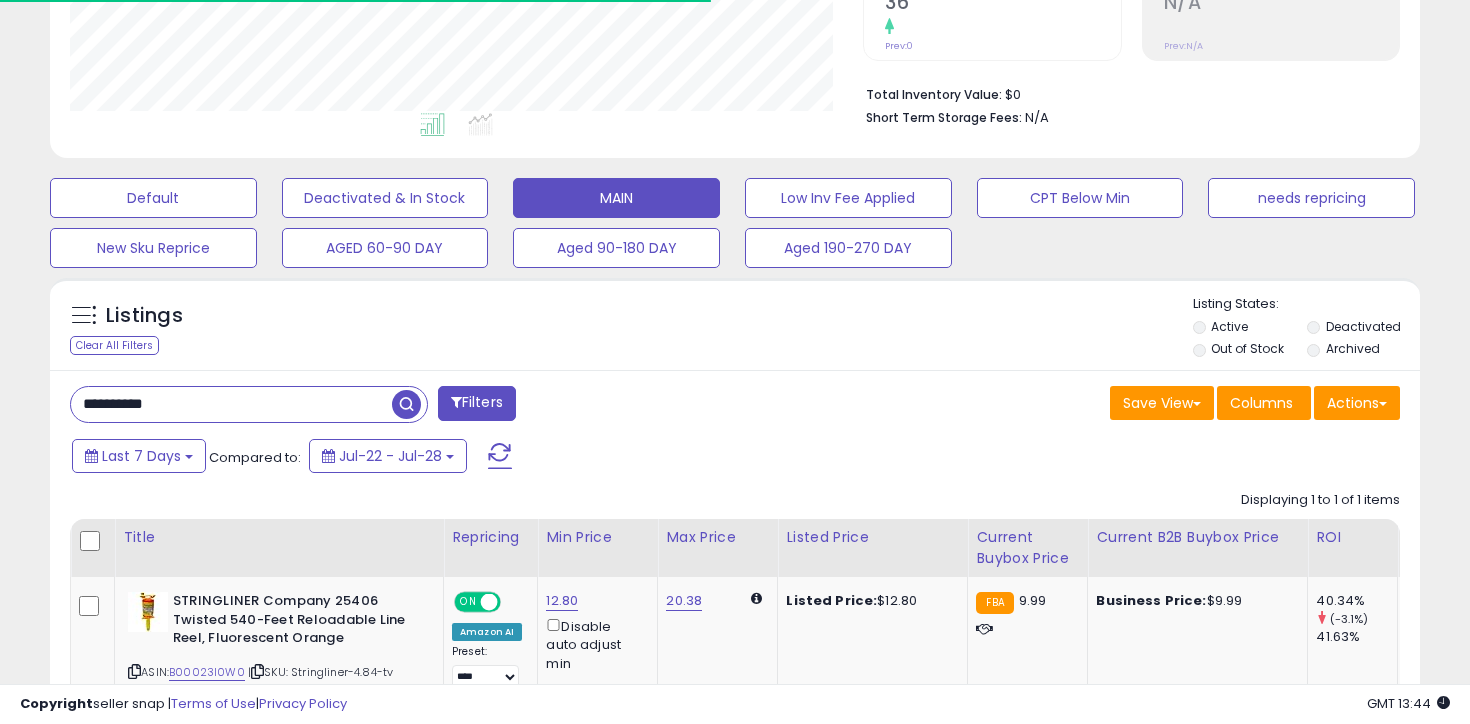 scroll, scrollTop: 601, scrollLeft: 0, axis: vertical 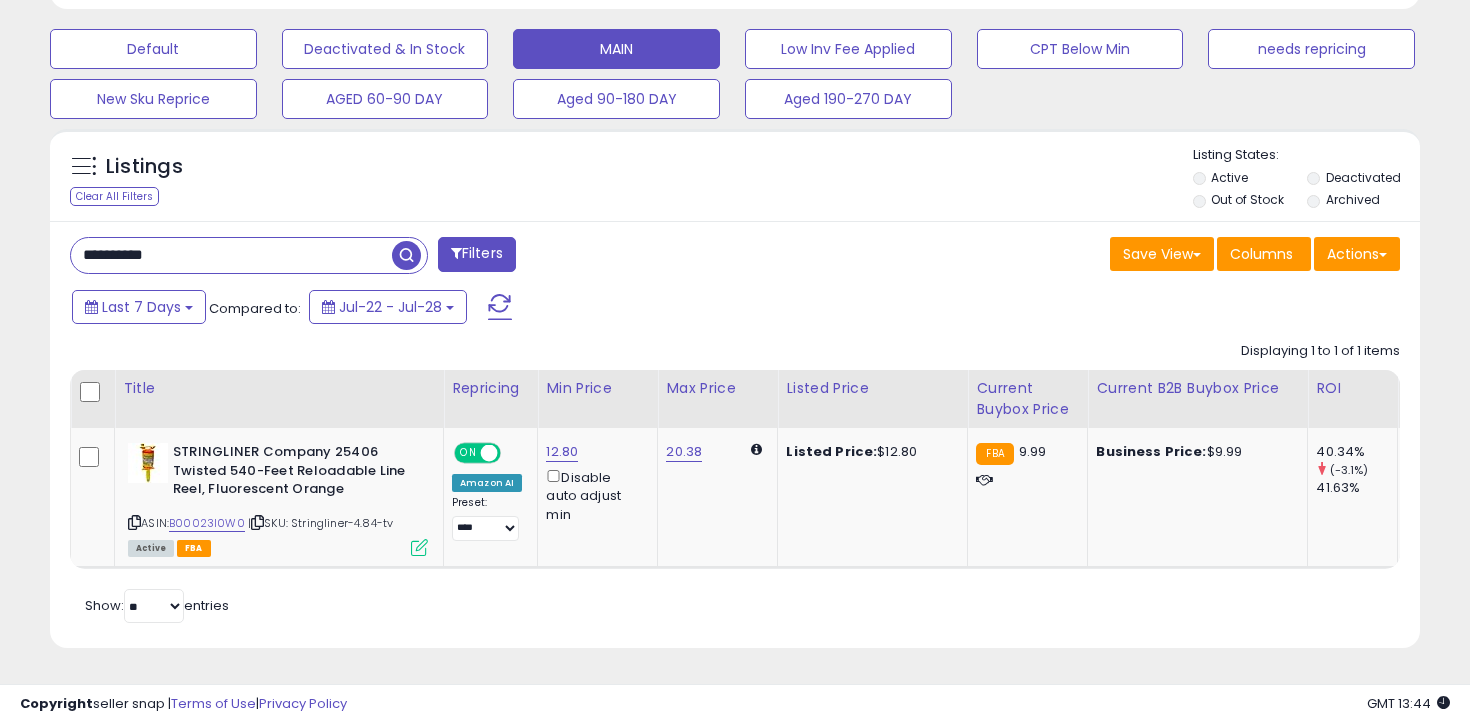 click on "**********" at bounding box center [231, 255] 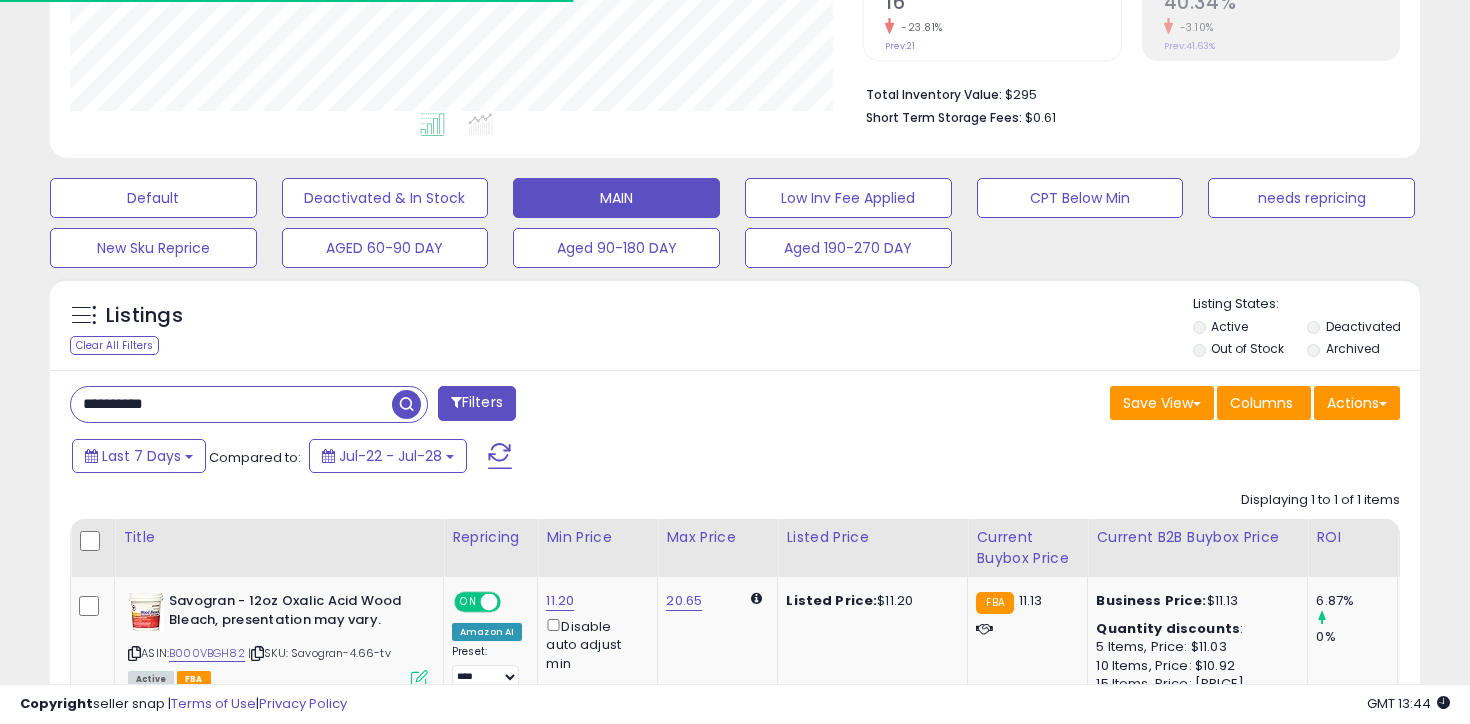 scroll, scrollTop: 586, scrollLeft: 0, axis: vertical 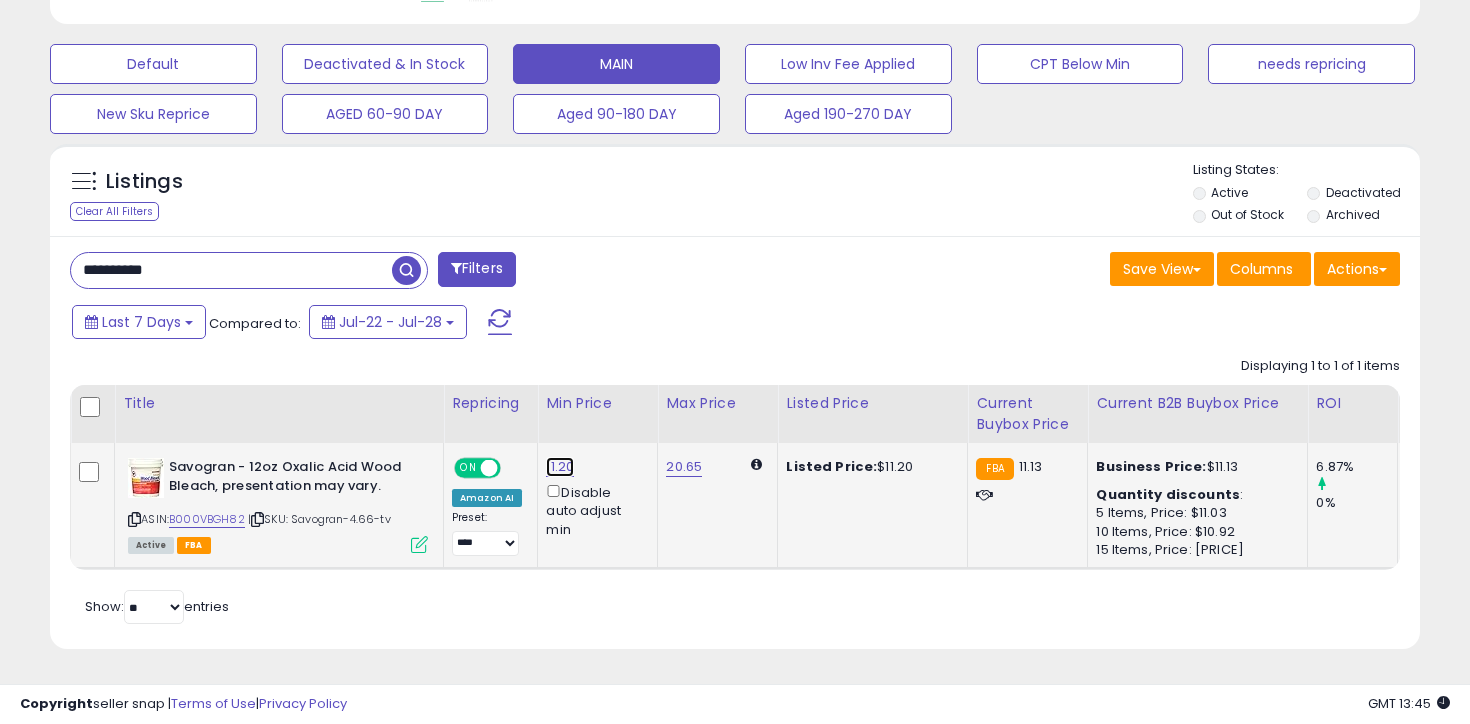 click on "11.20" at bounding box center [560, 467] 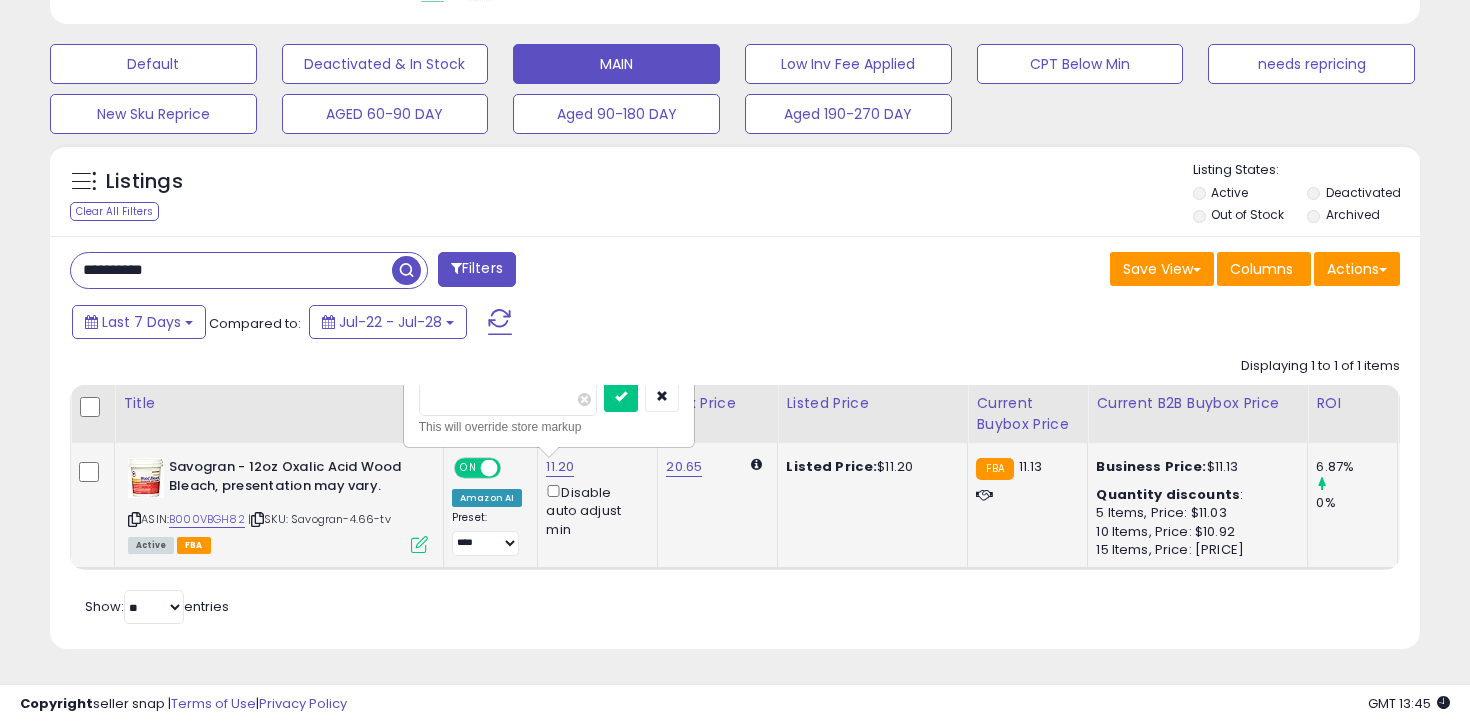 type on "****" 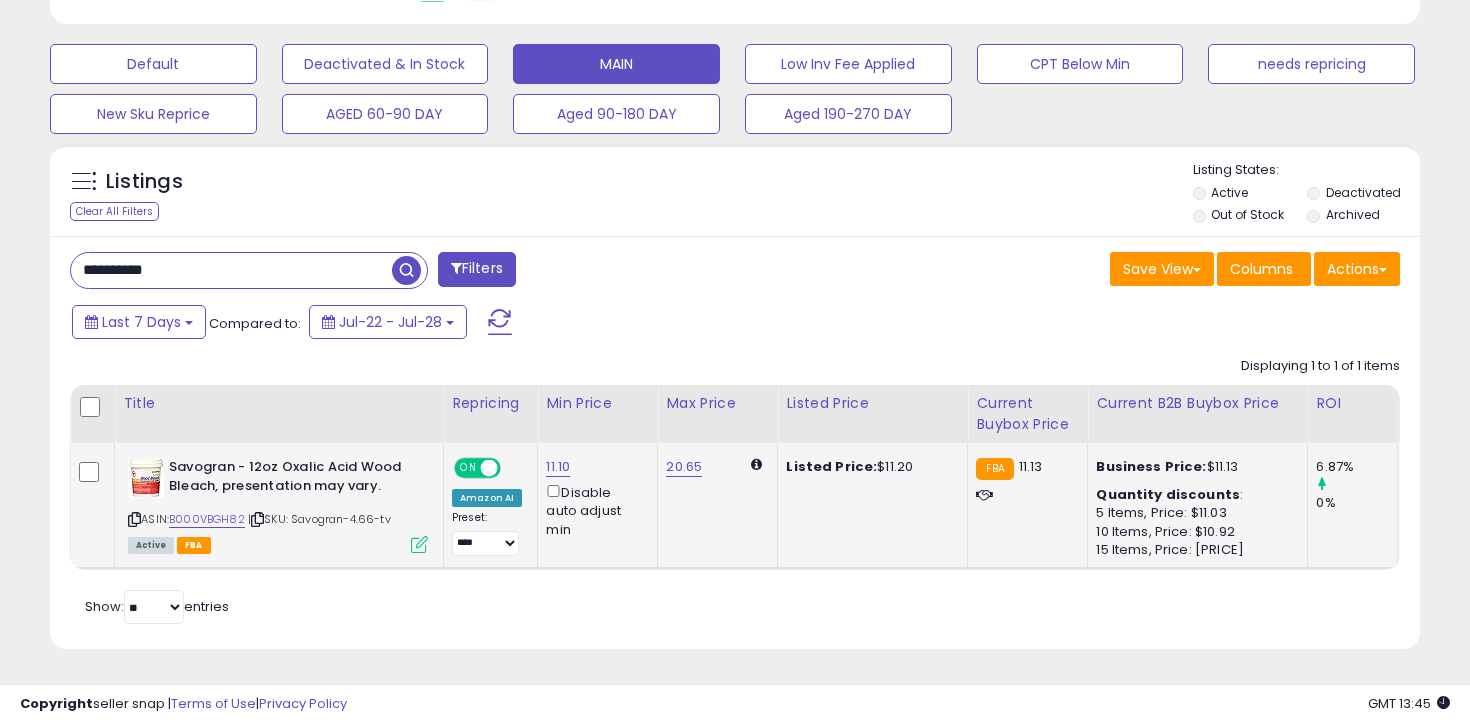 click on "**********" at bounding box center (231, 270) 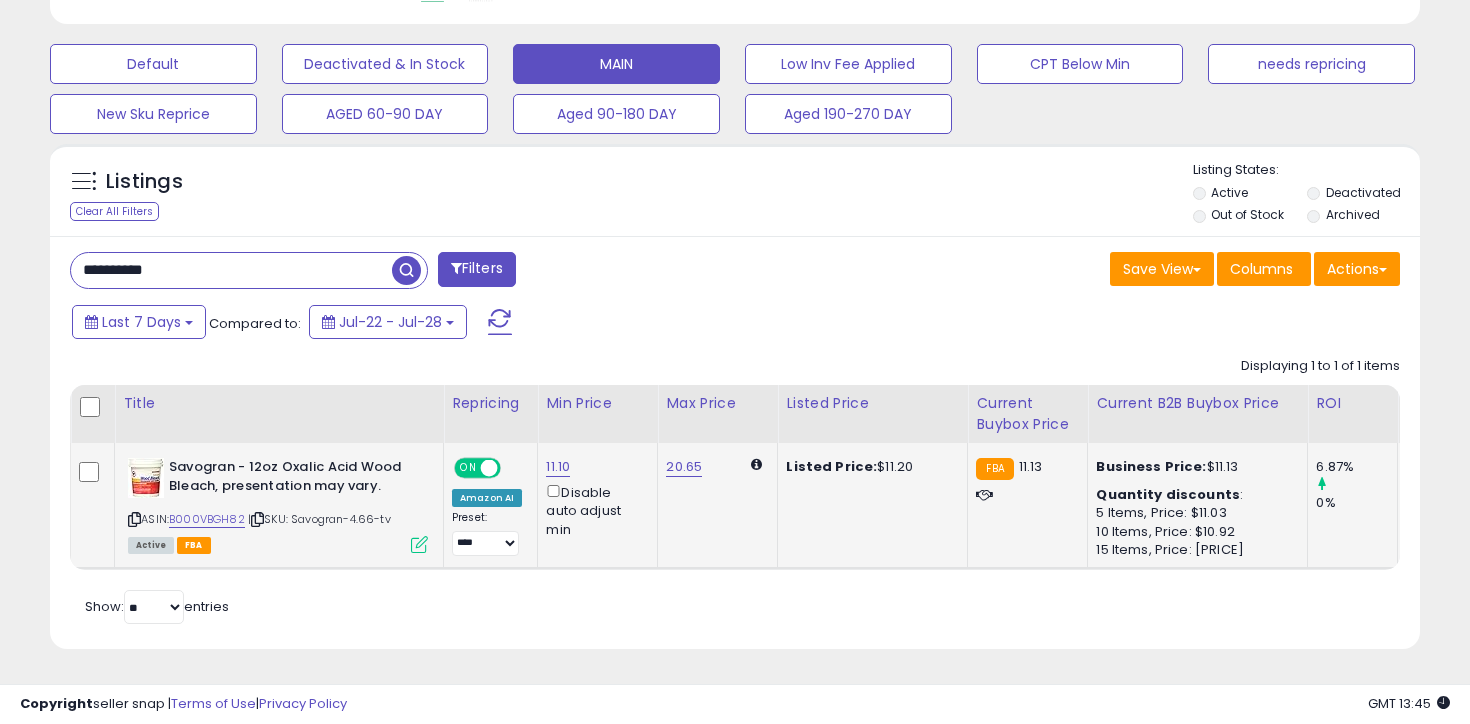 type on "**********" 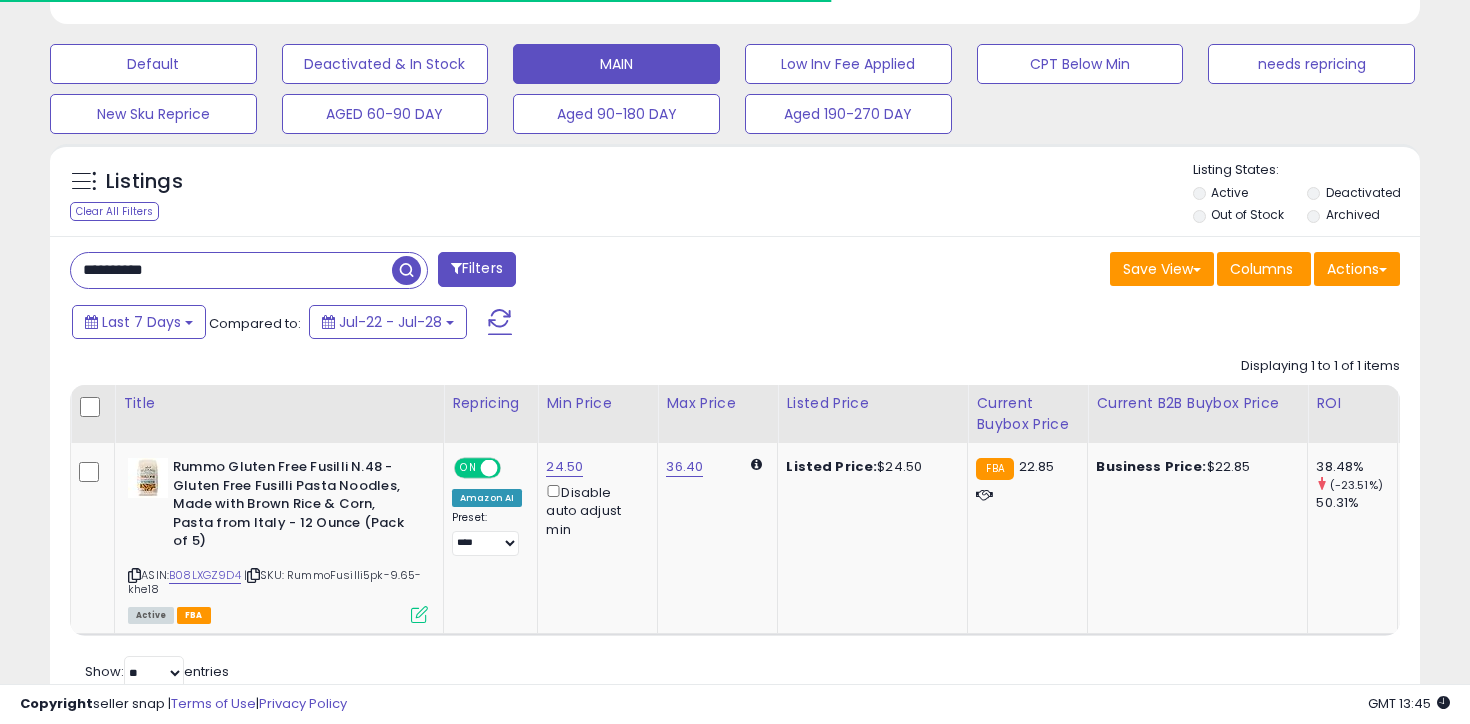 scroll, scrollTop: 634, scrollLeft: 0, axis: vertical 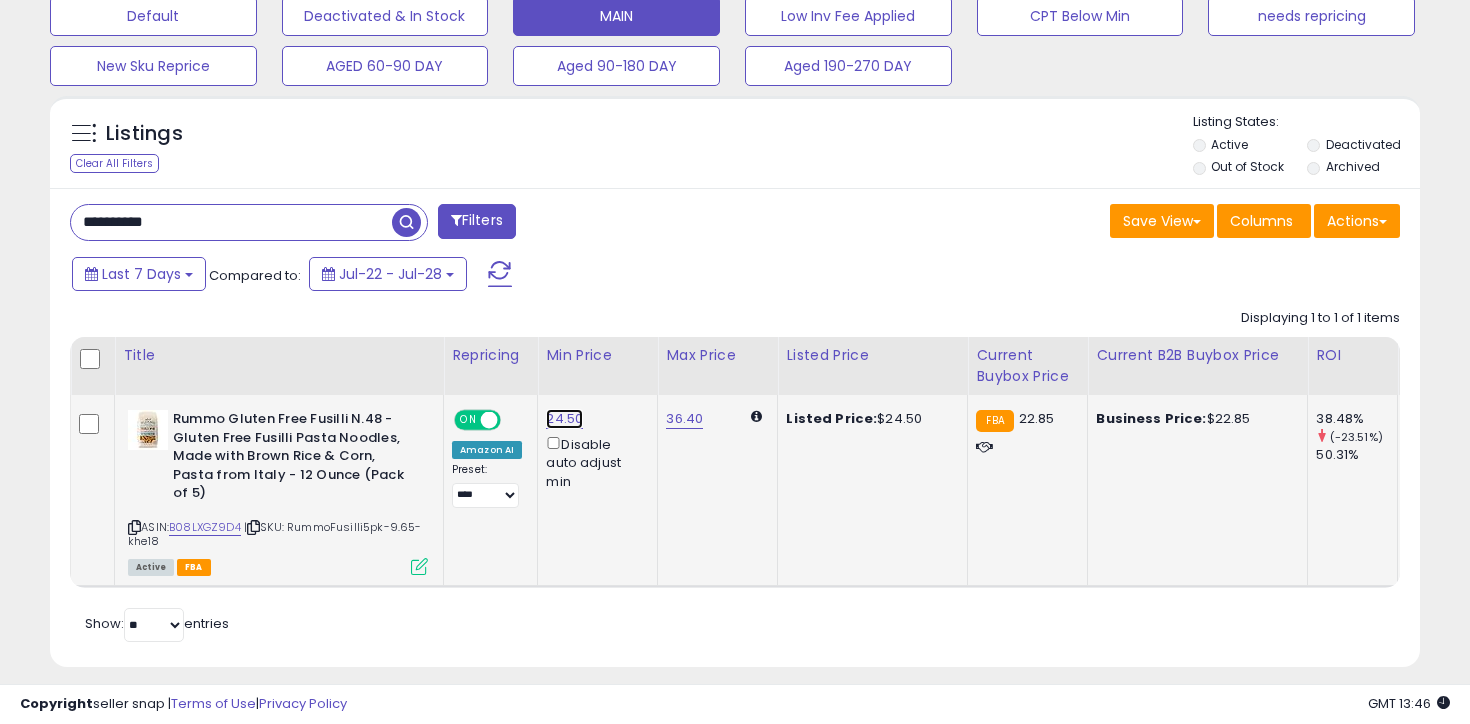 click on "24.50" at bounding box center (564, 419) 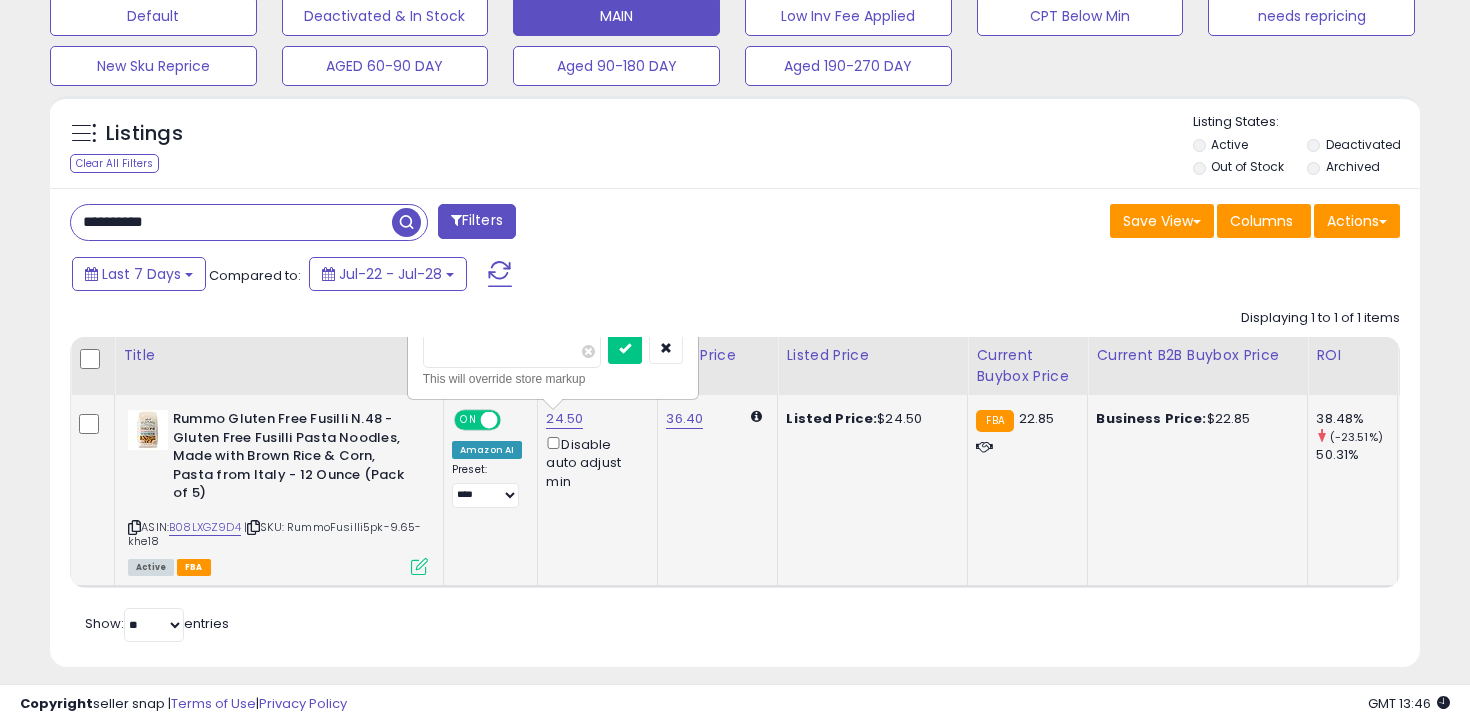 click on "*****" at bounding box center (512, 351) 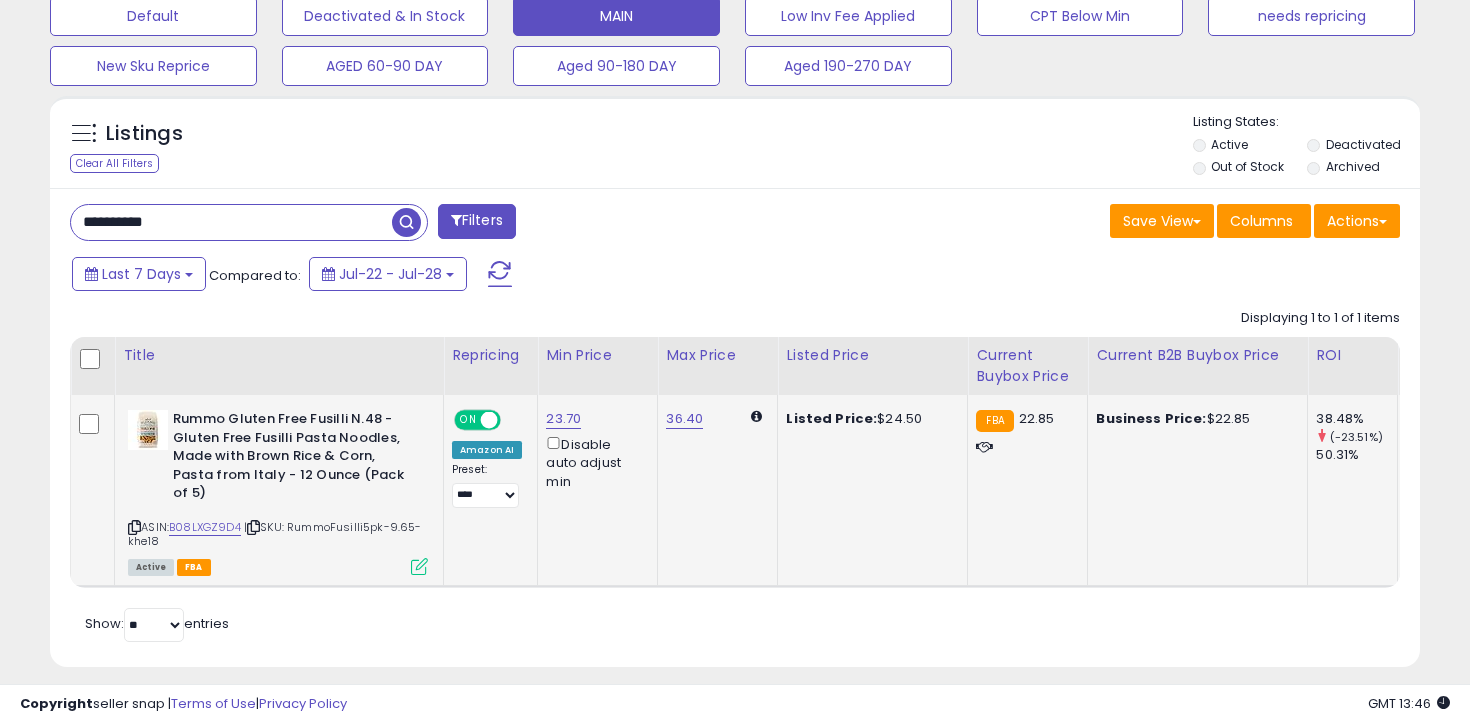 click on "**********" at bounding box center [231, 222] 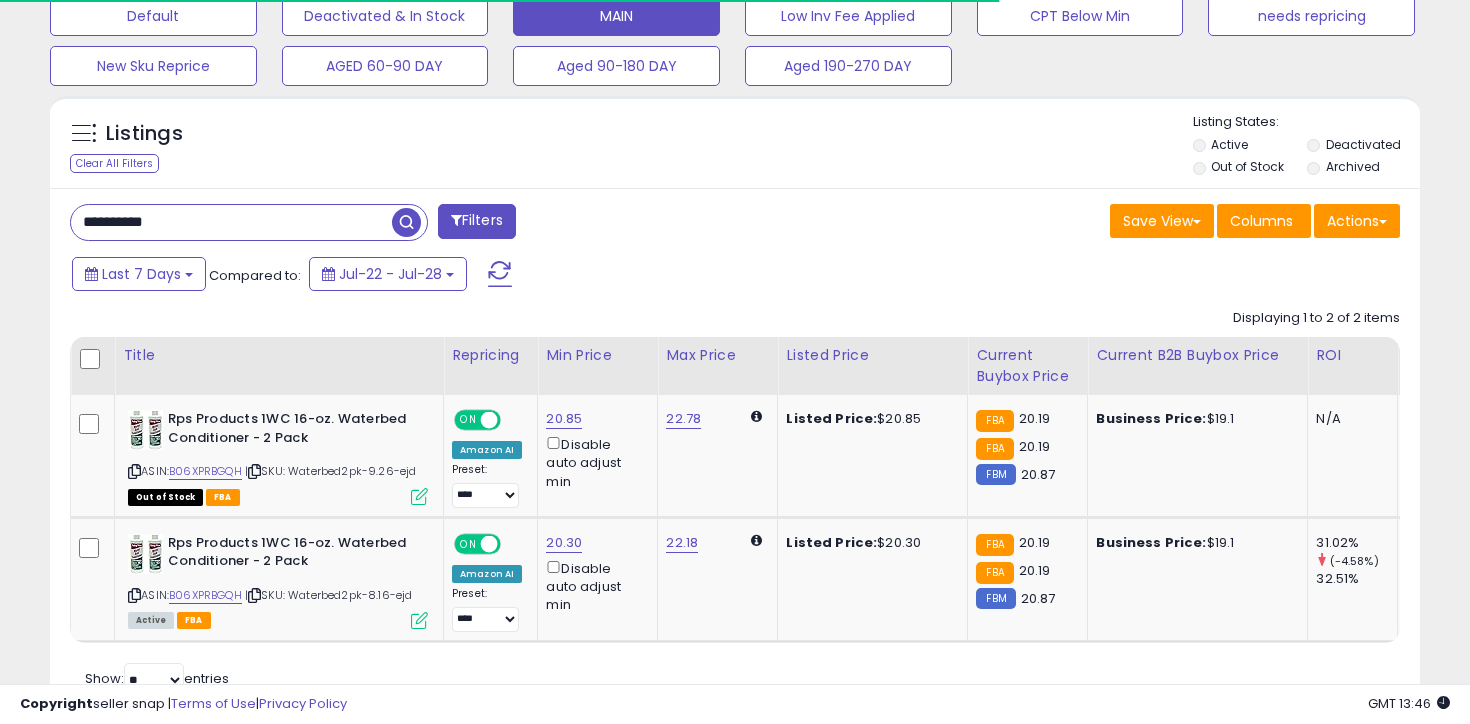 scroll, scrollTop: 707, scrollLeft: 0, axis: vertical 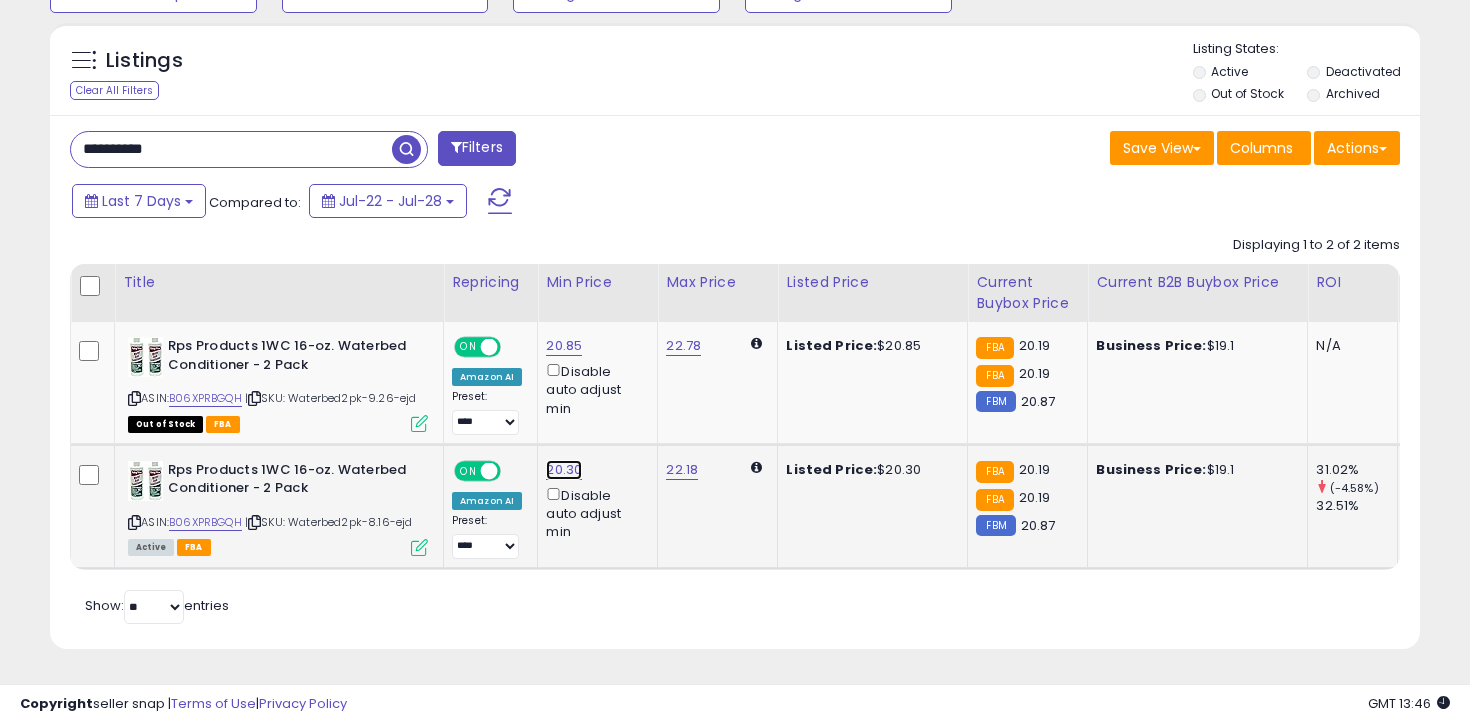 click on "20.30" at bounding box center (564, 346) 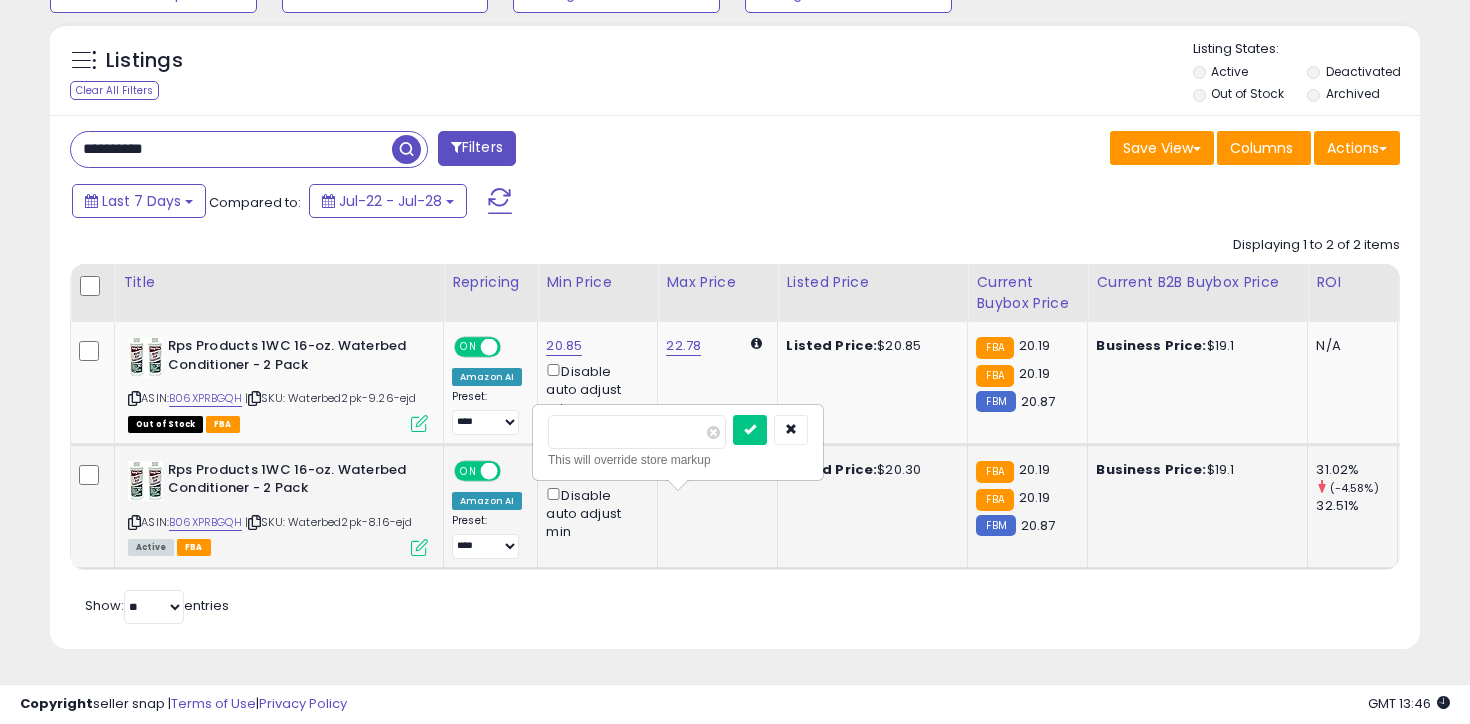 type on "**" 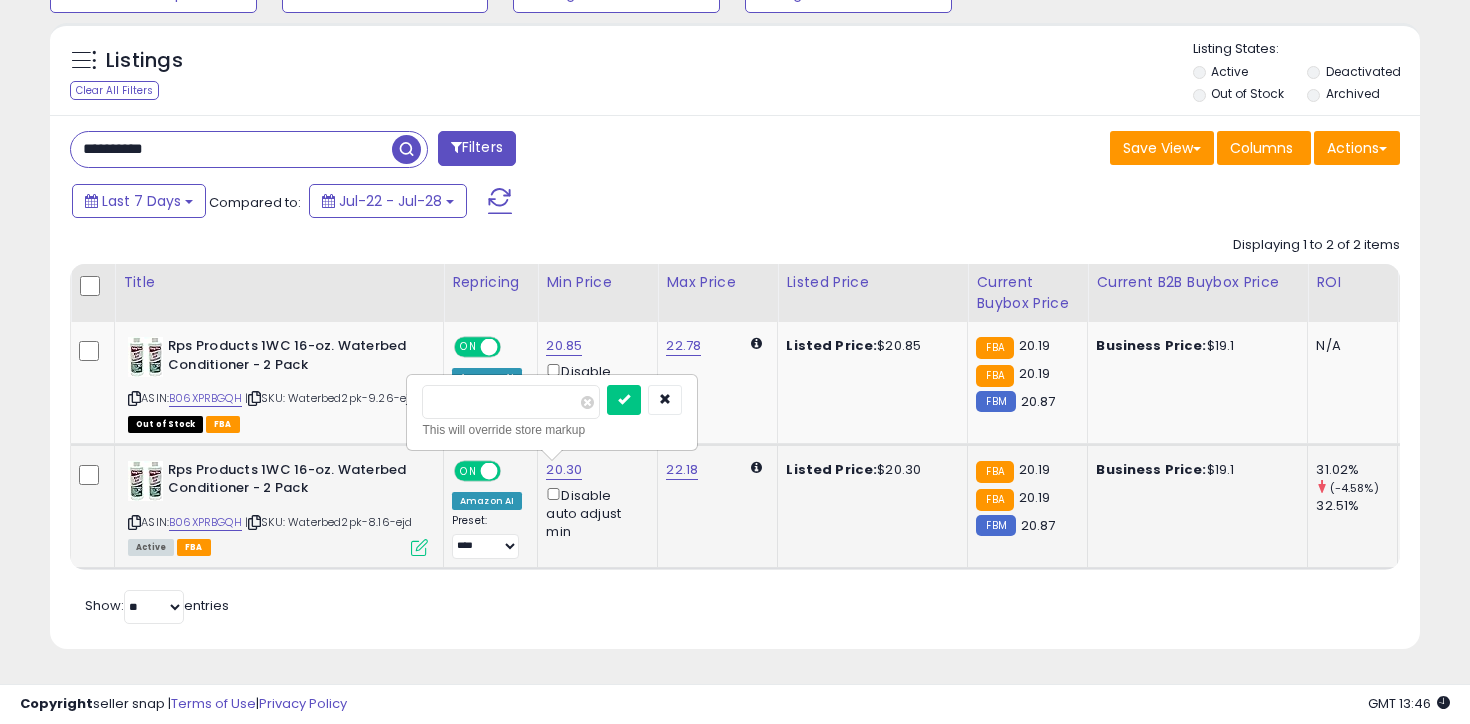 click at bounding box center [624, 400] 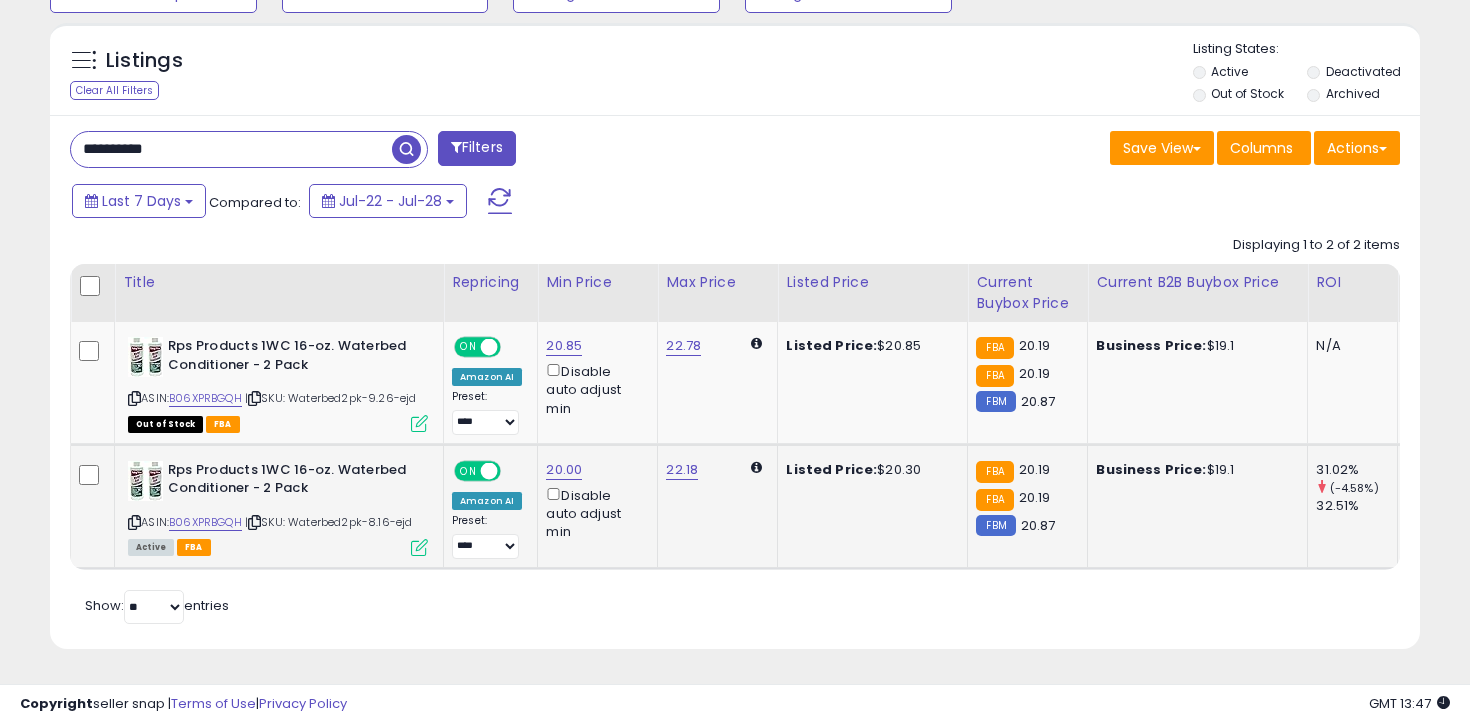 click on "**********" at bounding box center [231, 149] 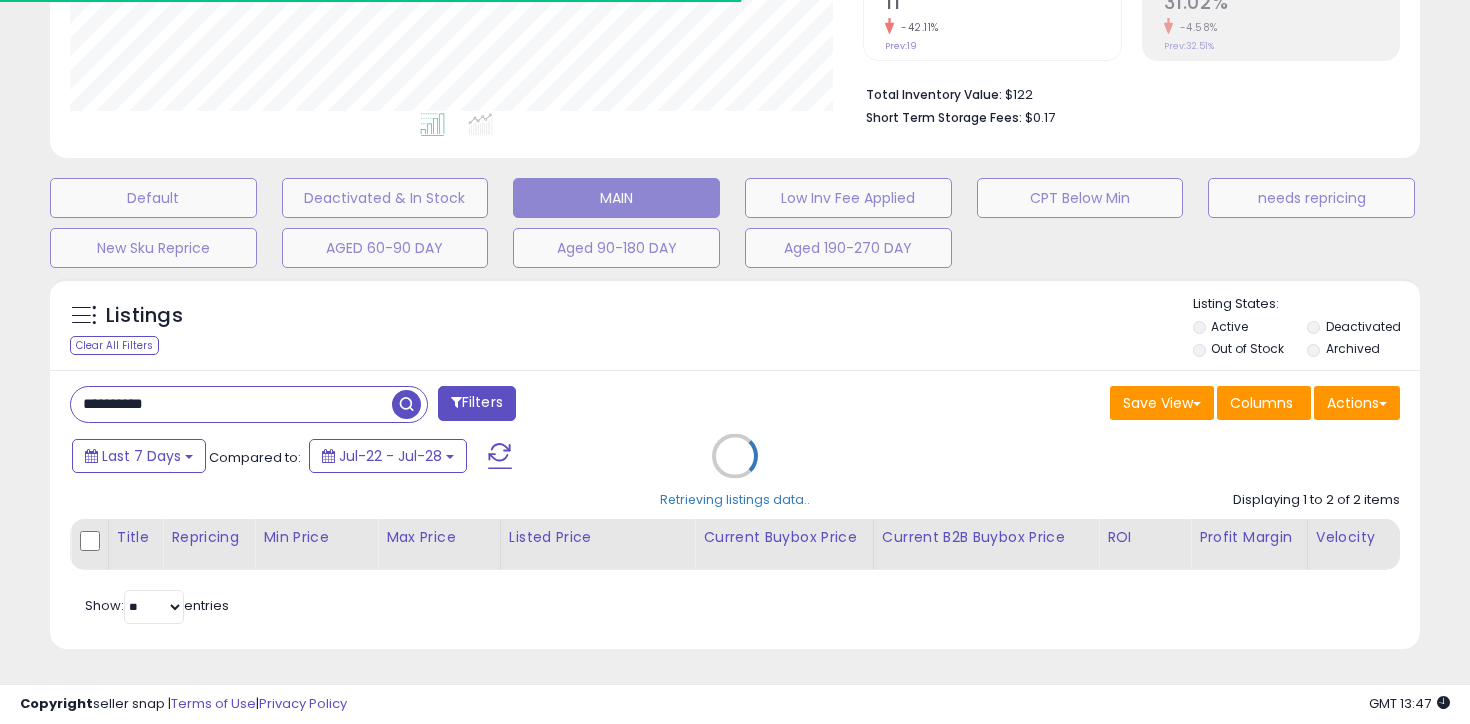 scroll, scrollTop: 671, scrollLeft: 0, axis: vertical 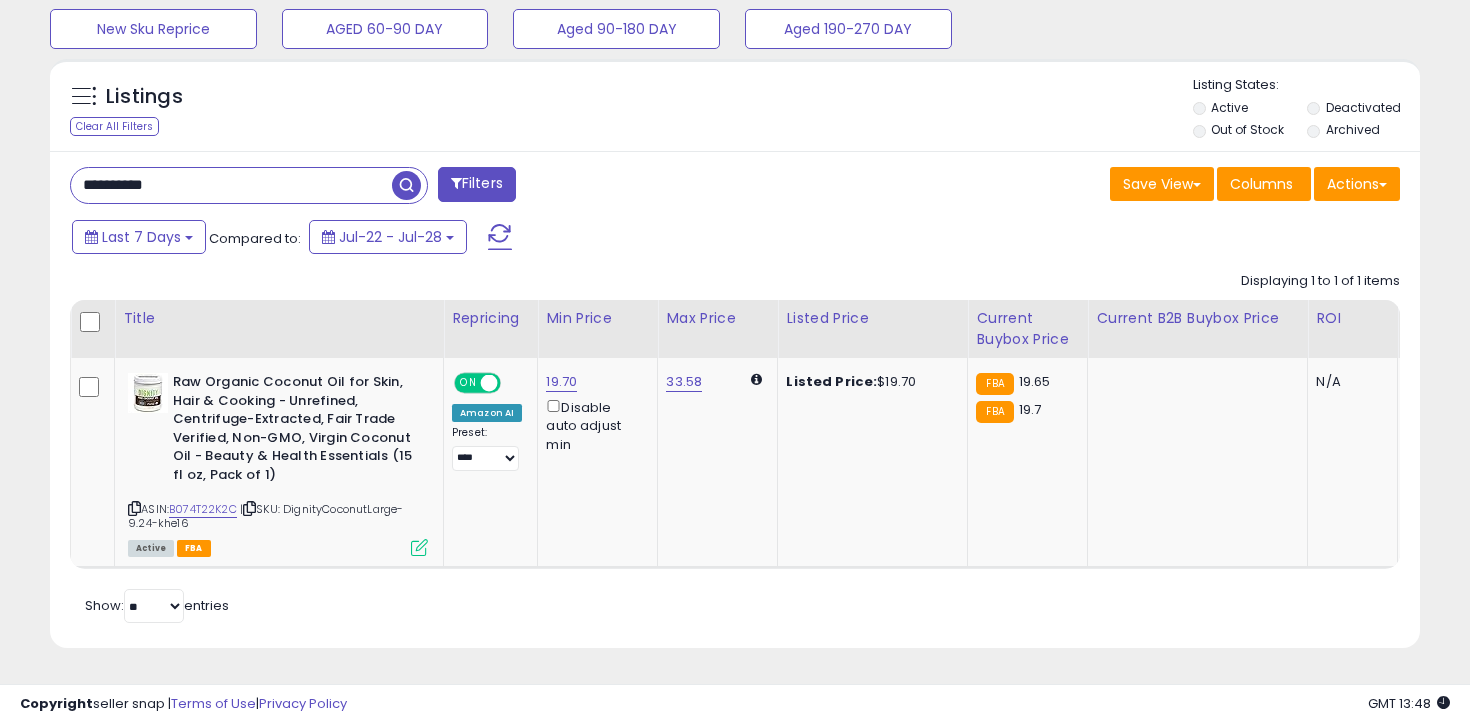 click on "**********" at bounding box center [231, 185] 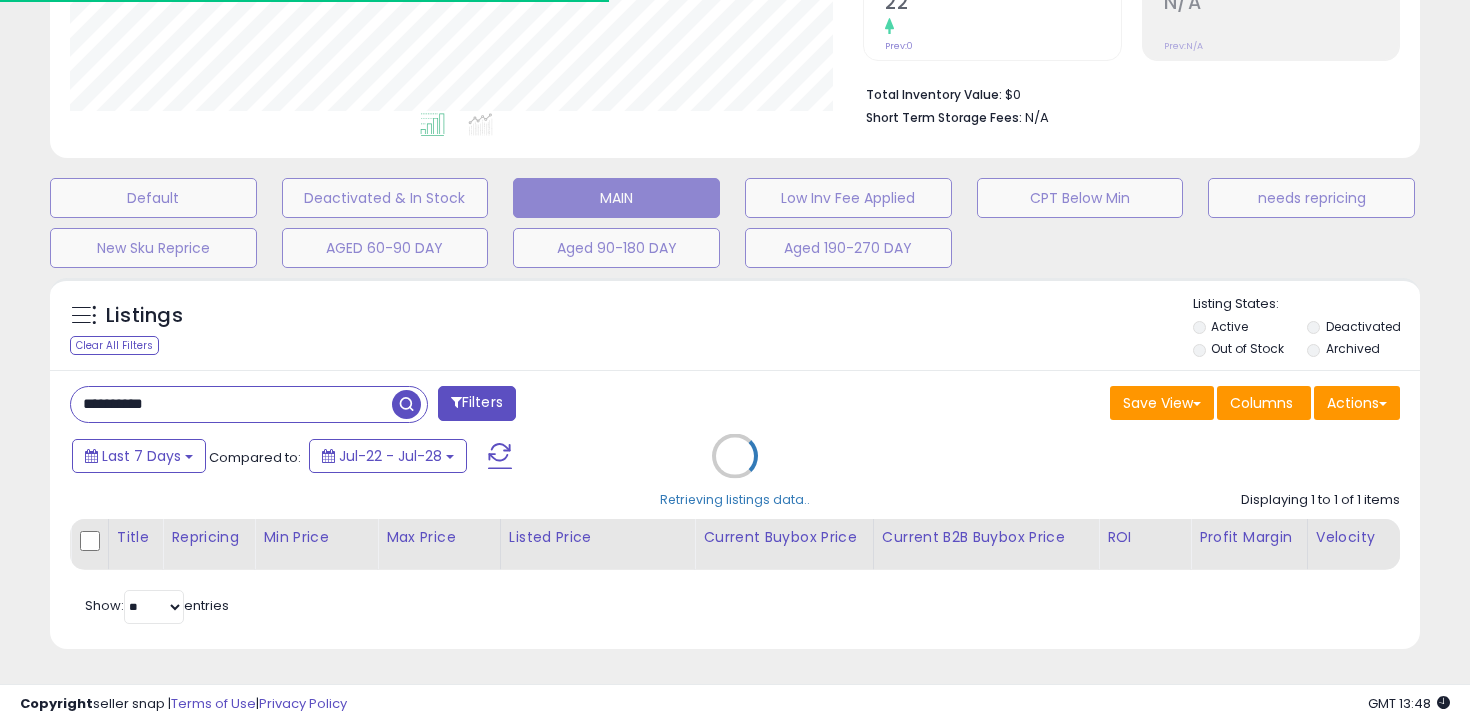 scroll, scrollTop: 634, scrollLeft: 0, axis: vertical 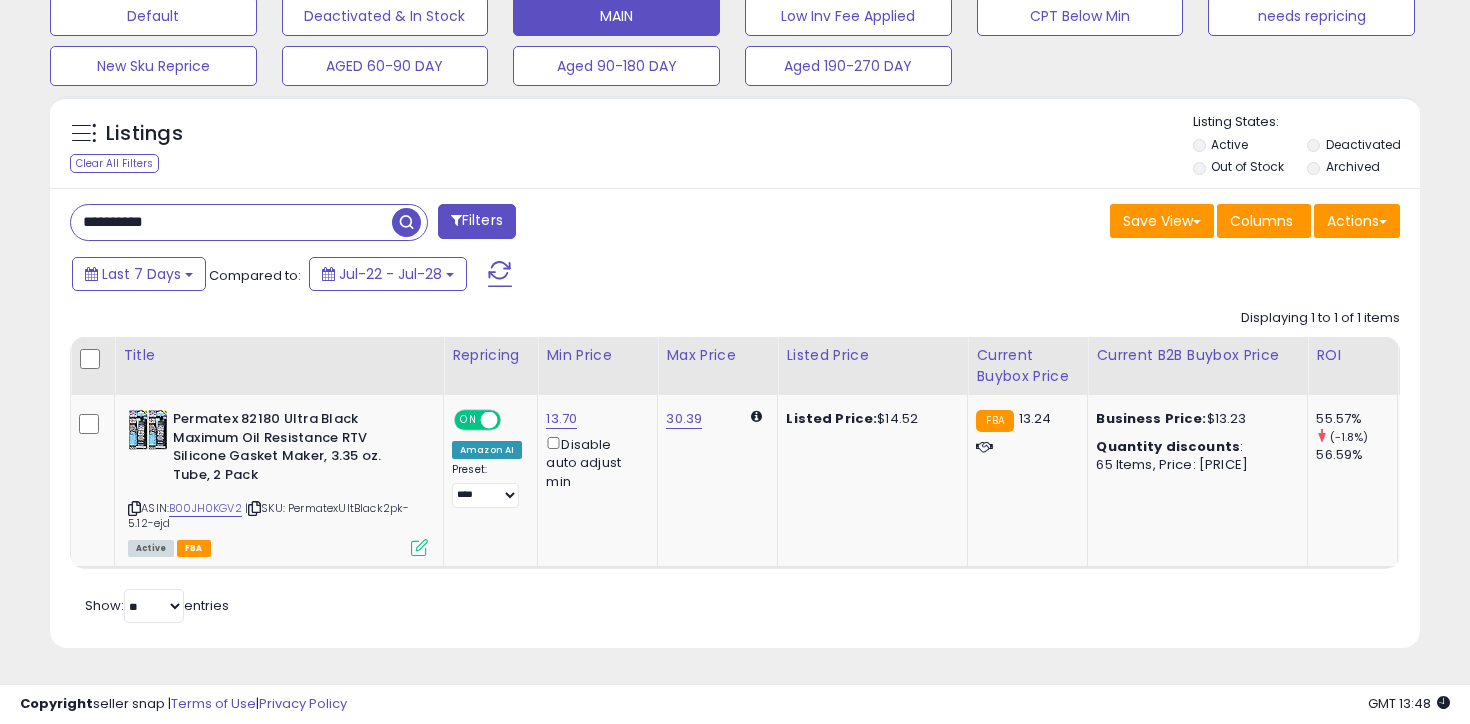 click on "**********" at bounding box center (231, 222) 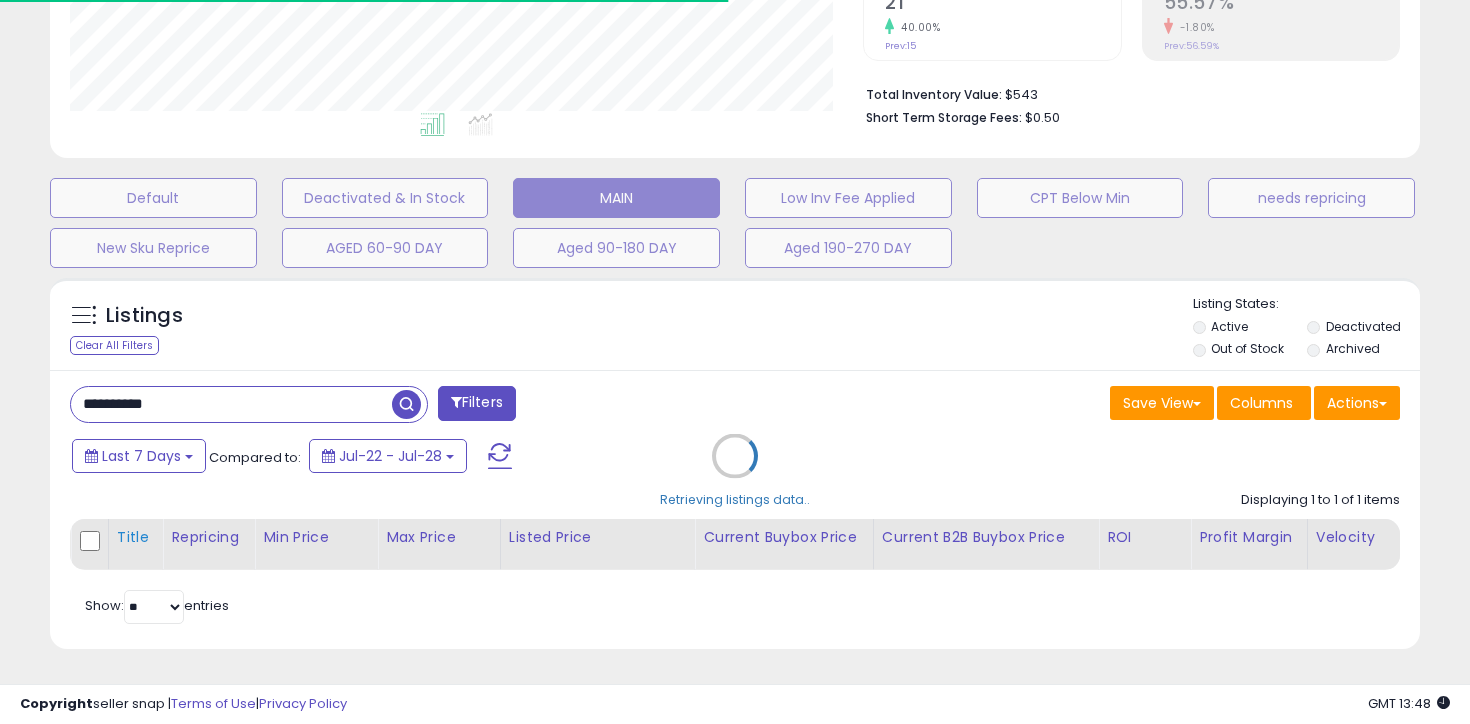 scroll, scrollTop: 734, scrollLeft: 0, axis: vertical 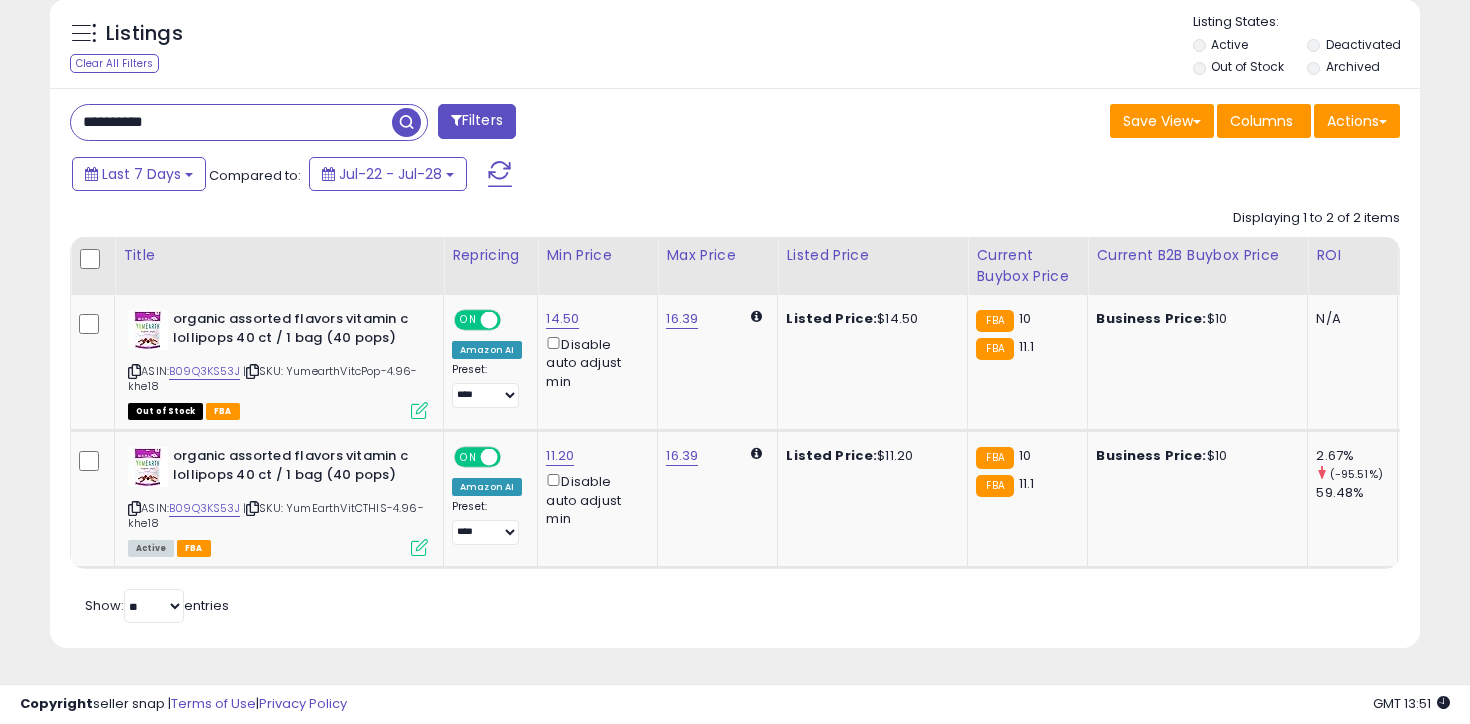 click on "**********" at bounding box center (231, 122) 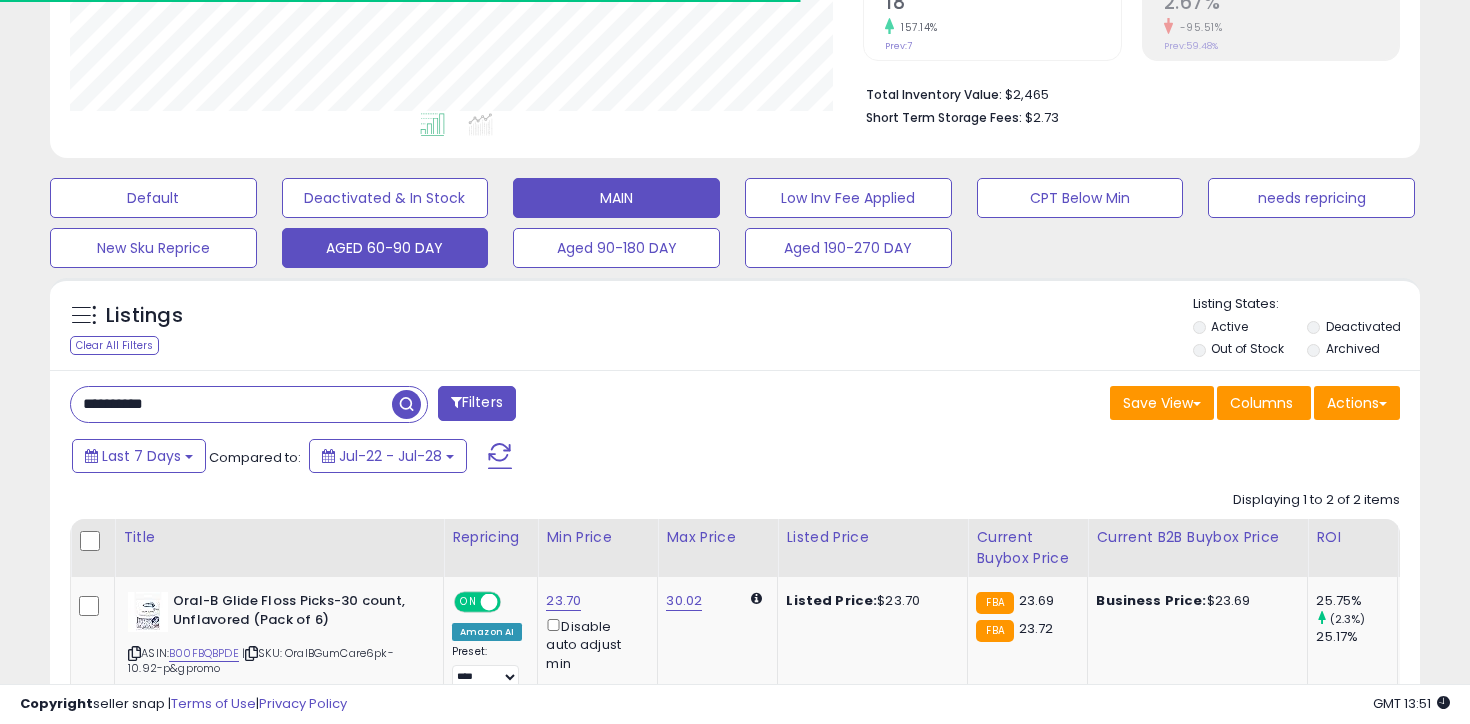 scroll, scrollTop: 734, scrollLeft: 0, axis: vertical 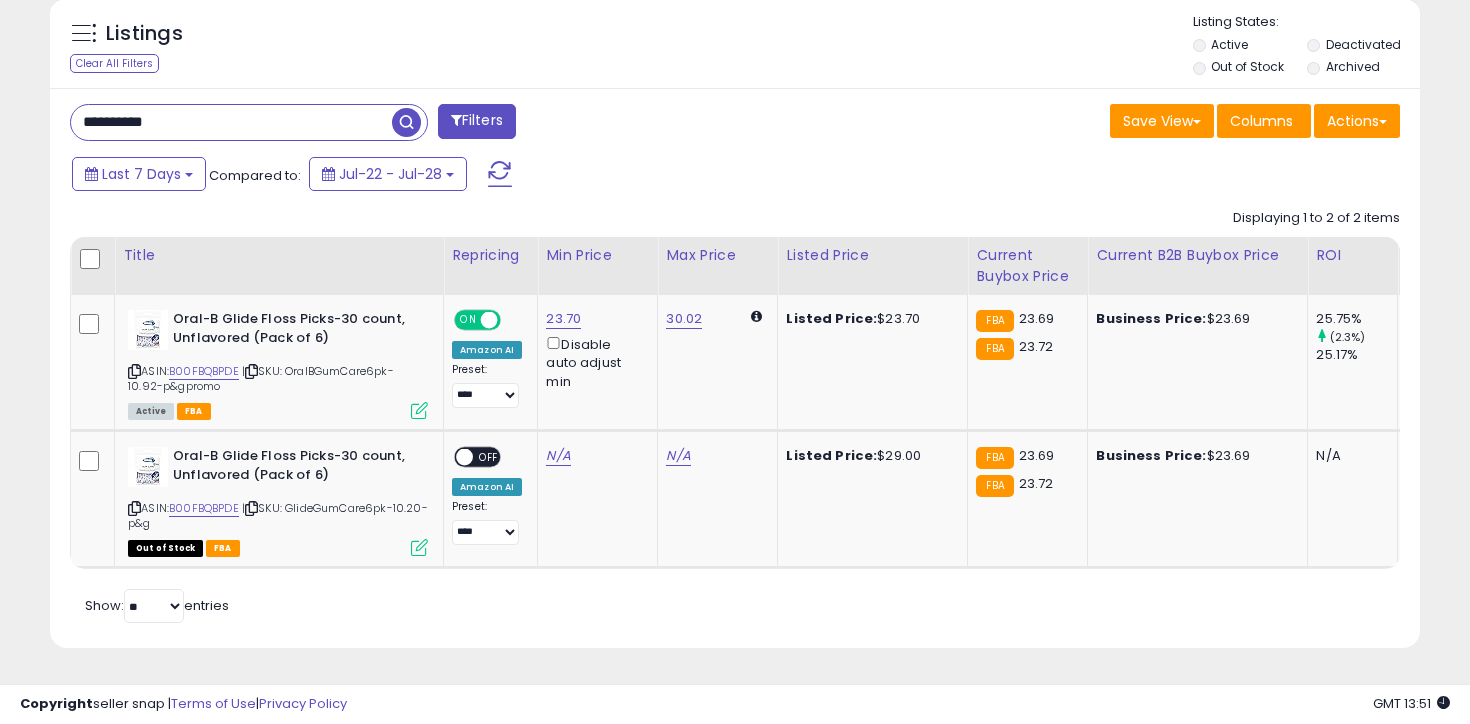 click on "**********" at bounding box center (231, 122) 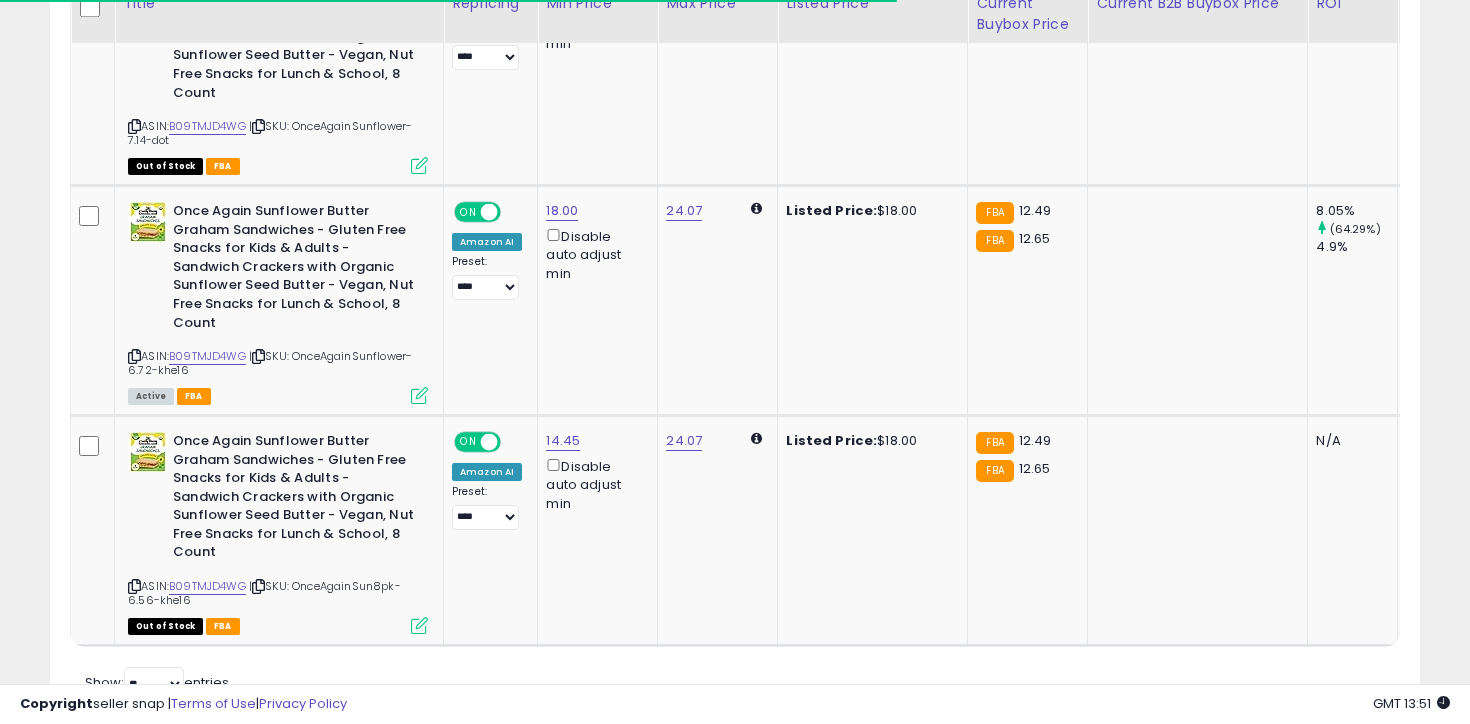 scroll, scrollTop: 1087, scrollLeft: 0, axis: vertical 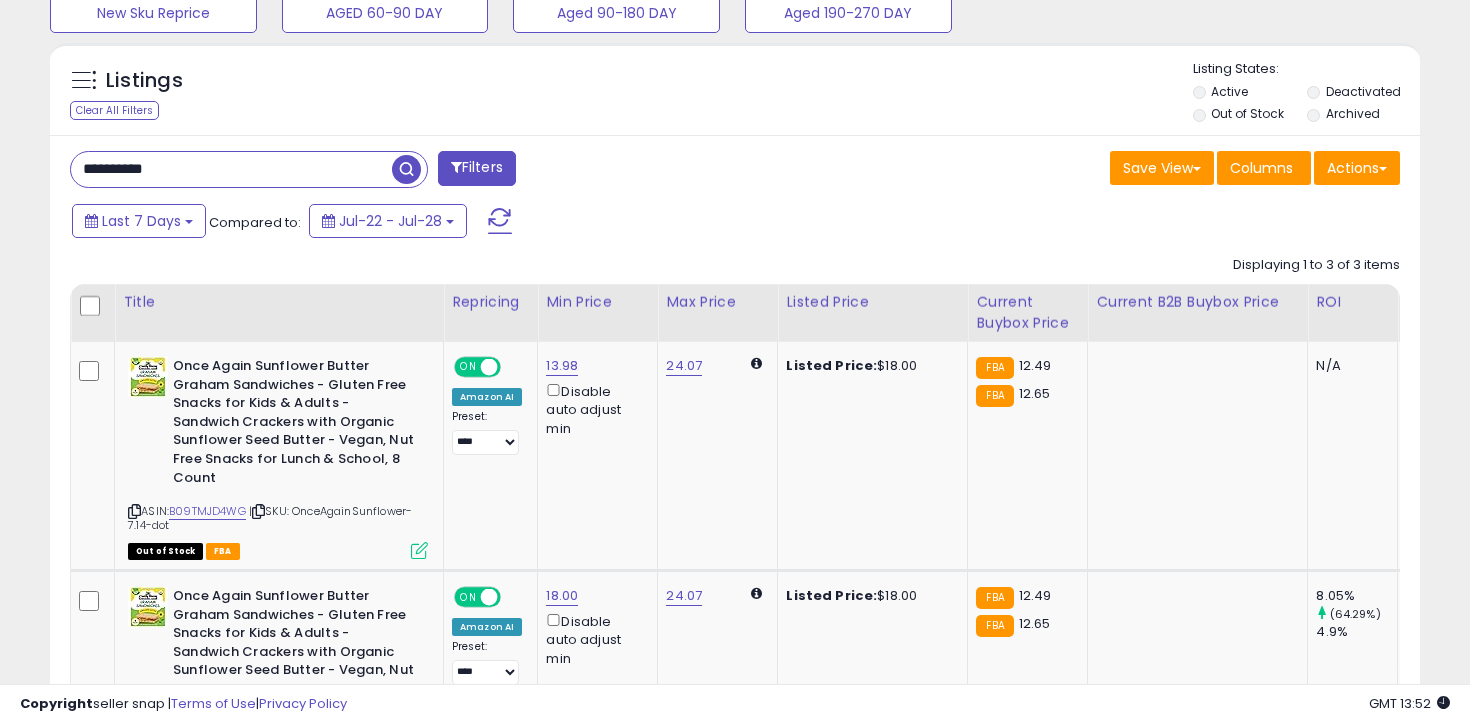 click on "**********" at bounding box center (231, 169) 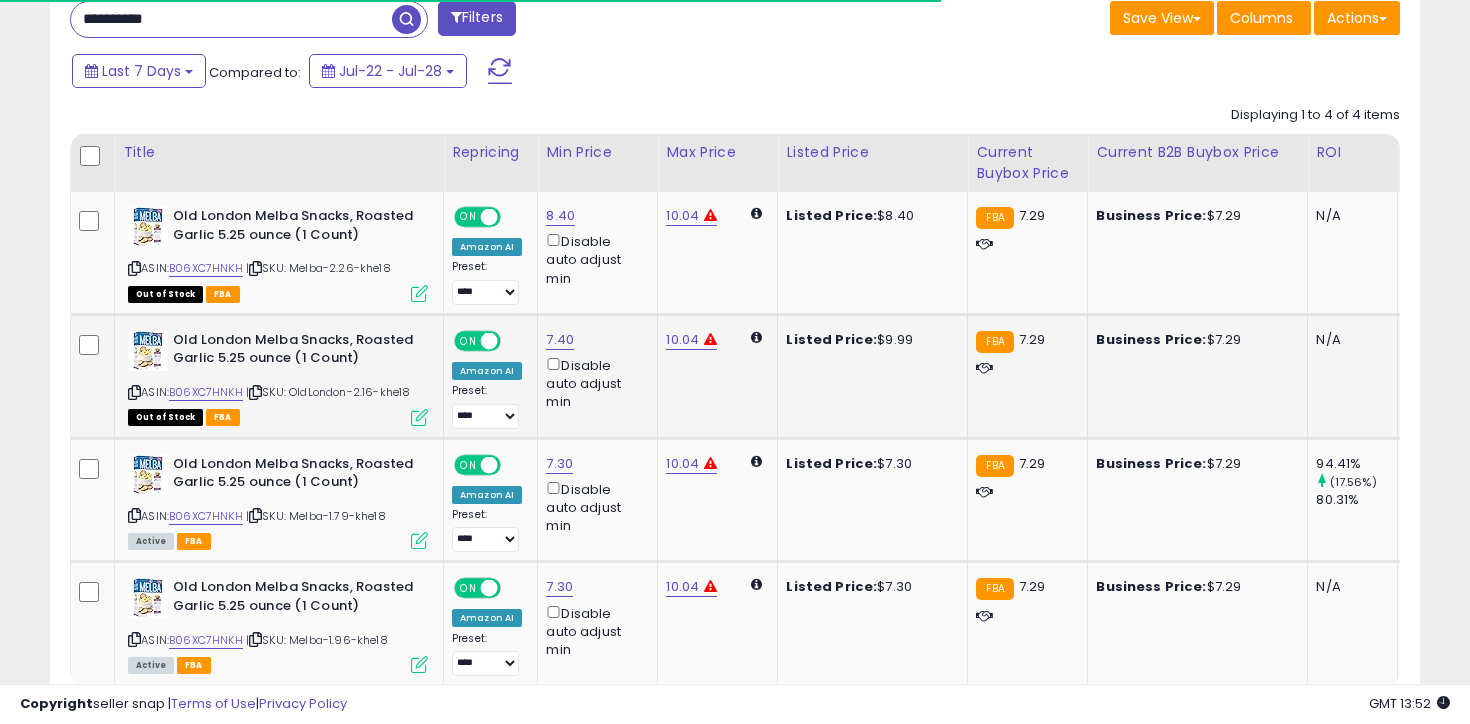 scroll, scrollTop: 954, scrollLeft: 0, axis: vertical 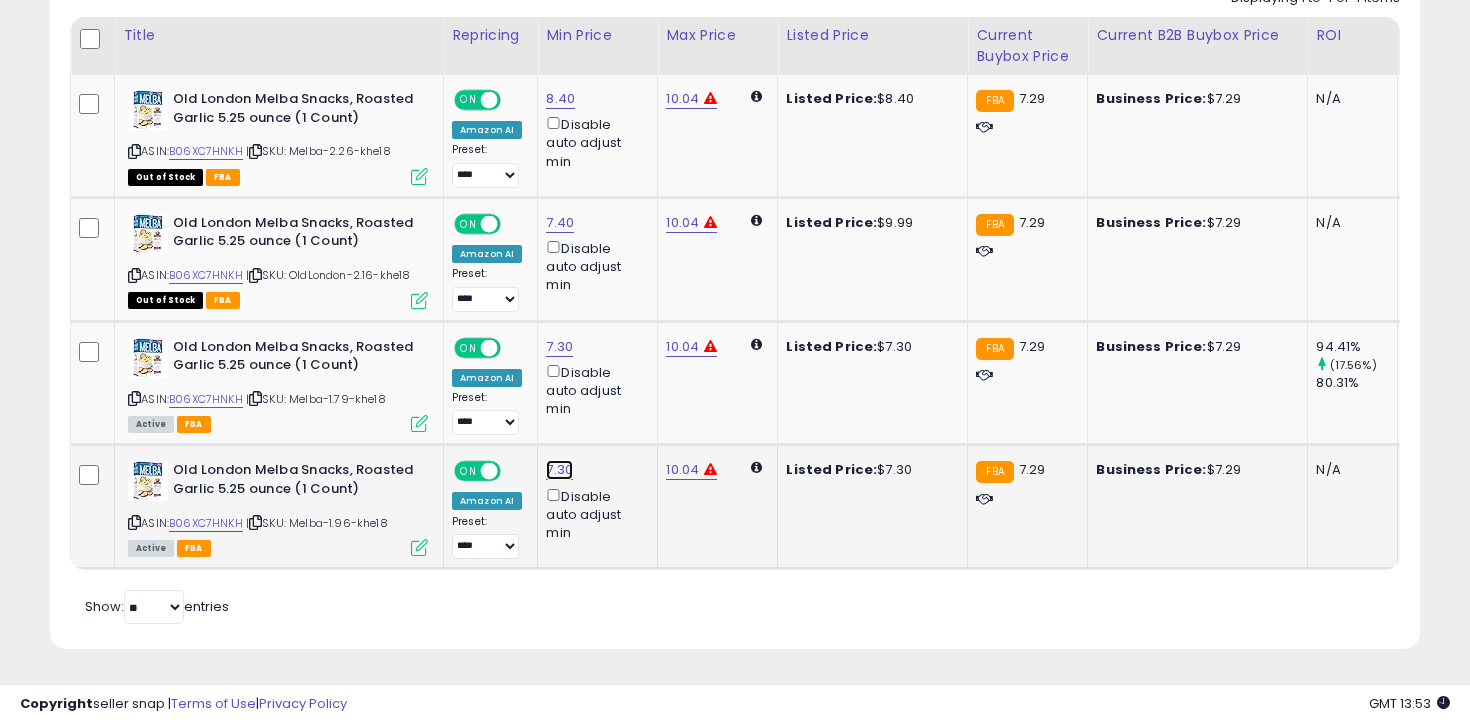 click on "7.30" at bounding box center (560, 99) 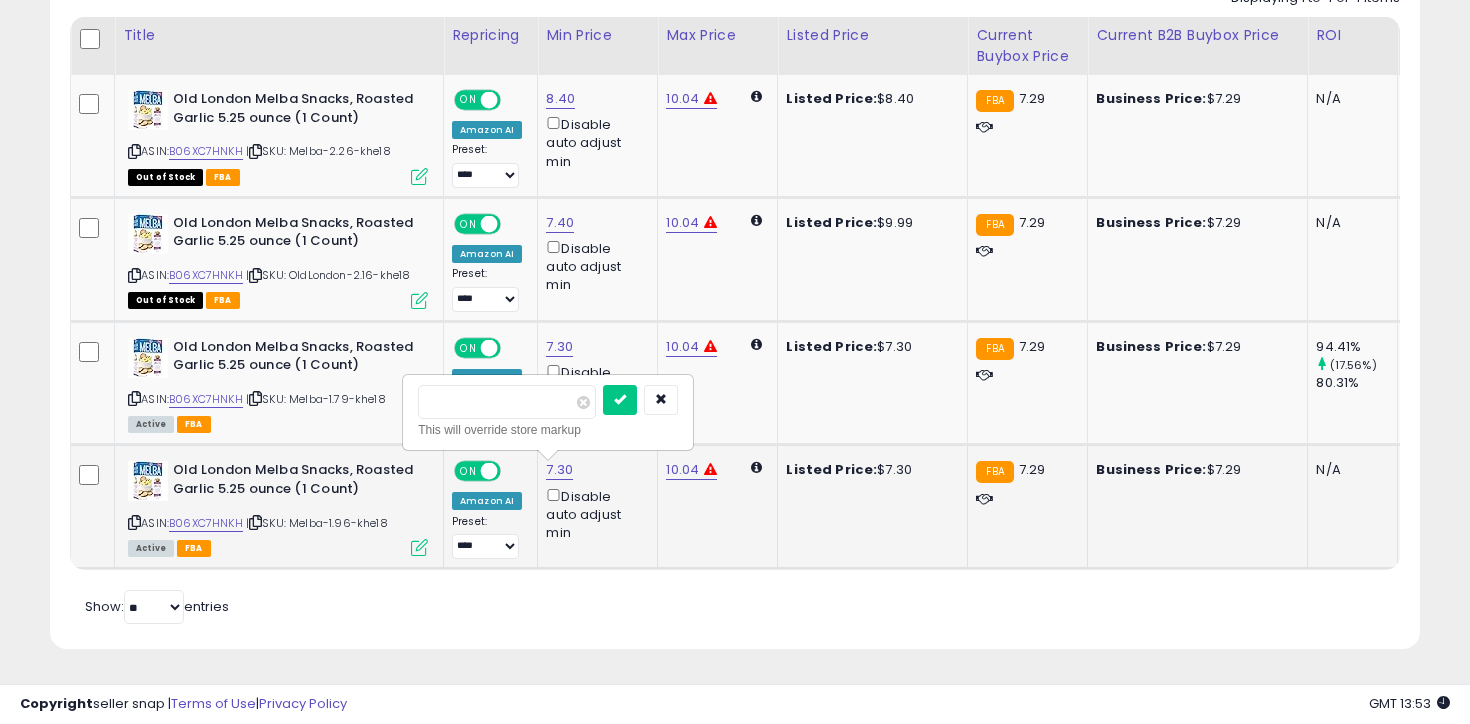 type on "****" 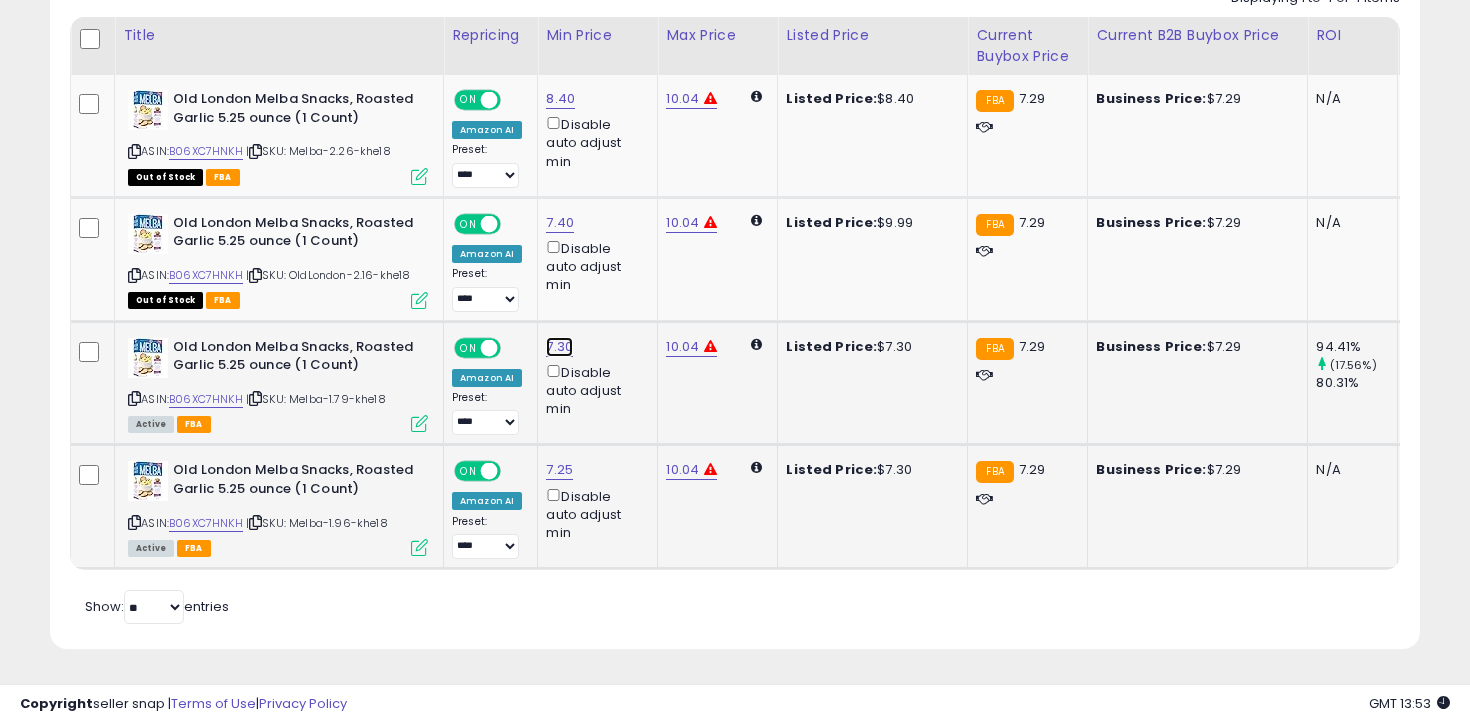 click on "7.30" at bounding box center [560, 99] 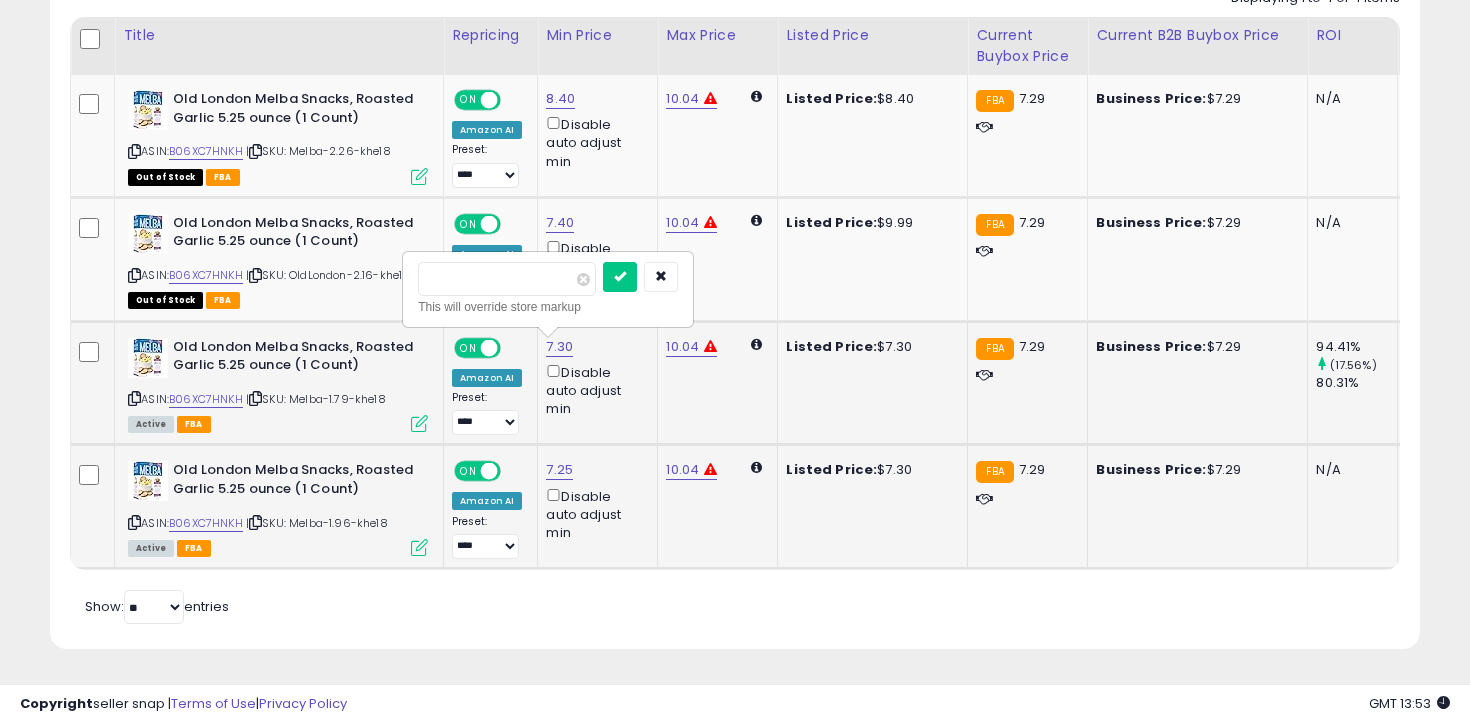 type on "***" 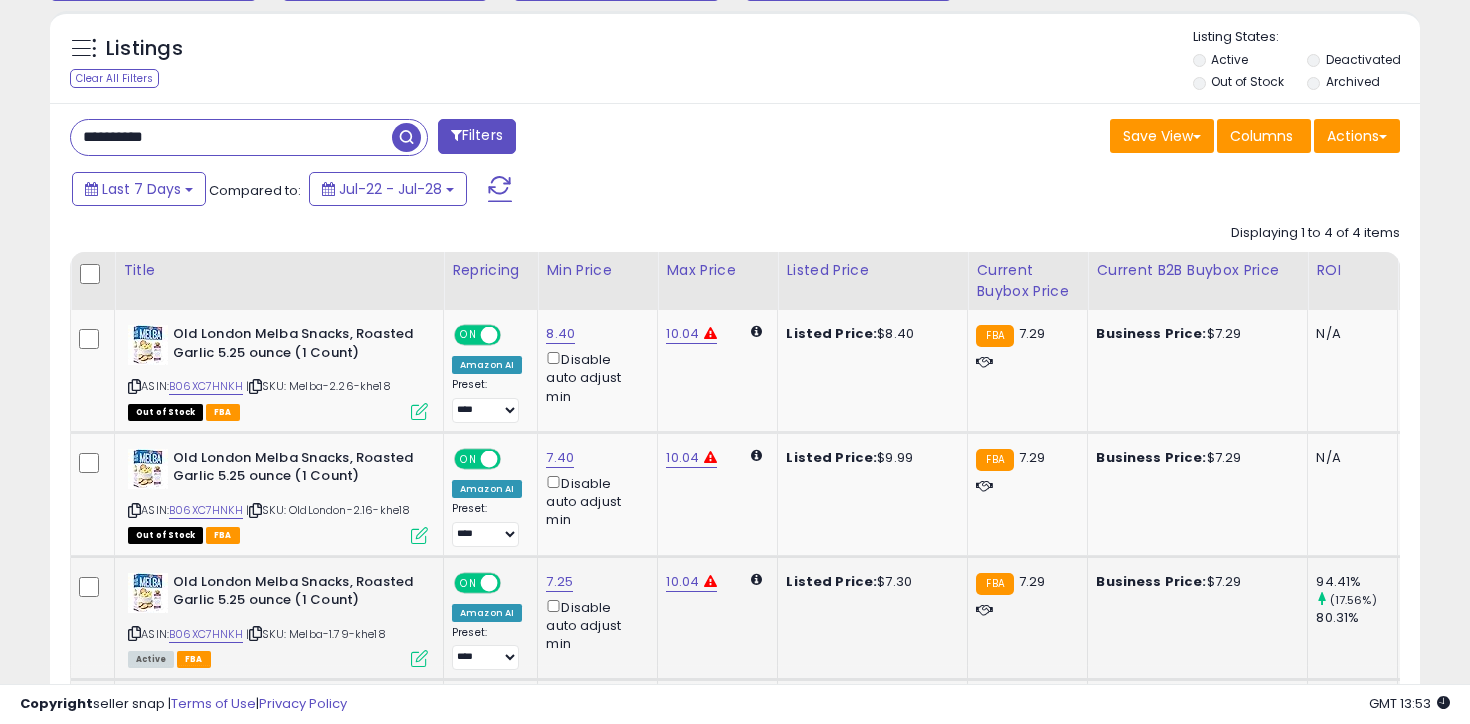 click on "**********" at bounding box center (231, 137) 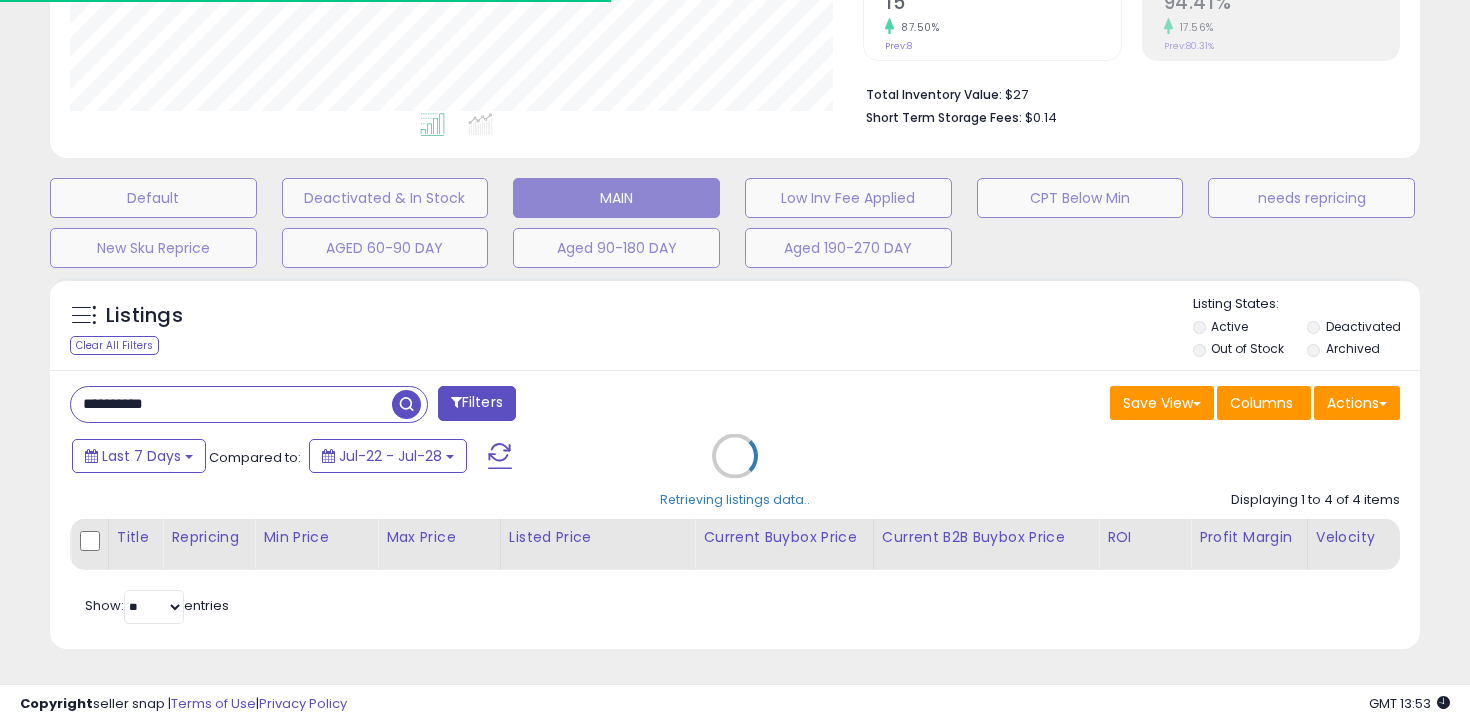 scroll, scrollTop: 615, scrollLeft: 0, axis: vertical 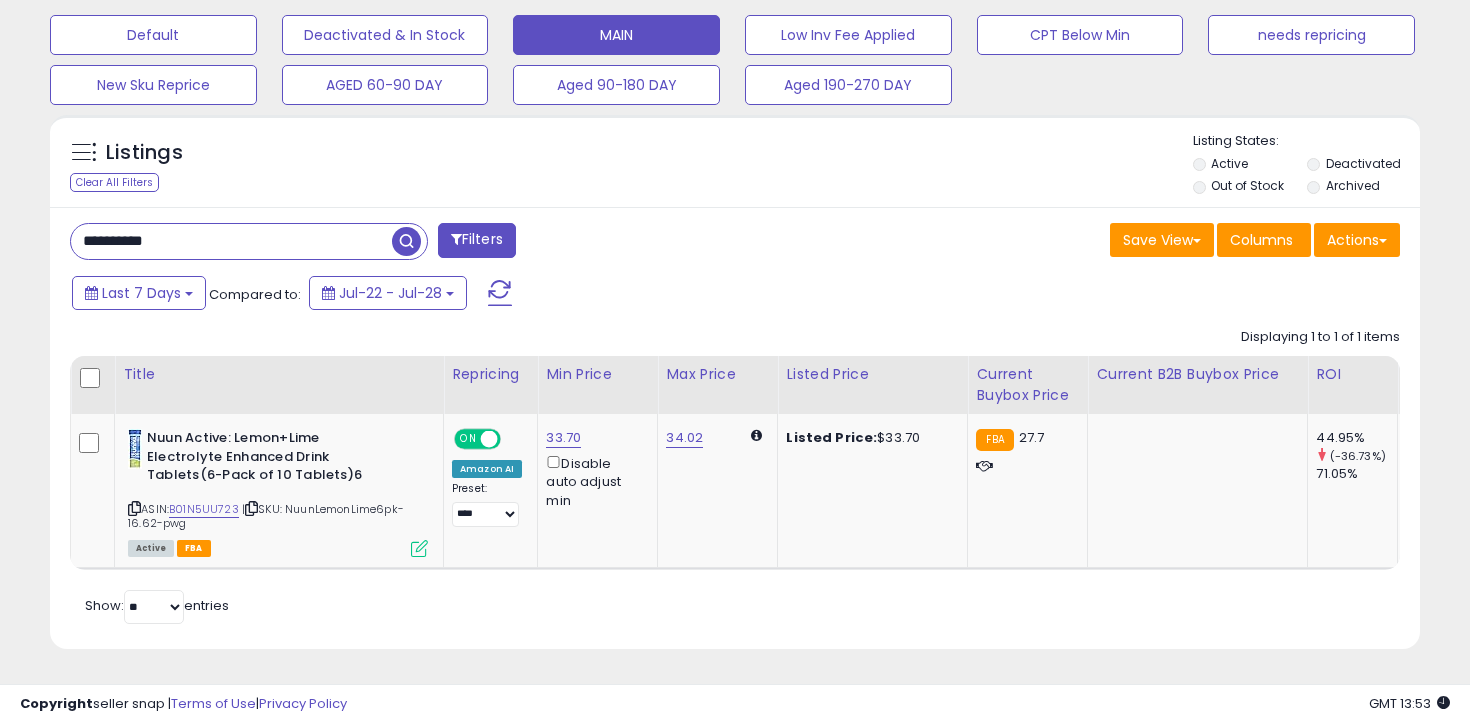click on "**********" at bounding box center (231, 241) 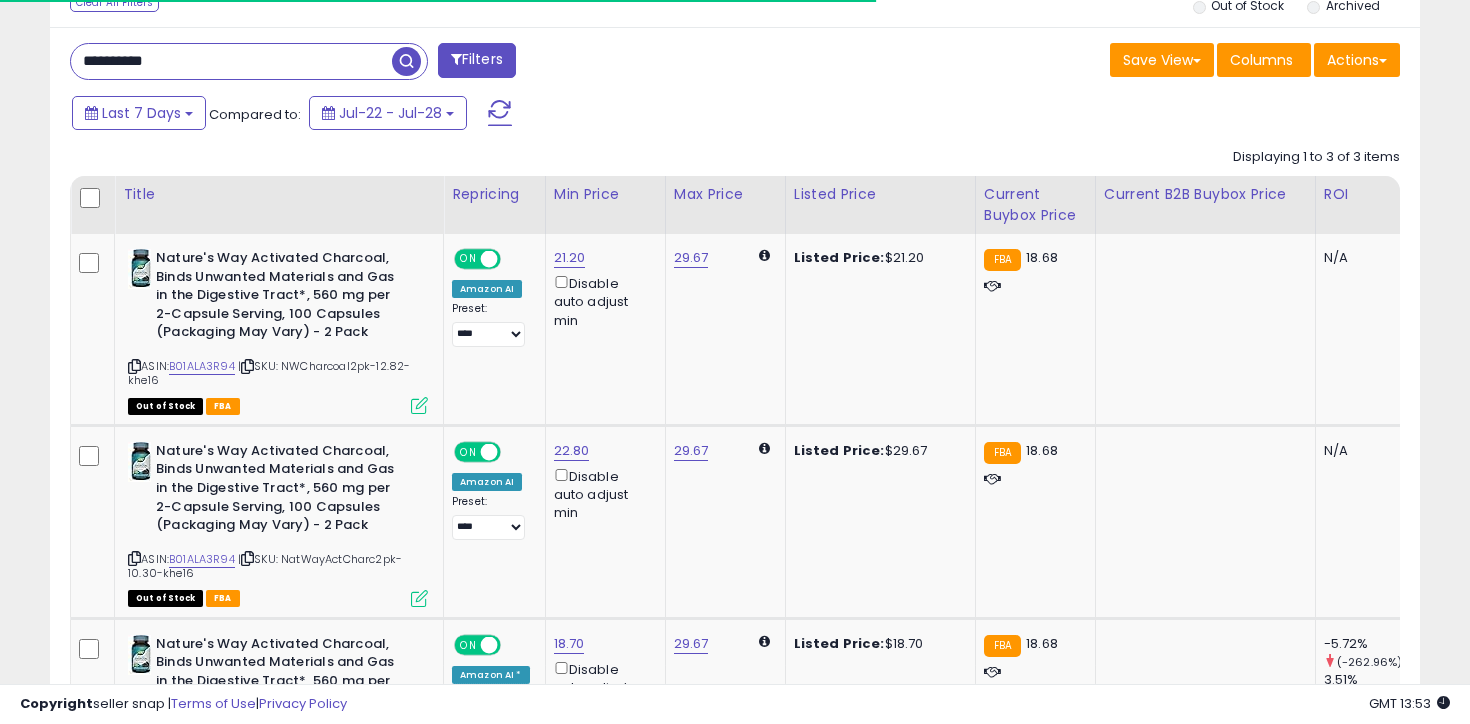scroll, scrollTop: 1038, scrollLeft: 0, axis: vertical 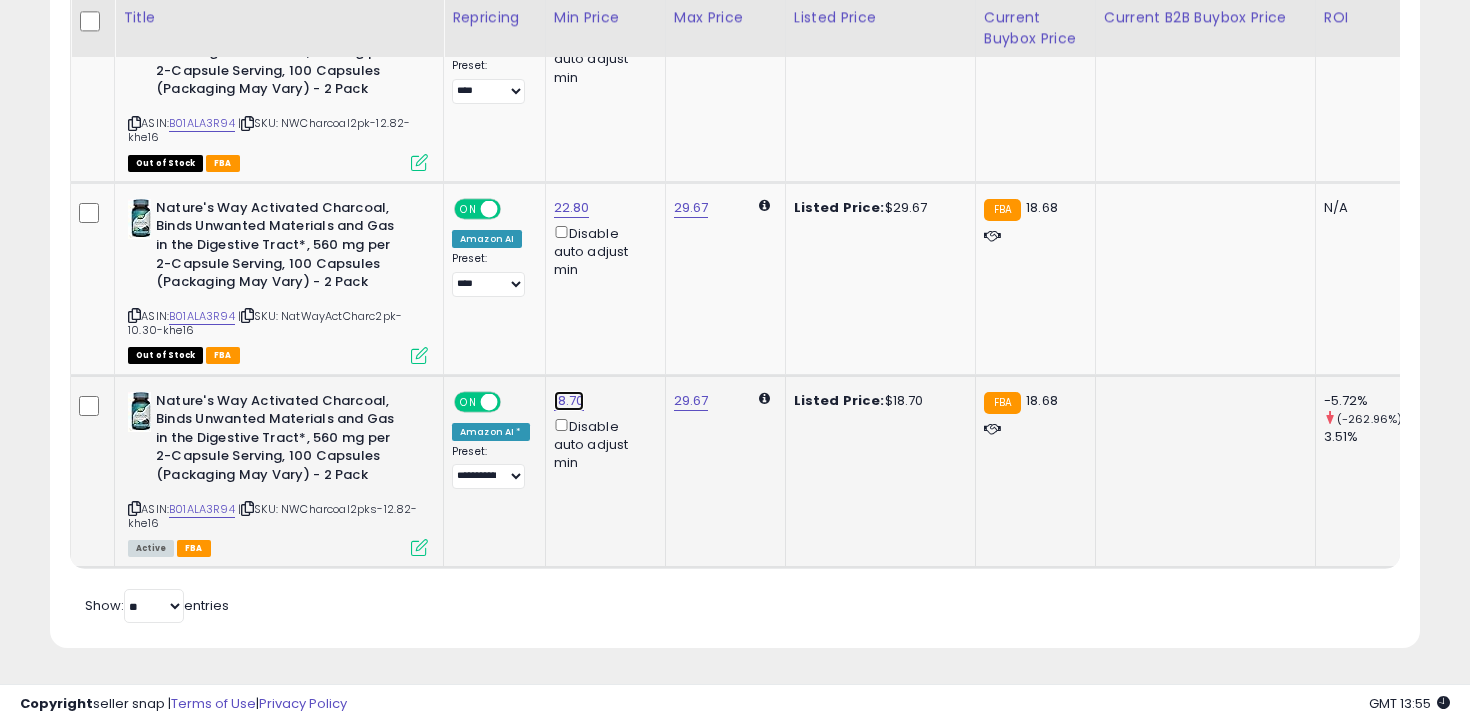 click on "18.70" at bounding box center [570, 15] 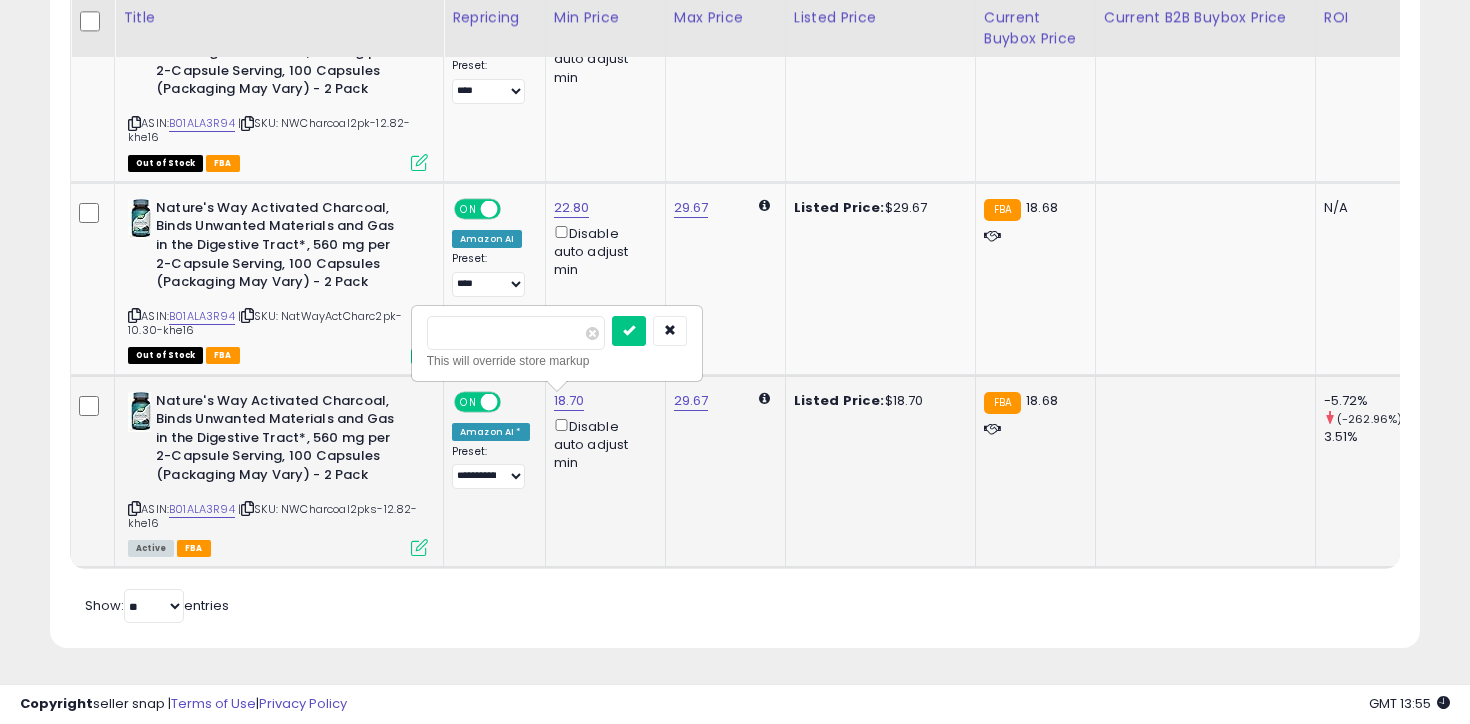type on "****" 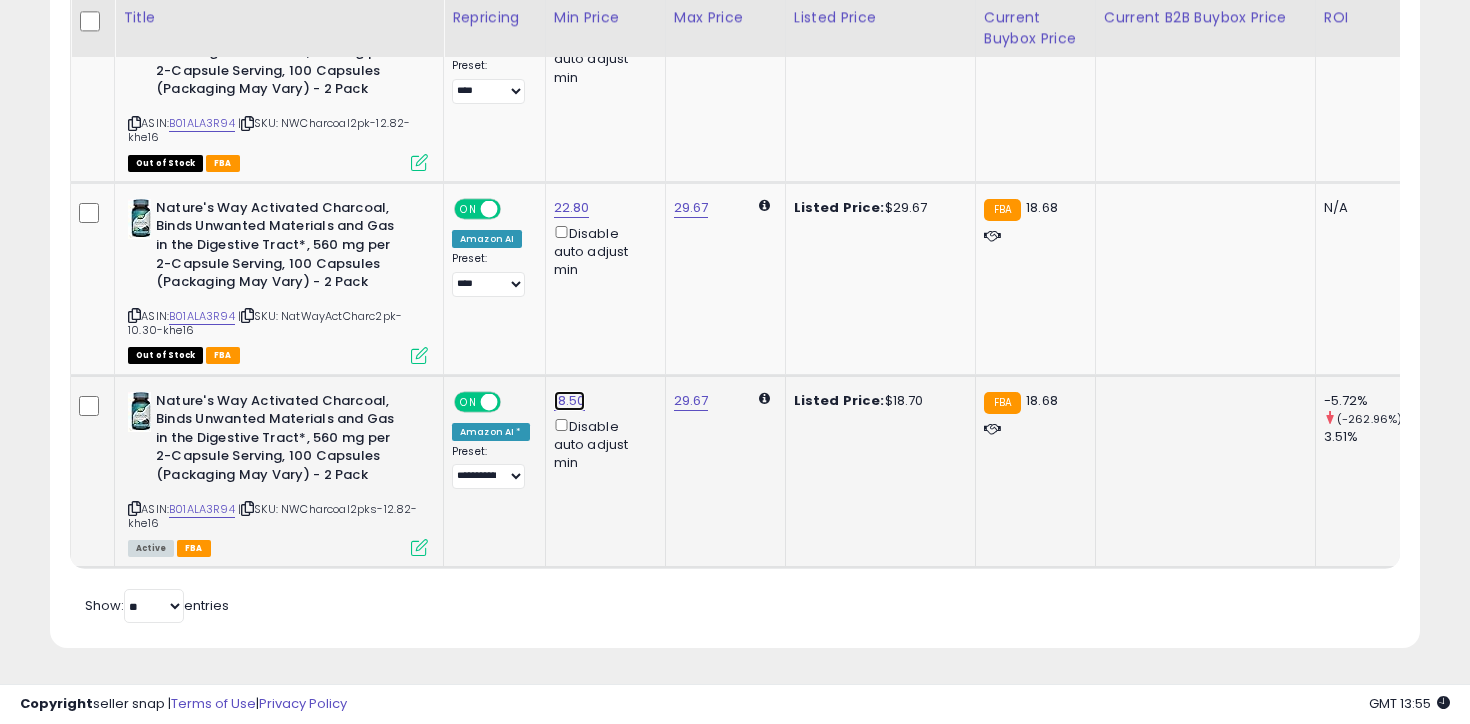 click on "18.50" at bounding box center (570, 15) 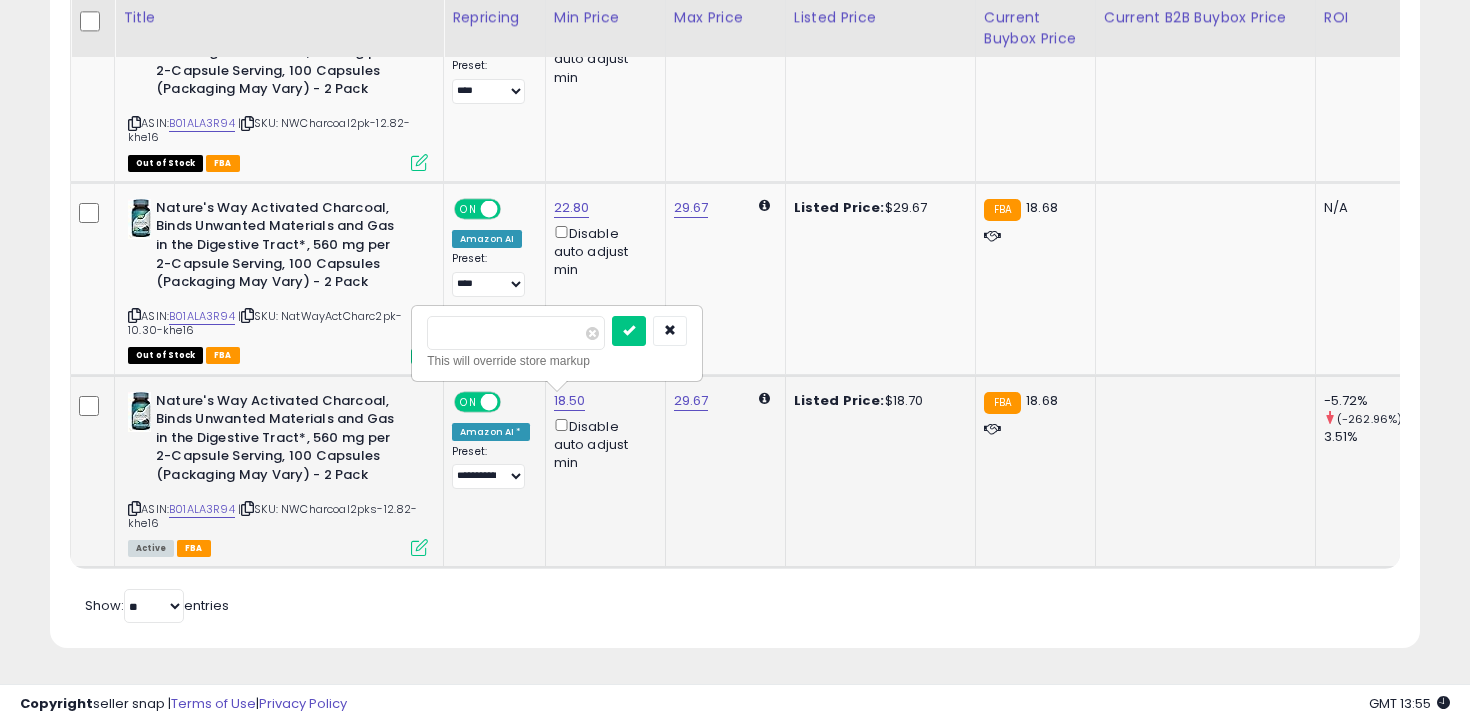 type on "****" 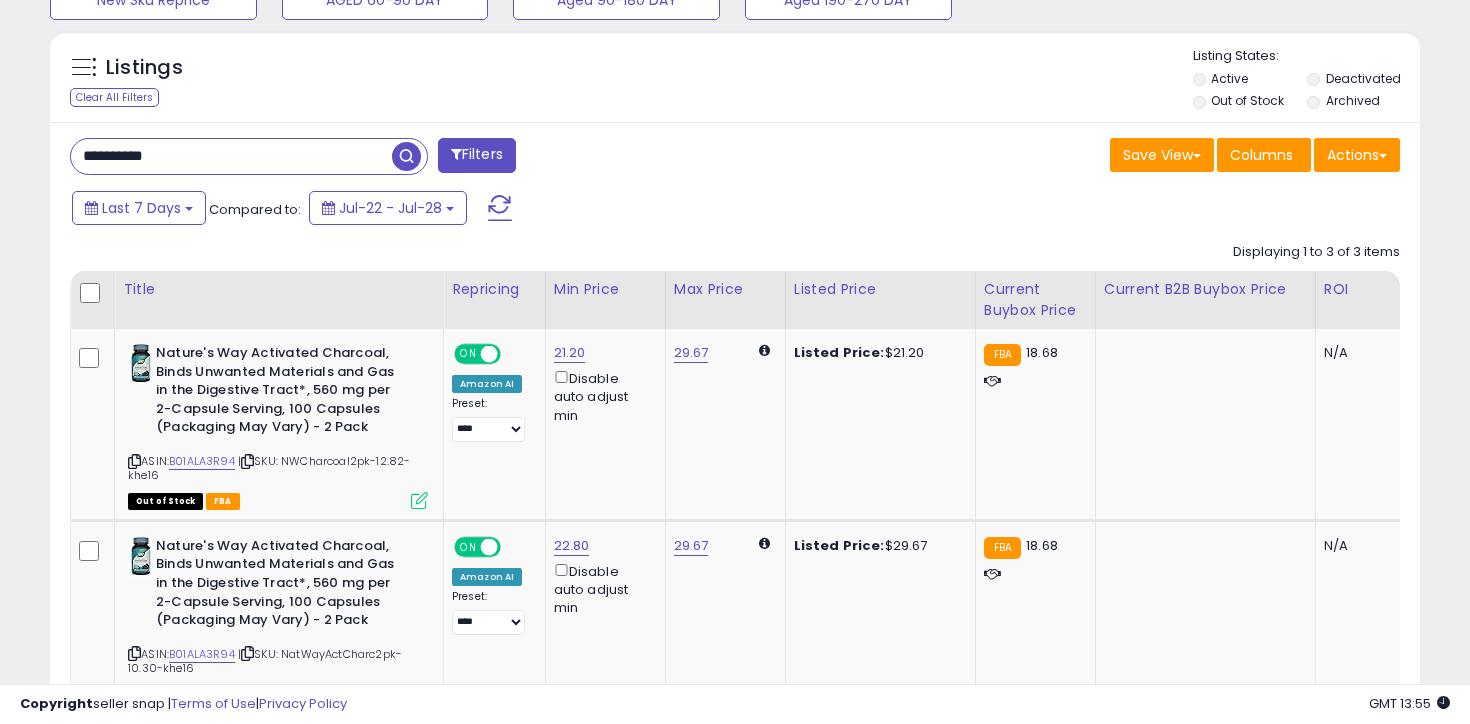 click on "**********" at bounding box center (231, 156) 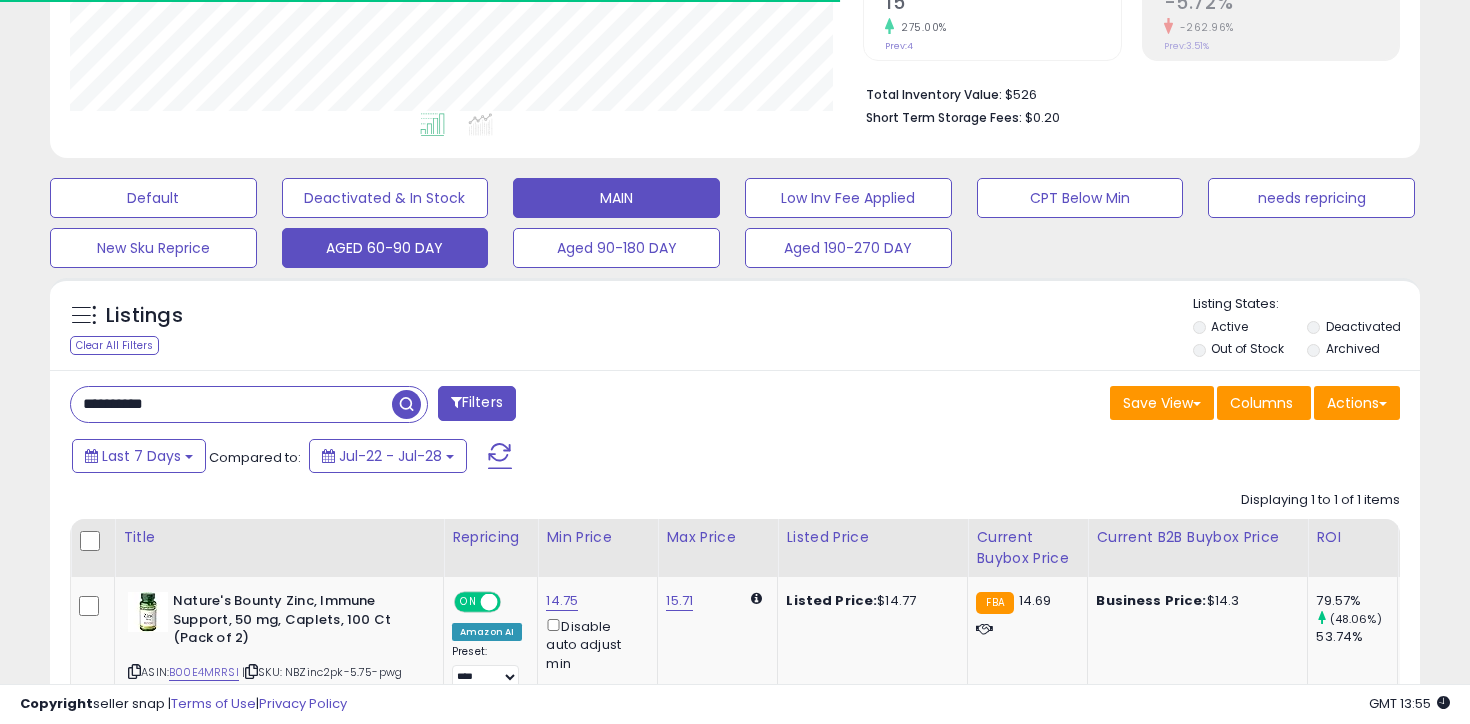 scroll, scrollTop: 601, scrollLeft: 0, axis: vertical 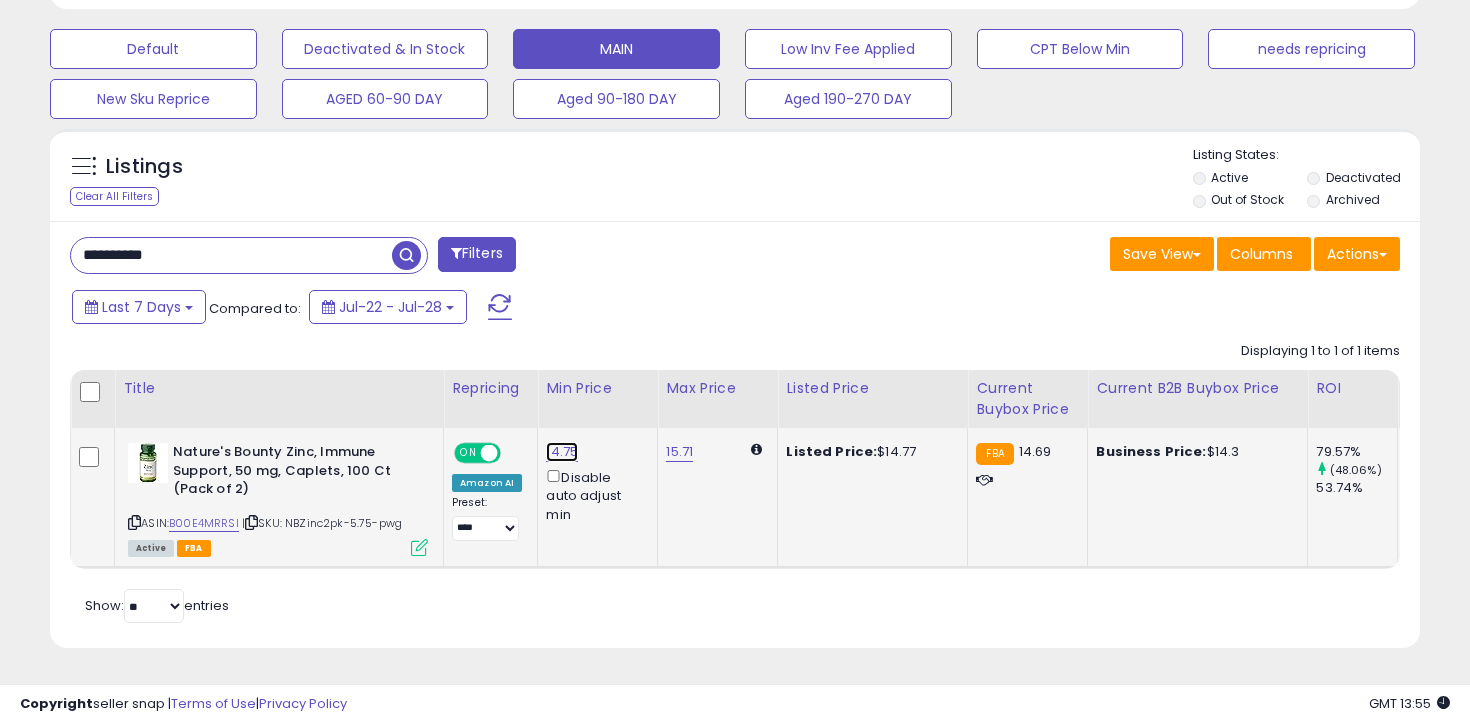 click on "14.75" at bounding box center [562, 452] 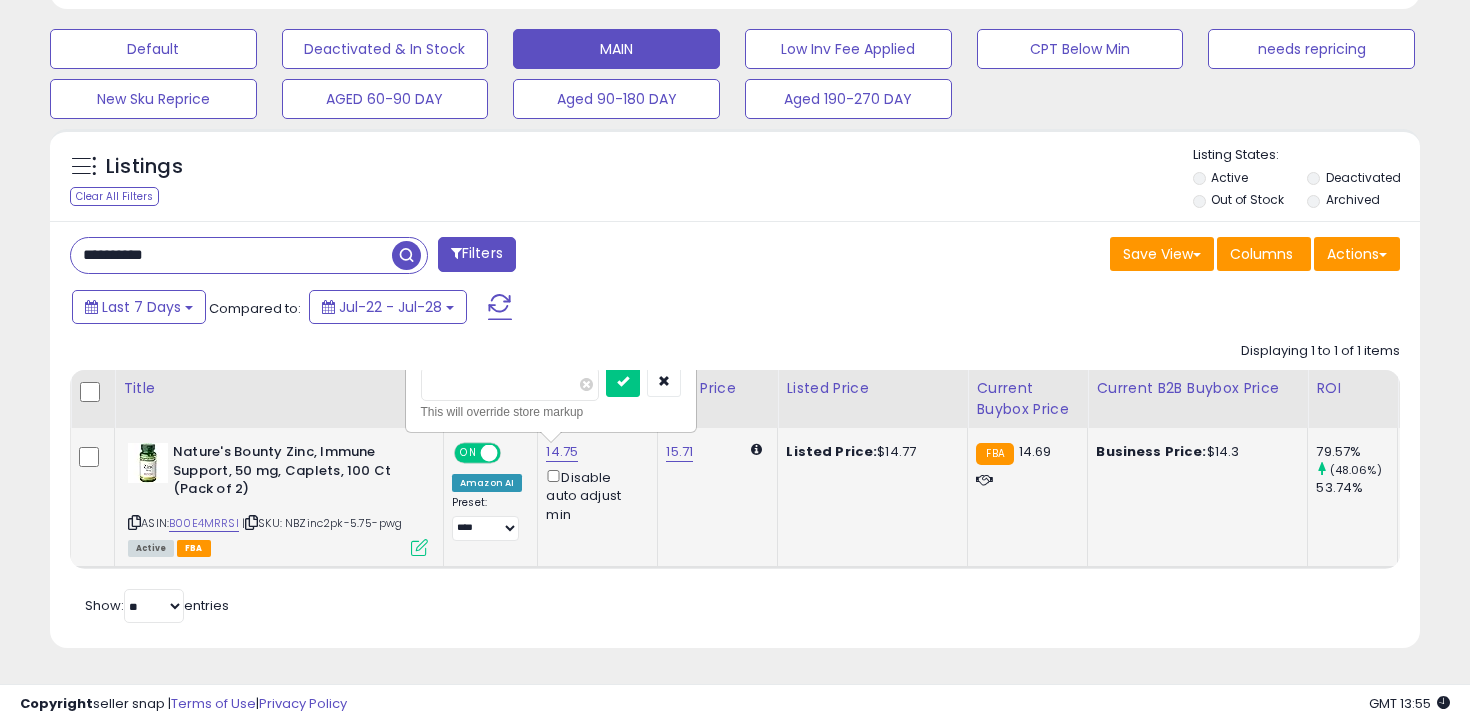 click on "*****" at bounding box center [510, 384] 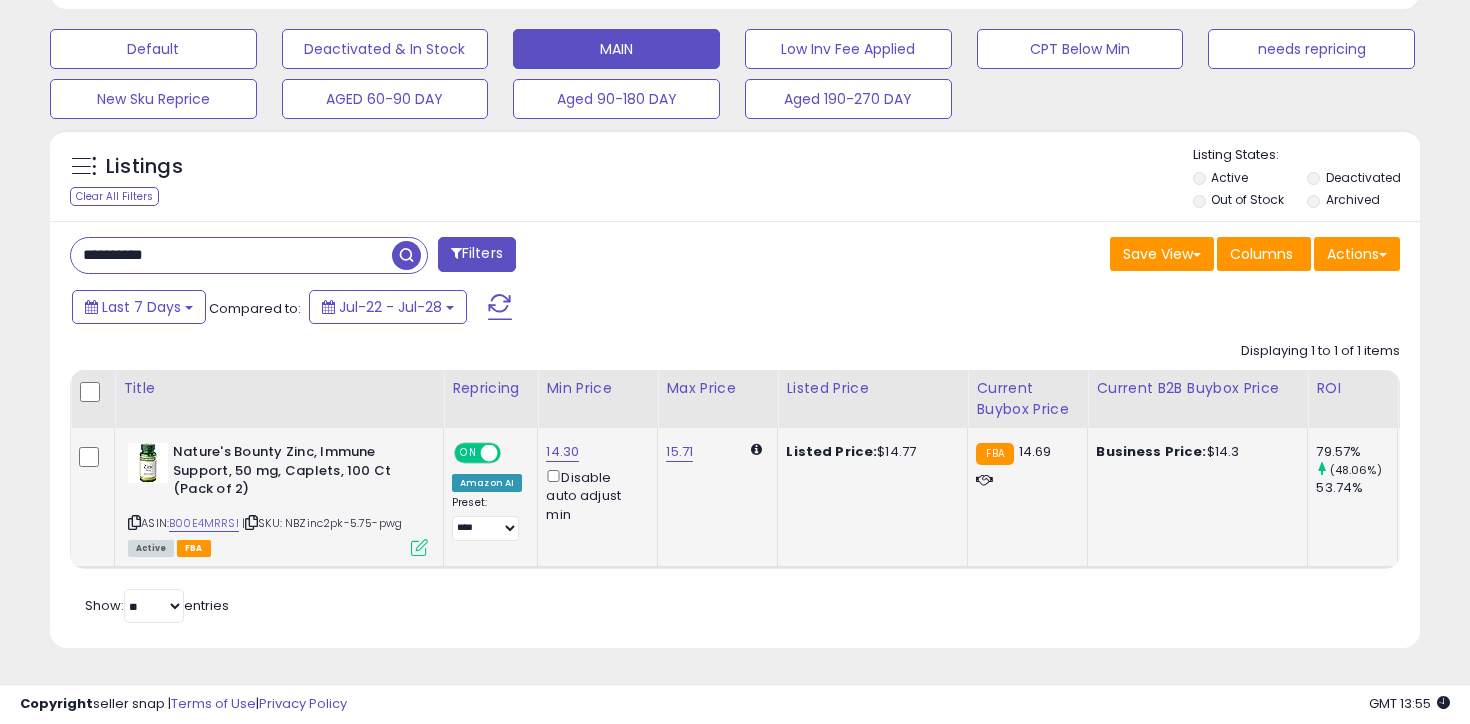 click on "**********" at bounding box center [231, 255] 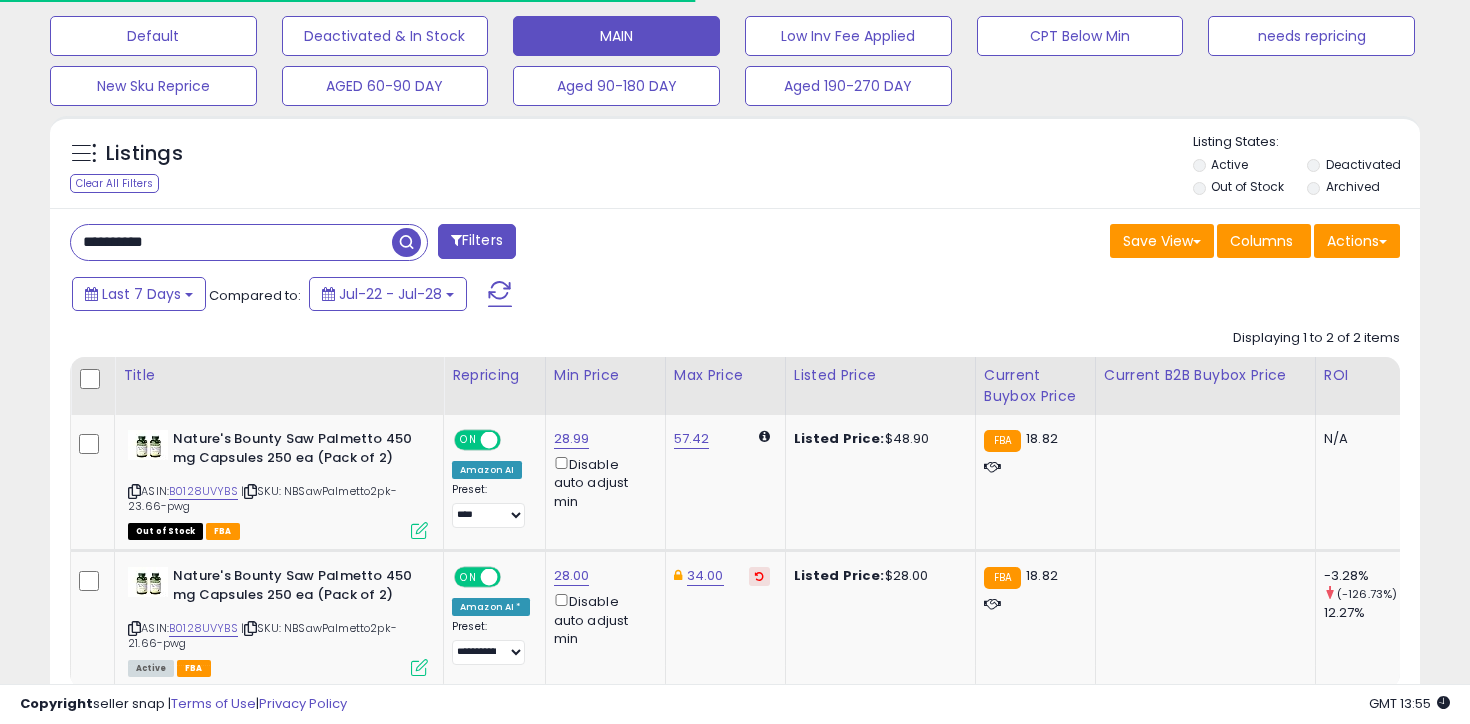 scroll, scrollTop: 734, scrollLeft: 0, axis: vertical 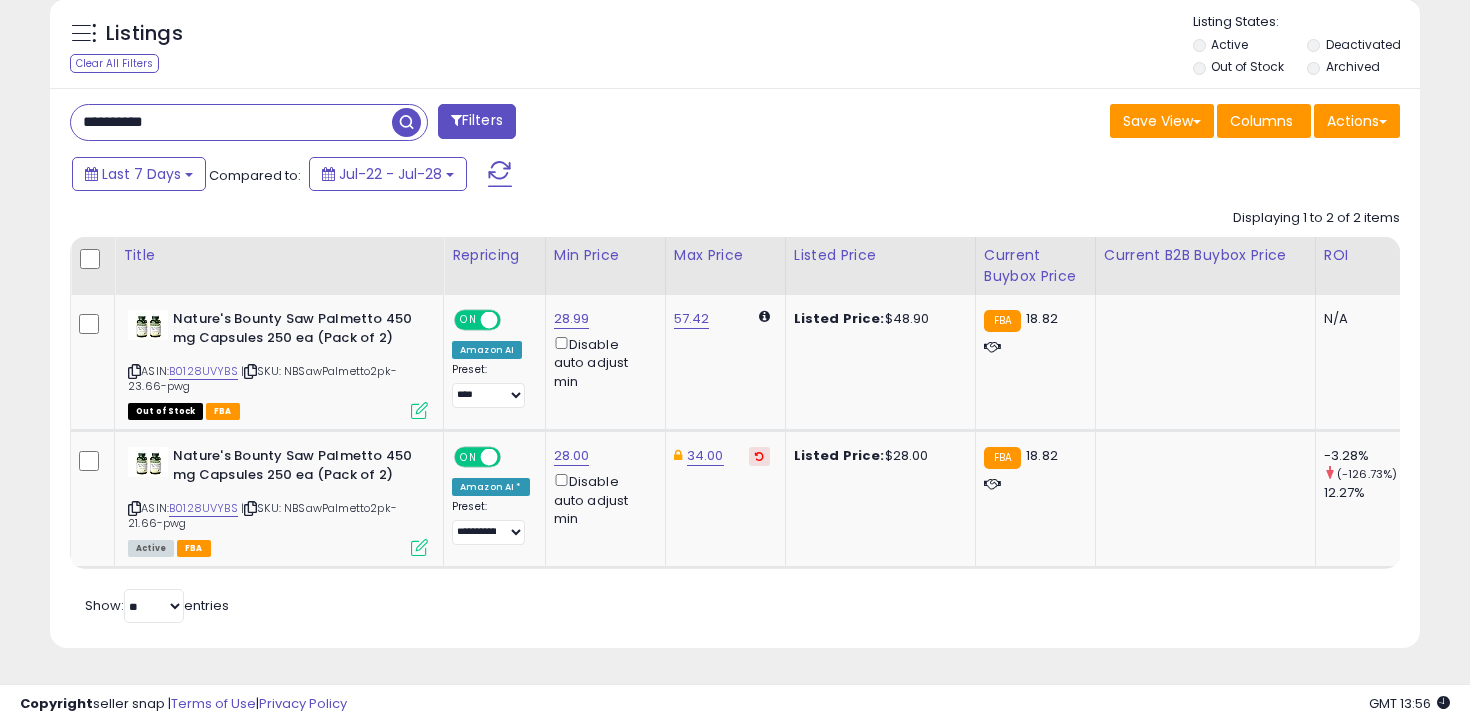 click on "**********" at bounding box center (231, 122) 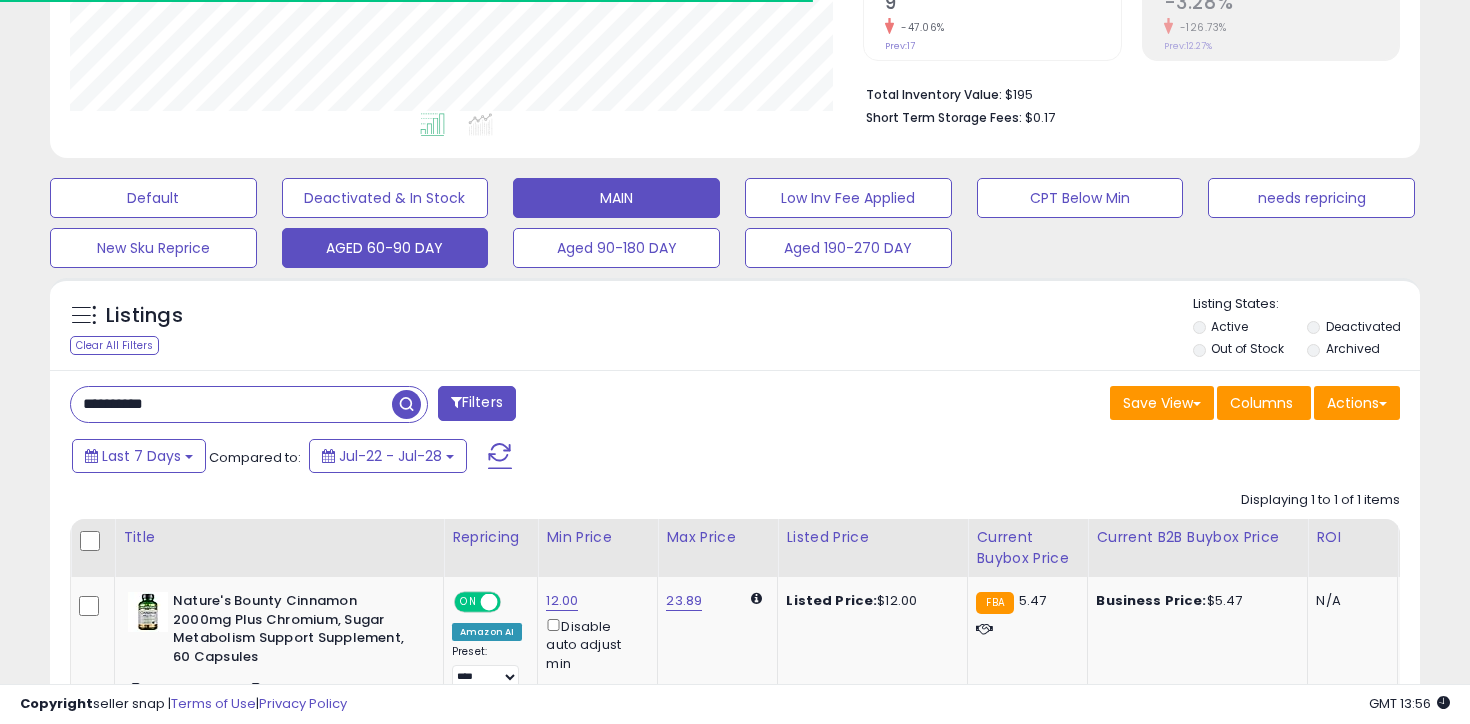 scroll, scrollTop: 615, scrollLeft: 0, axis: vertical 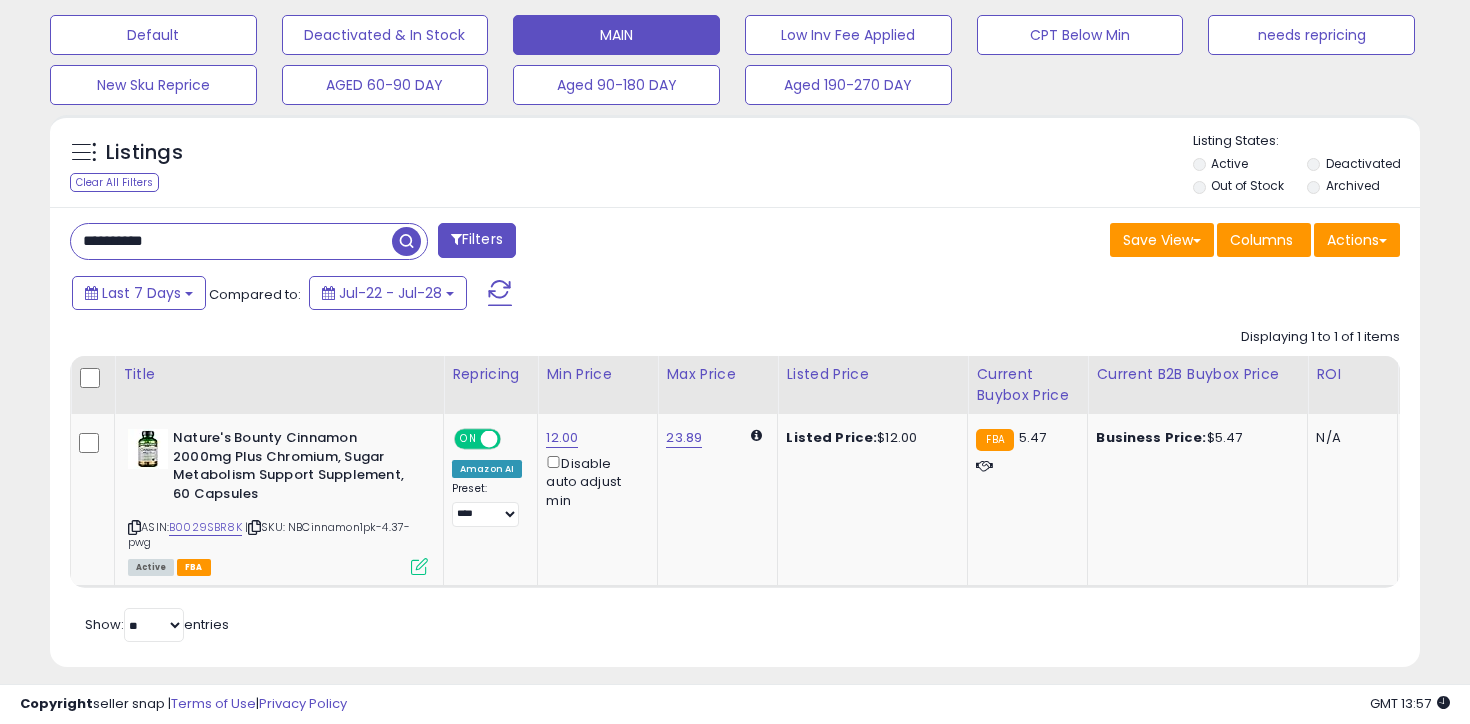 click on "**********" at bounding box center [735, 437] 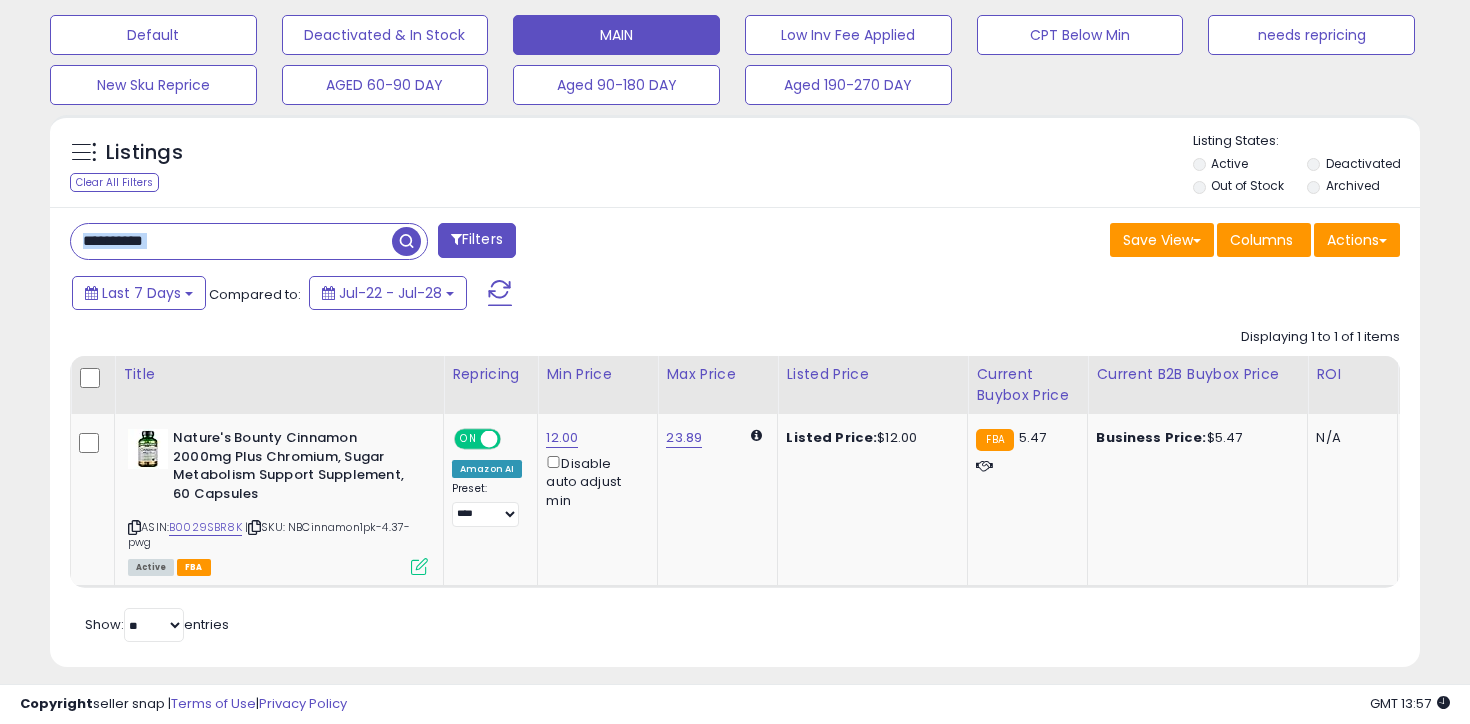 click on "**********" at bounding box center (735, 437) 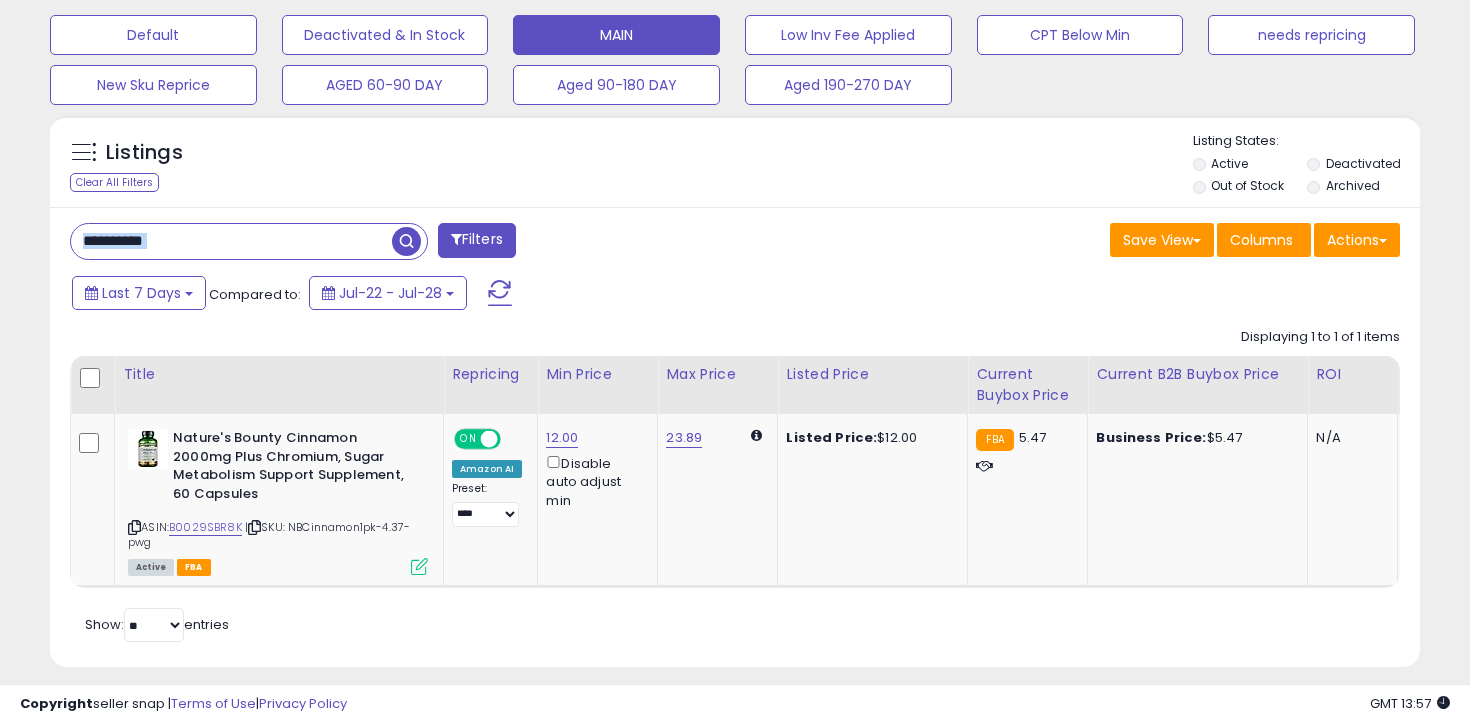 click on "**********" at bounding box center [231, 241] 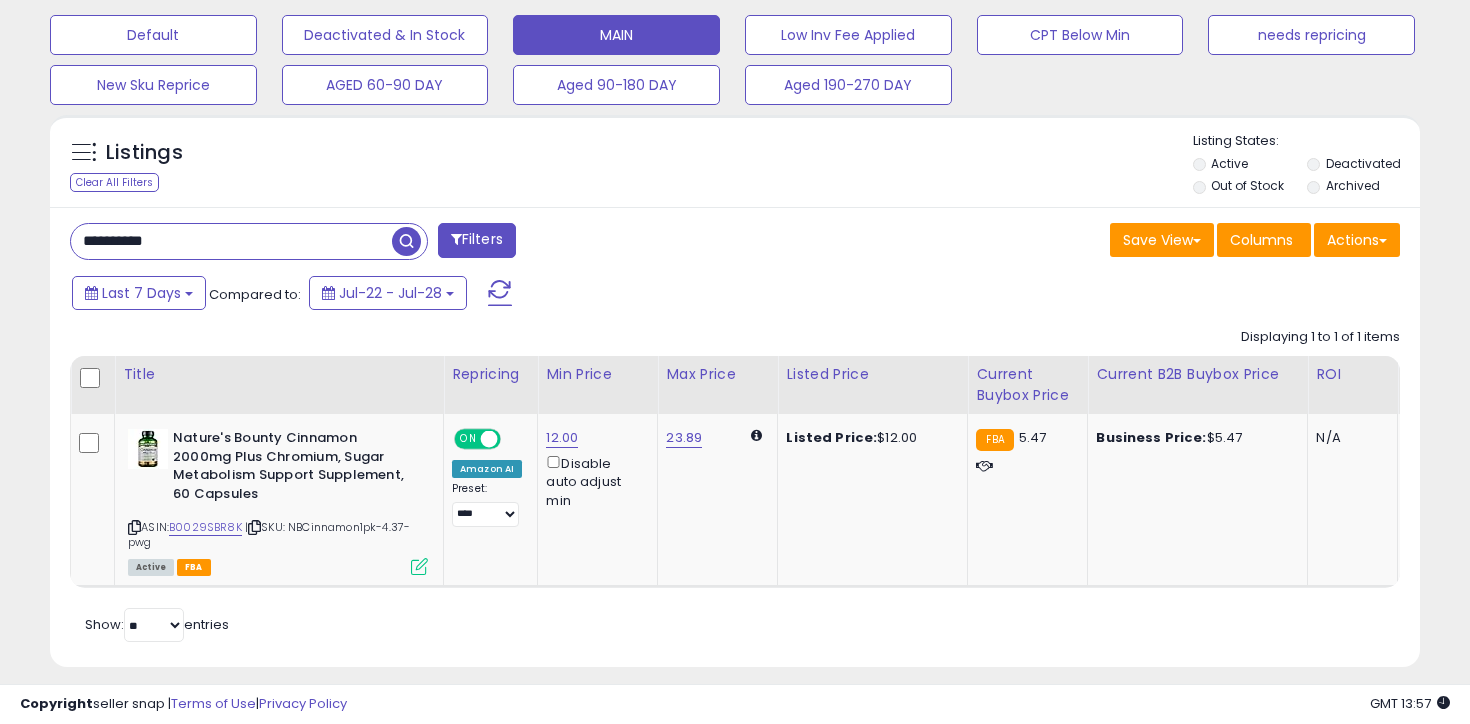 click on "**********" at bounding box center (231, 241) 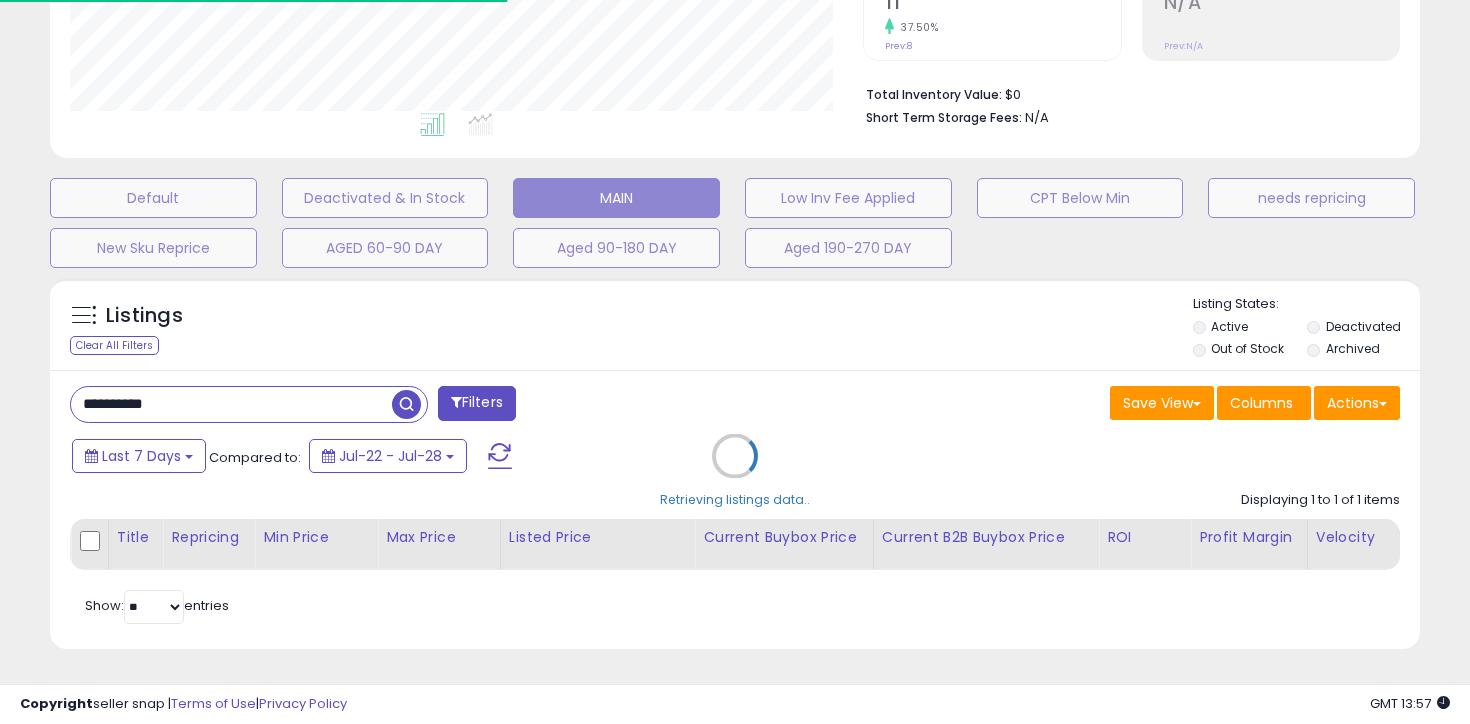 scroll, scrollTop: 615, scrollLeft: 0, axis: vertical 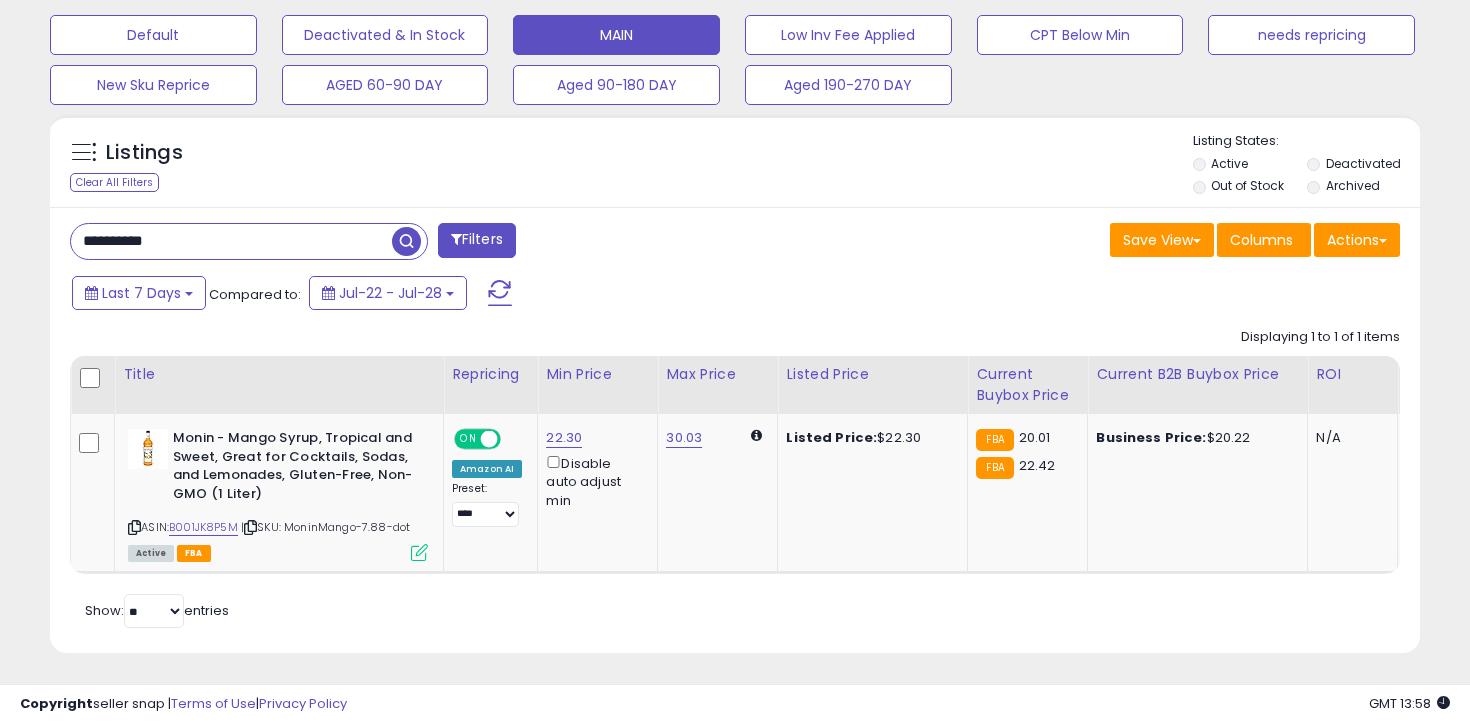 click on "**********" at bounding box center (231, 241) 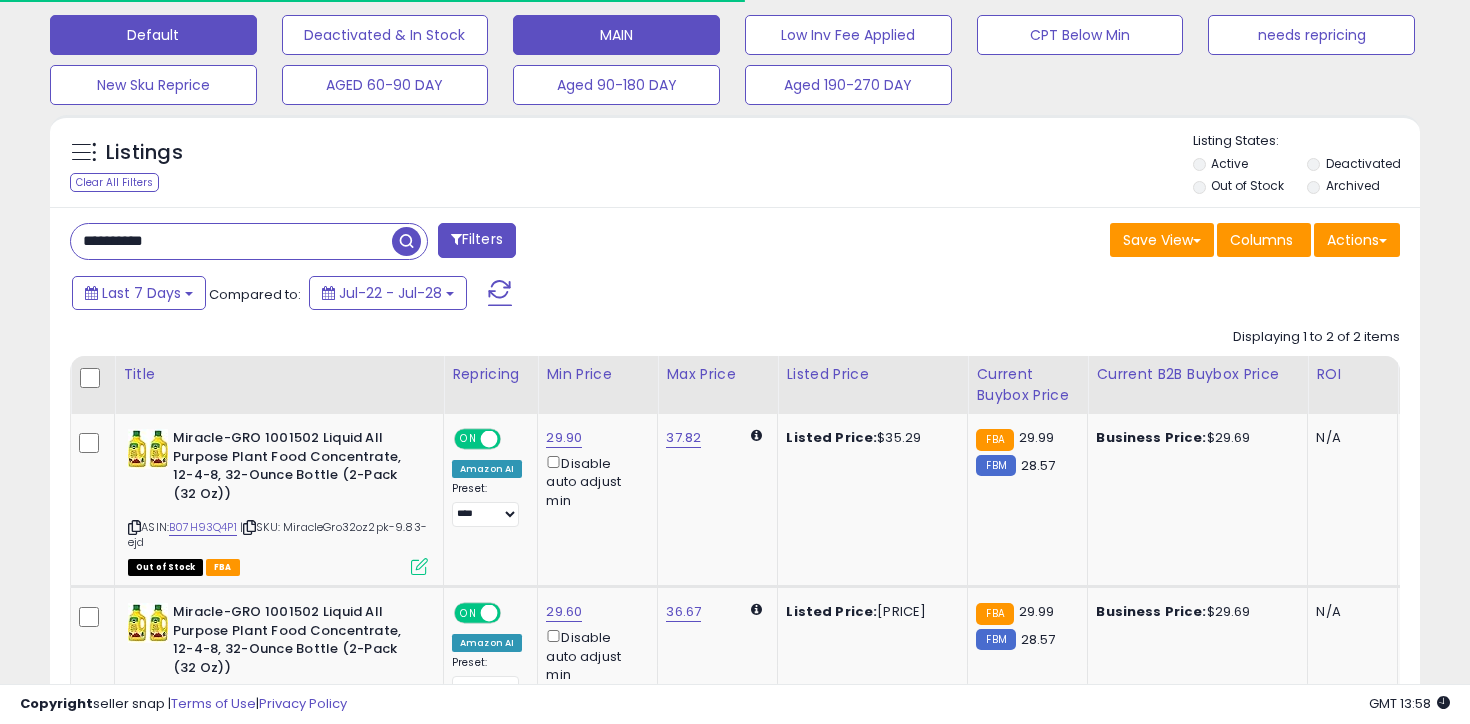 scroll, scrollTop: 808, scrollLeft: 0, axis: vertical 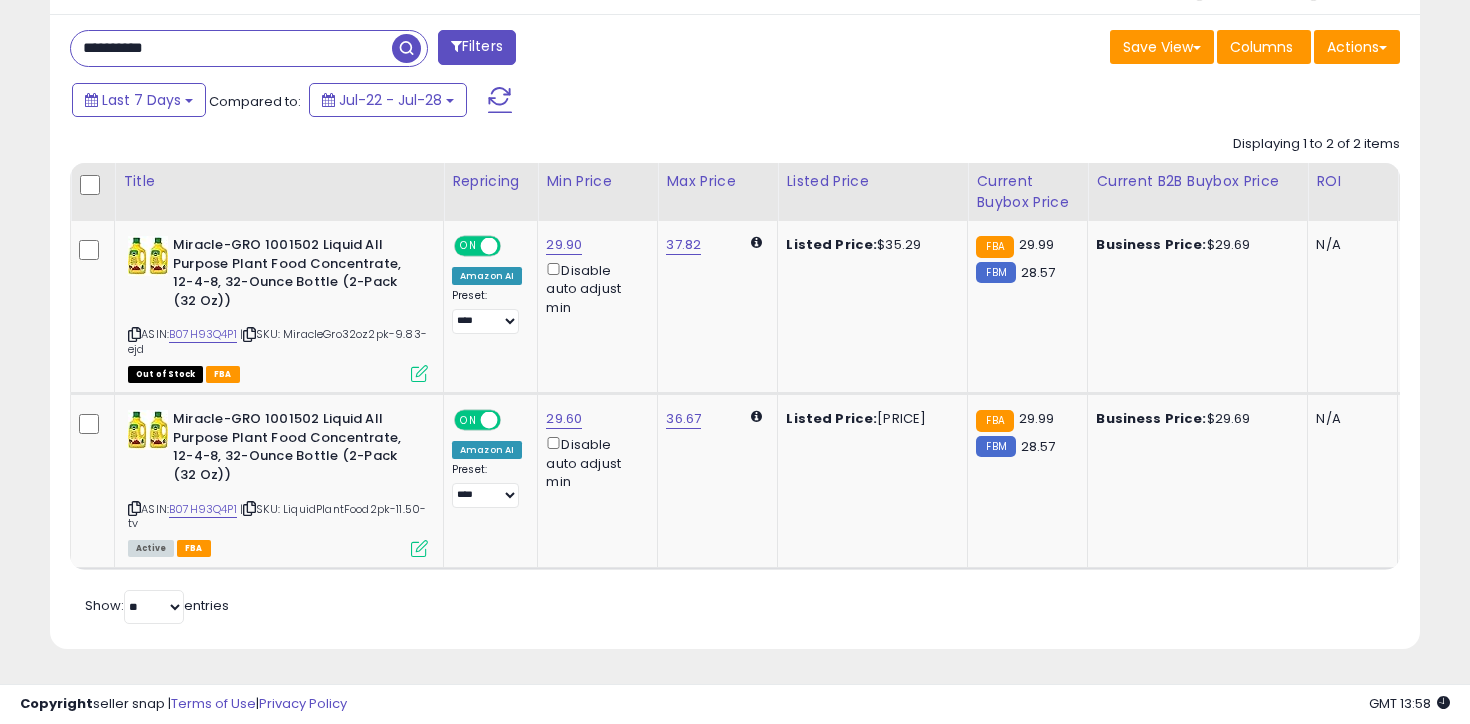 click on "**********" at bounding box center [231, 48] 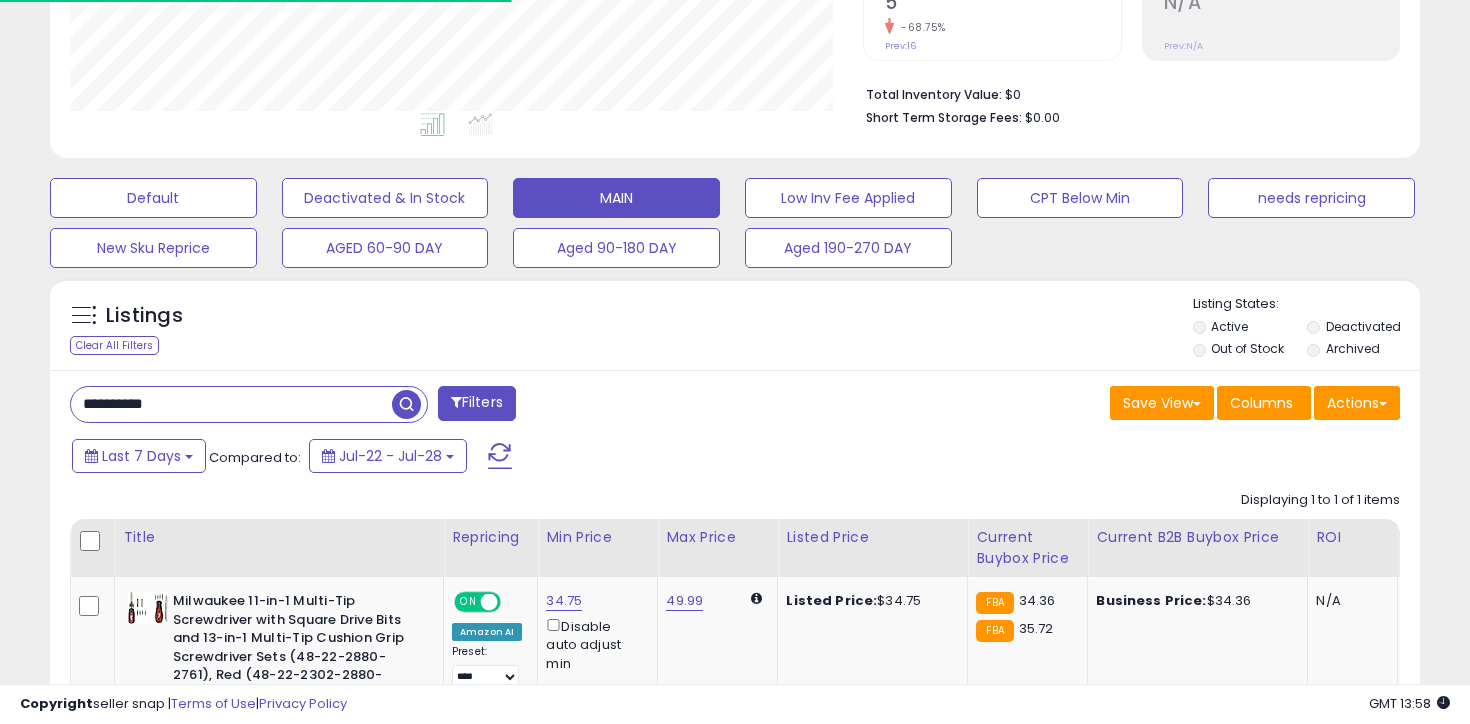 scroll, scrollTop: 652, scrollLeft: 0, axis: vertical 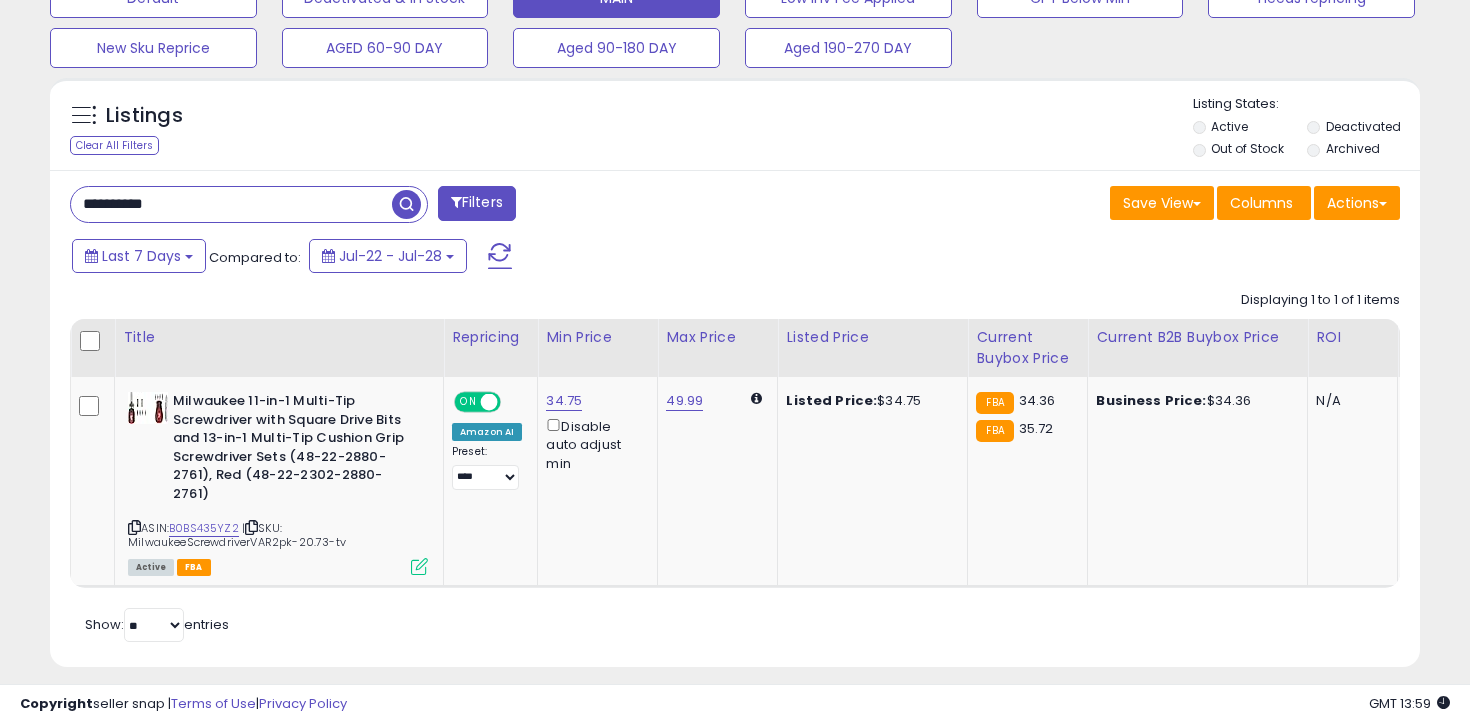 click on "**********" at bounding box center (395, 206) 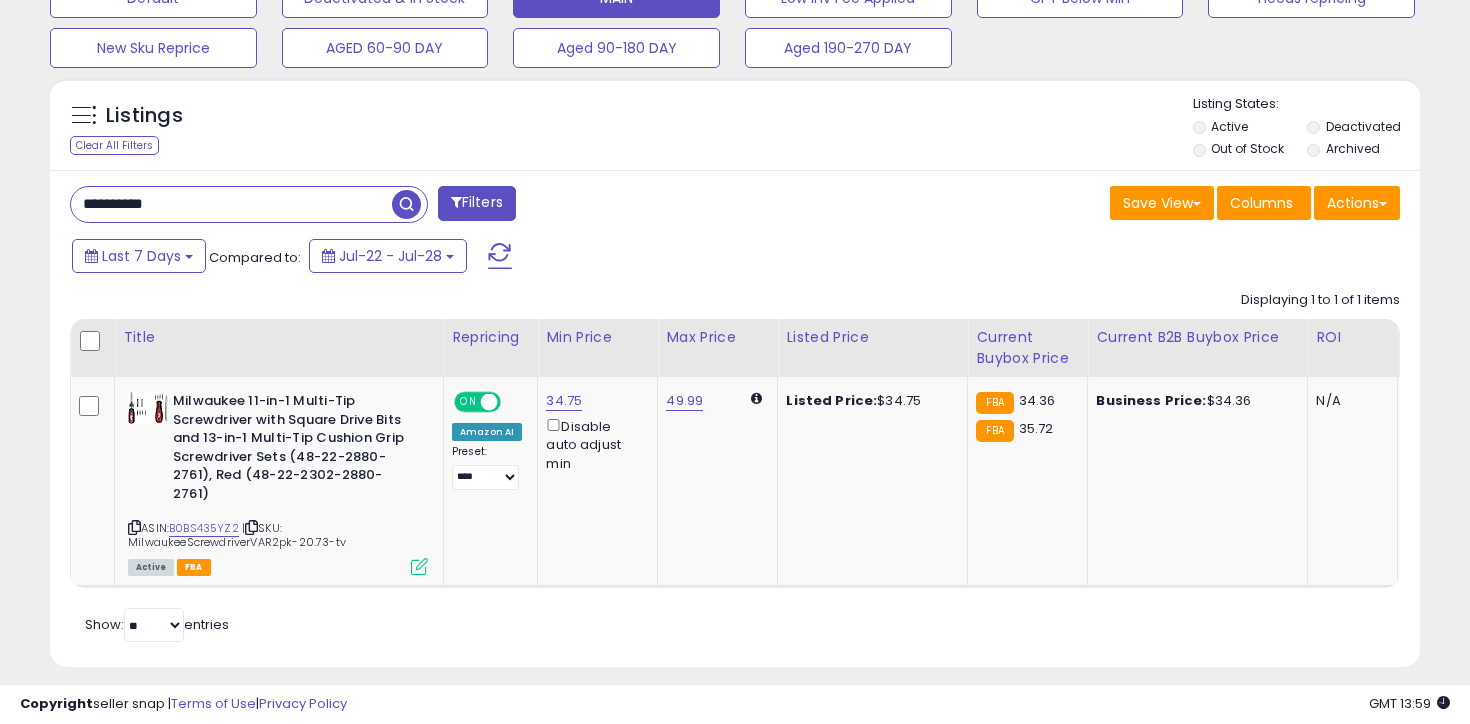 click on "**********" at bounding box center [231, 204] 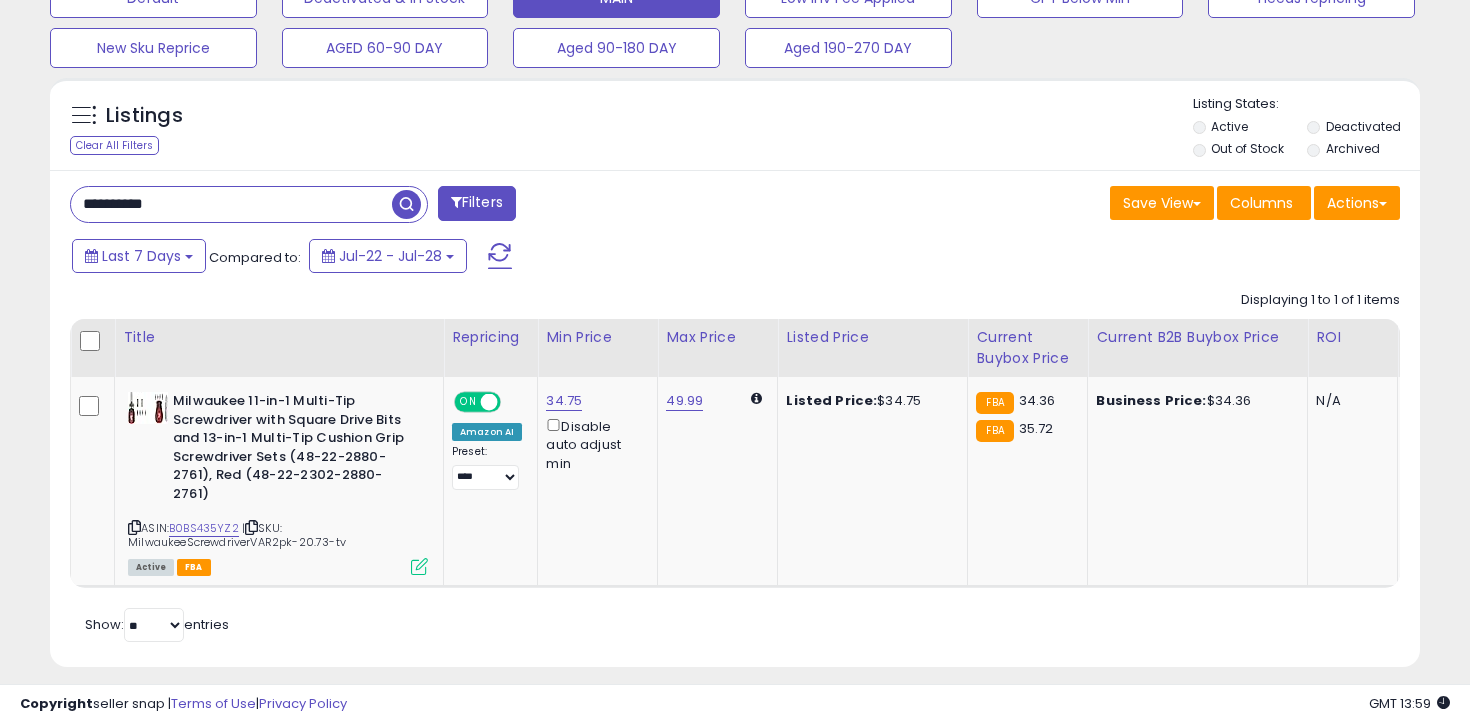 paste 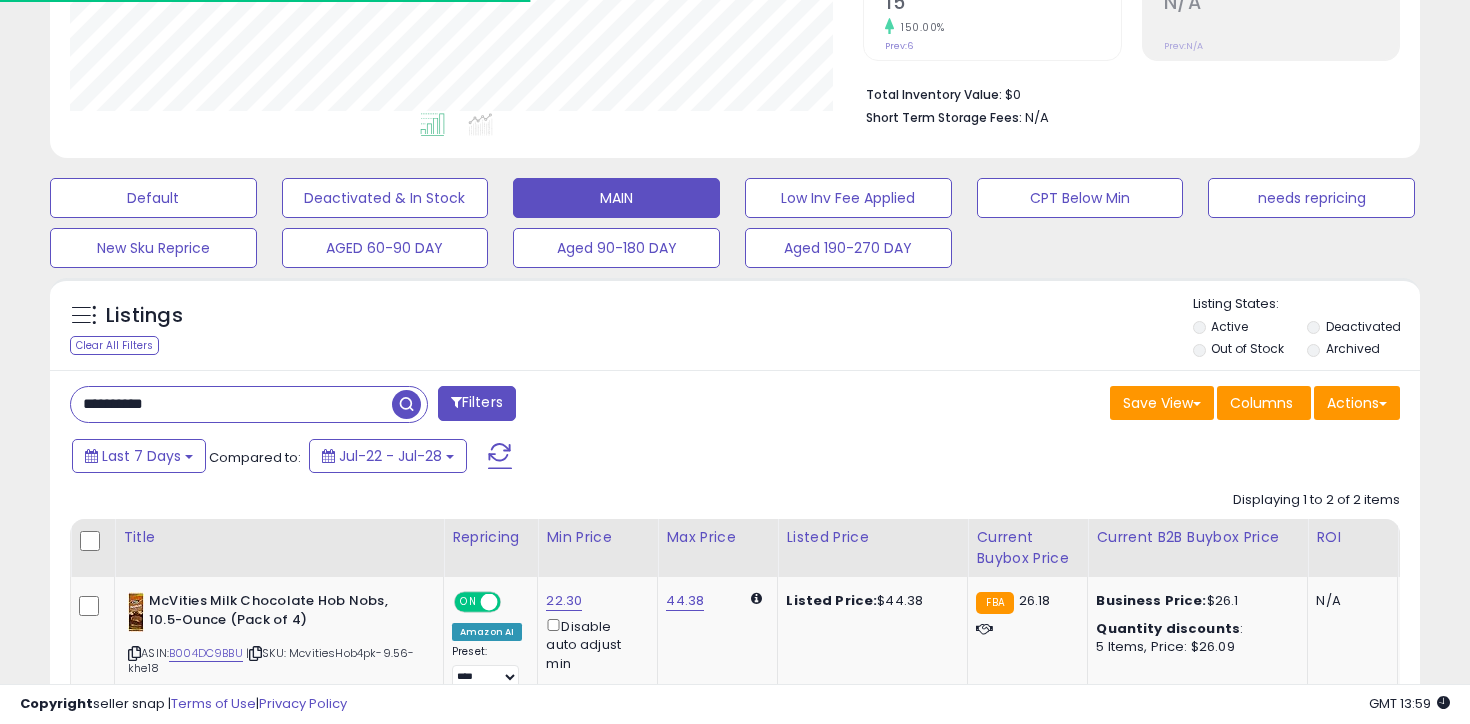 scroll, scrollTop: 652, scrollLeft: 0, axis: vertical 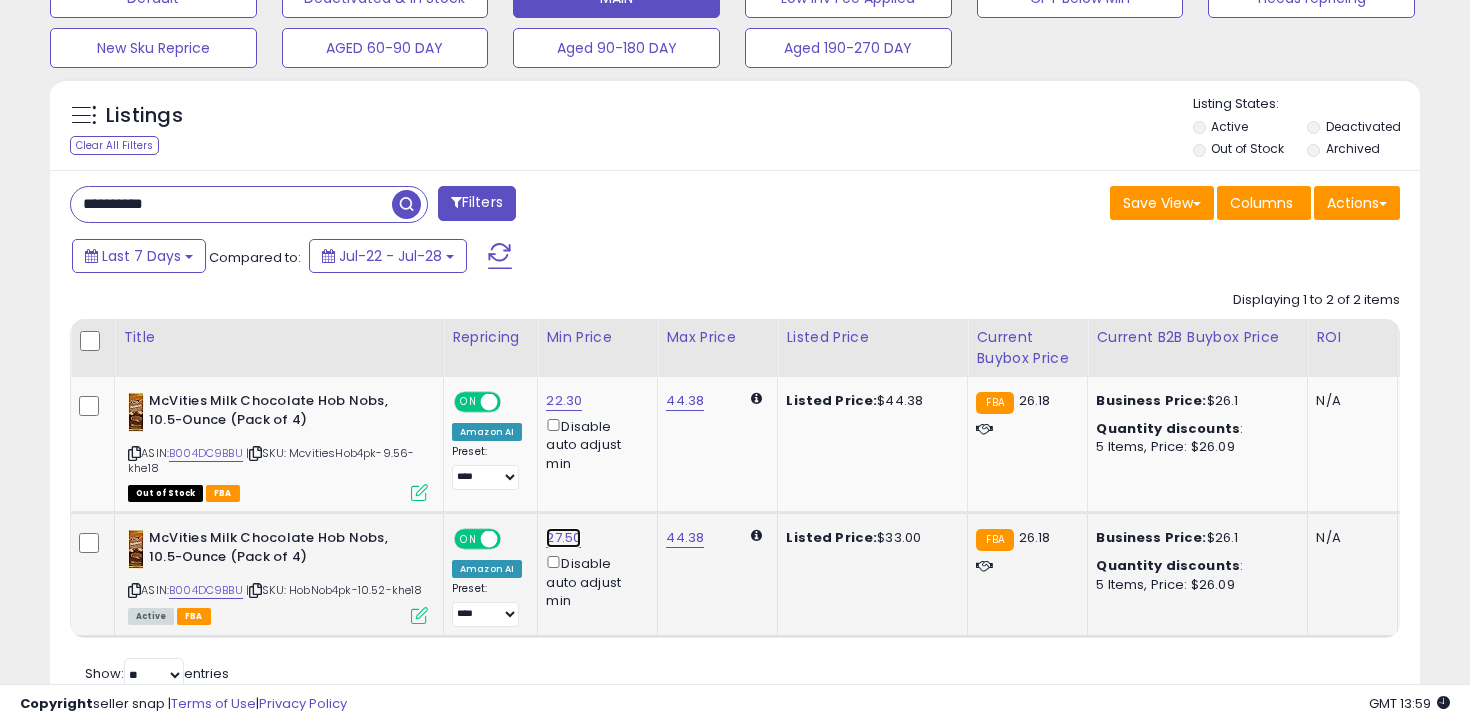 click on "27.50" at bounding box center [564, 401] 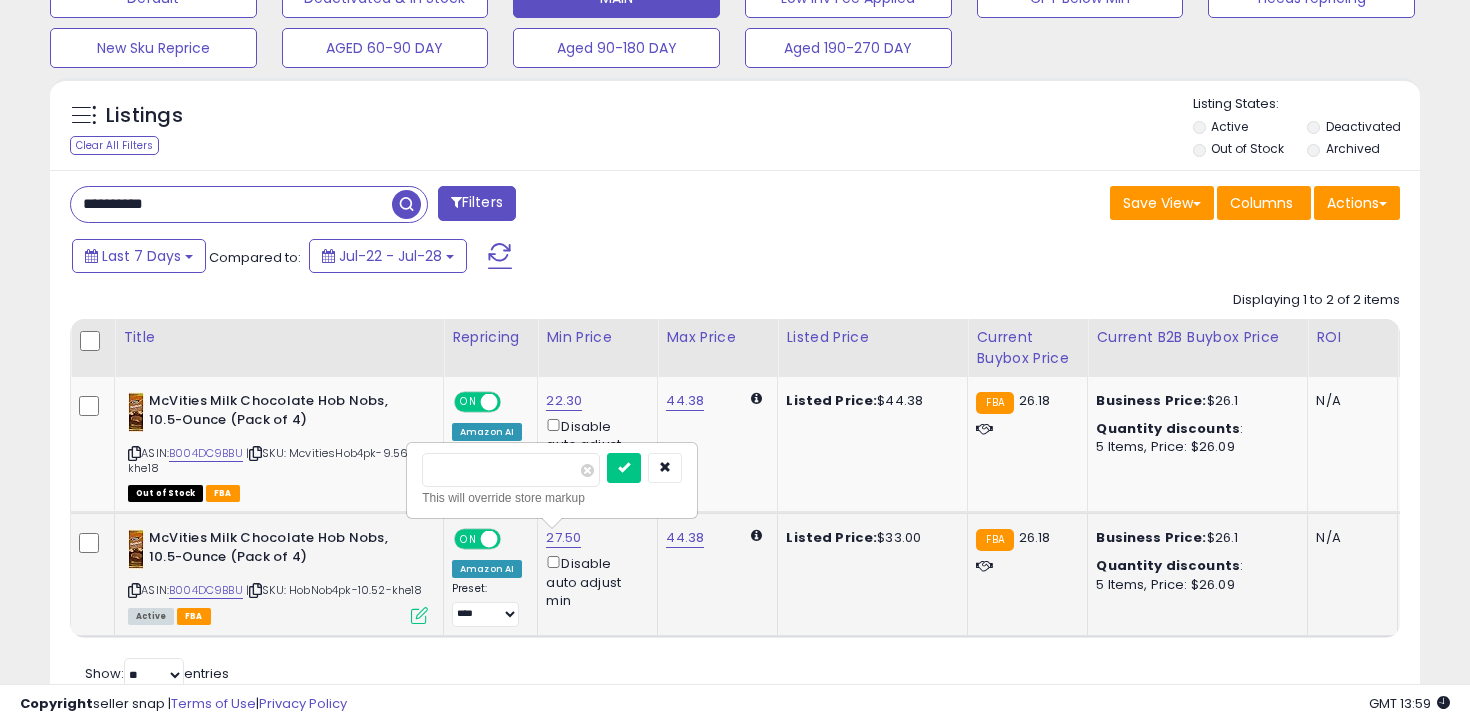 click on "*****" at bounding box center (511, 470) 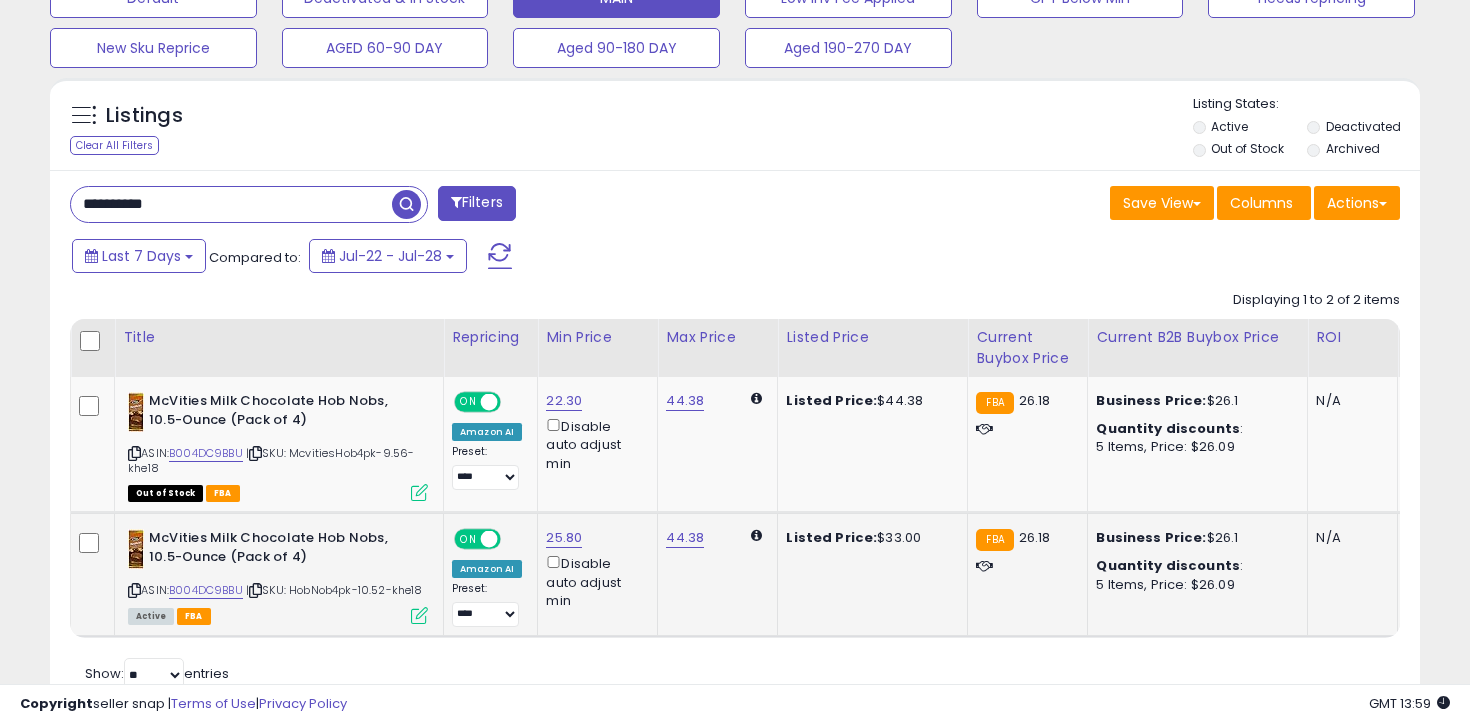 click on "**********" at bounding box center [231, 204] 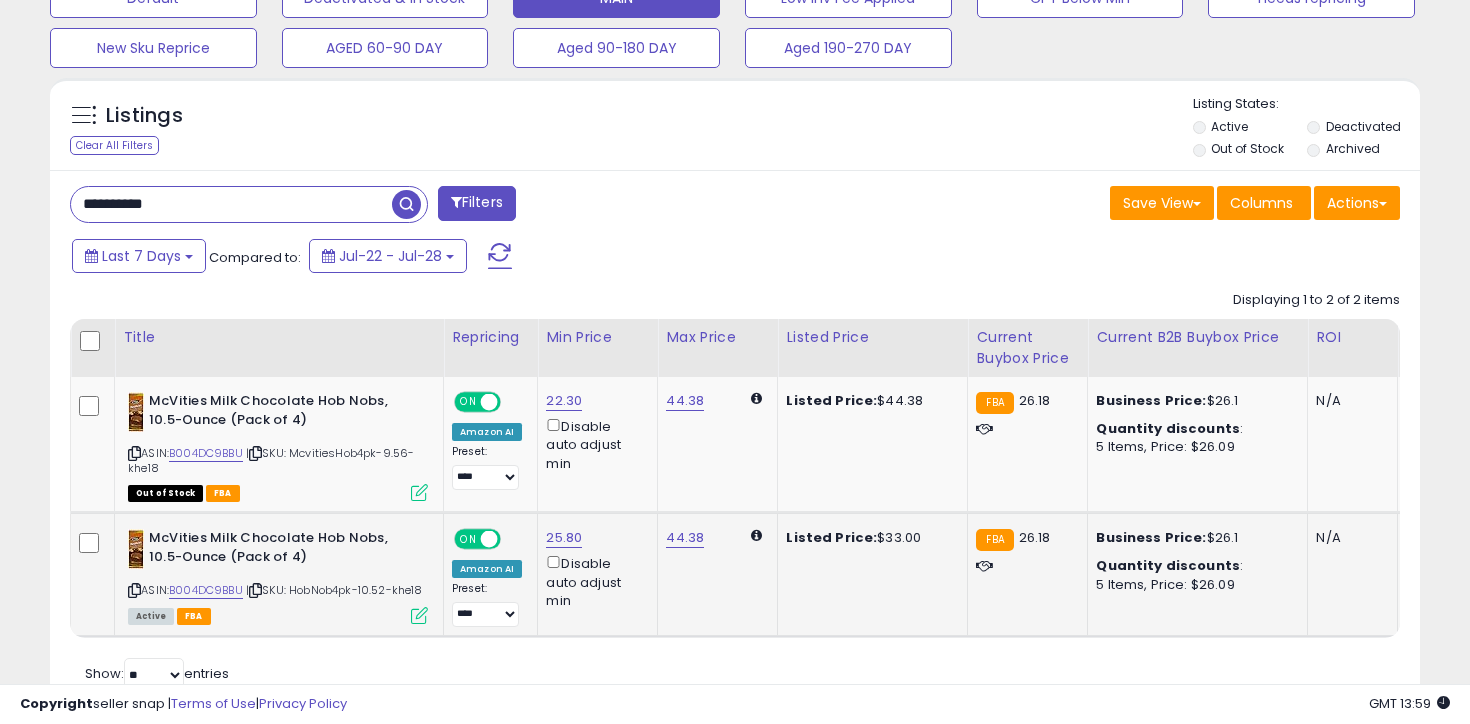 type on "**********" 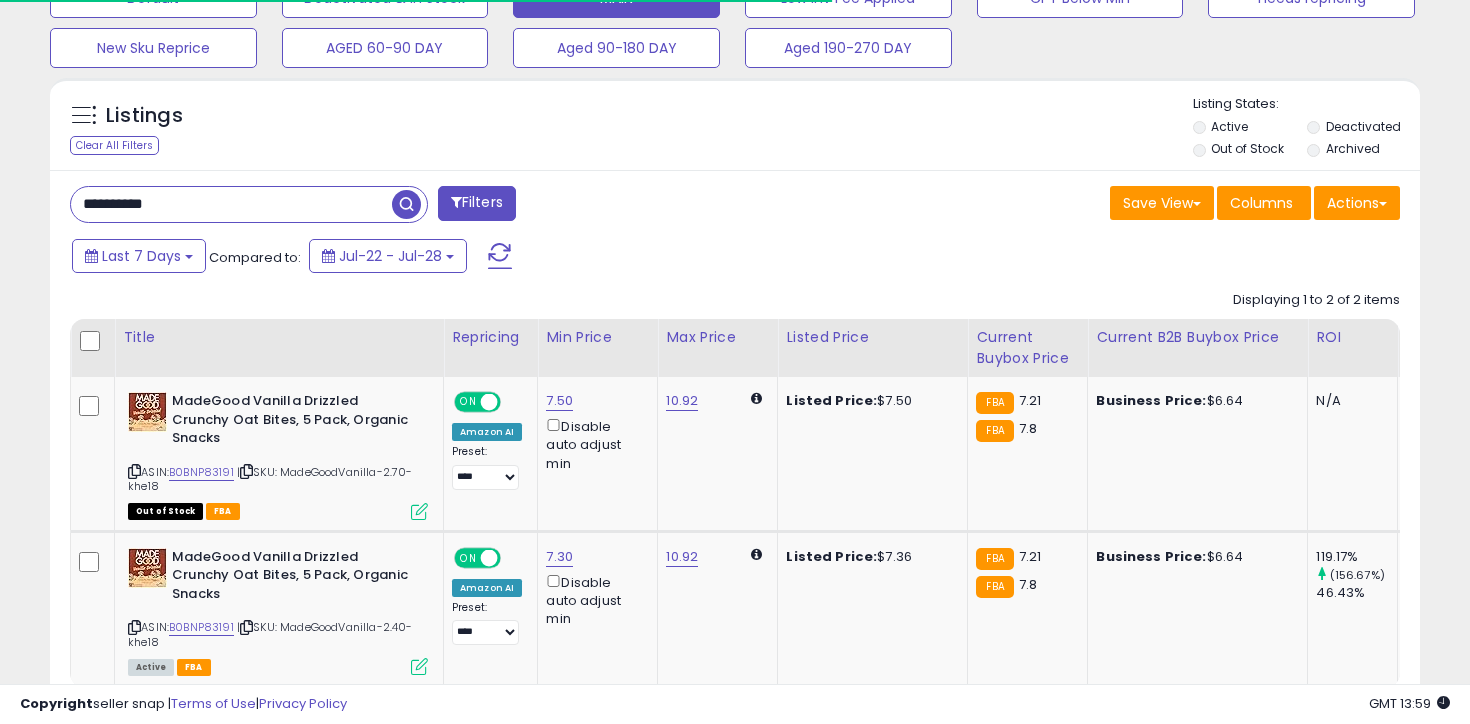 scroll, scrollTop: 734, scrollLeft: 0, axis: vertical 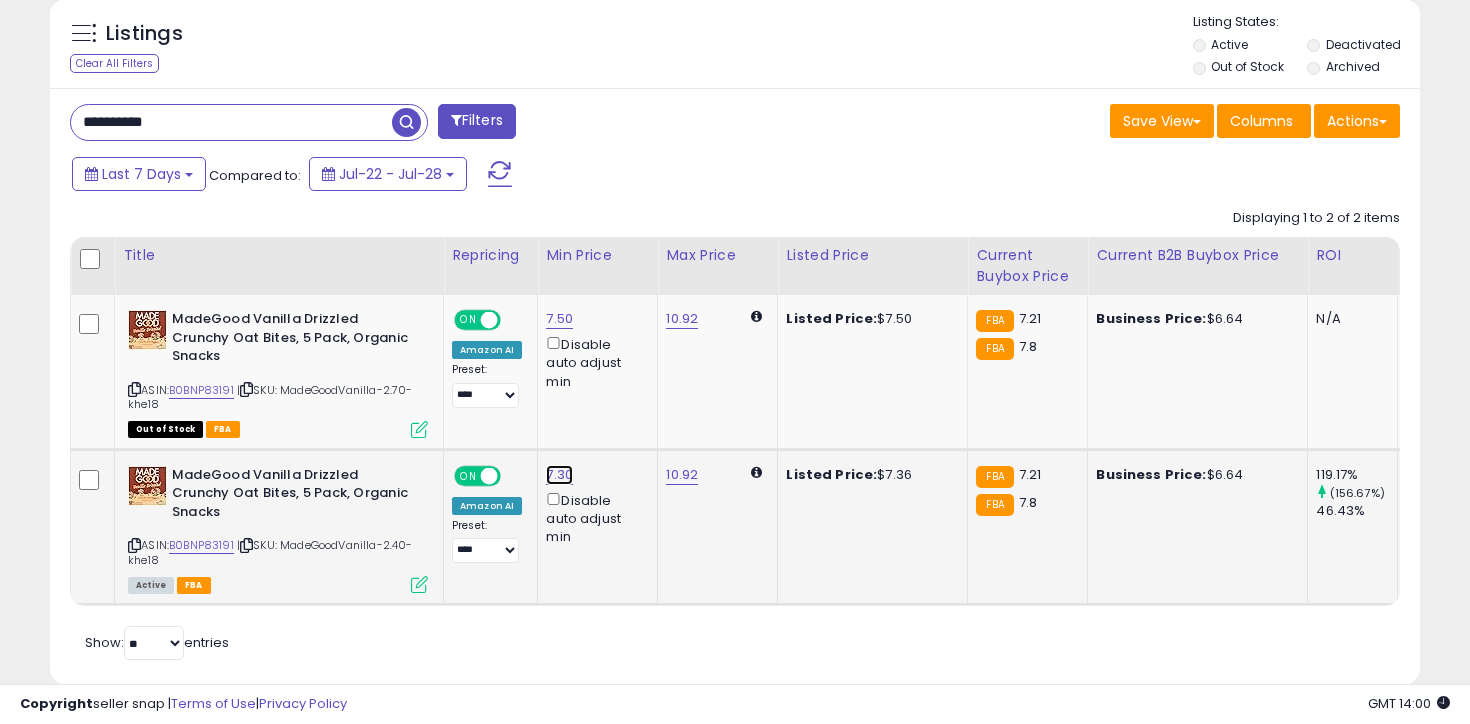 click on "7.30" at bounding box center [559, 319] 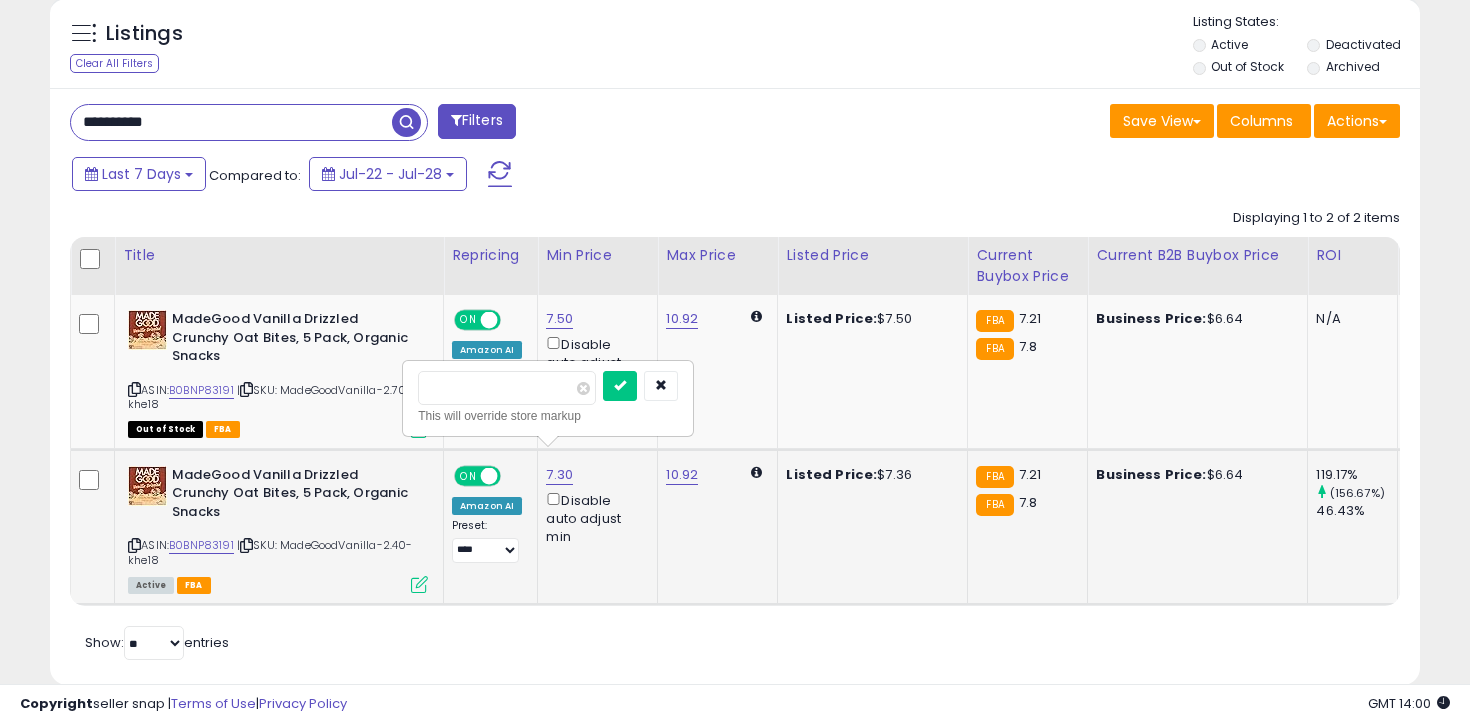 click on "****" at bounding box center [507, 388] 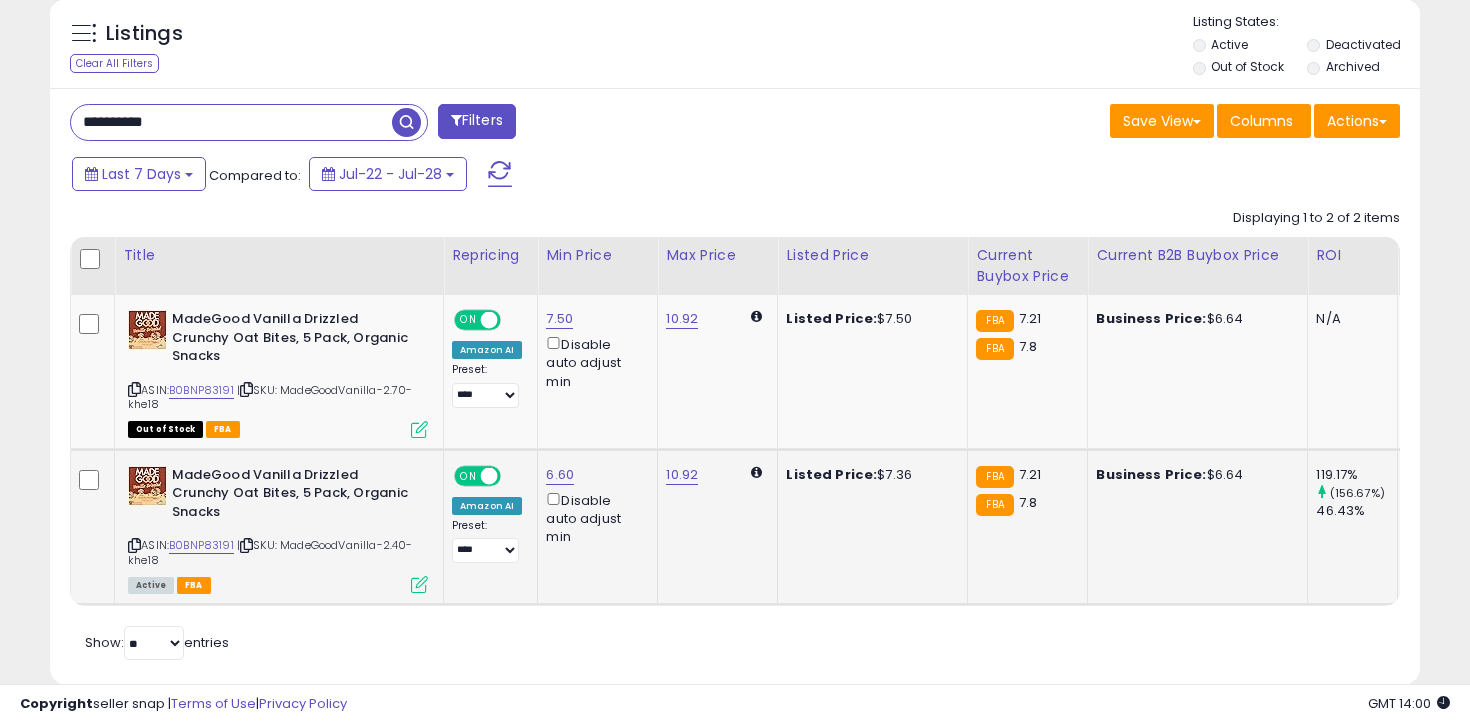 click on "**********" at bounding box center (231, 122) 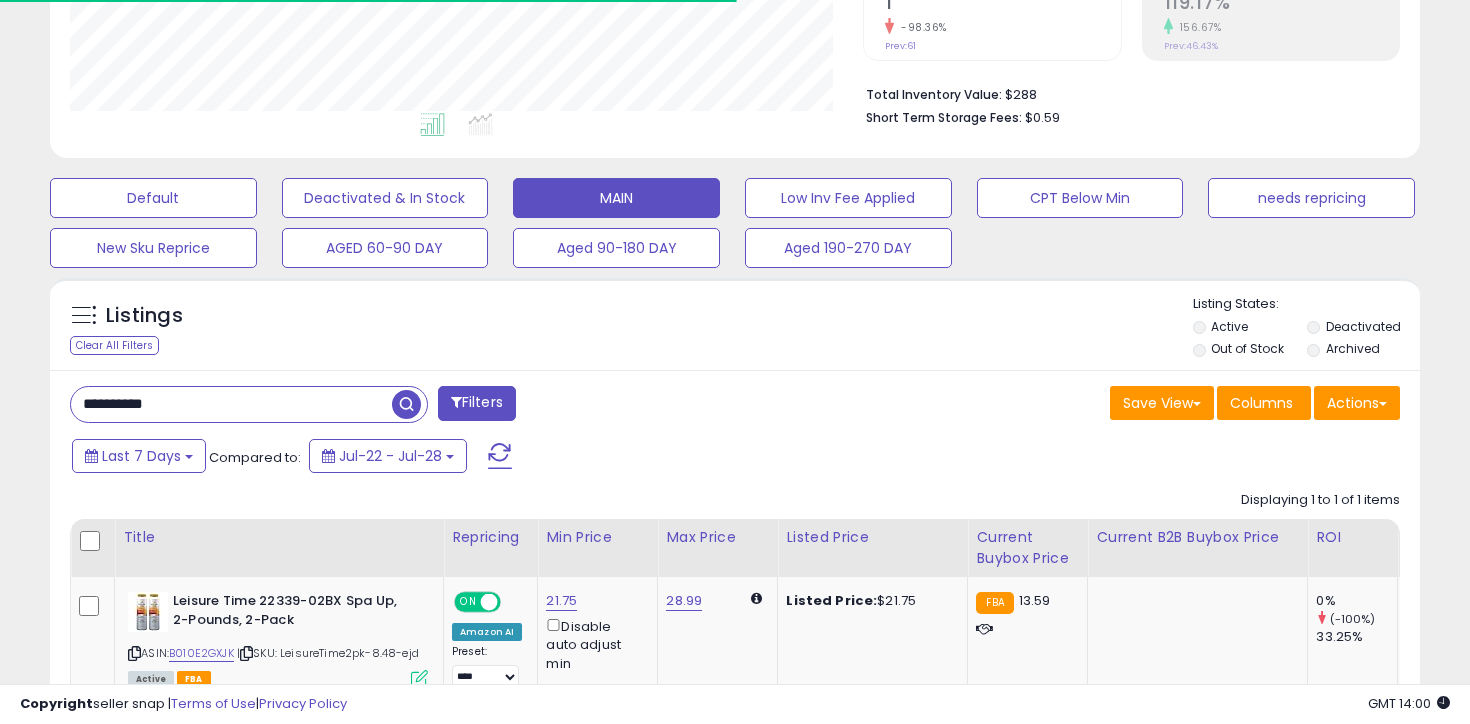 scroll, scrollTop: 583, scrollLeft: 0, axis: vertical 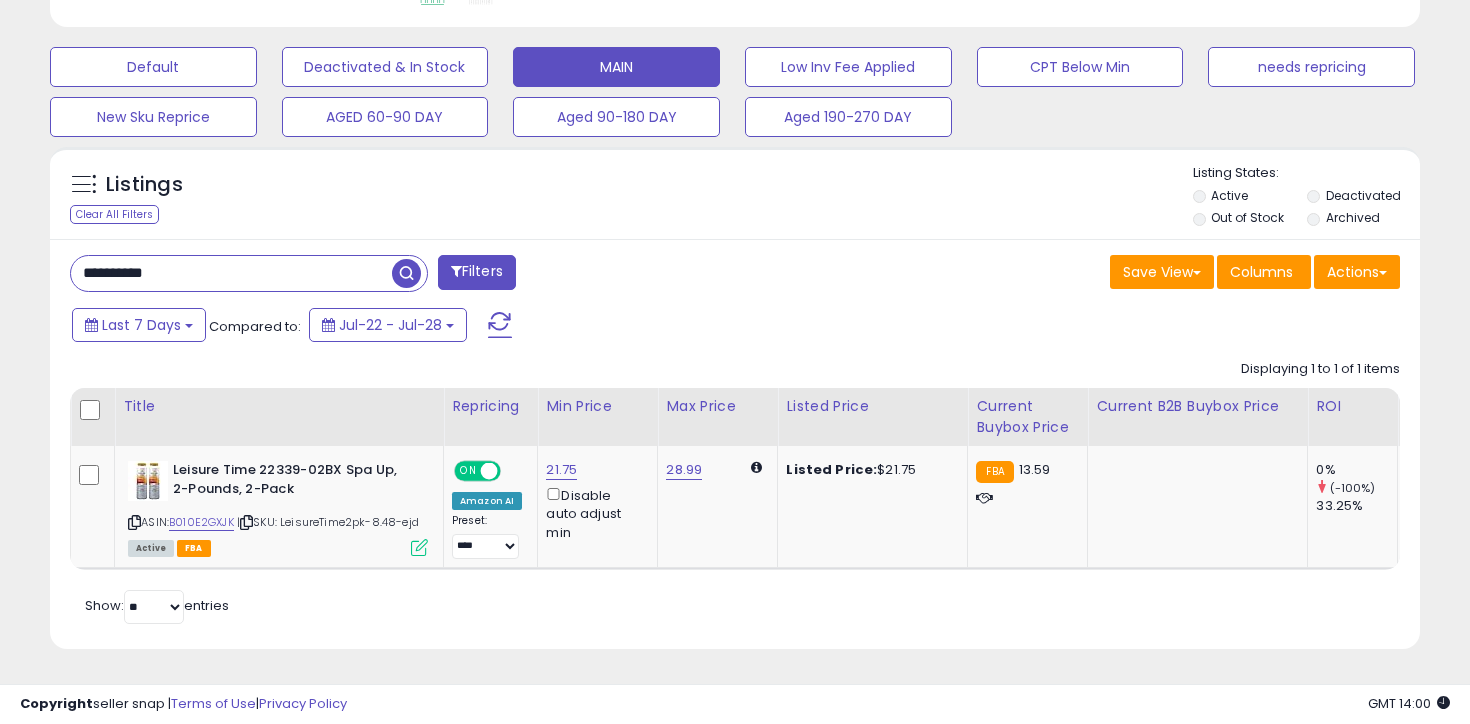 click on "**********" at bounding box center [231, 273] 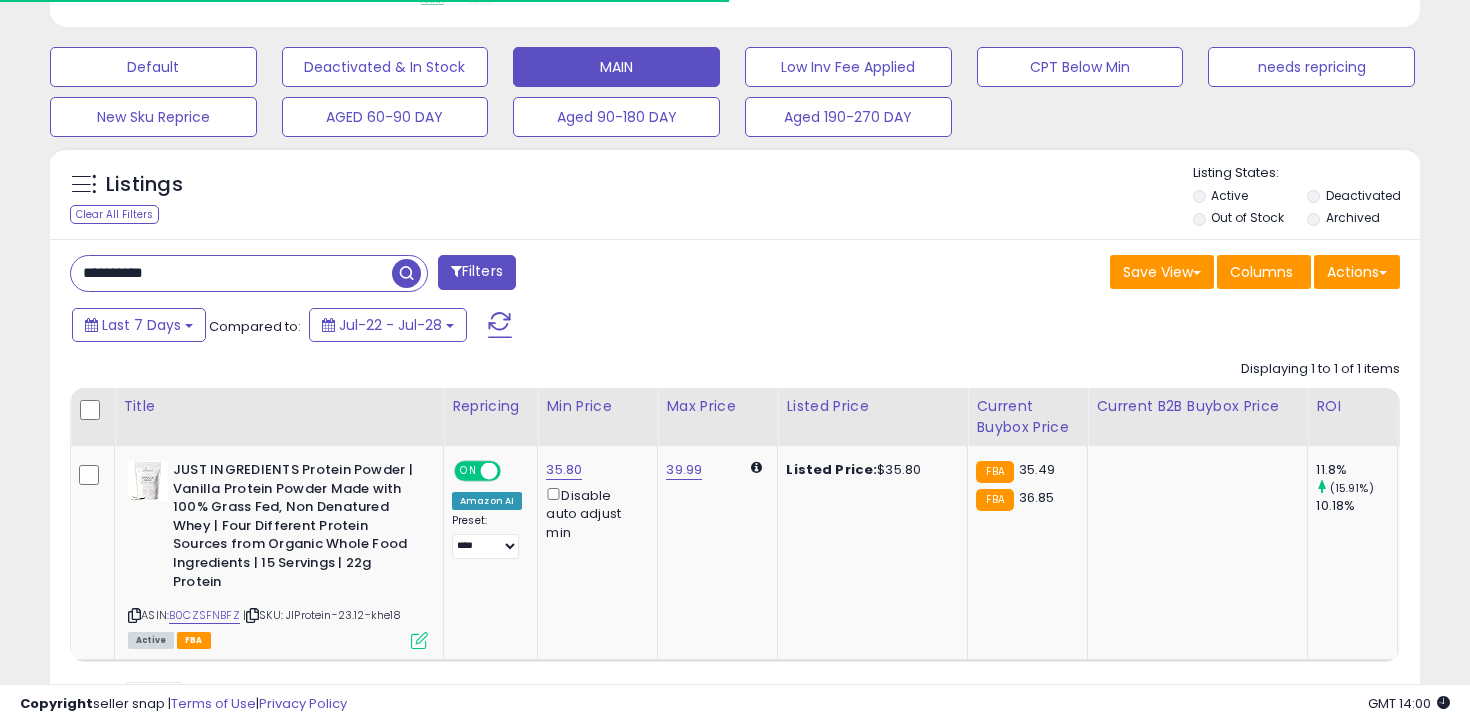 scroll, scrollTop: 675, scrollLeft: 0, axis: vertical 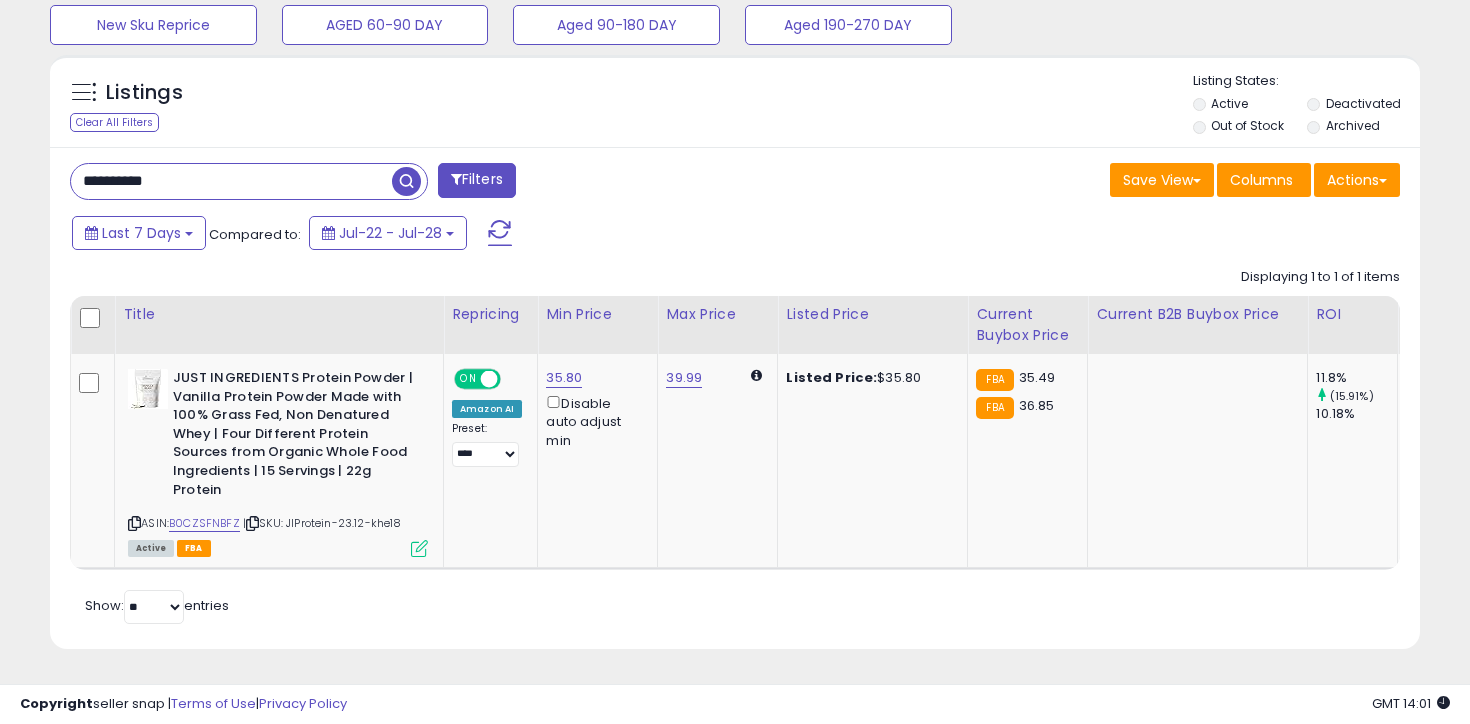 click on "**********" at bounding box center [231, 181] 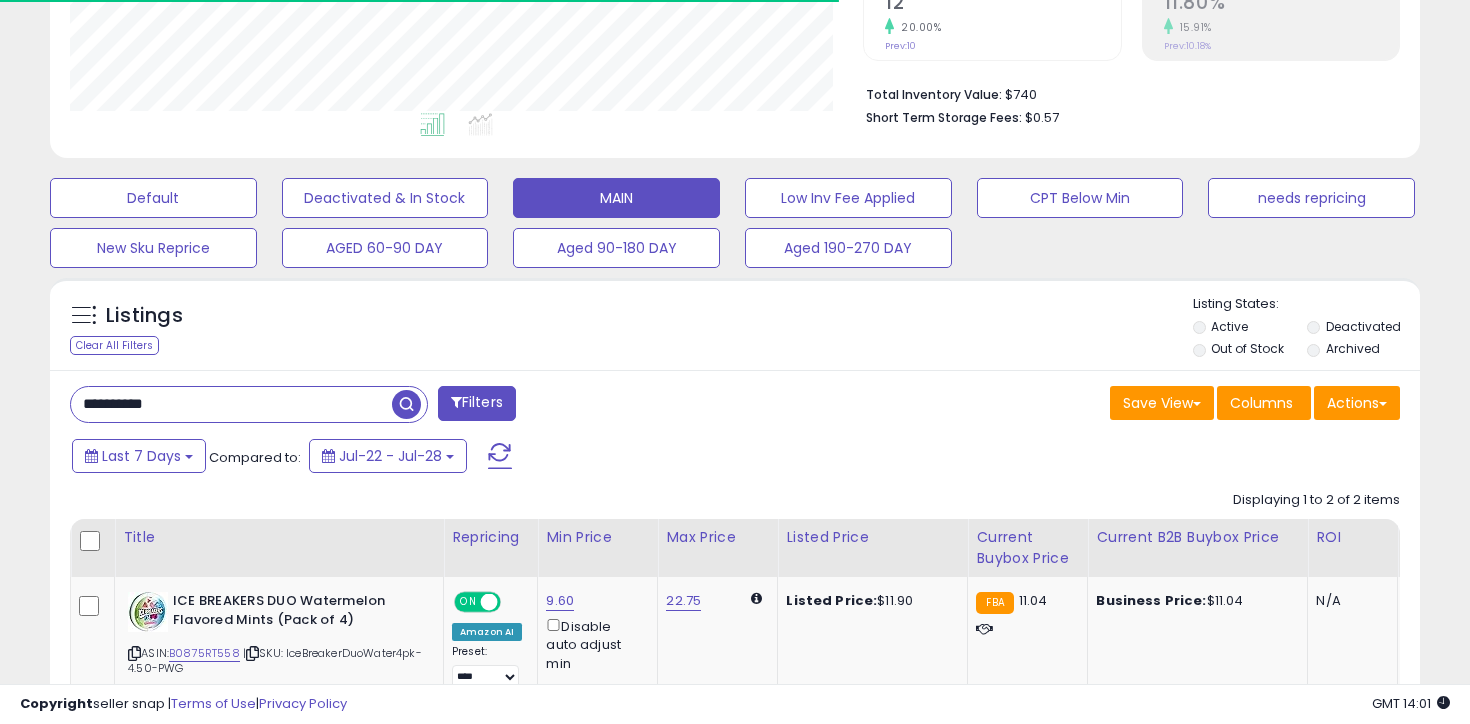 scroll, scrollTop: 675, scrollLeft: 0, axis: vertical 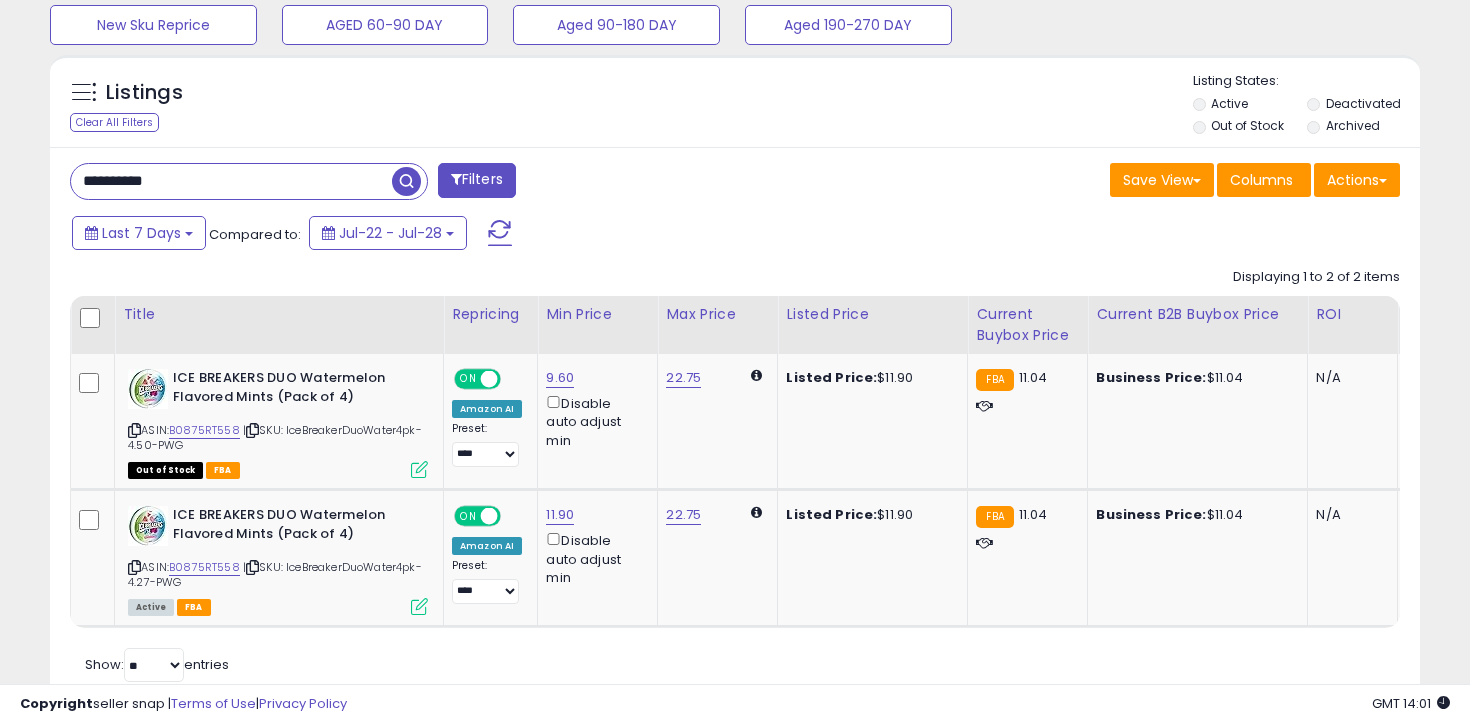 click on "**********" at bounding box center [231, 181] 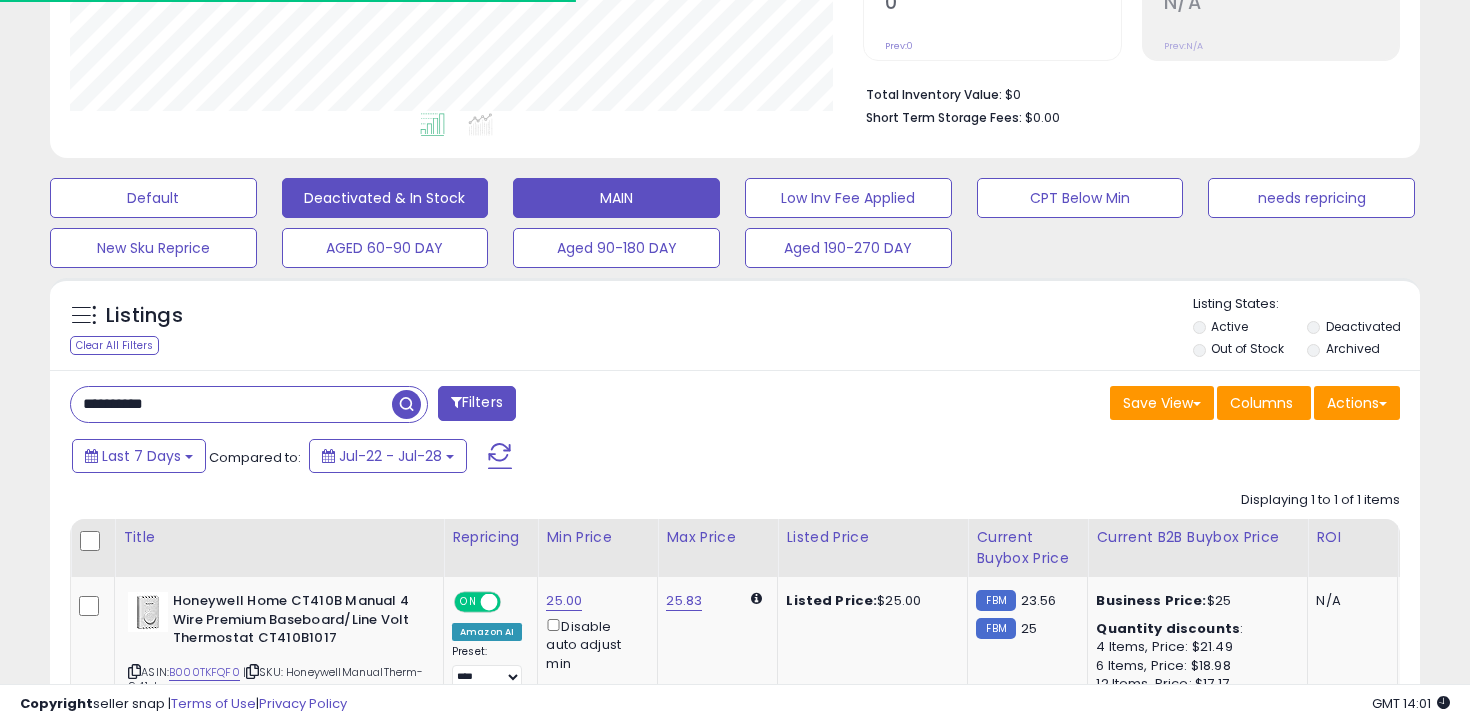 scroll, scrollTop: 615, scrollLeft: 0, axis: vertical 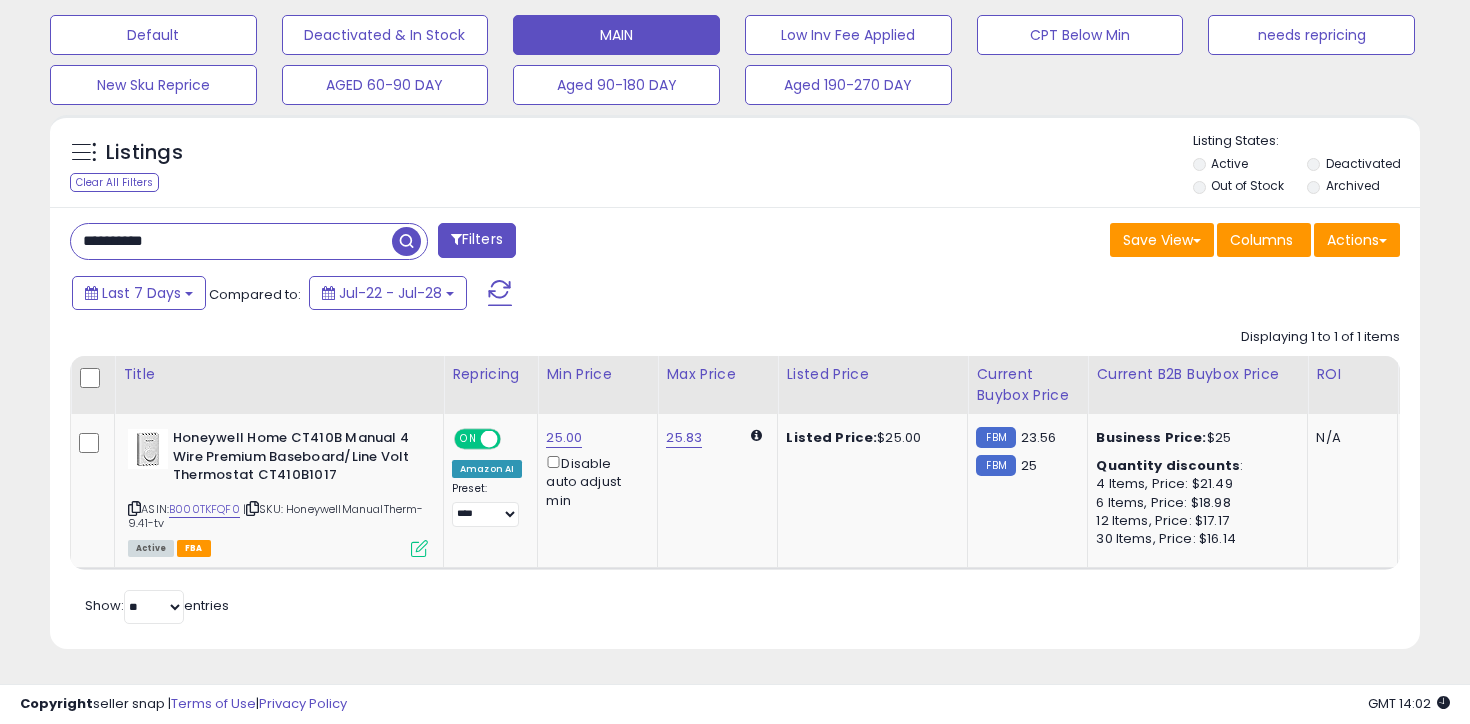 click on "**********" at bounding box center [231, 241] 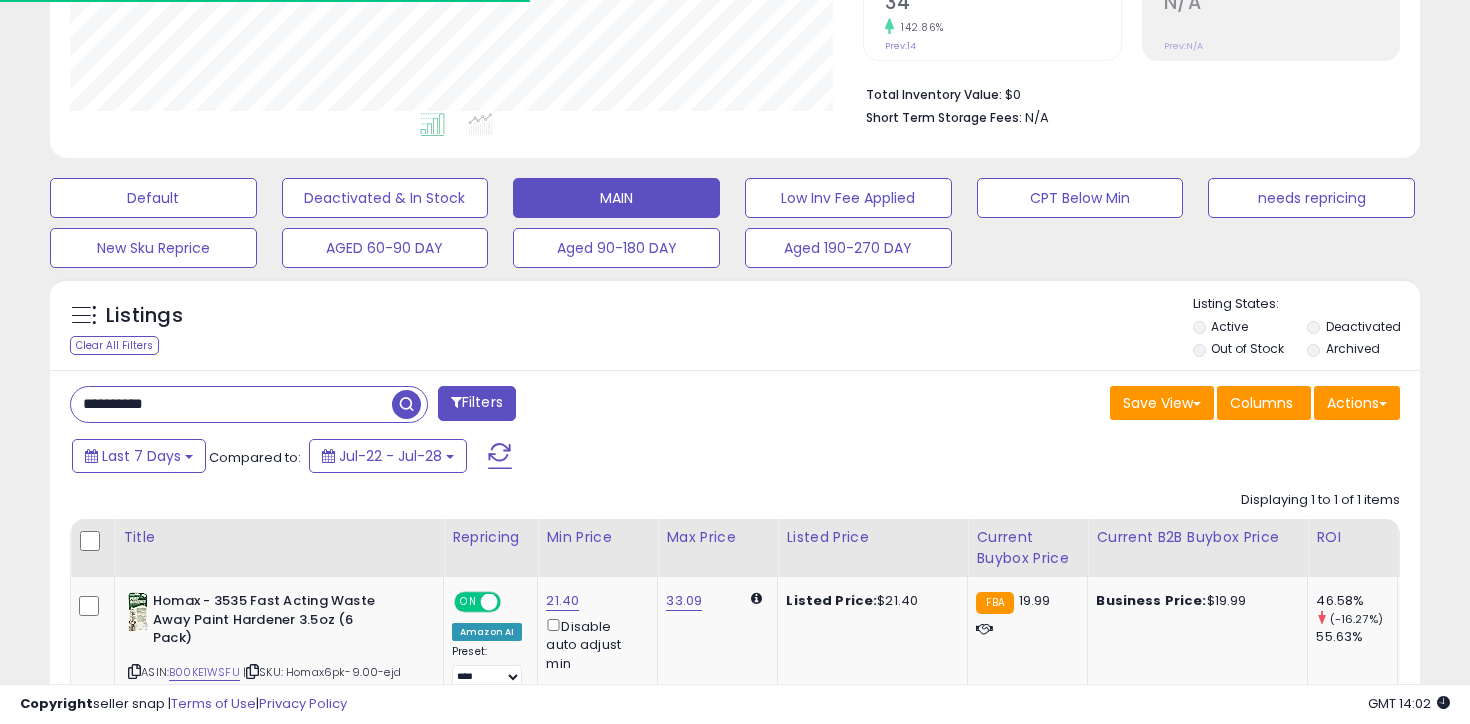 scroll, scrollTop: 583, scrollLeft: 0, axis: vertical 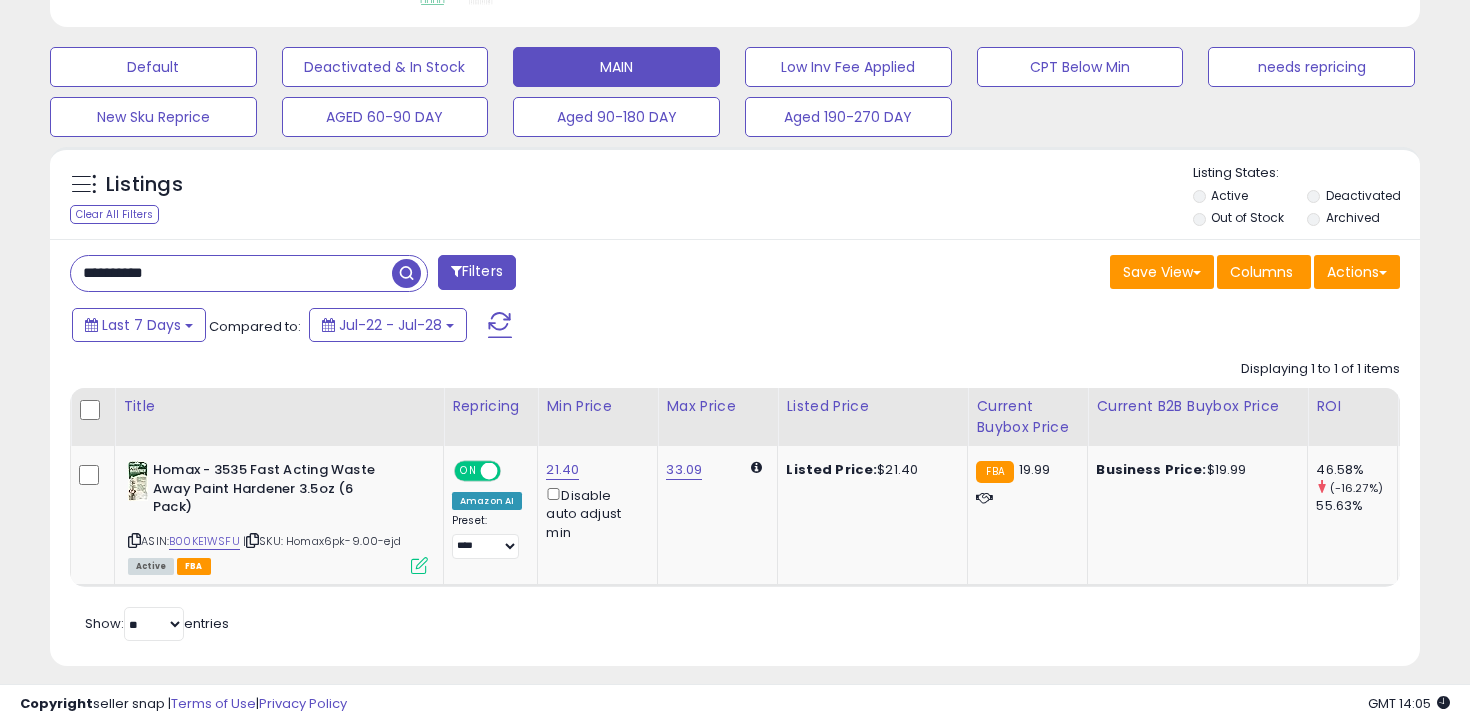 click on "**********" at bounding box center (231, 273) 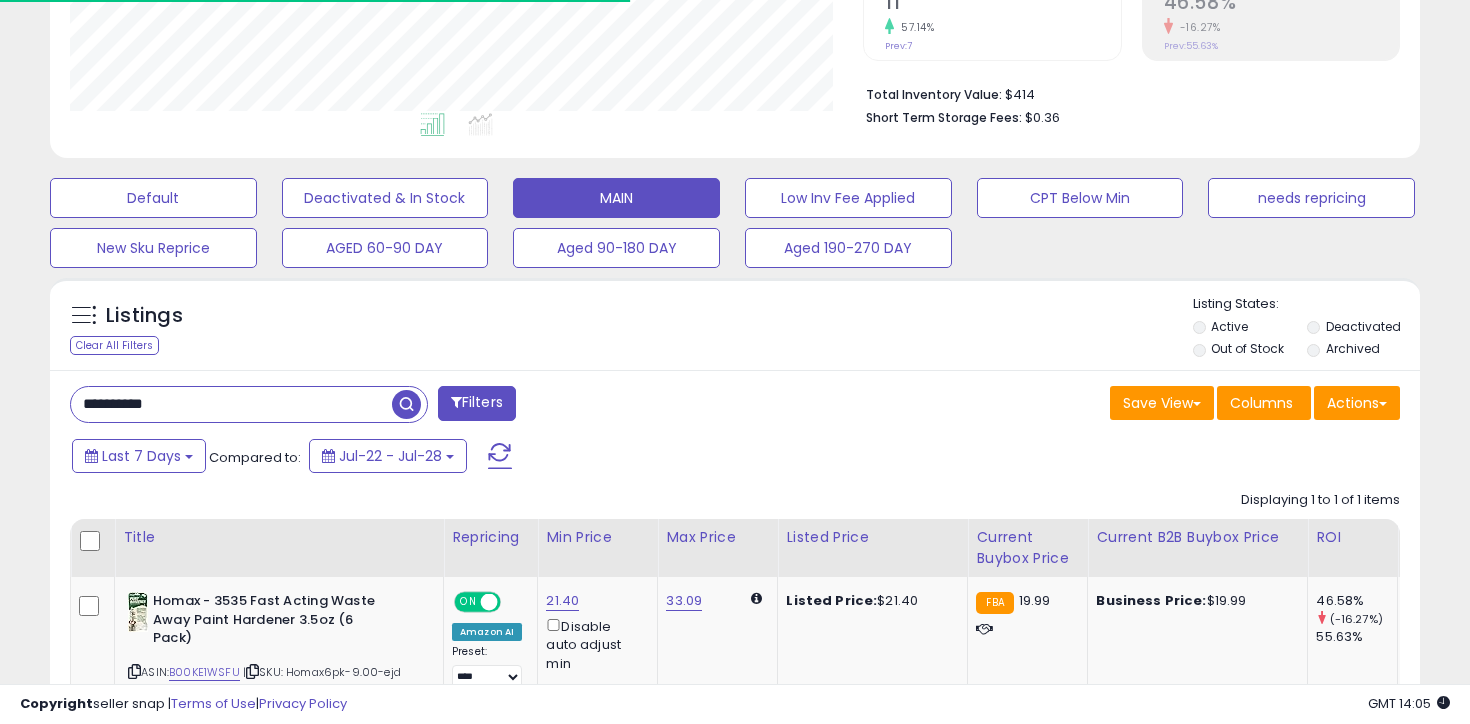 scroll, scrollTop: 583, scrollLeft: 0, axis: vertical 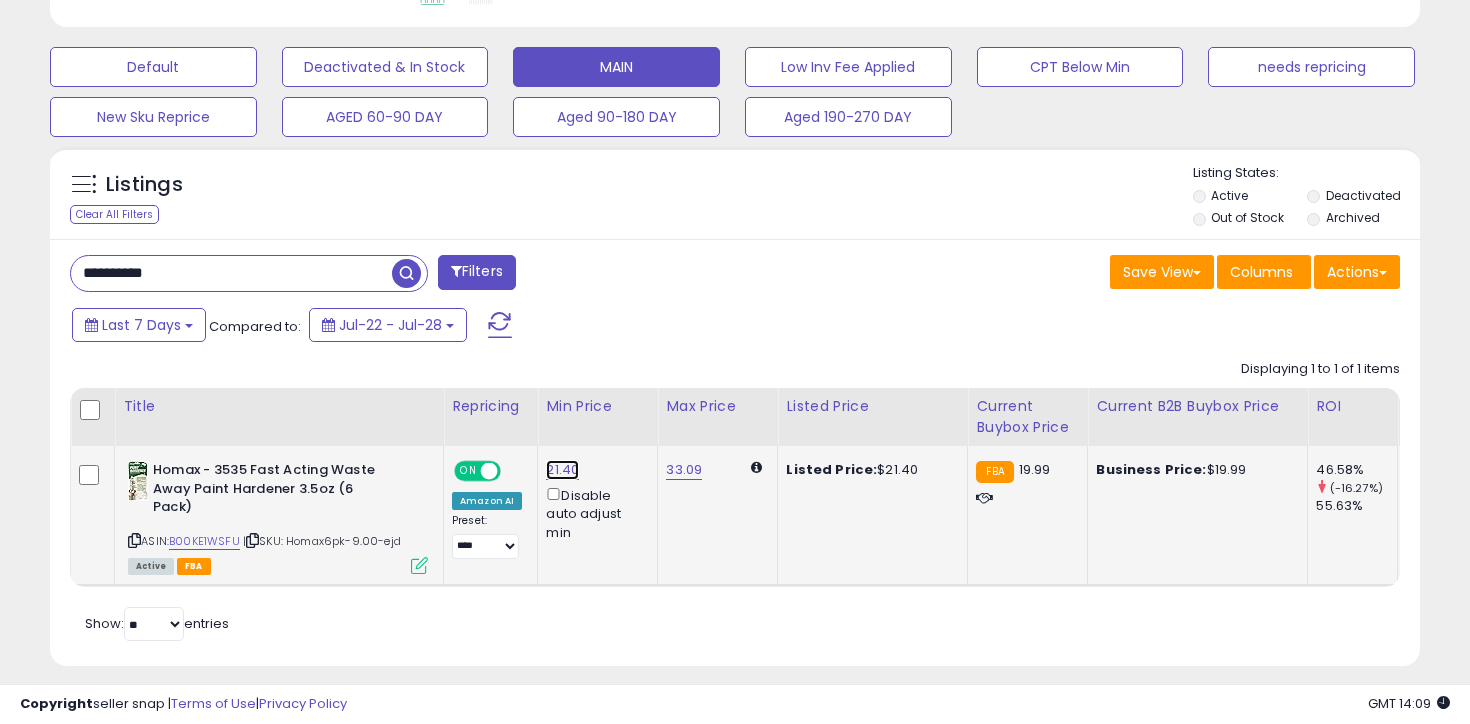 click on "21.40" at bounding box center (562, 470) 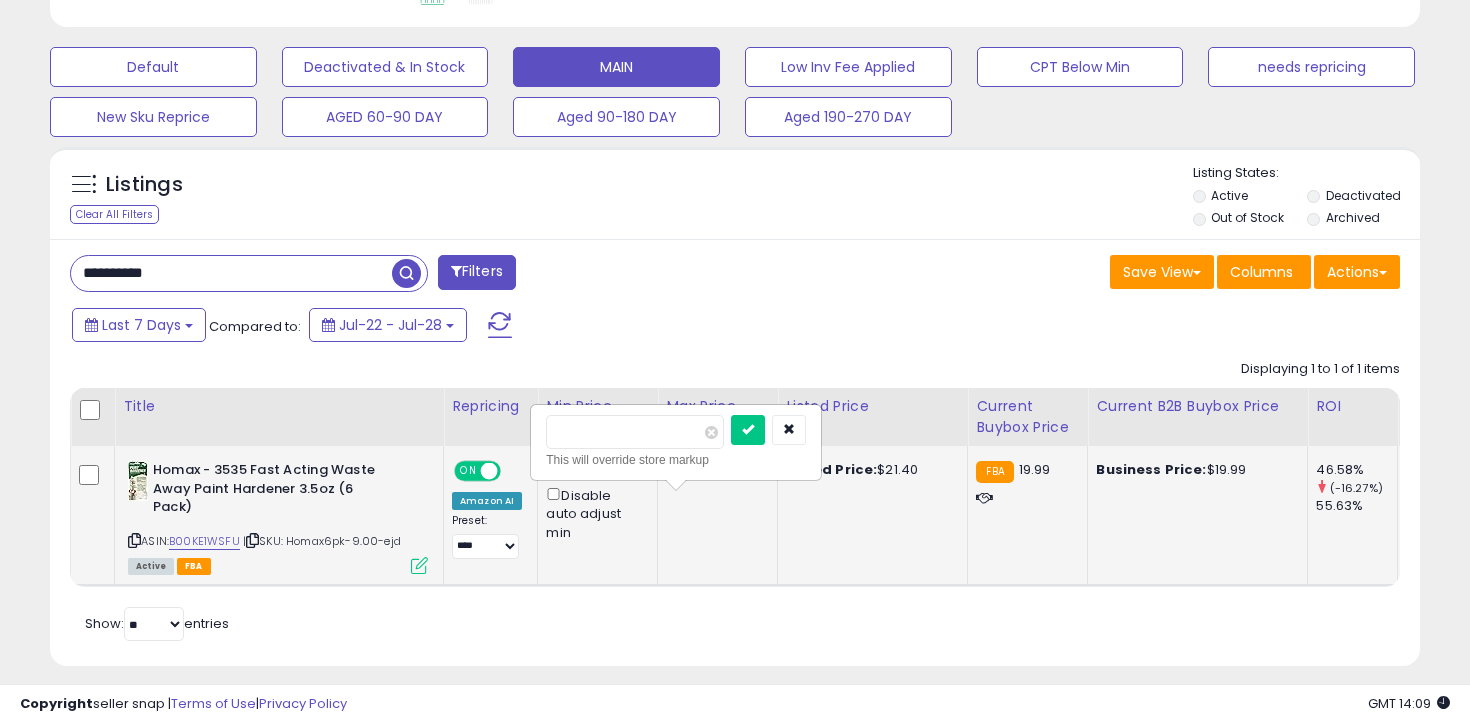 click on "*****" at bounding box center (635, 432) 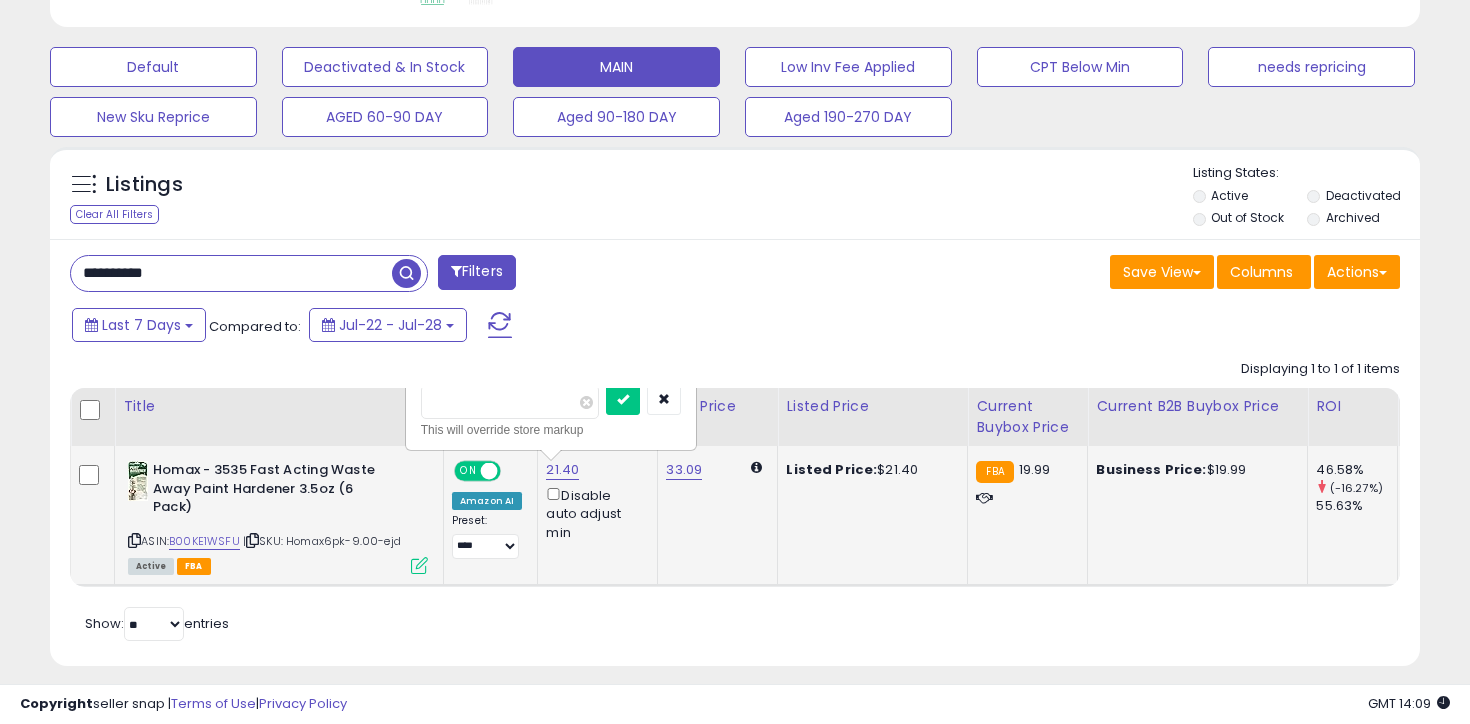 click on "*****" at bounding box center (510, 402) 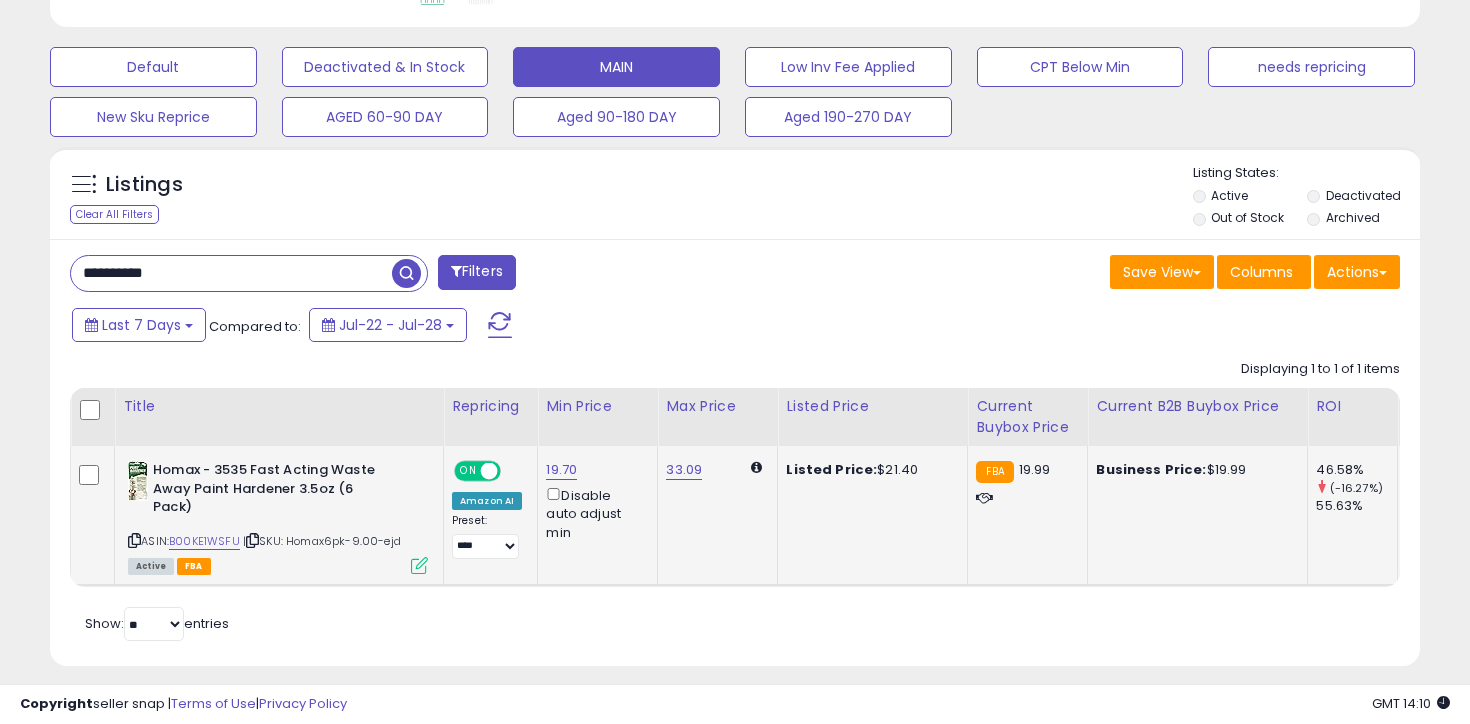click on "**********" at bounding box center [231, 273] 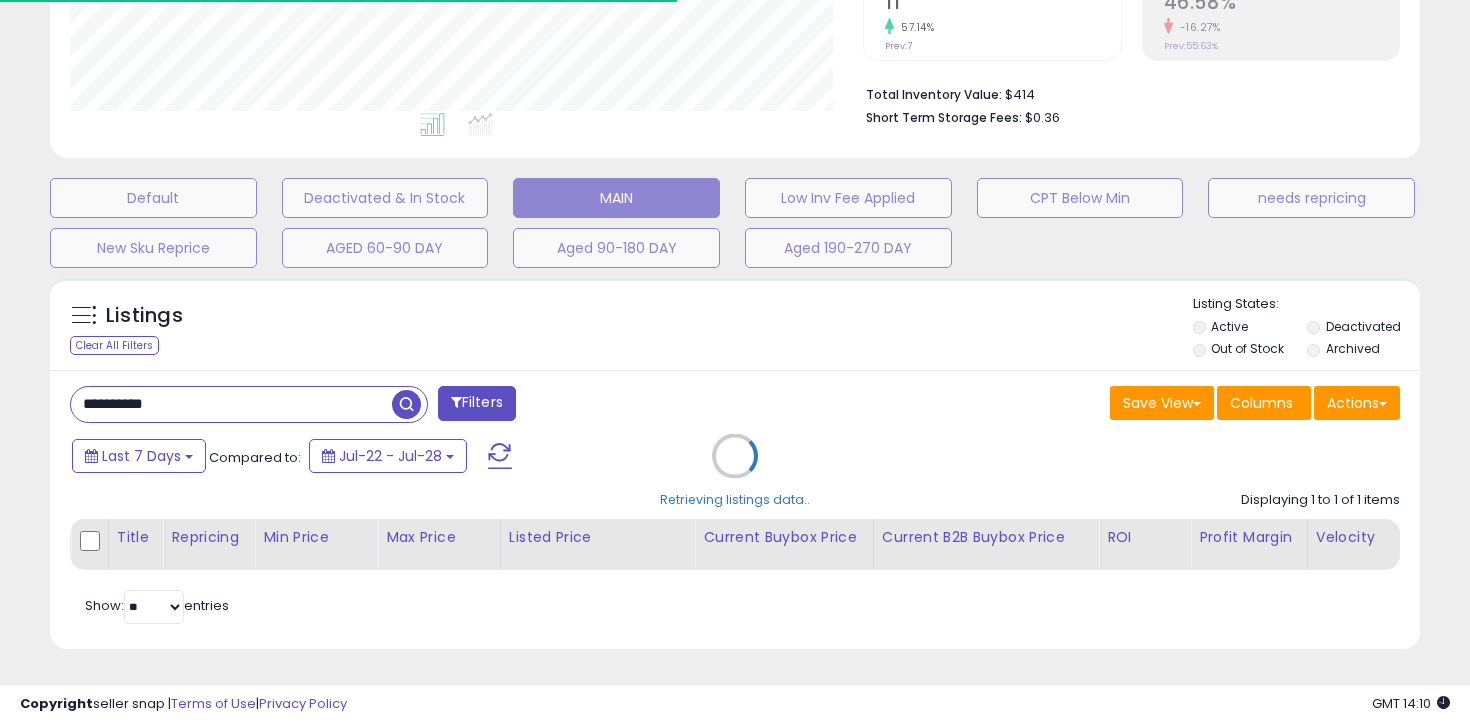 scroll, scrollTop: 583, scrollLeft: 0, axis: vertical 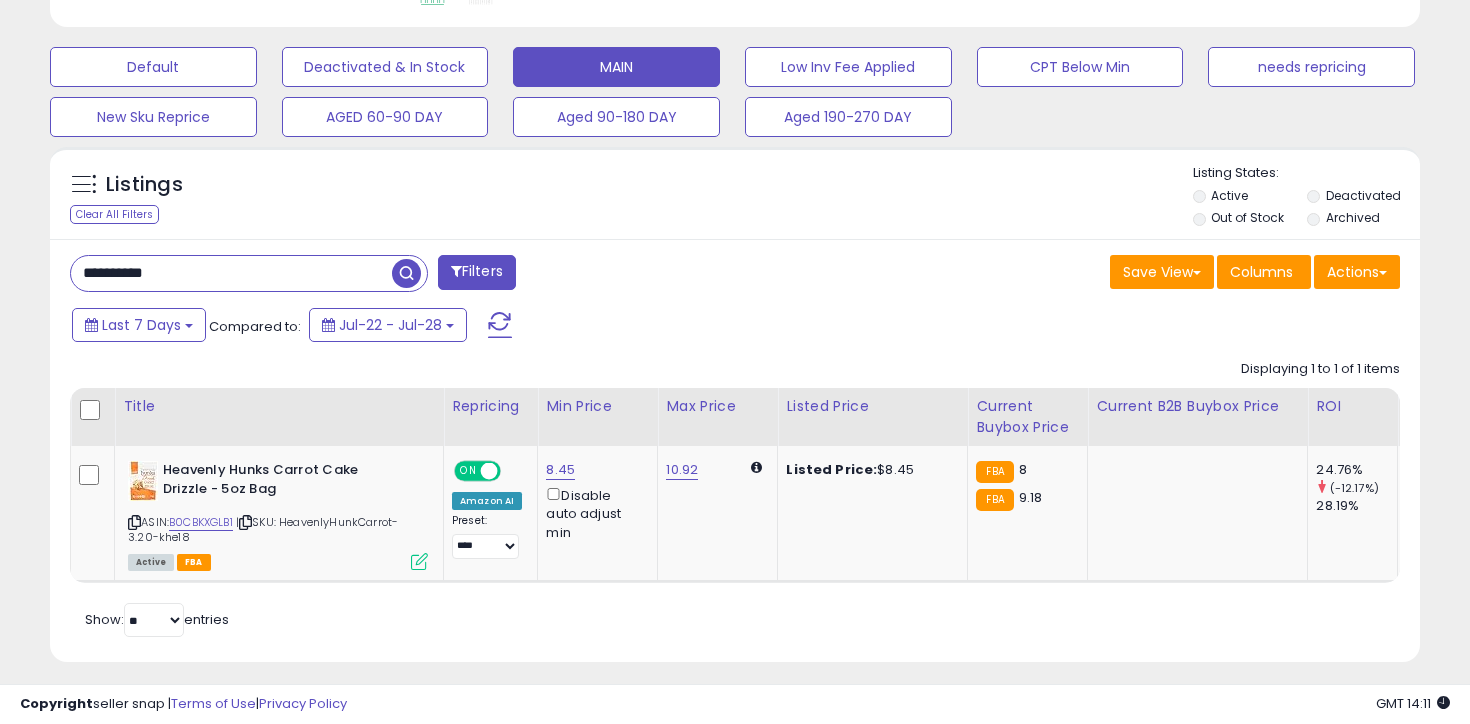 click on "**********" at bounding box center [735, 451] 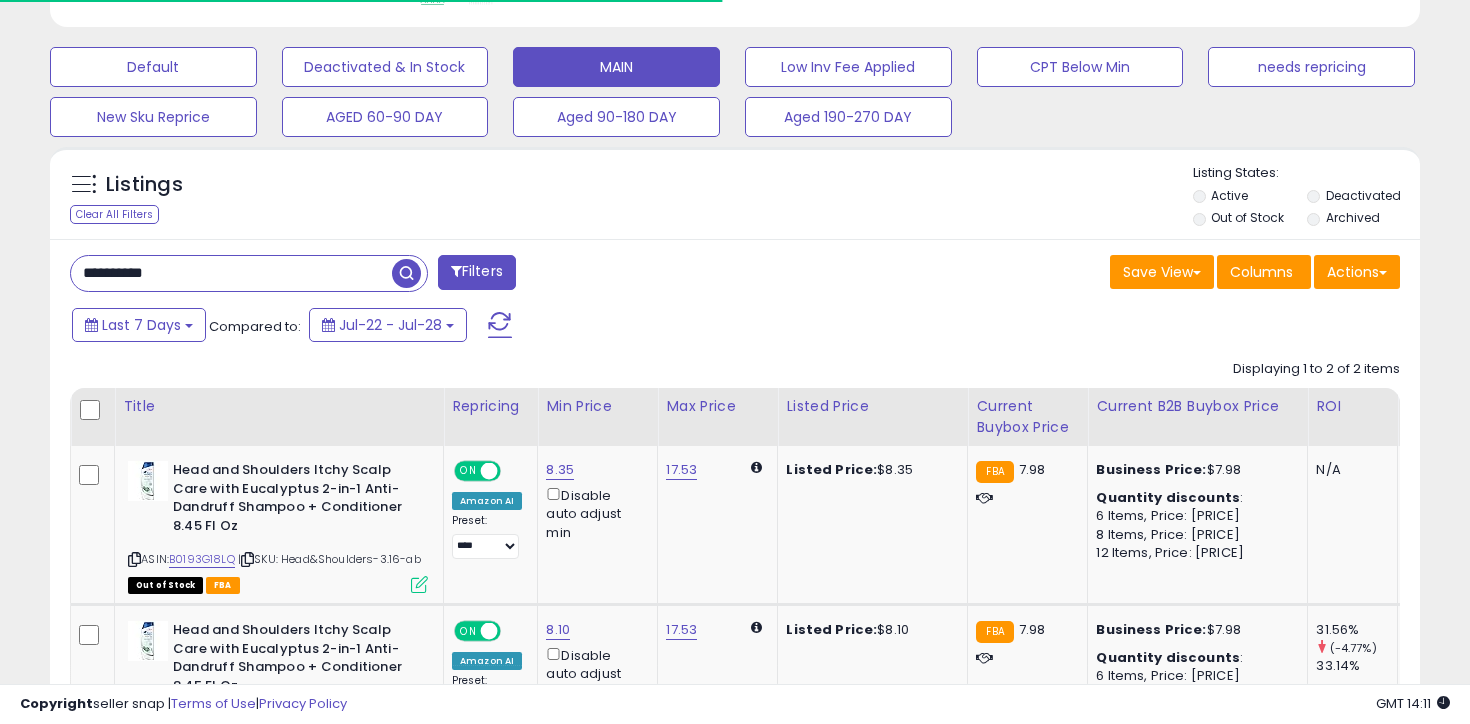 scroll, scrollTop: 779, scrollLeft: 0, axis: vertical 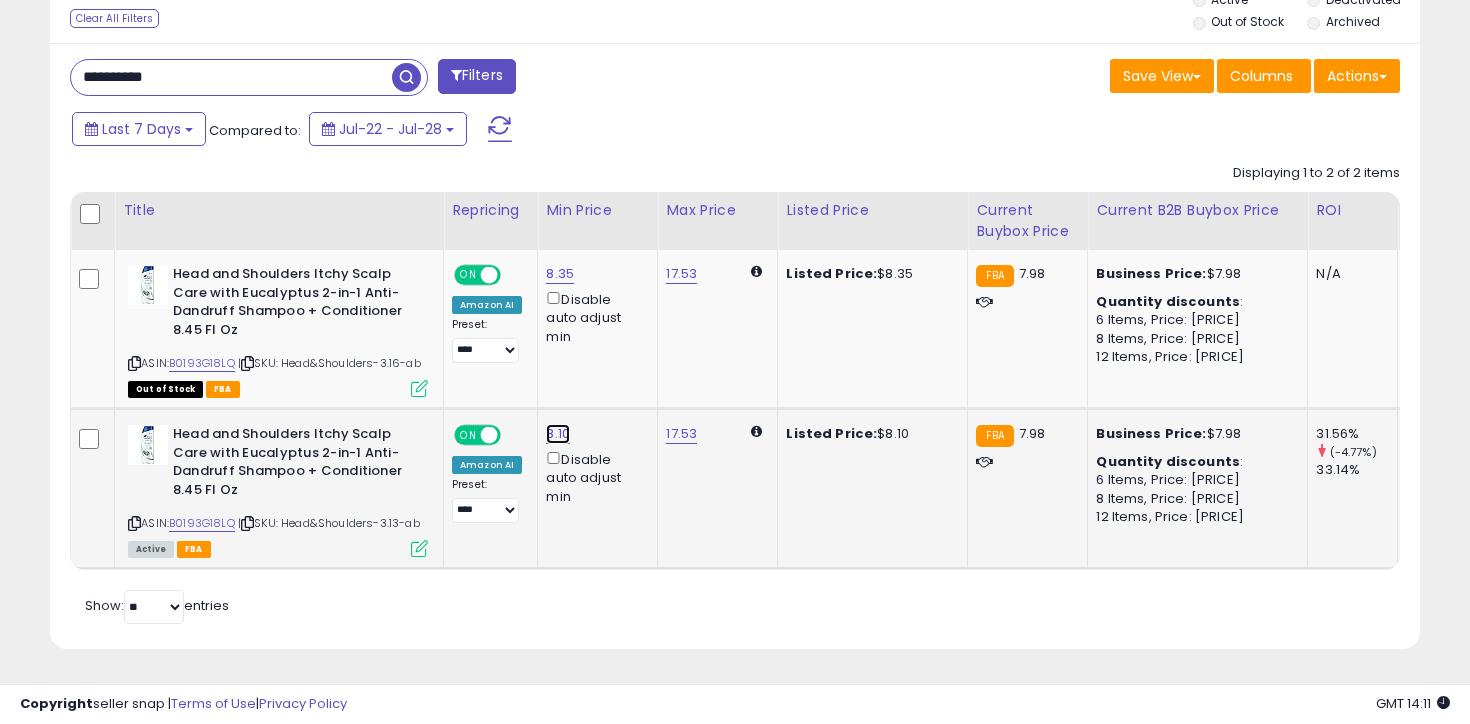 click on "8.10" at bounding box center [560, 274] 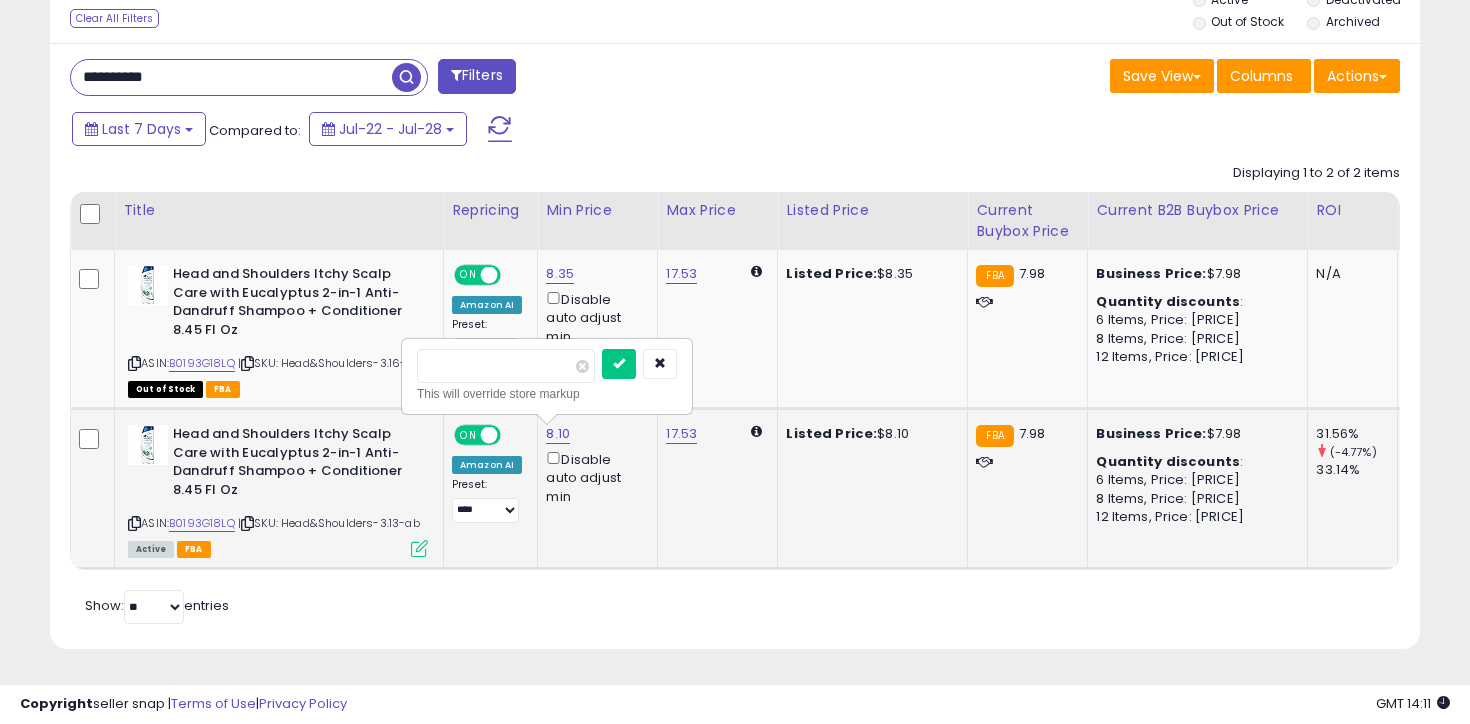 click on "****" at bounding box center (506, 366) 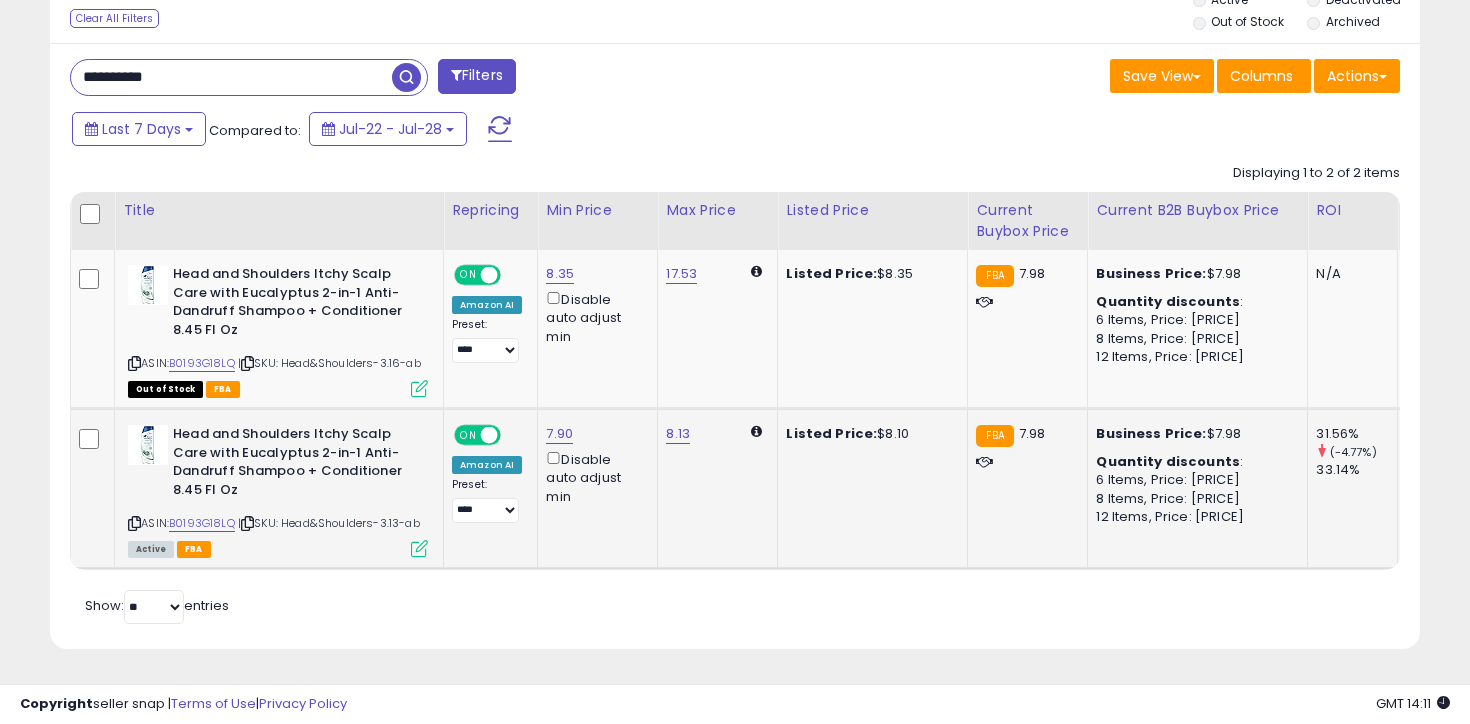 click on "**********" at bounding box center (231, 77) 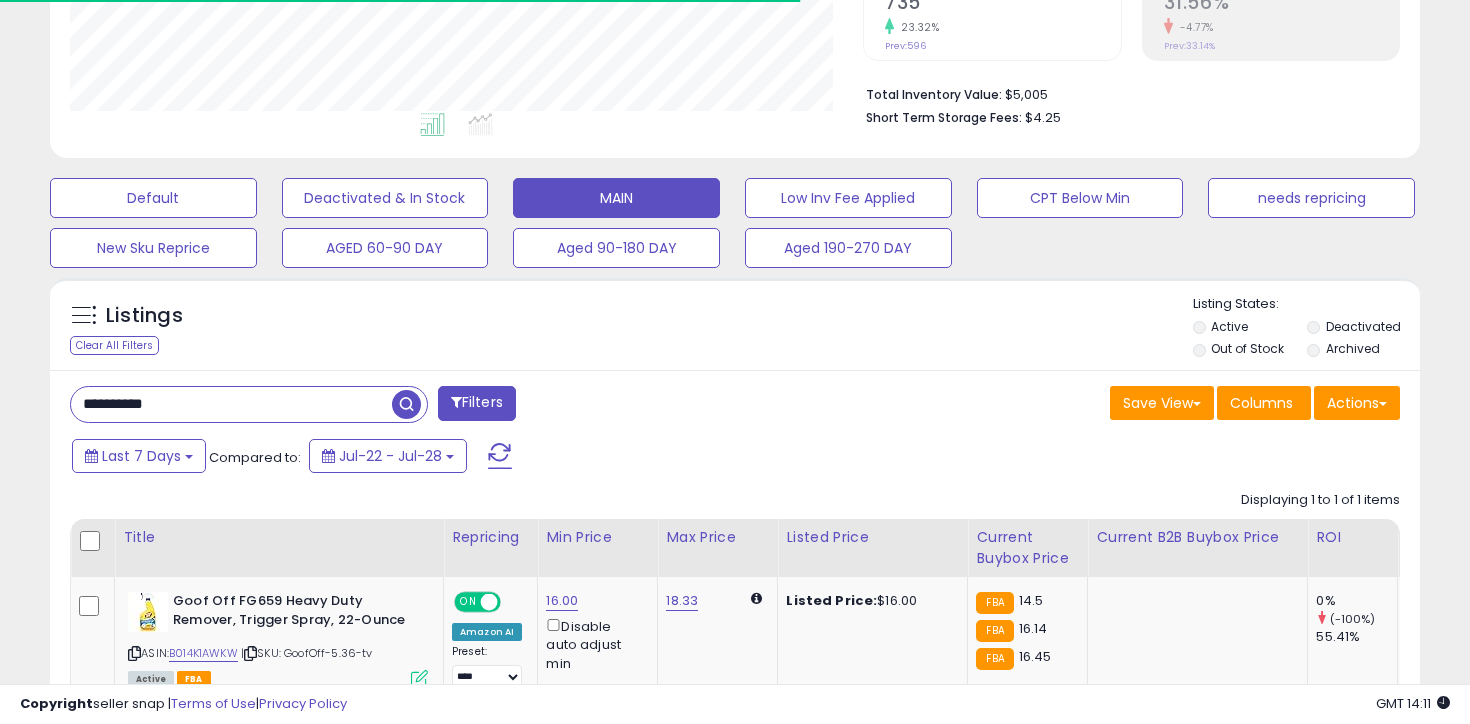 scroll, scrollTop: 583, scrollLeft: 0, axis: vertical 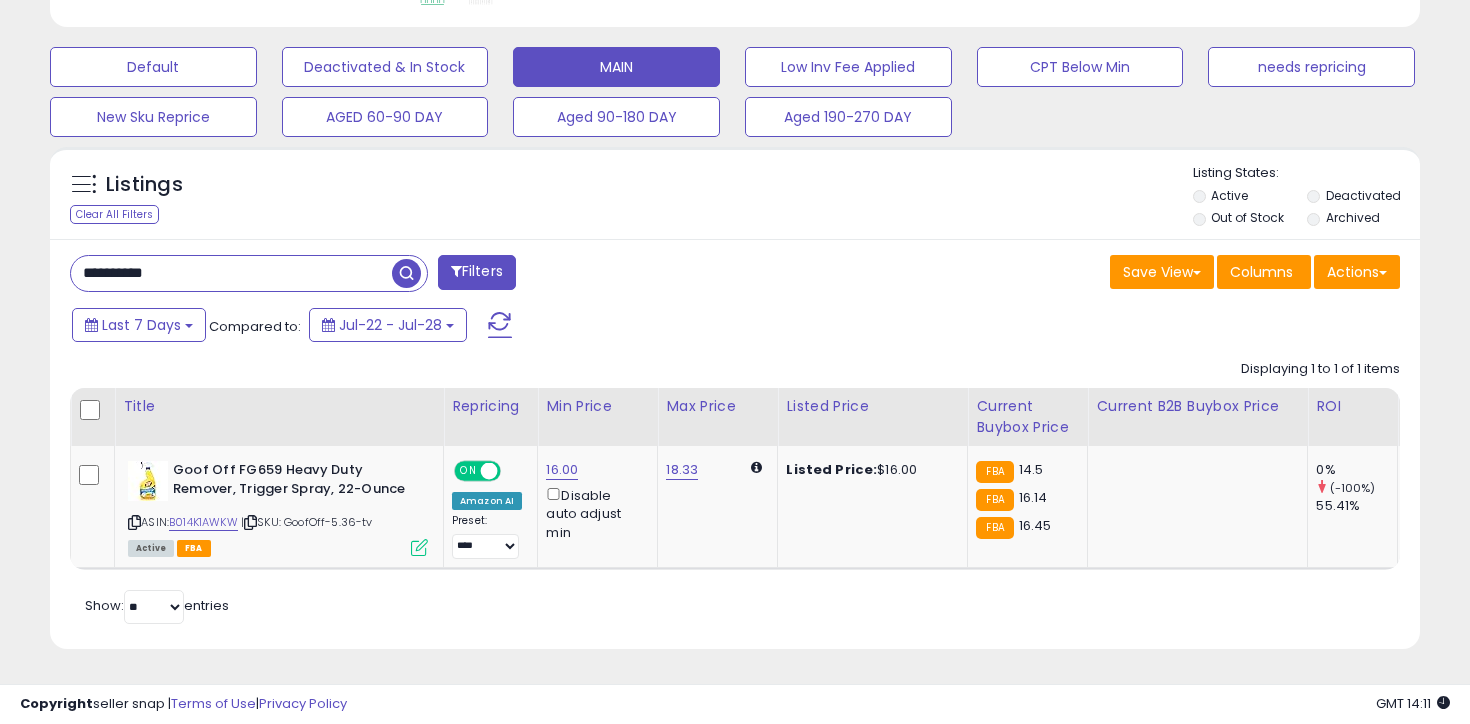 click on "**********" at bounding box center (231, 273) 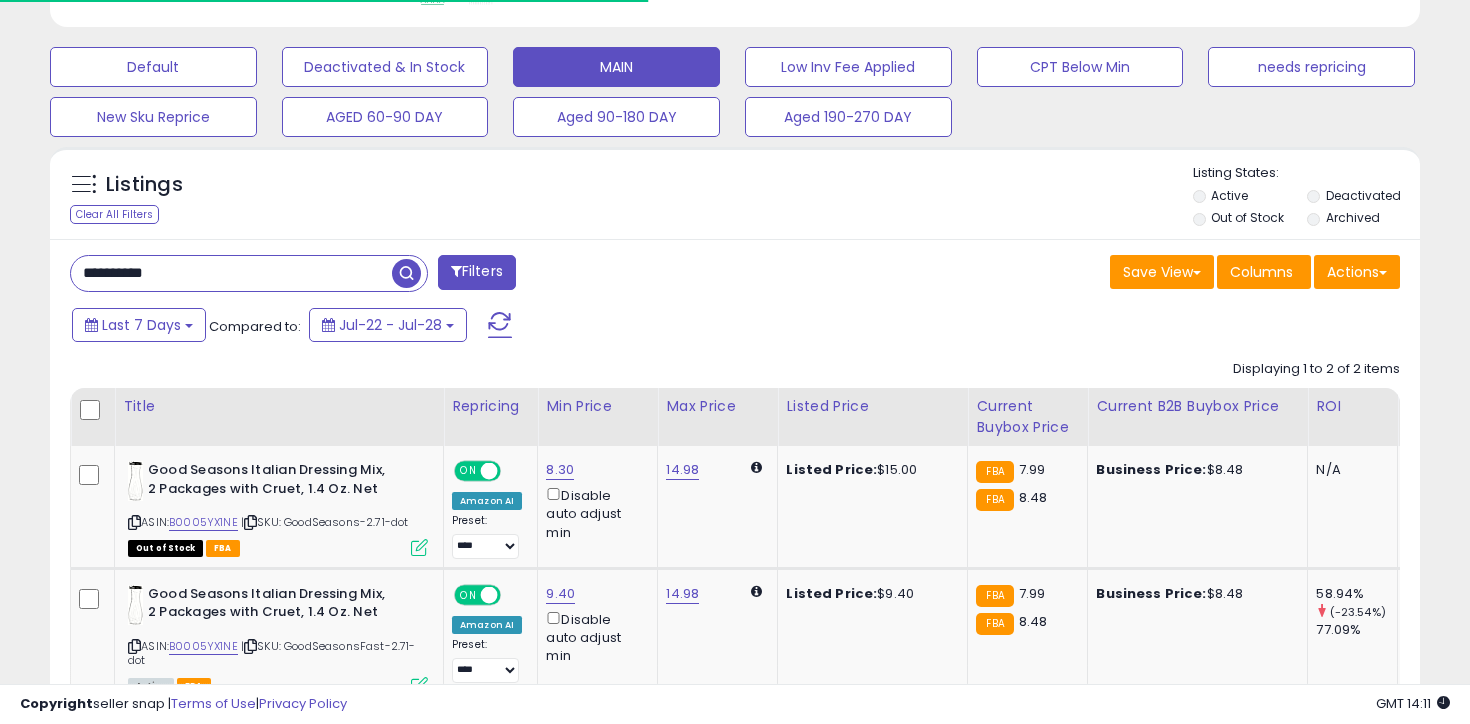 scroll, scrollTop: 720, scrollLeft: 0, axis: vertical 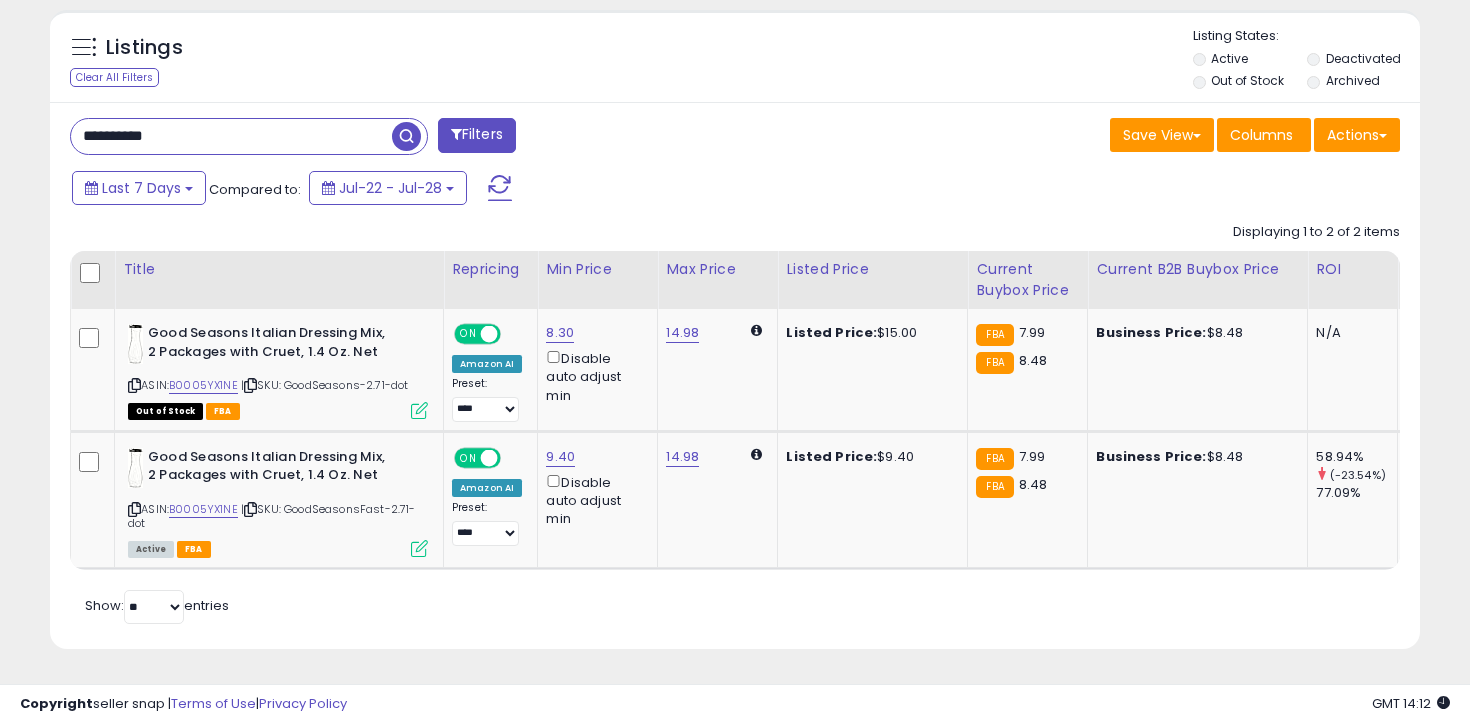 click on "**********" at bounding box center (231, 136) 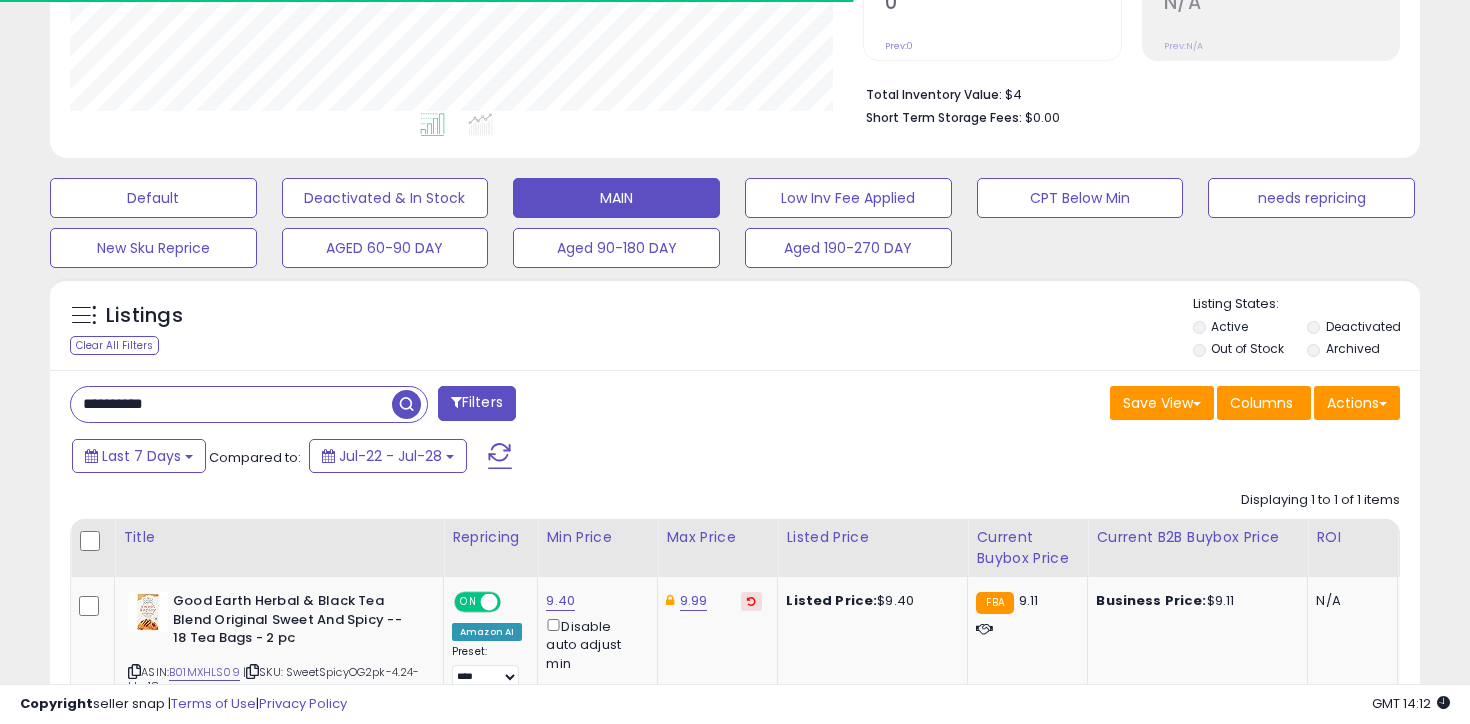 scroll, scrollTop: 615, scrollLeft: 0, axis: vertical 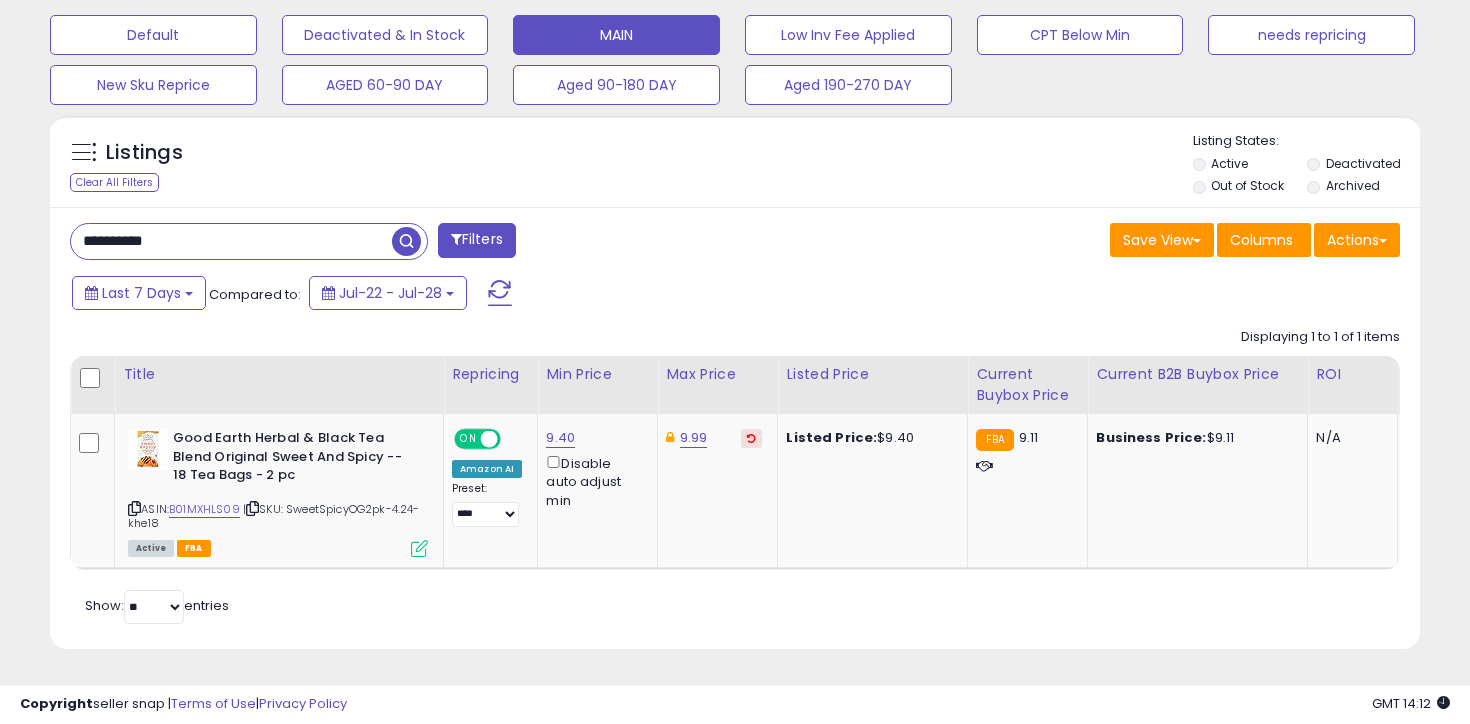 click on "**********" at bounding box center (231, 241) 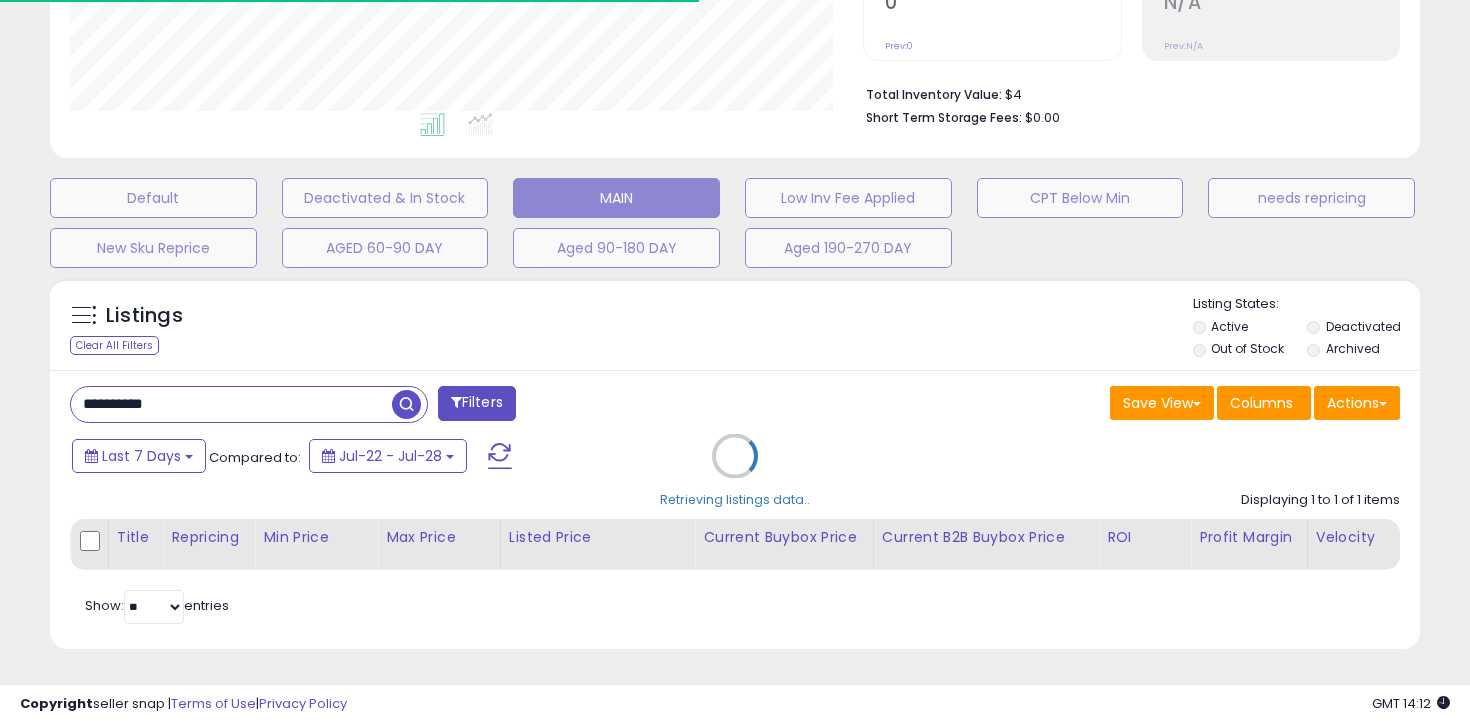scroll, scrollTop: 615, scrollLeft: 0, axis: vertical 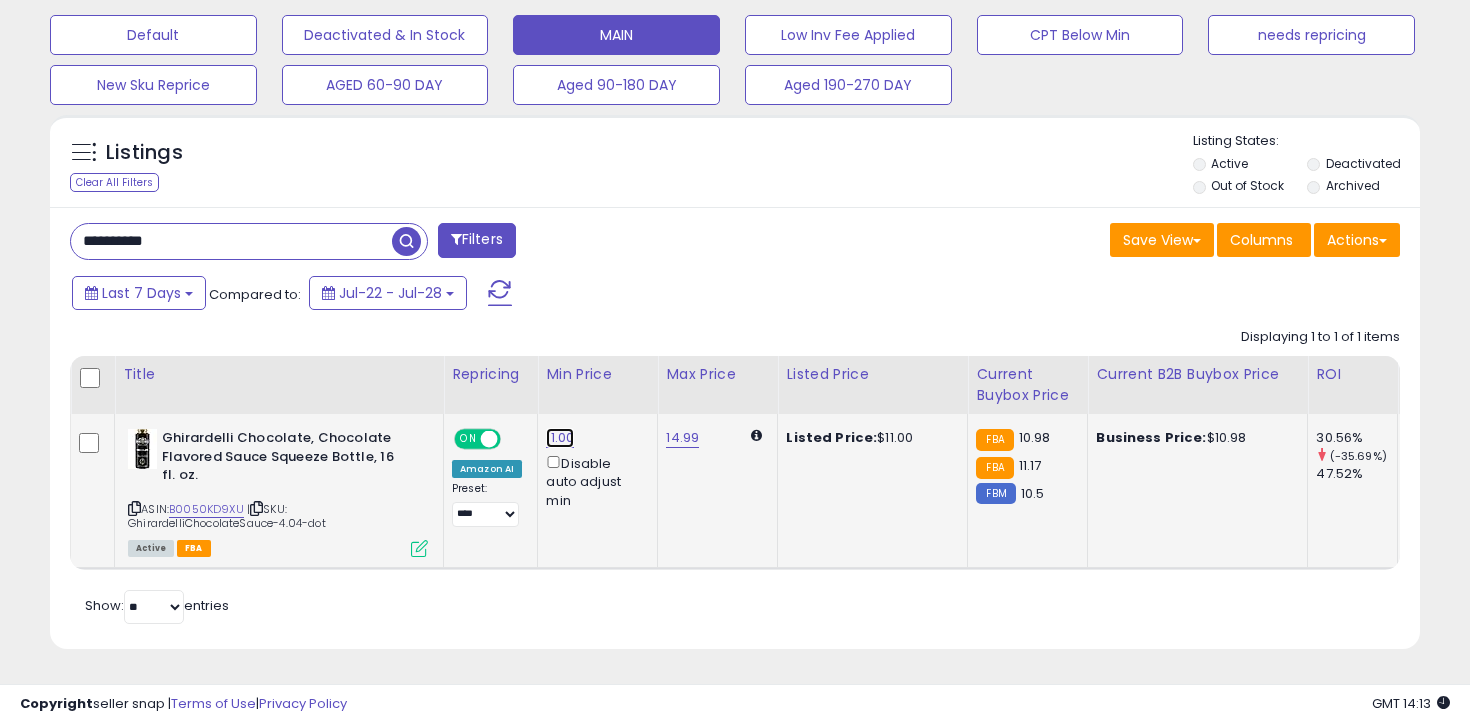 click on "11.00" at bounding box center (560, 438) 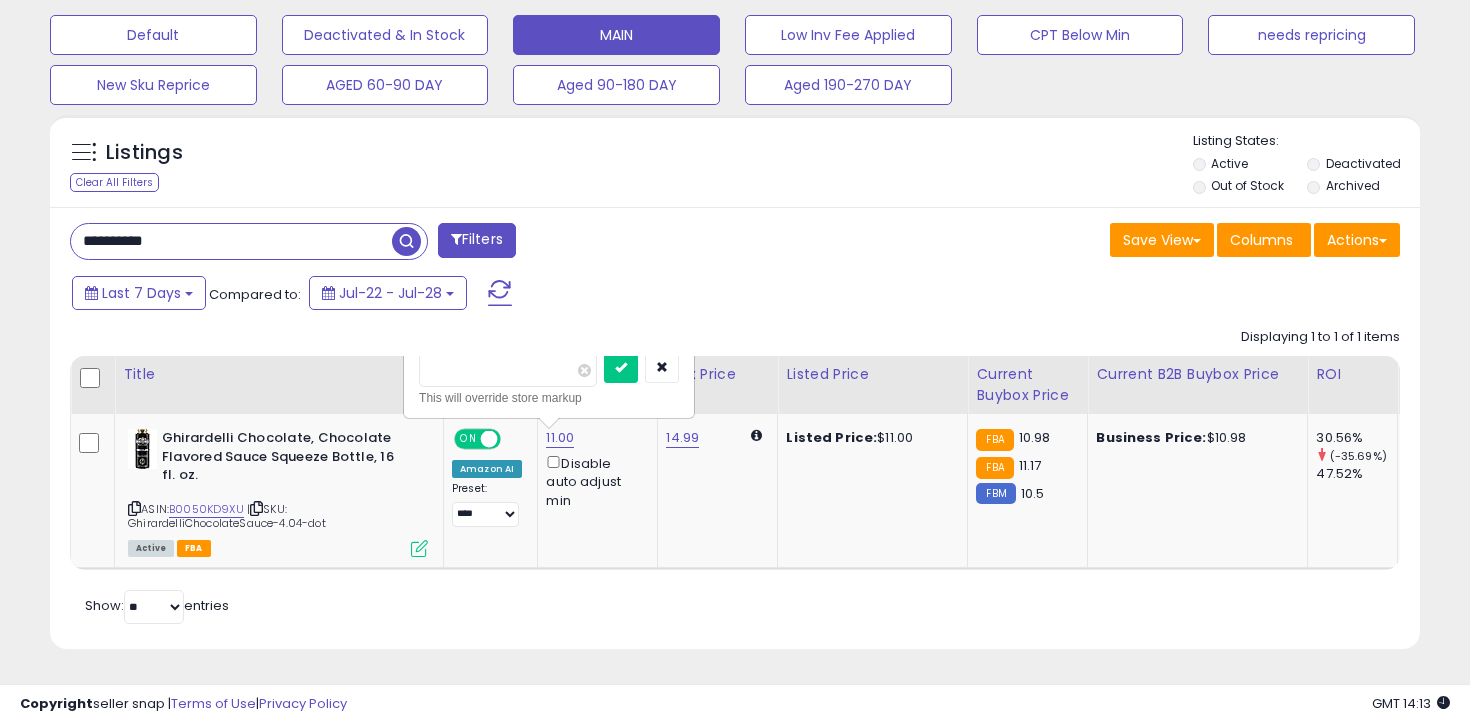 click on "Displaying 1 to 1 of 1 items
Title
Repricing" 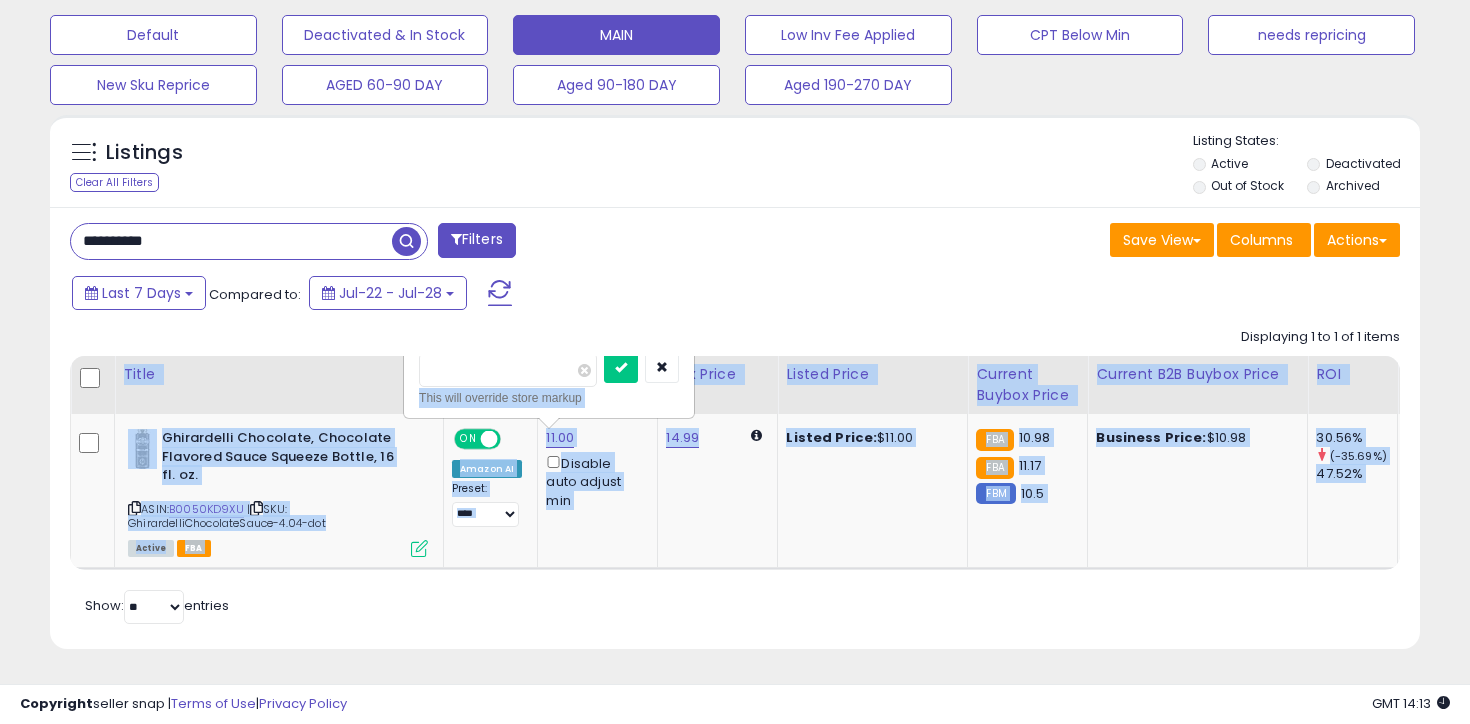 click on "Displaying 1 to 1 of 1 items
Title
Repricing" 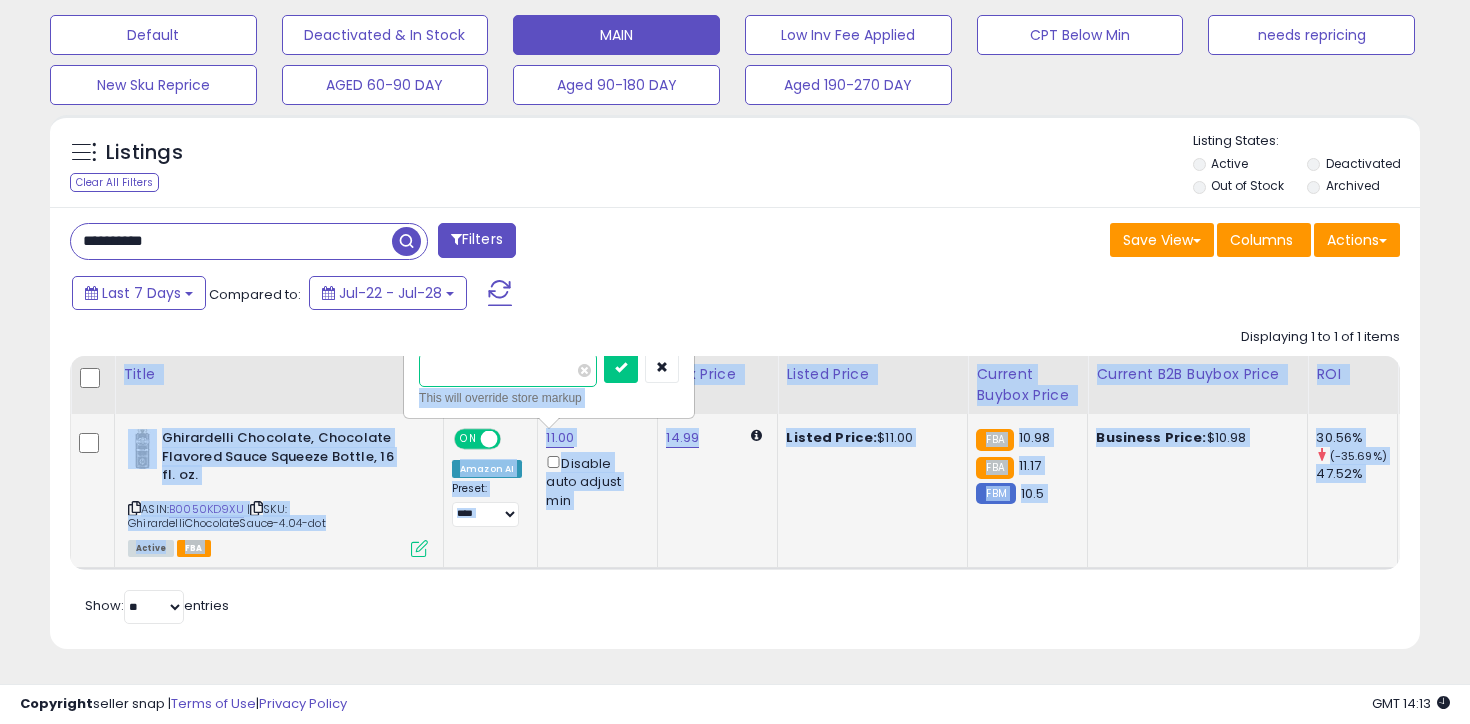 click on "*****" at bounding box center (508, 370) 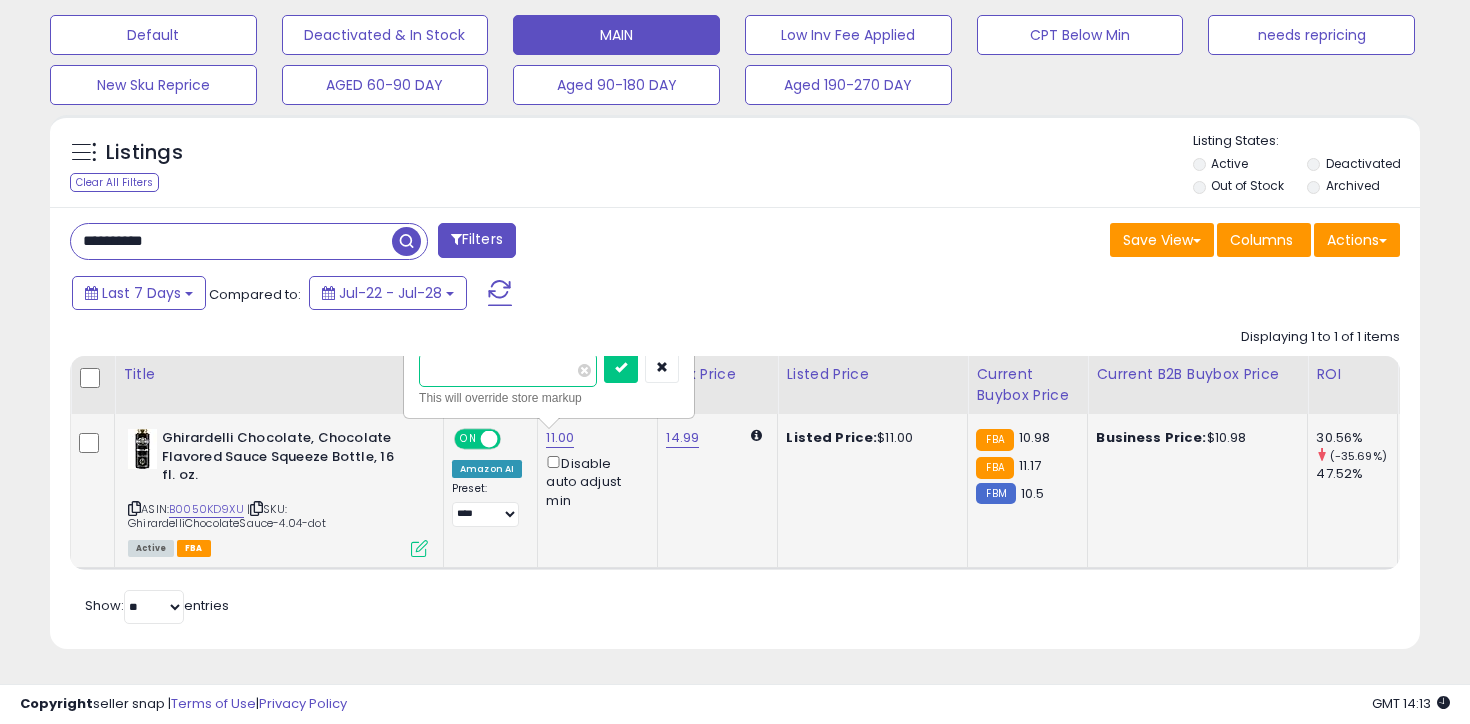 click on "*****" at bounding box center (508, 370) 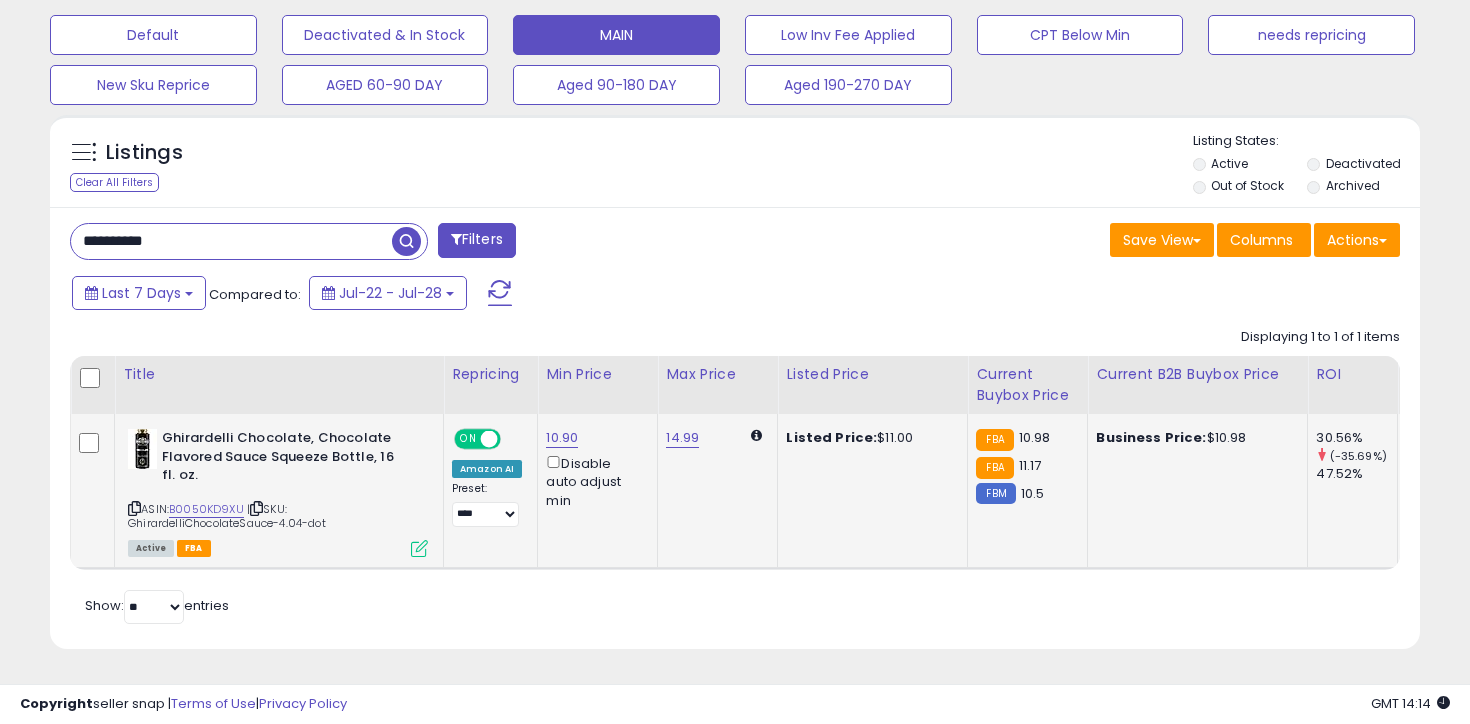 click on "**********" at bounding box center (231, 241) 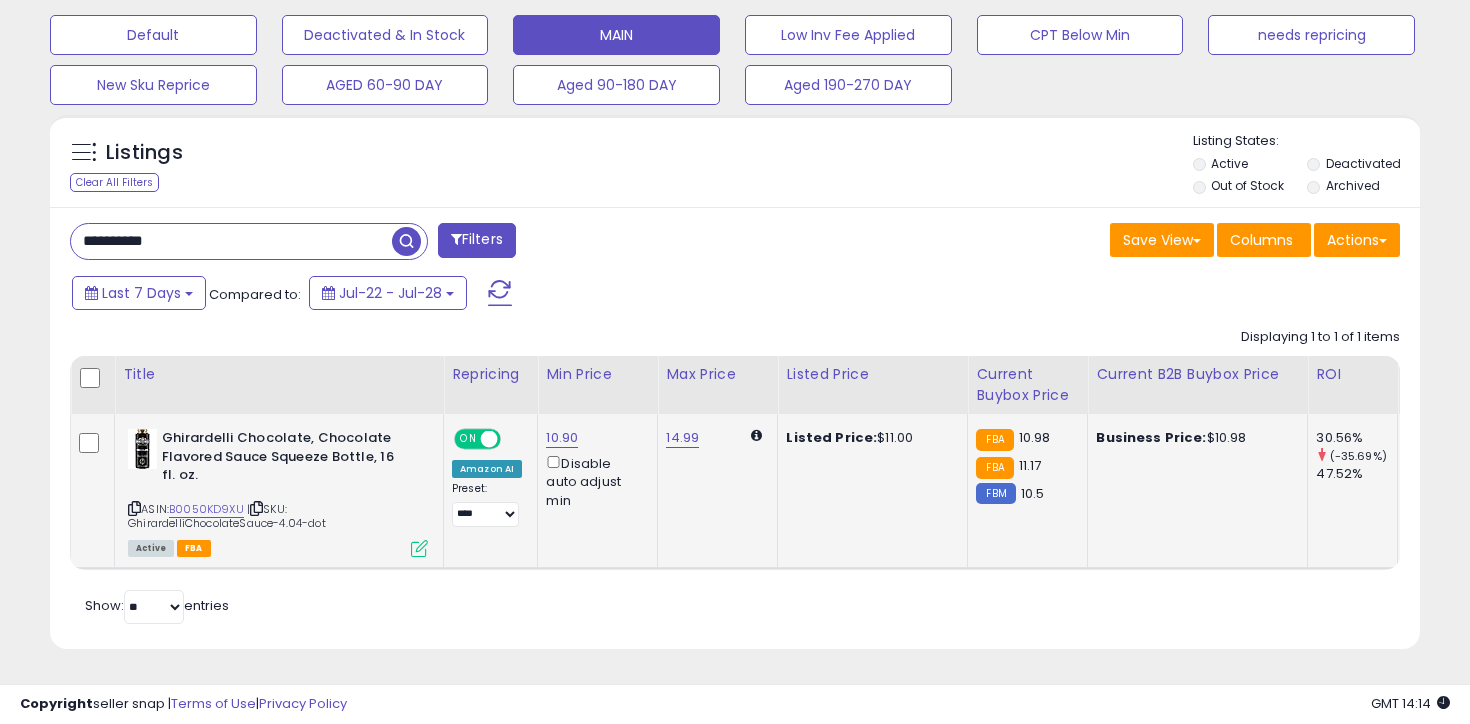 paste 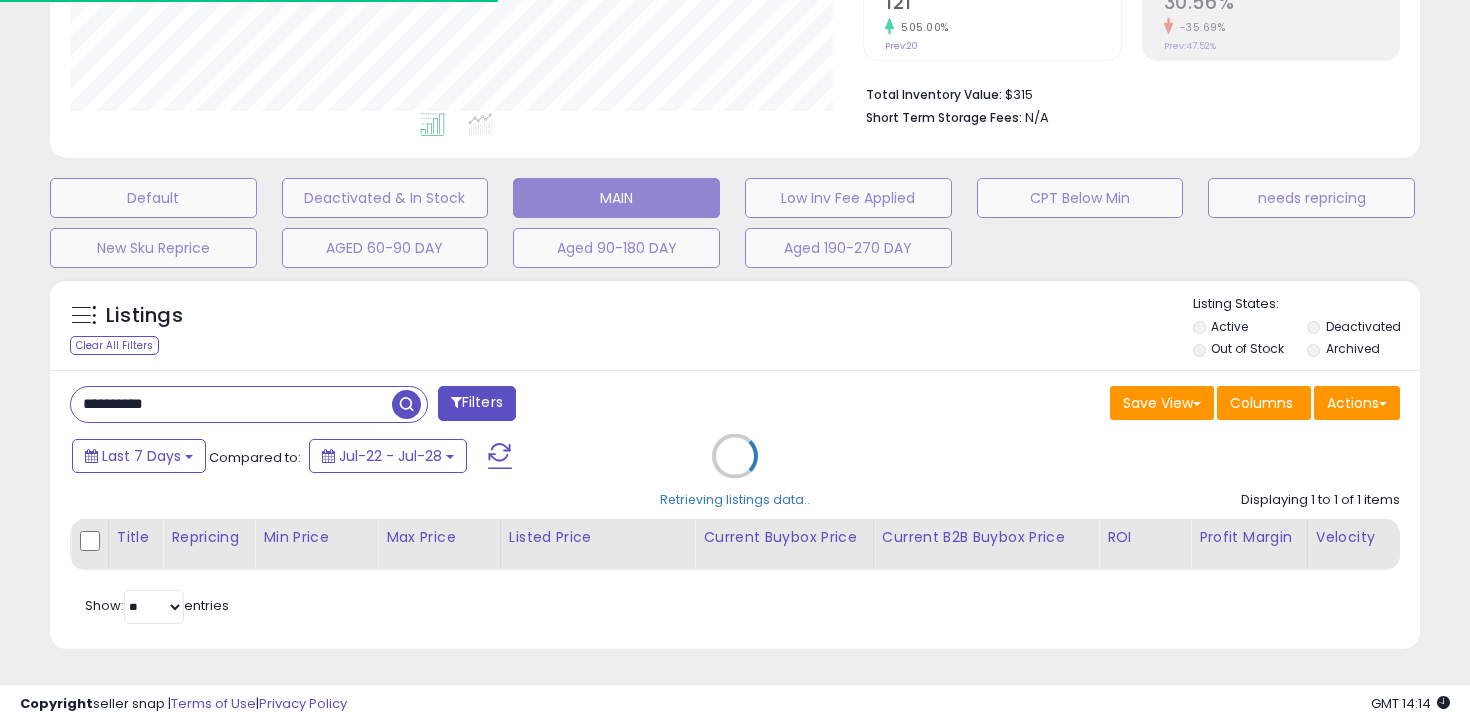 scroll, scrollTop: 596, scrollLeft: 0, axis: vertical 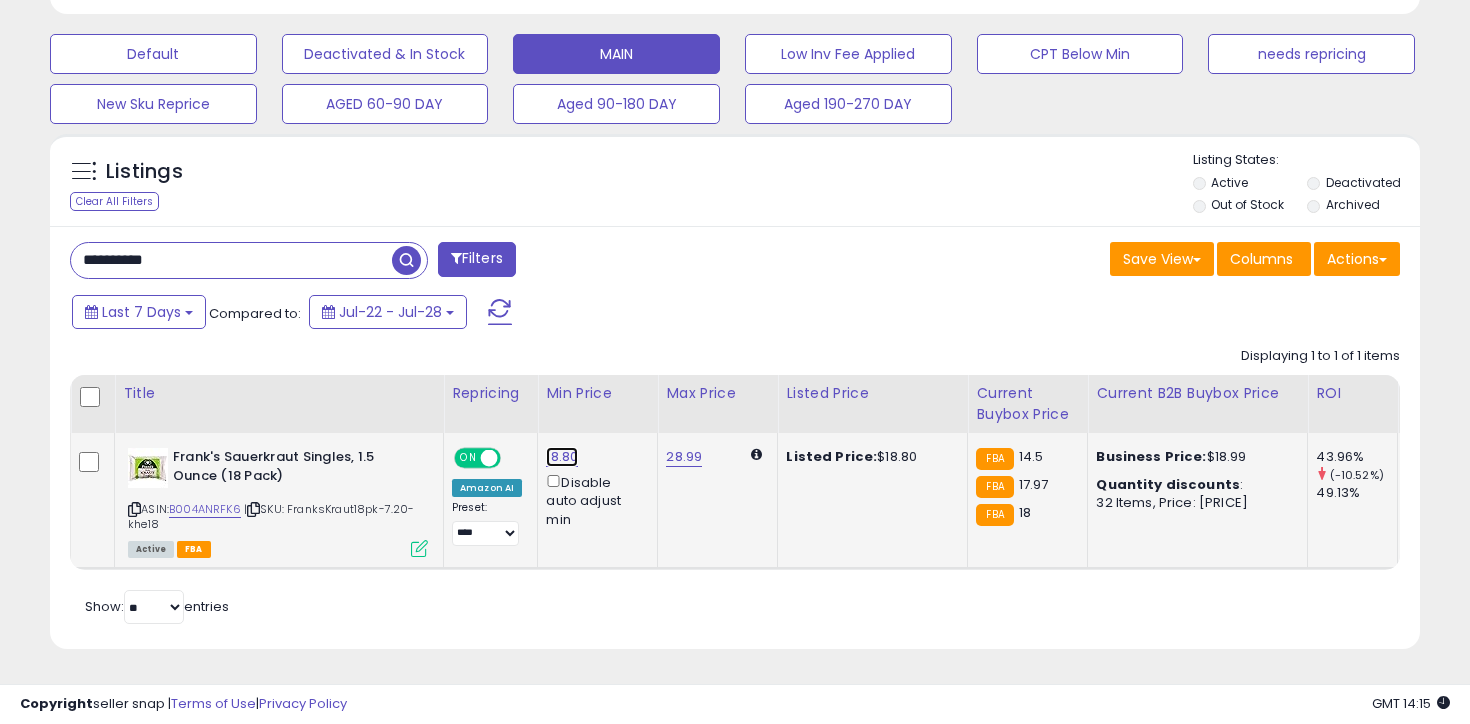 click on "18.80" at bounding box center [562, 457] 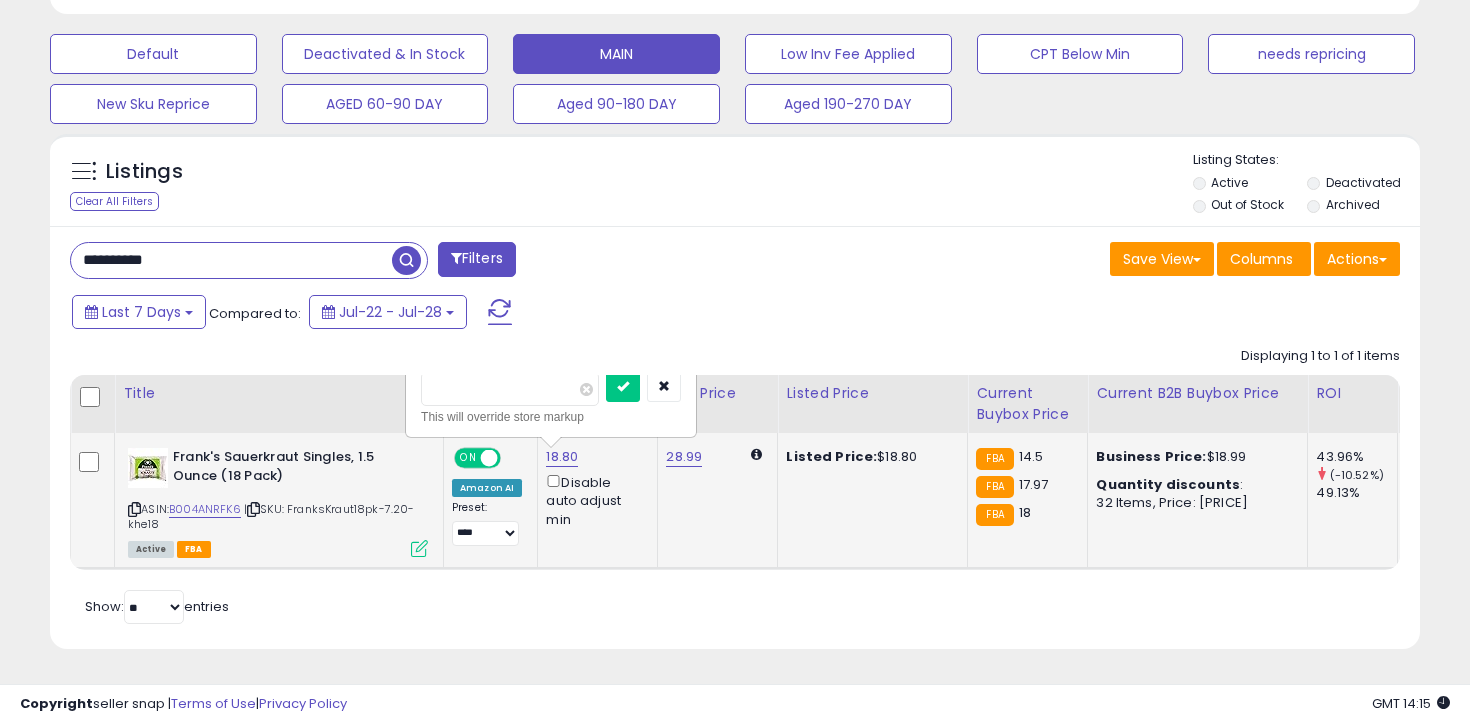 click on "*****" at bounding box center (510, 389) 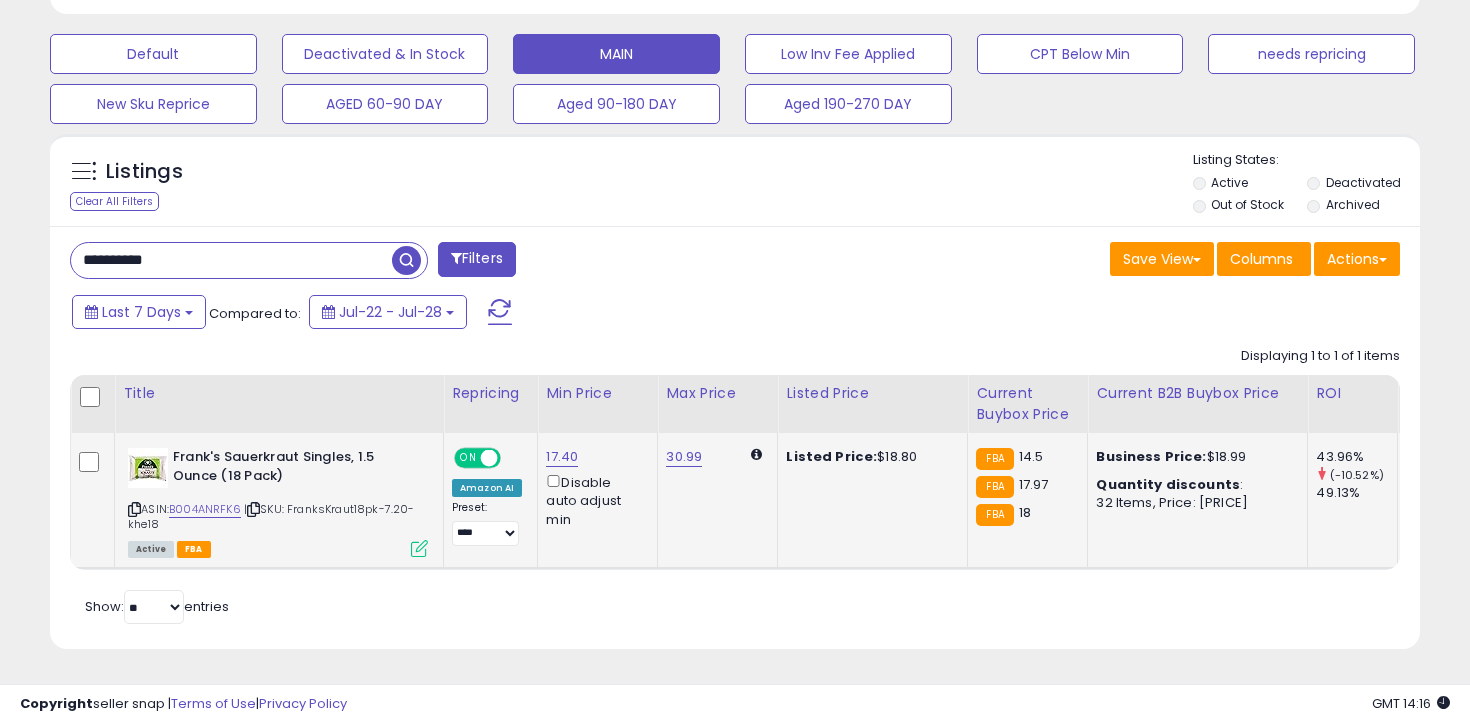 click on "**********" at bounding box center [231, 260] 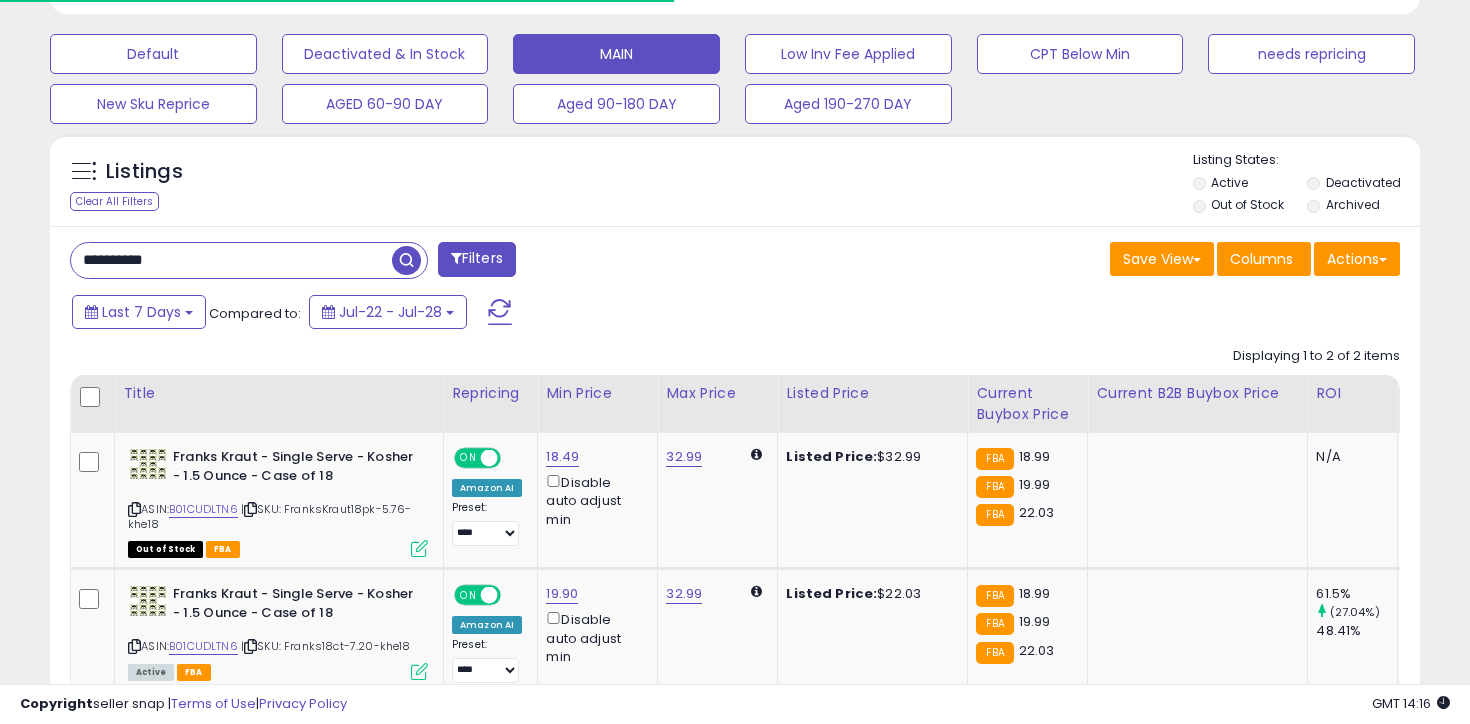 scroll, scrollTop: 720, scrollLeft: 0, axis: vertical 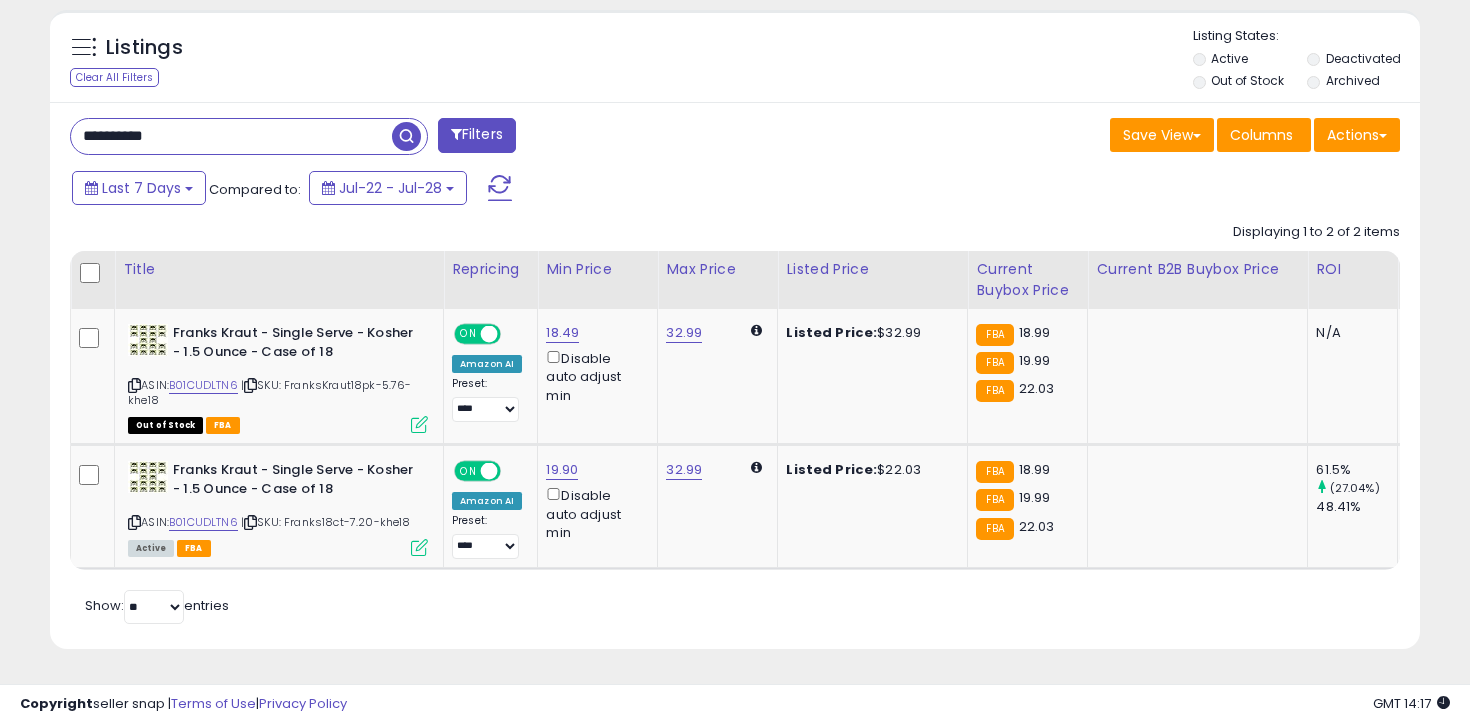 click on "**********" at bounding box center (395, 138) 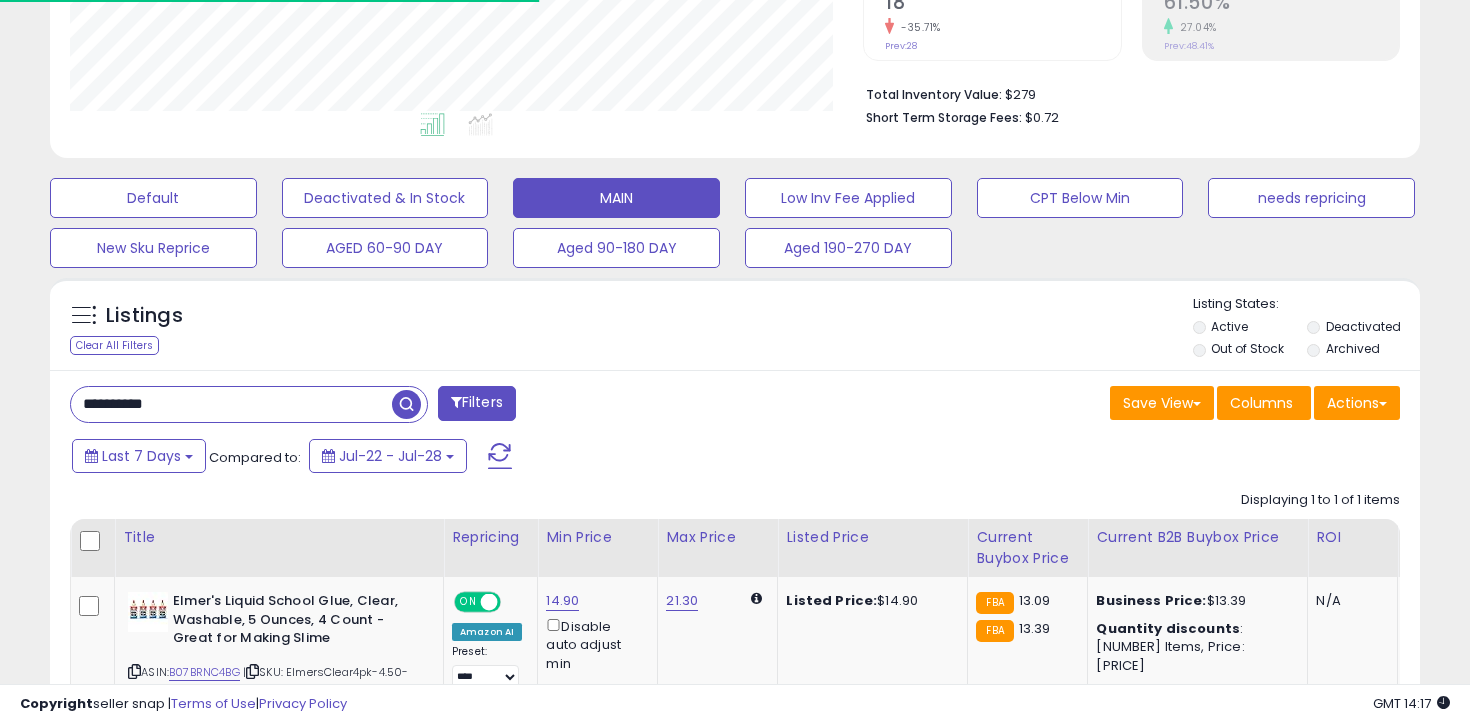 scroll, scrollTop: 615, scrollLeft: 0, axis: vertical 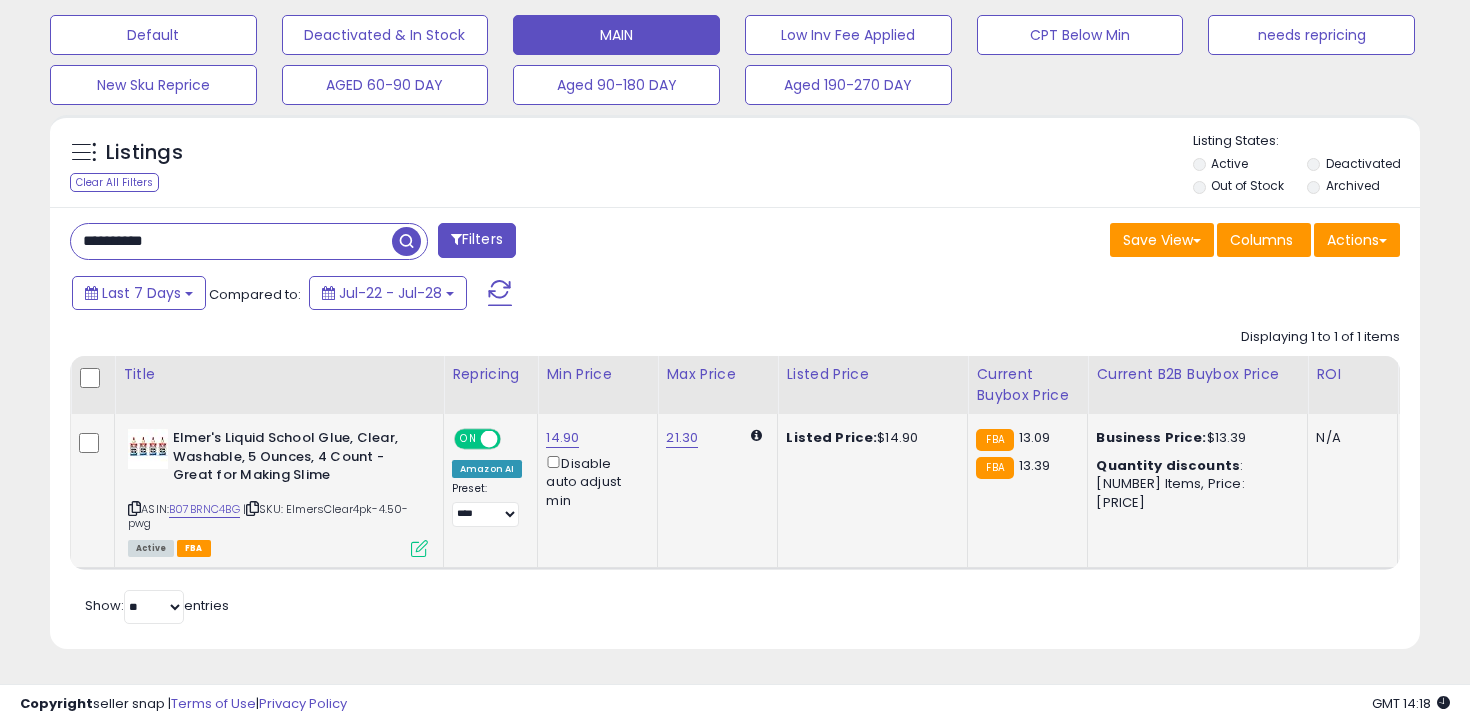 click on "14.90 Disable auto adjust min" at bounding box center (594, 469) 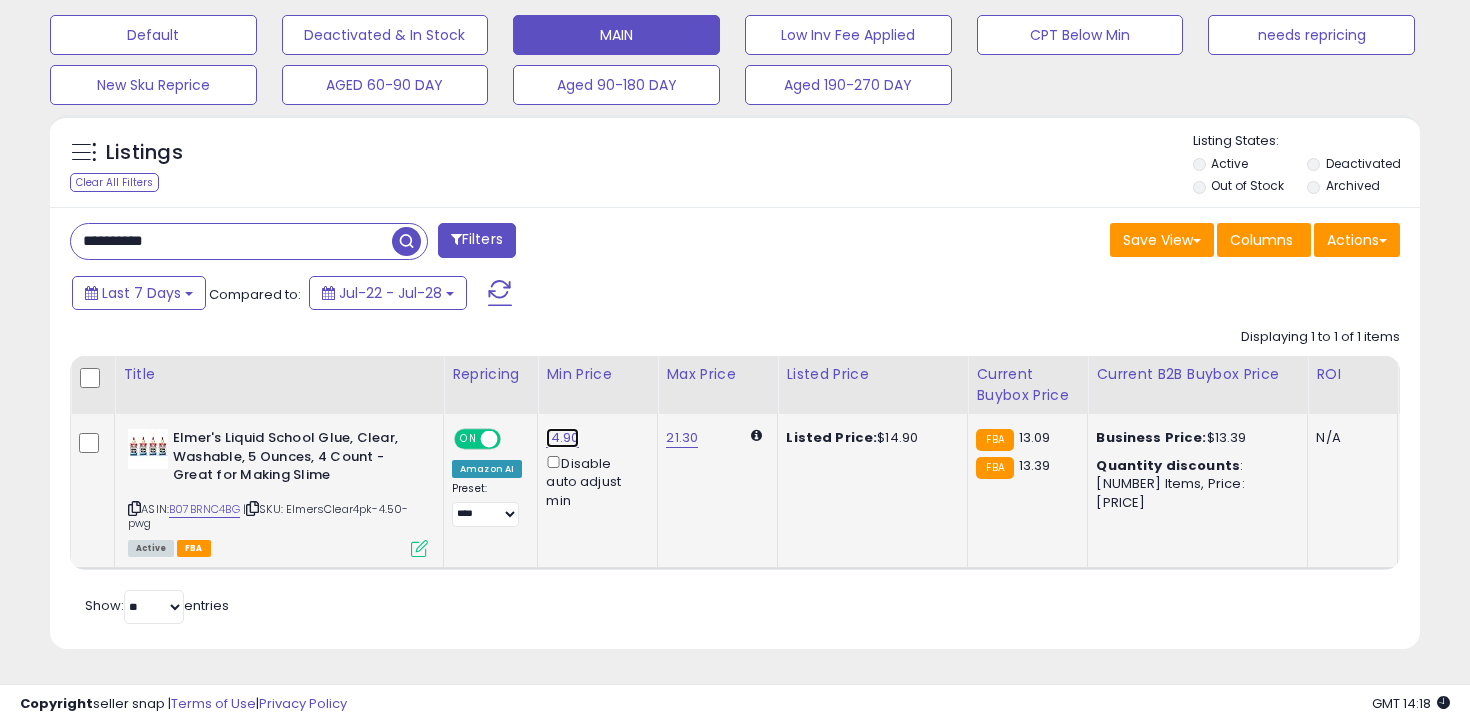 click on "14.90" at bounding box center [562, 438] 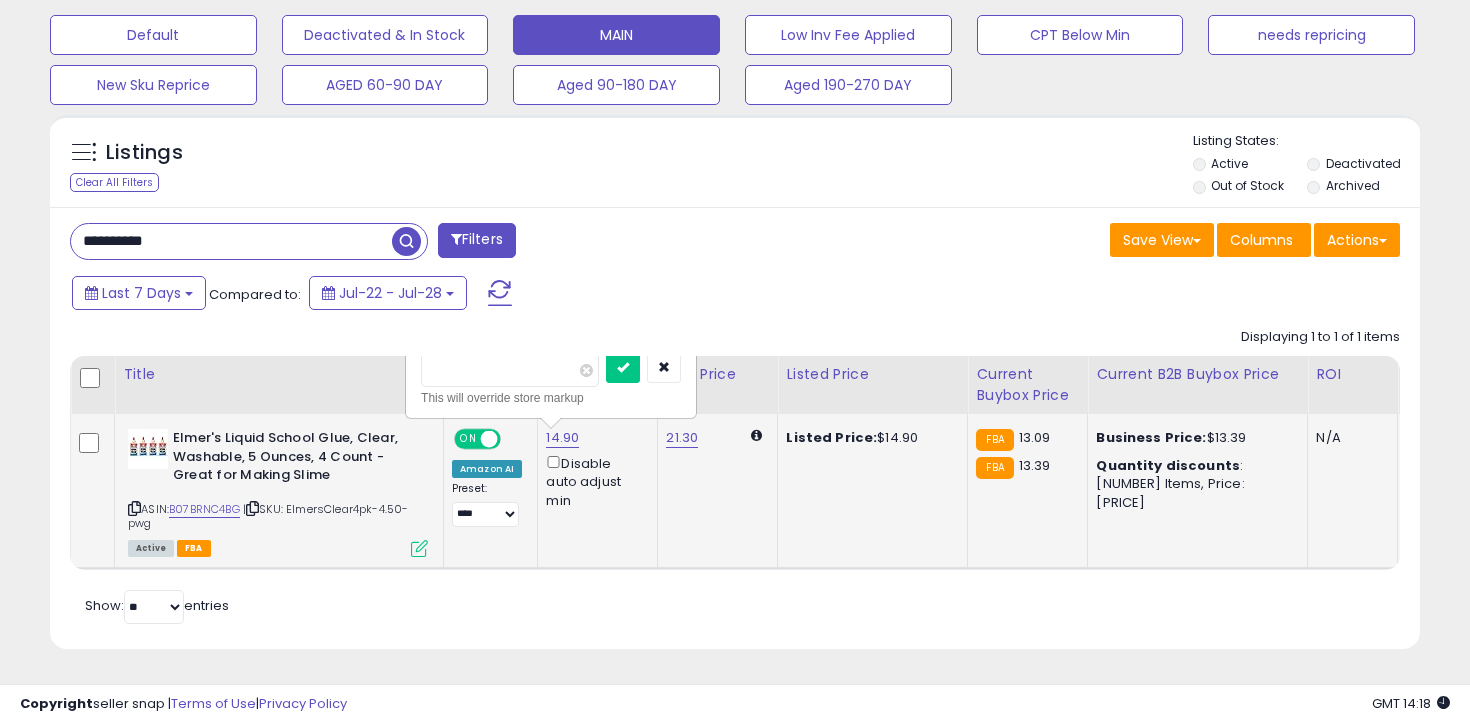 click on "*****" at bounding box center [510, 370] 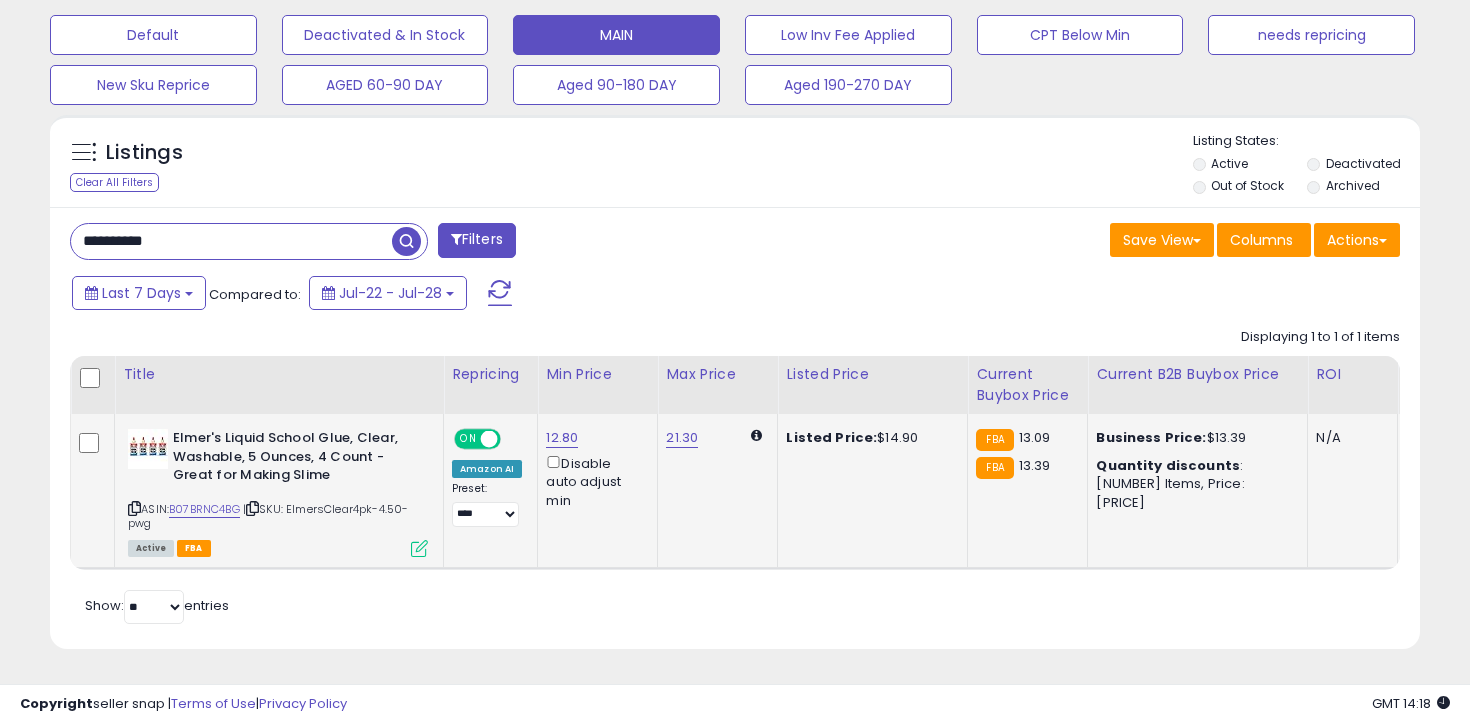 click on "**********" at bounding box center (231, 241) 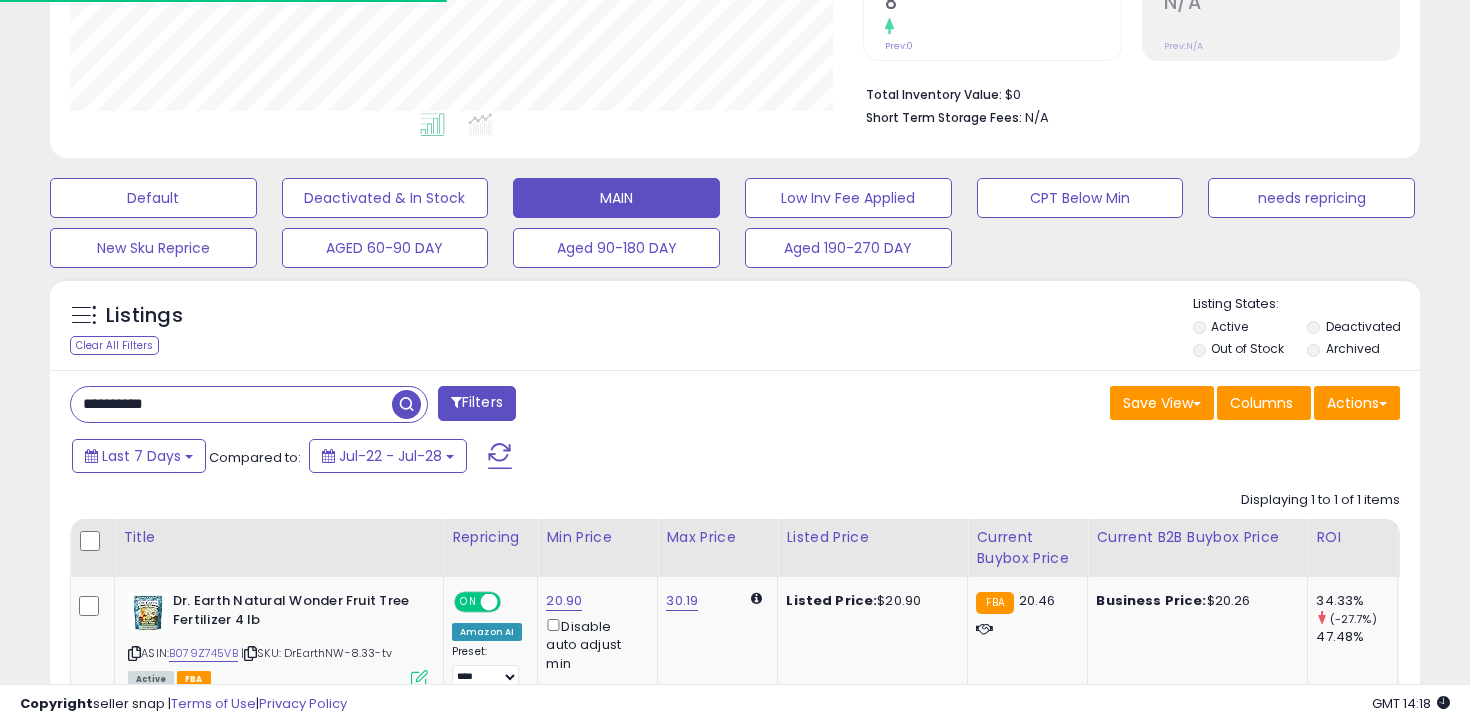 scroll, scrollTop: 583, scrollLeft: 0, axis: vertical 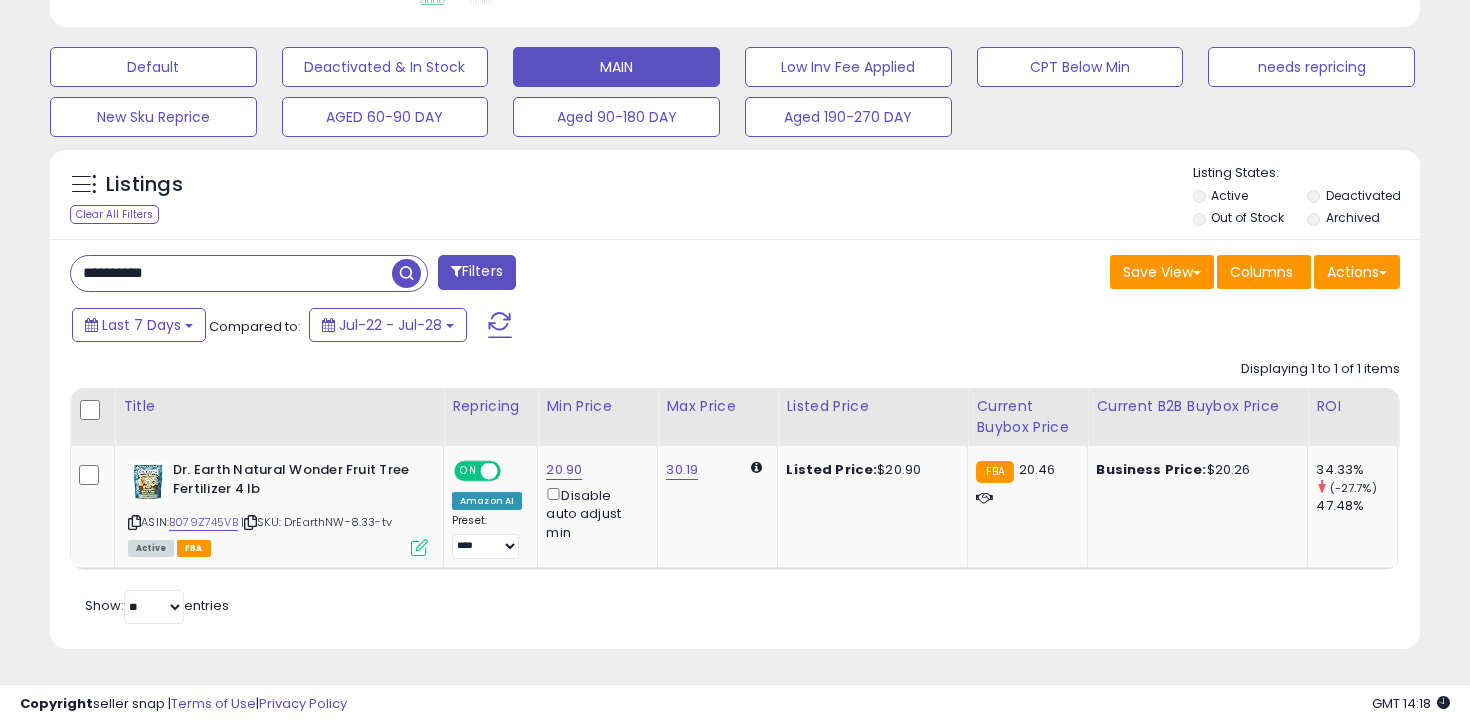 click on "**********" at bounding box center (231, 273) 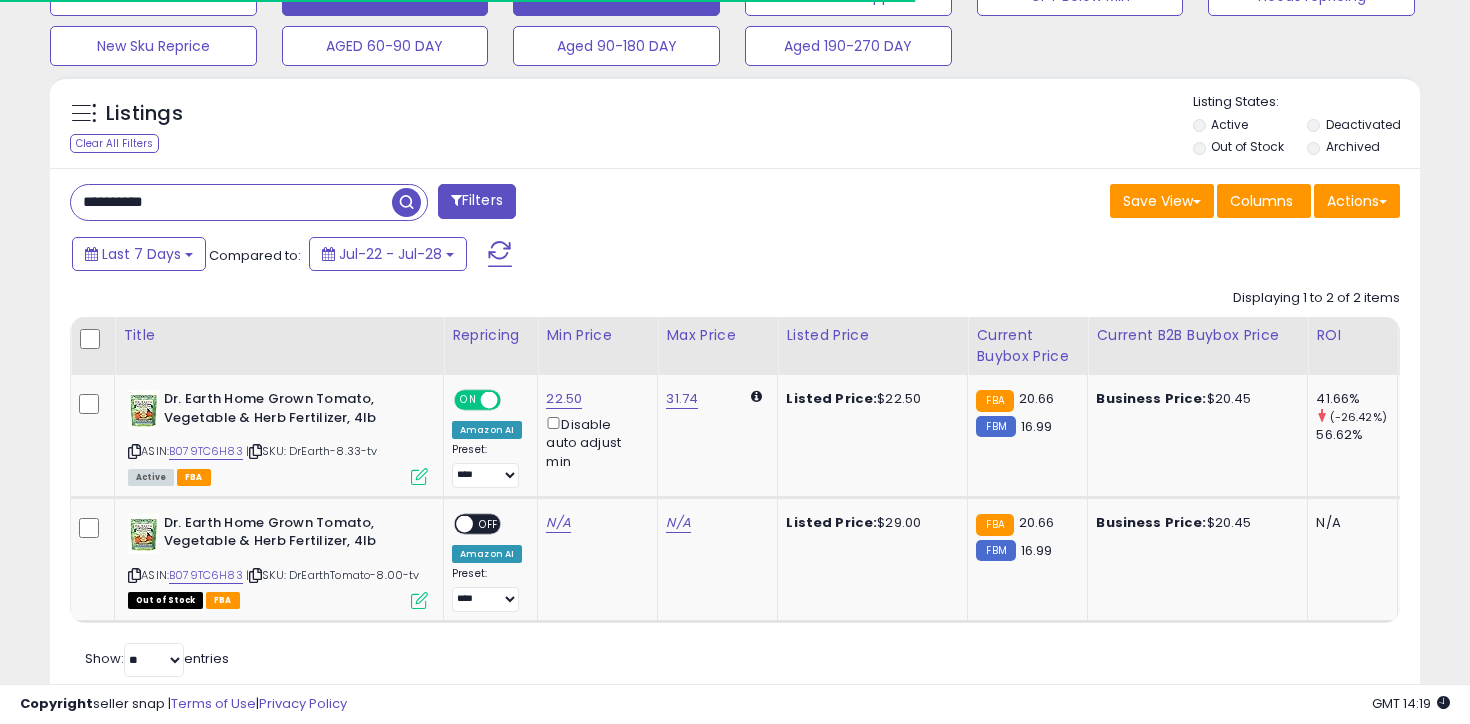 scroll, scrollTop: 707, scrollLeft: 0, axis: vertical 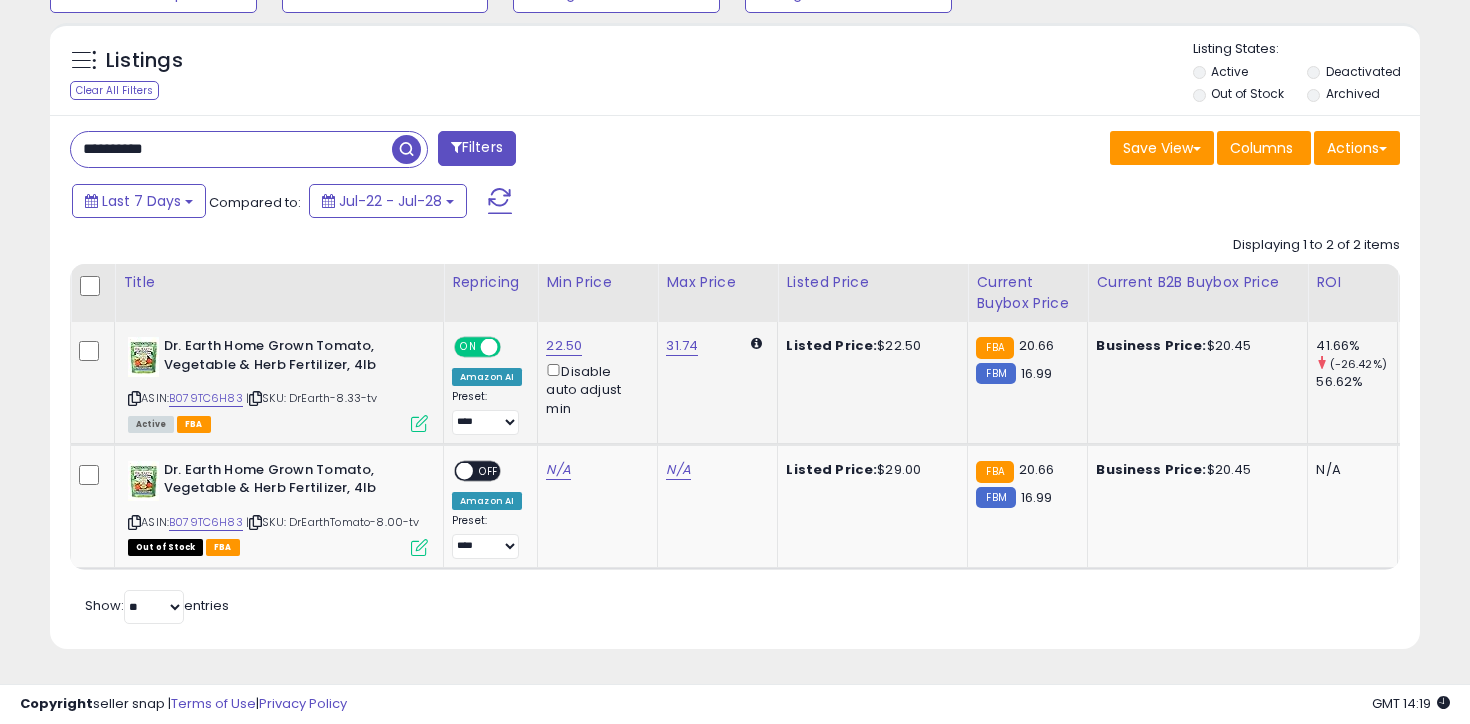 click on "| SKU: DrEarth-8.33-tv" at bounding box center [312, 398] 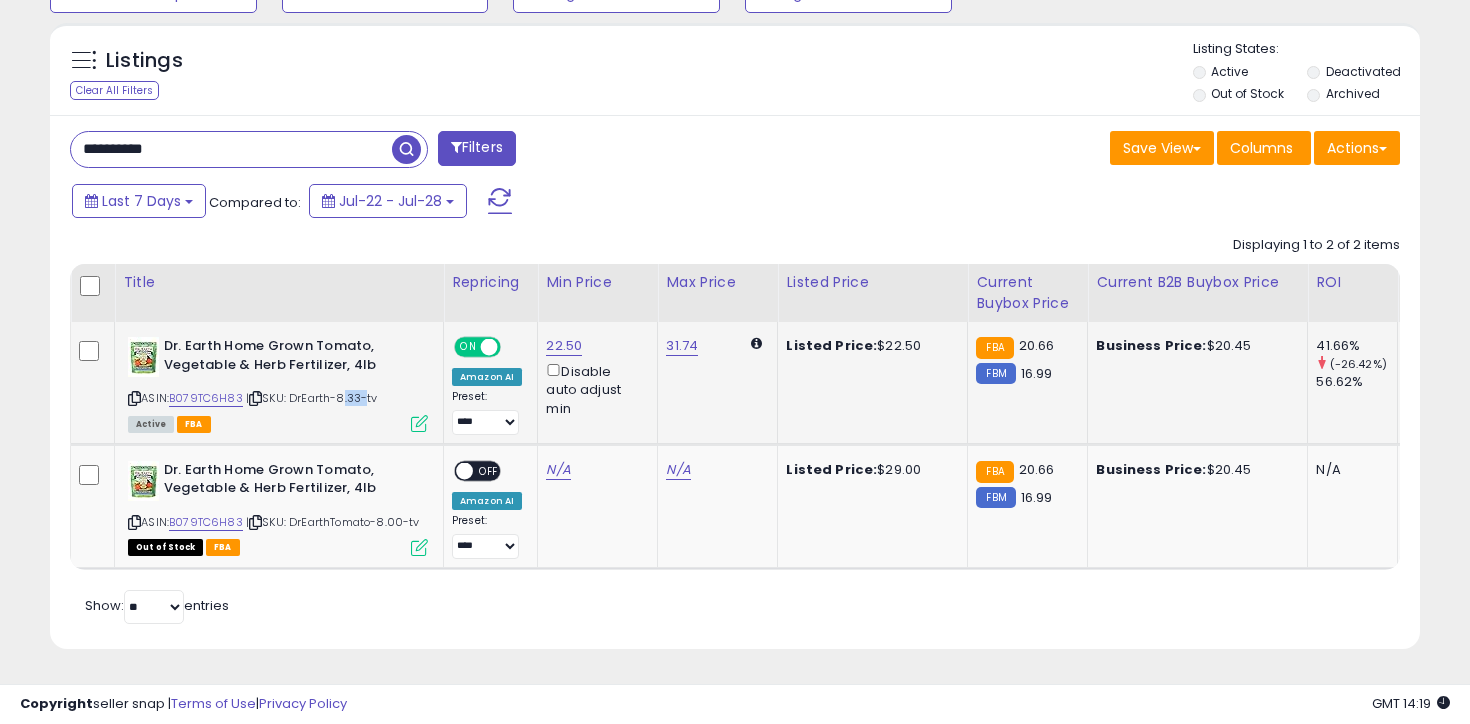 click on "| SKU: DrEarth-8.33-tv" at bounding box center (312, 398) 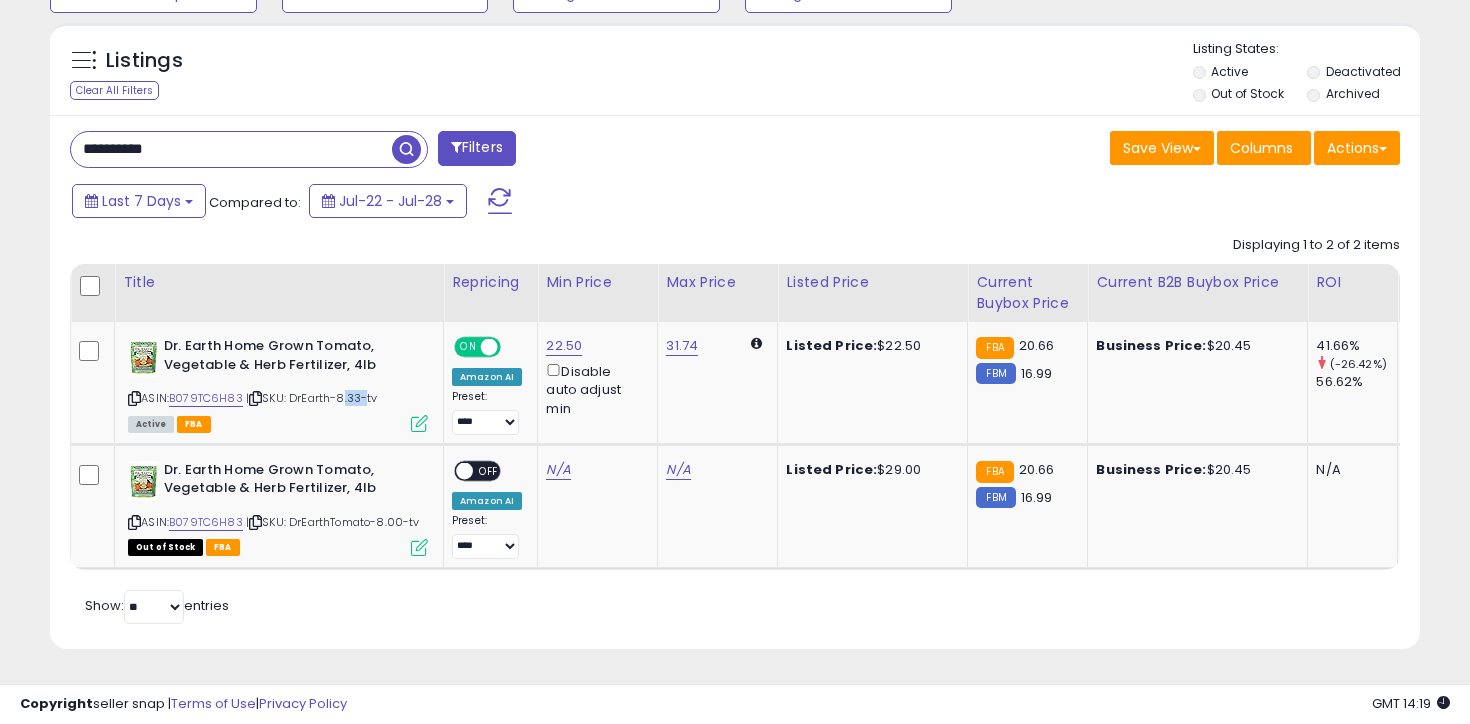 copy on "8.33" 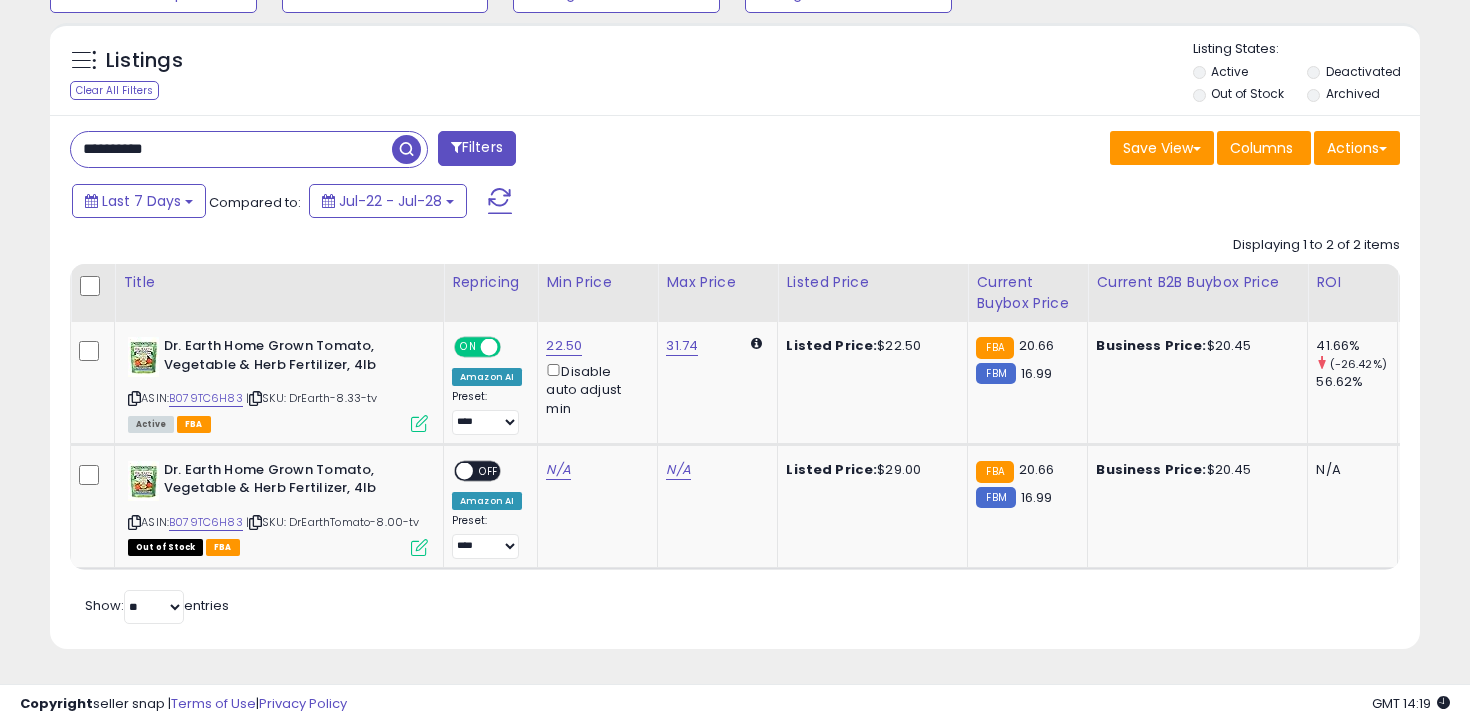 click on "**********" at bounding box center [231, 149] 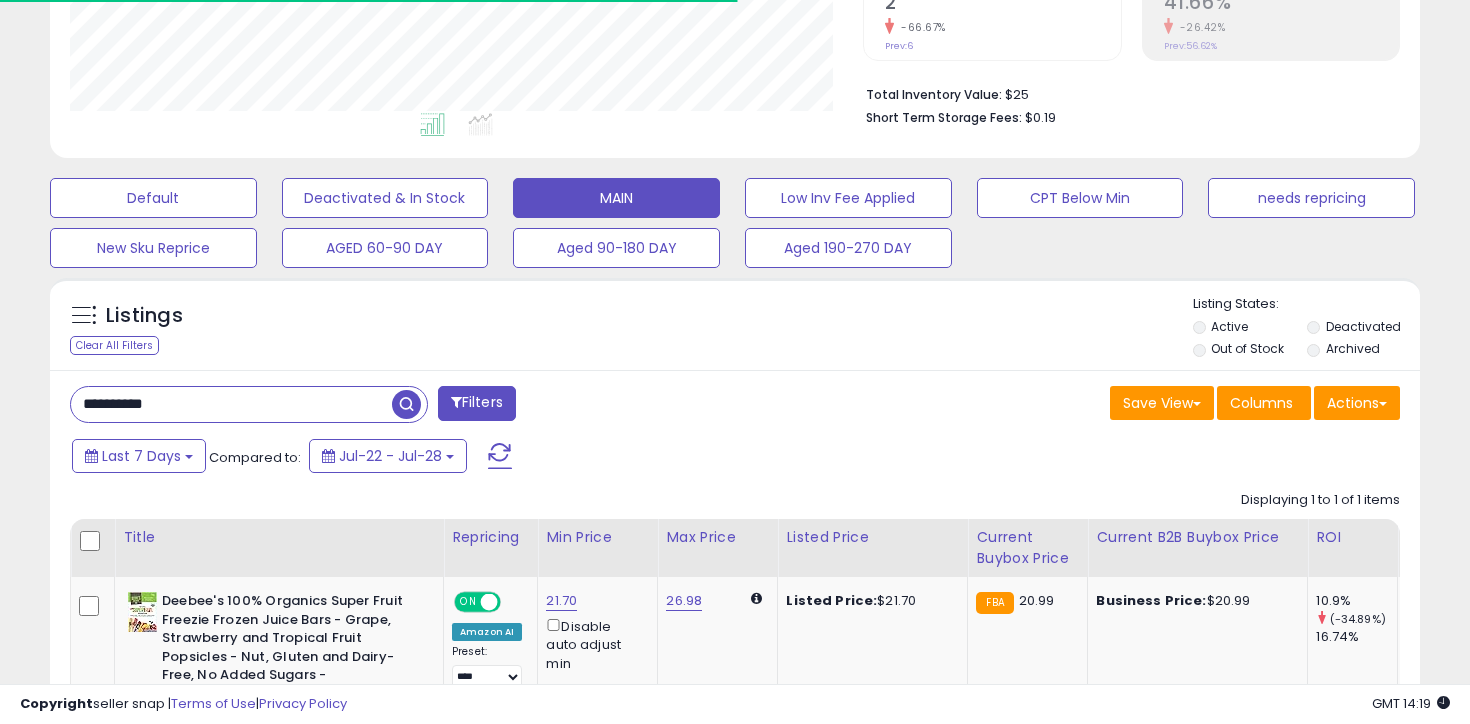 scroll, scrollTop: 689, scrollLeft: 0, axis: vertical 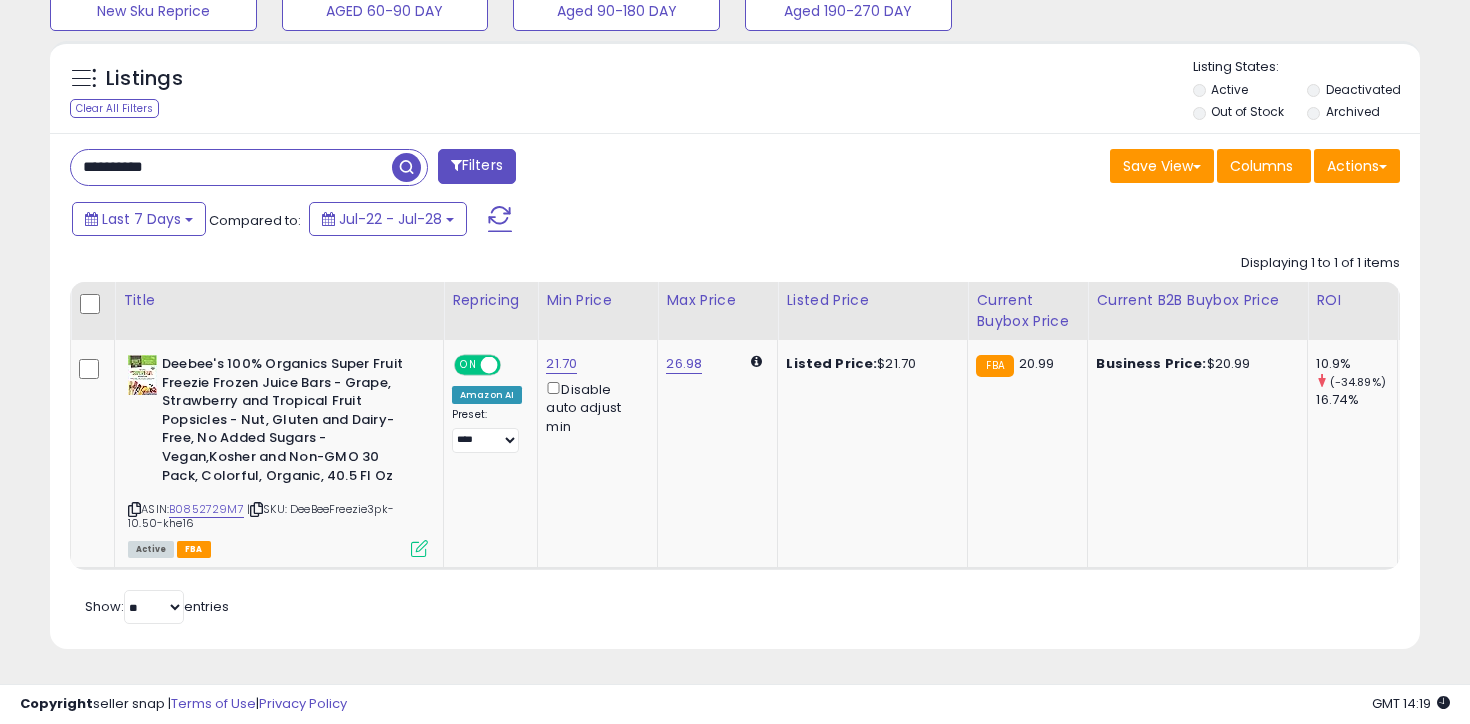 click on "**********" at bounding box center [231, 167] 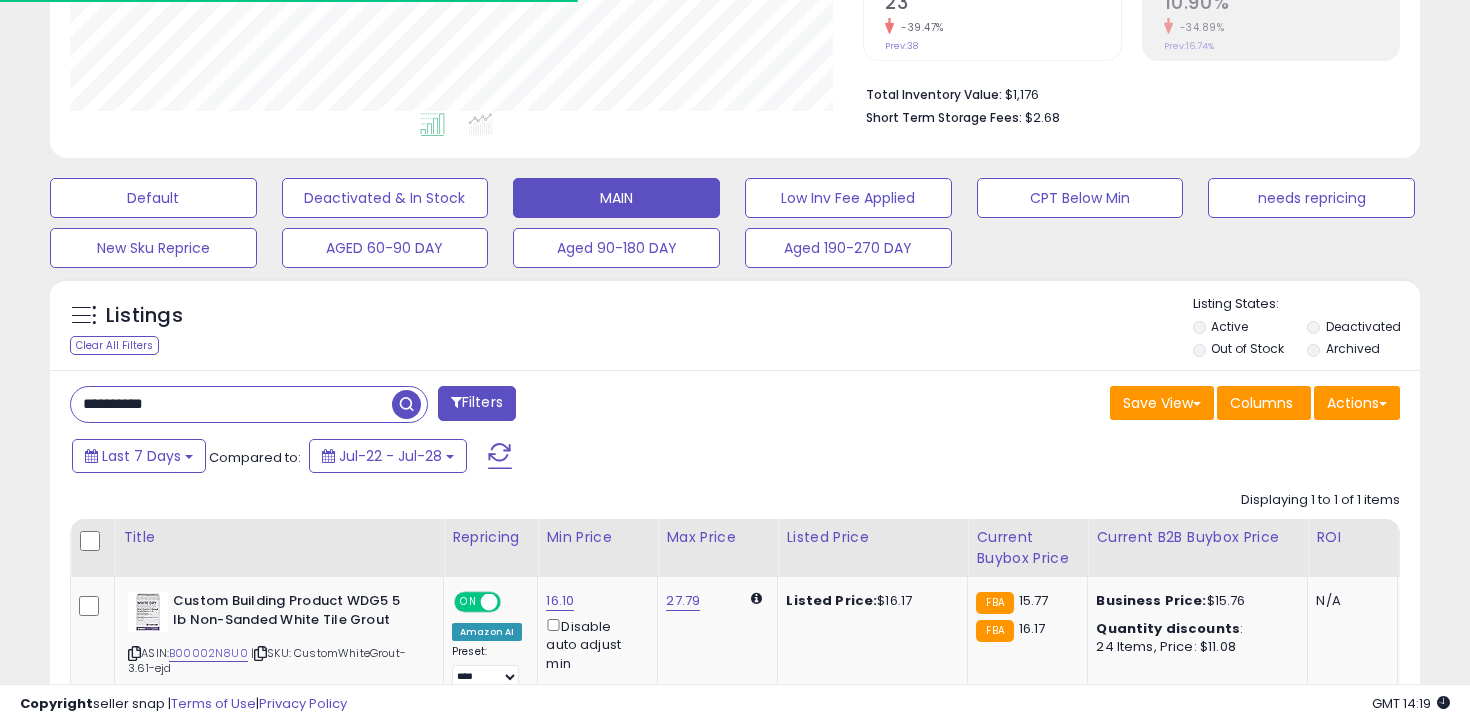 scroll, scrollTop: 596, scrollLeft: 0, axis: vertical 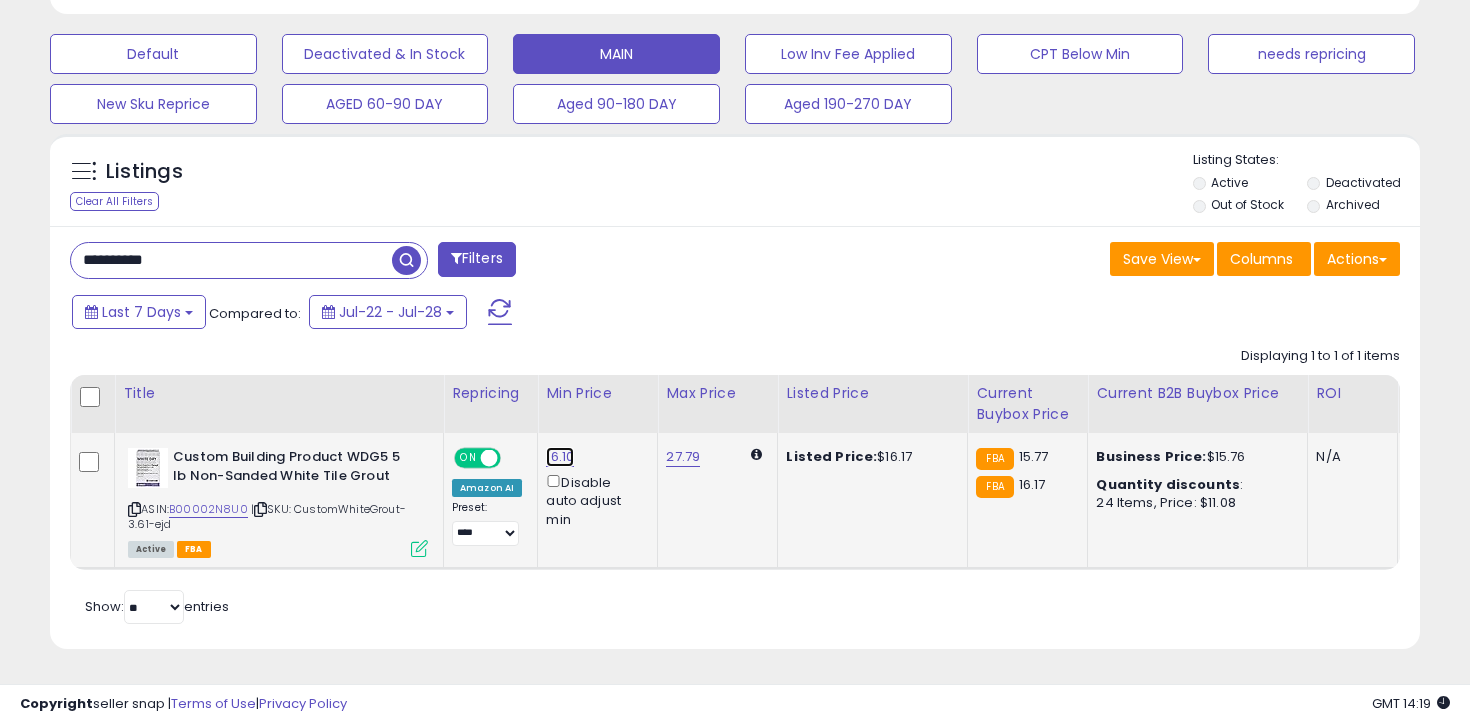 click on "16.10" at bounding box center [560, 457] 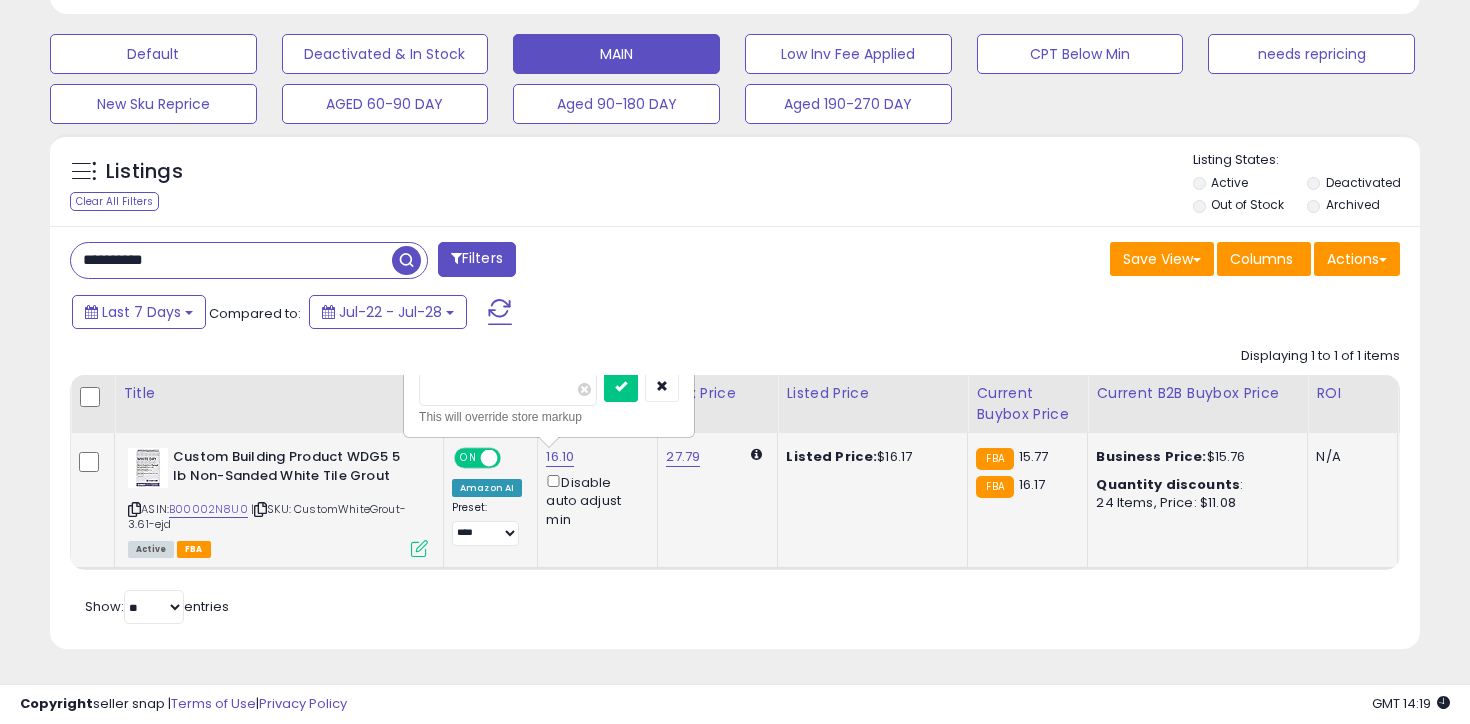 click on "*****" at bounding box center [508, 389] 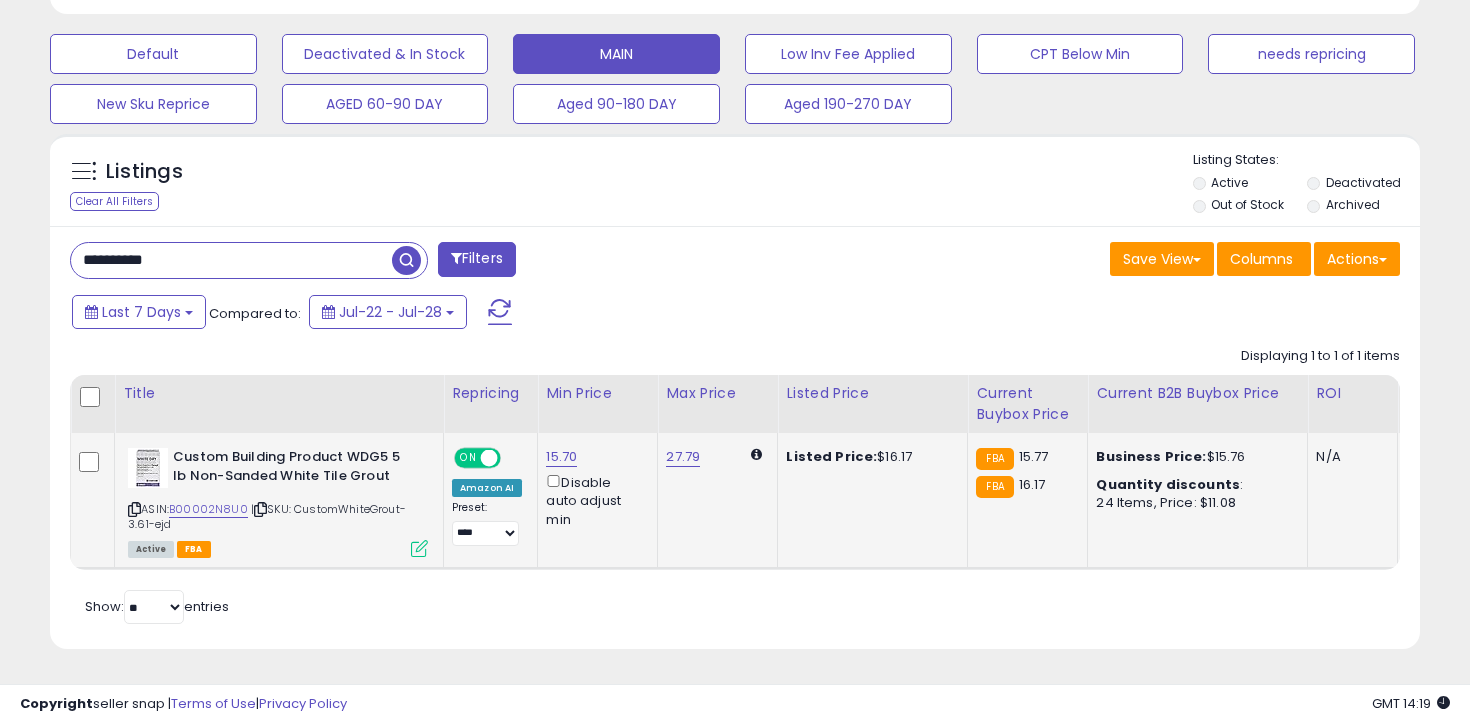 click on "**********" at bounding box center (735, 438) 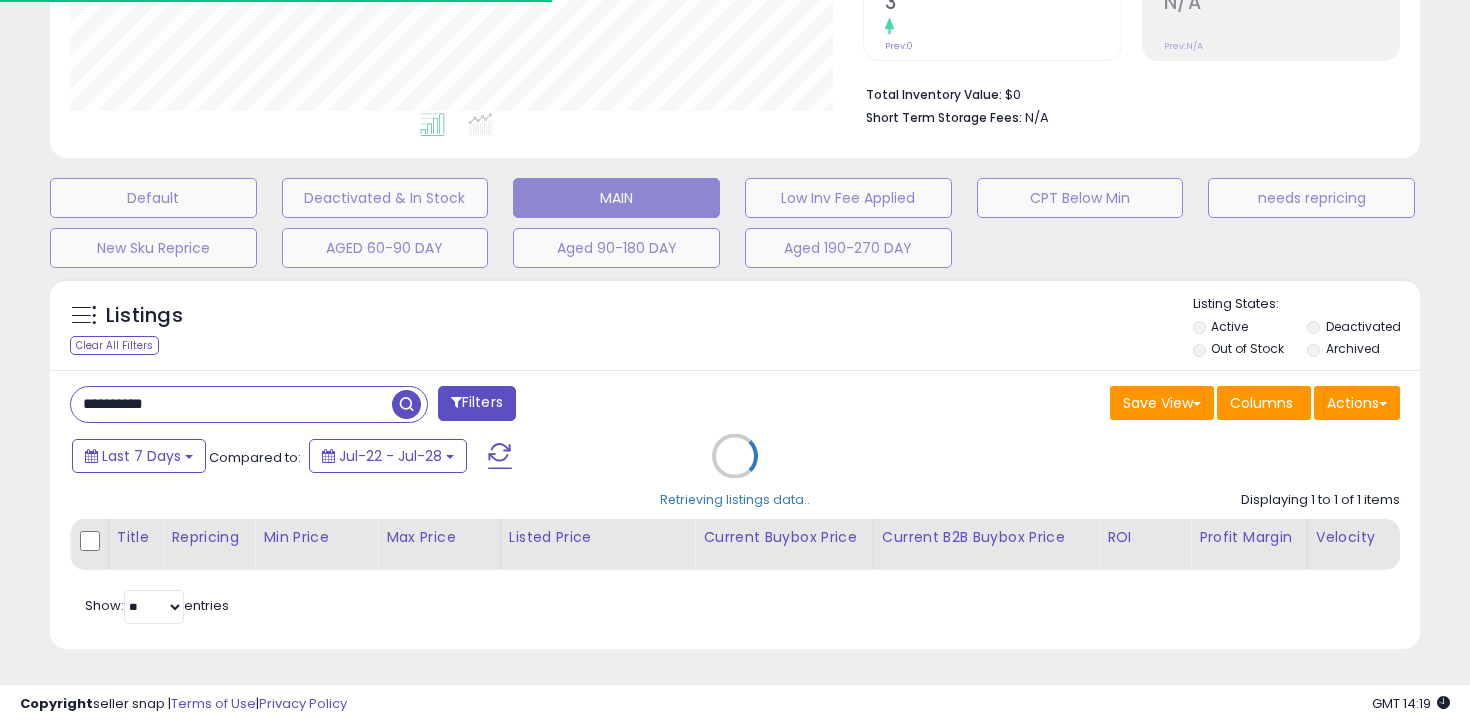 scroll, scrollTop: 596, scrollLeft: 0, axis: vertical 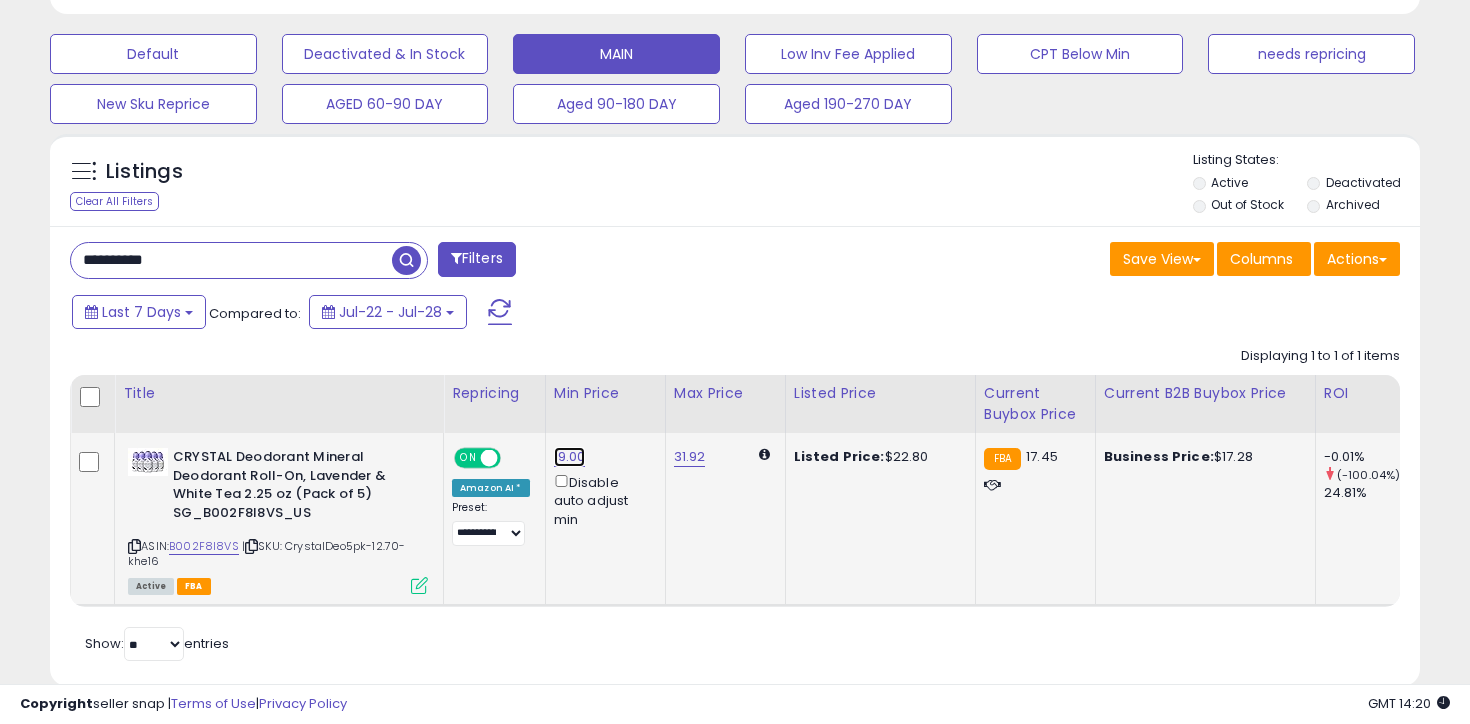 click on "19.00" at bounding box center (570, 457) 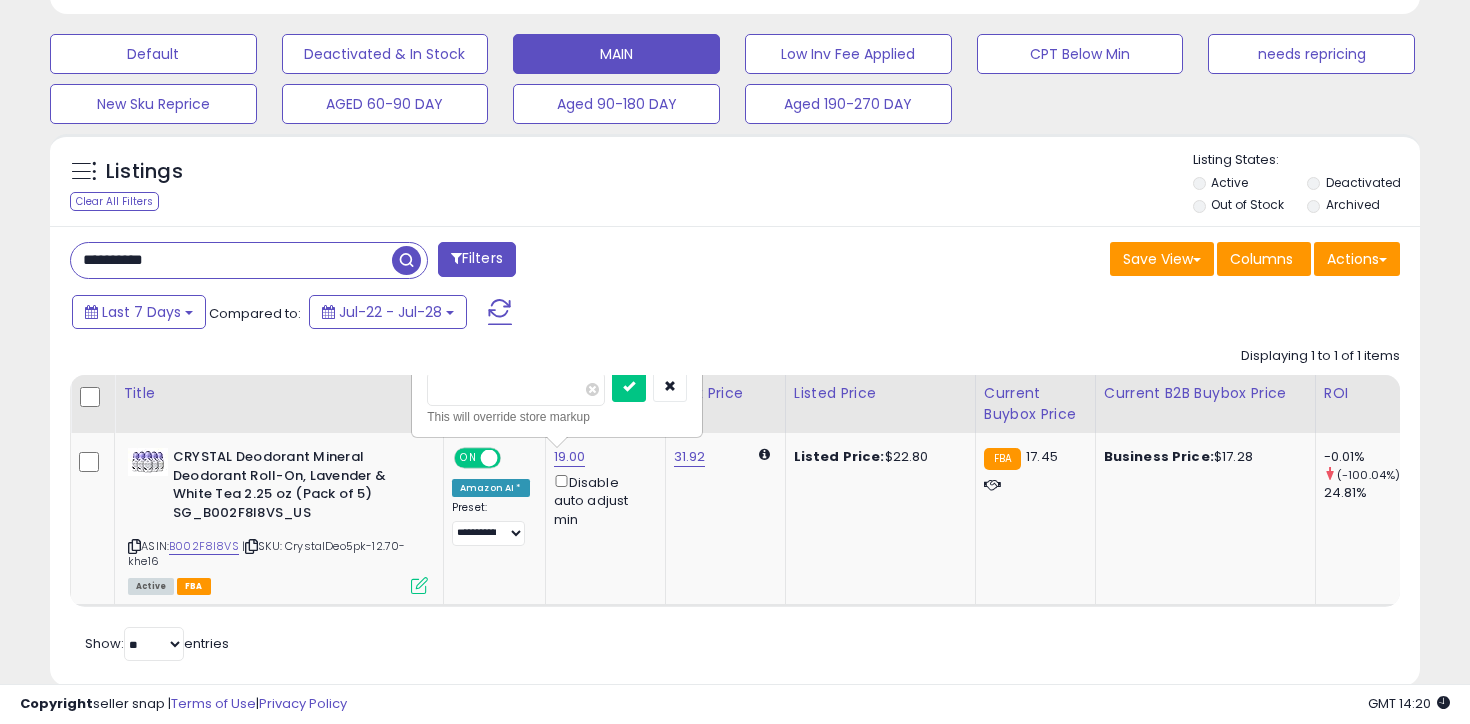 click on "Displaying 1 to 1 of 1 items
Title
Repricing" 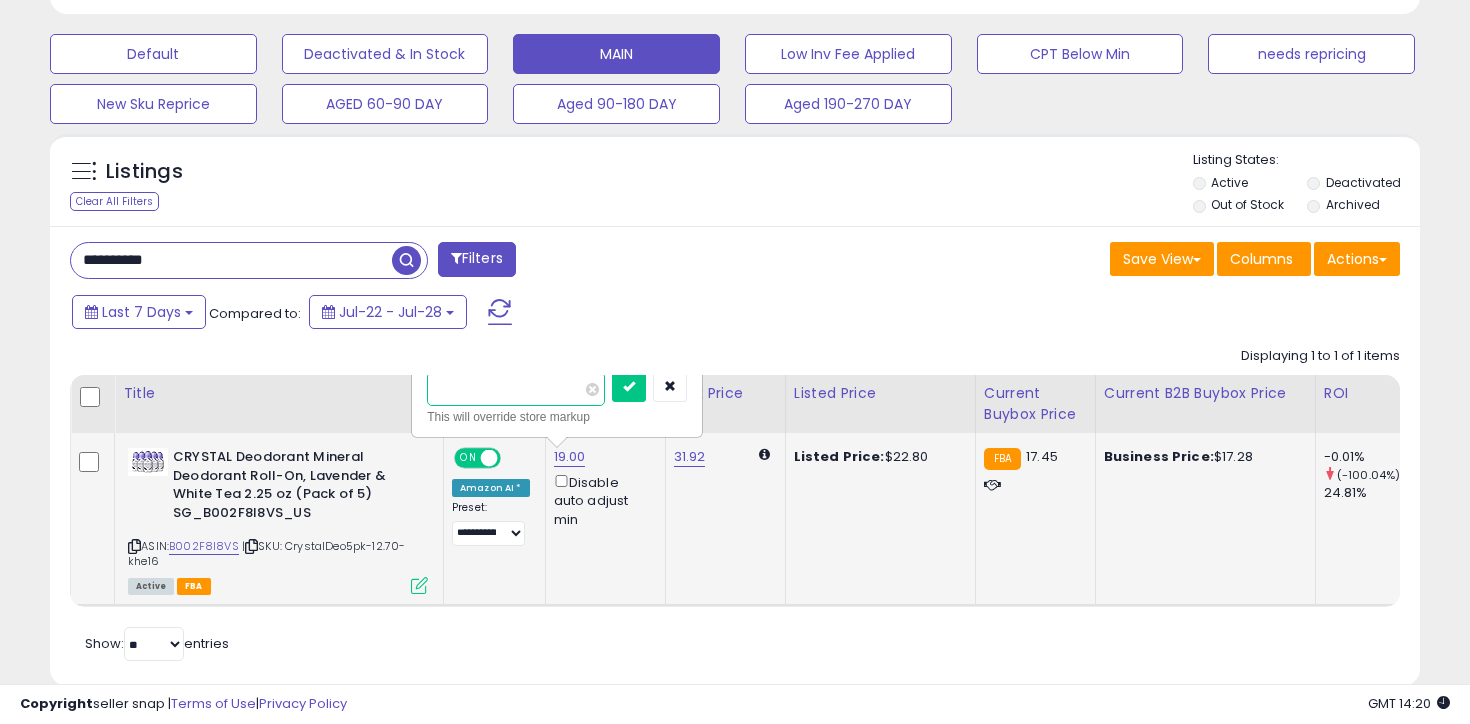 click on "*****" at bounding box center [516, 389] 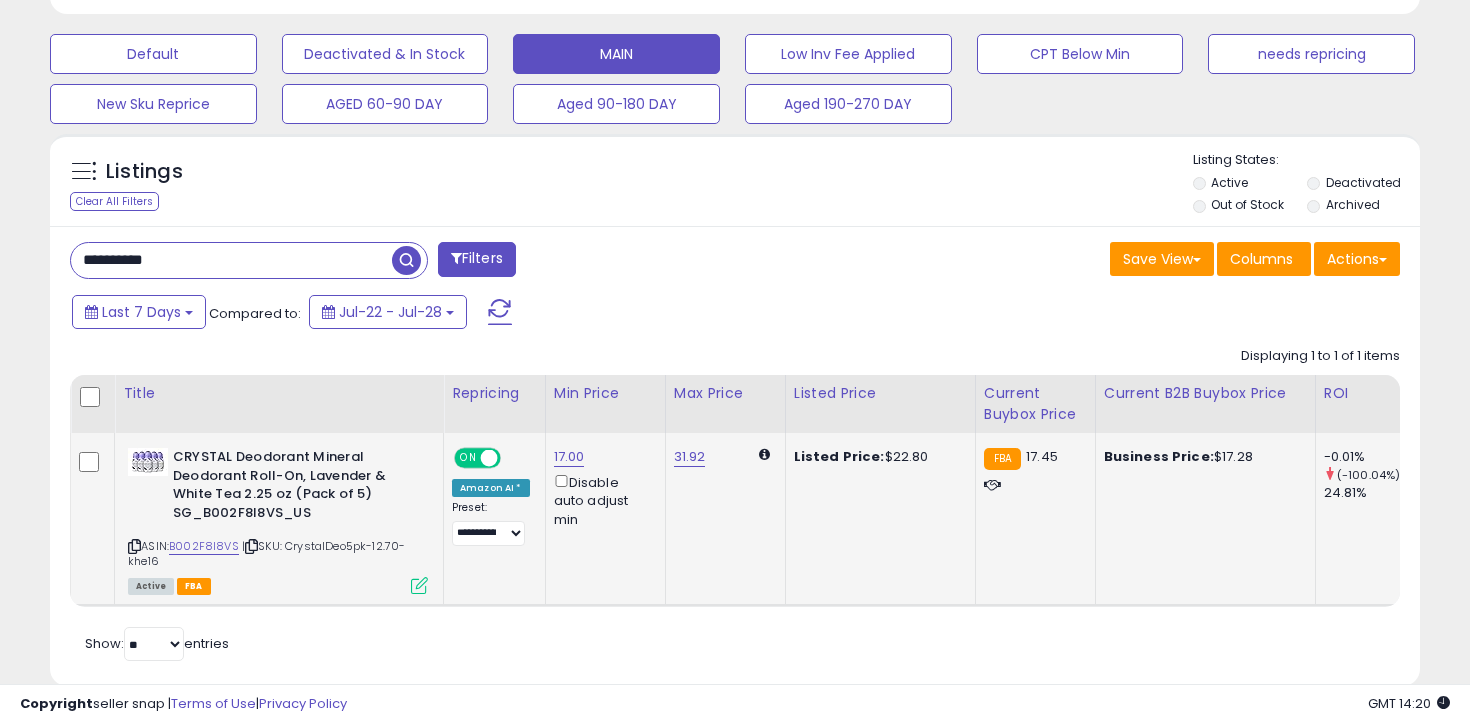click on "**********" at bounding box center (231, 260) 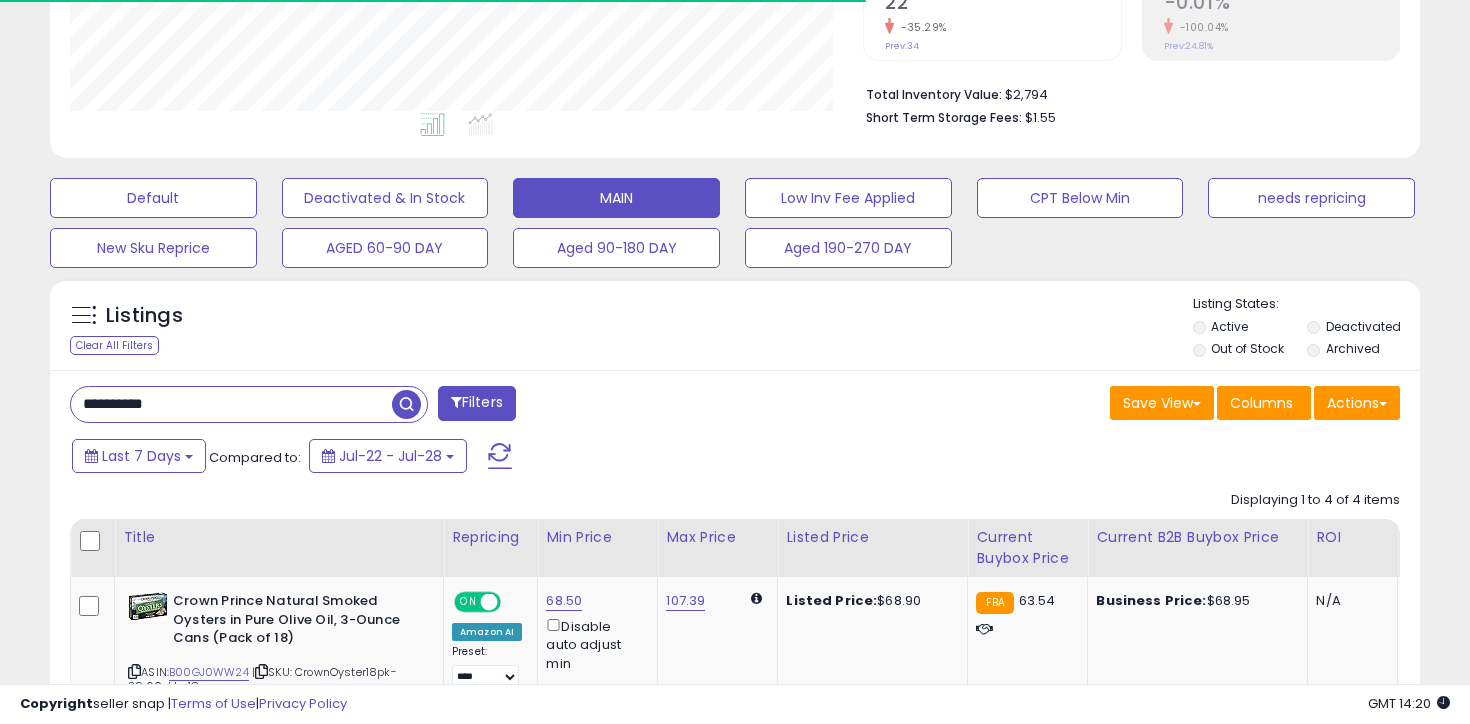 scroll, scrollTop: 1082, scrollLeft: 0, axis: vertical 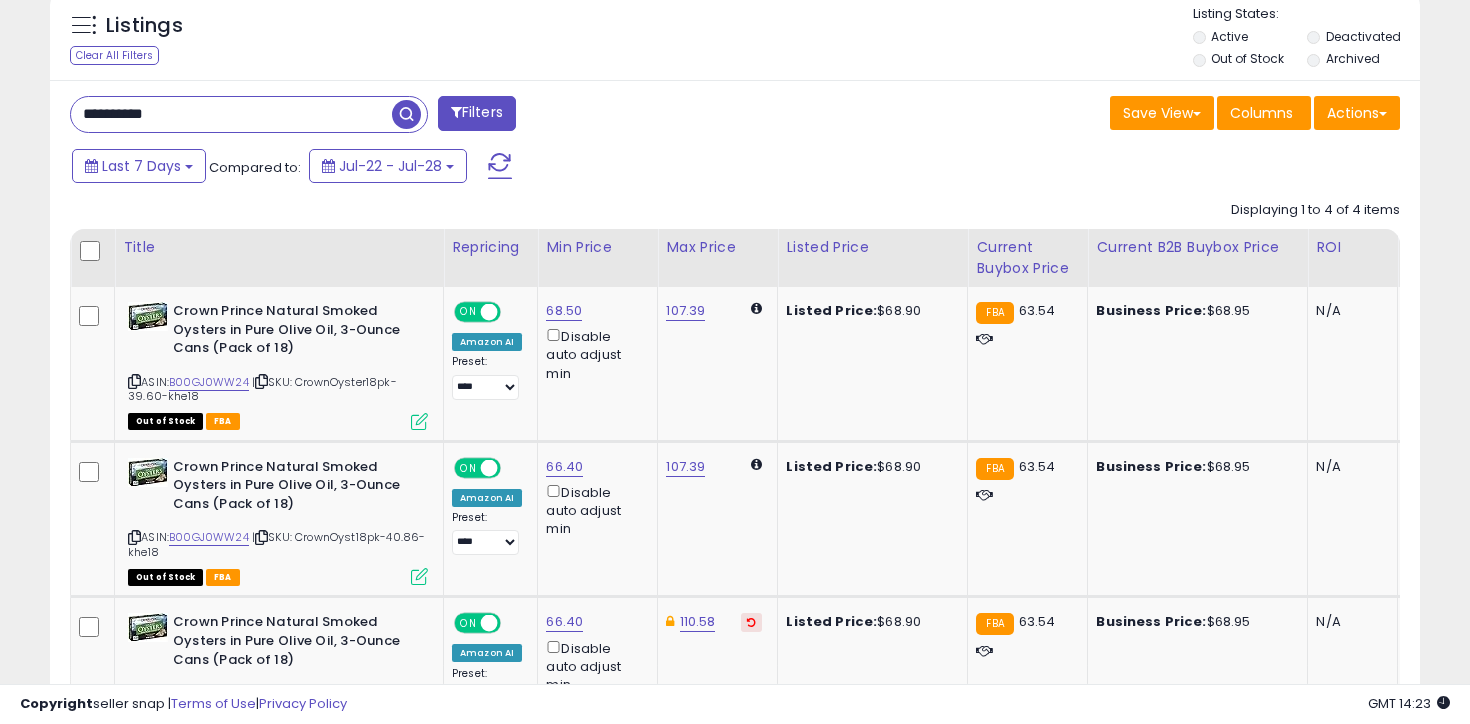 click on "**********" at bounding box center [231, 114] 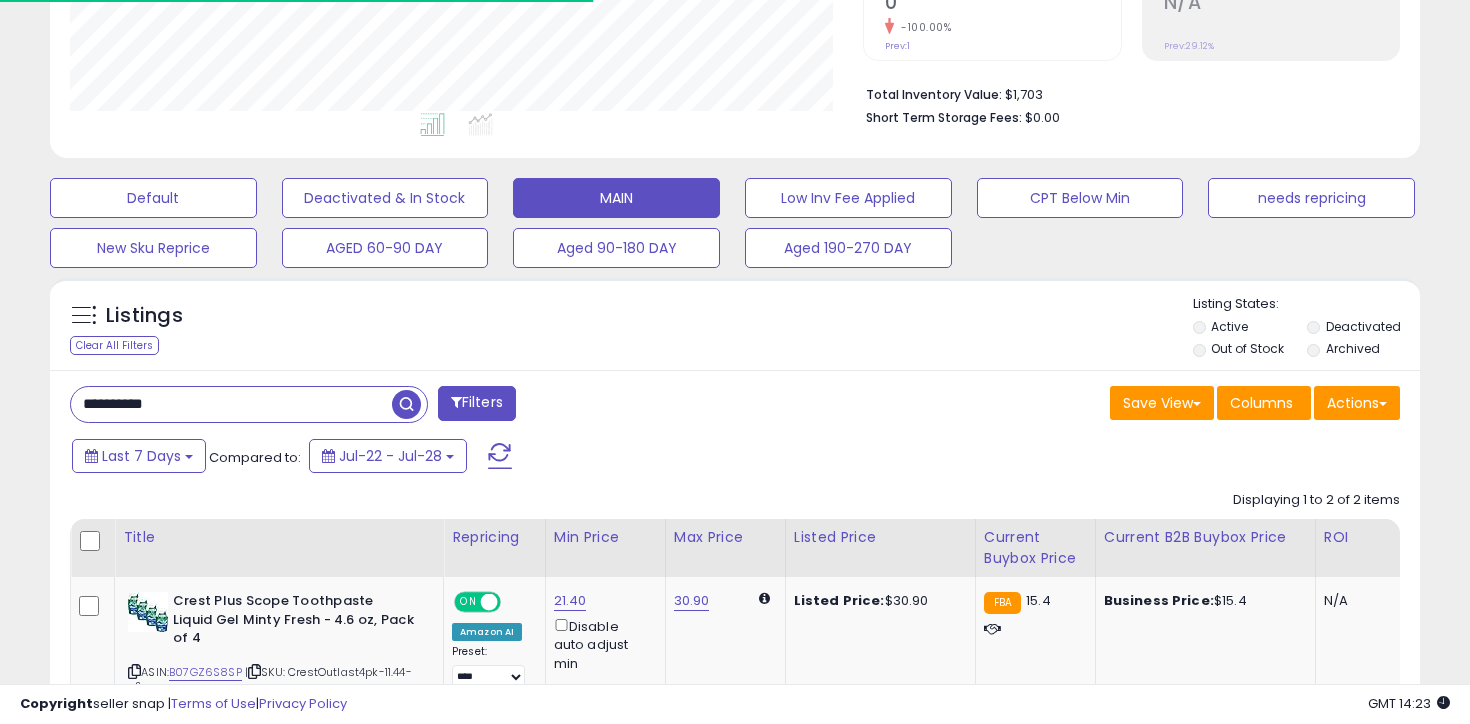scroll, scrollTop: 734, scrollLeft: 0, axis: vertical 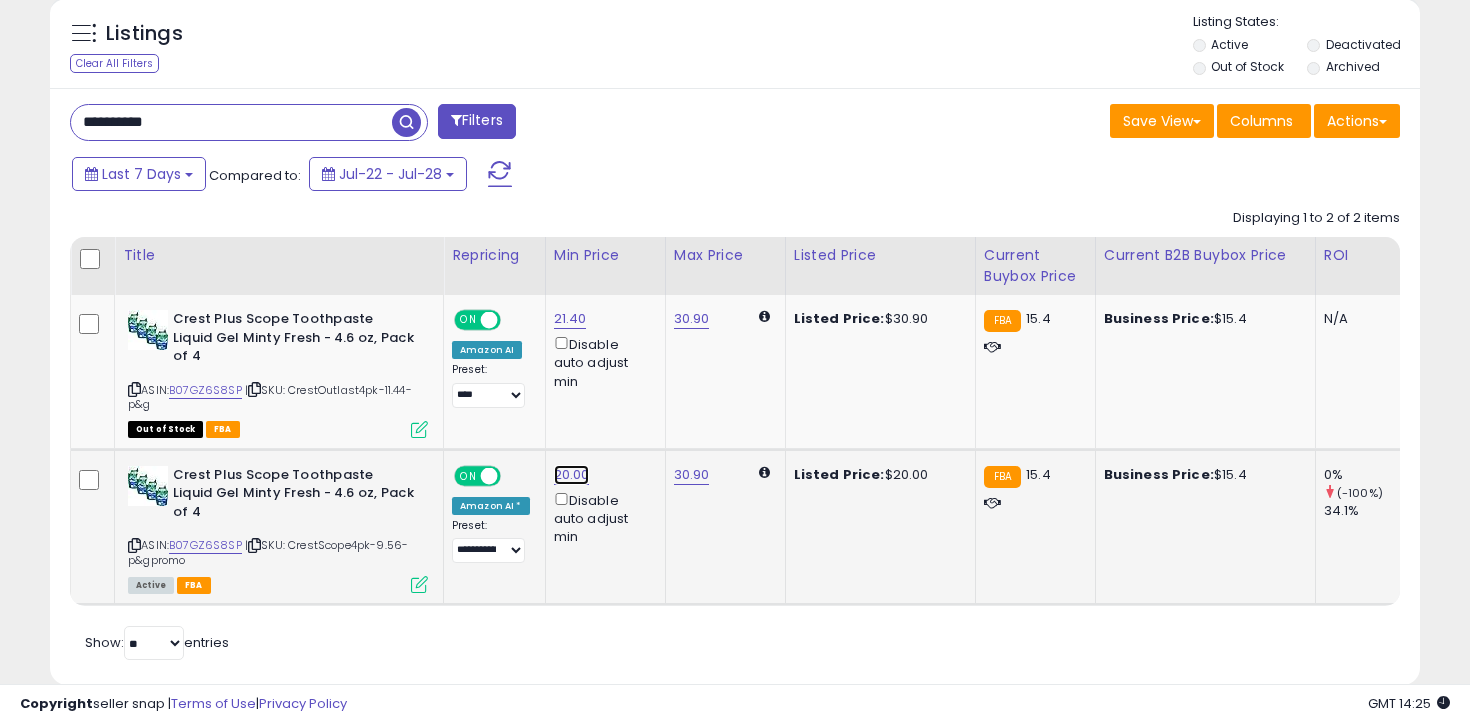 click on "20.00" at bounding box center (570, 319) 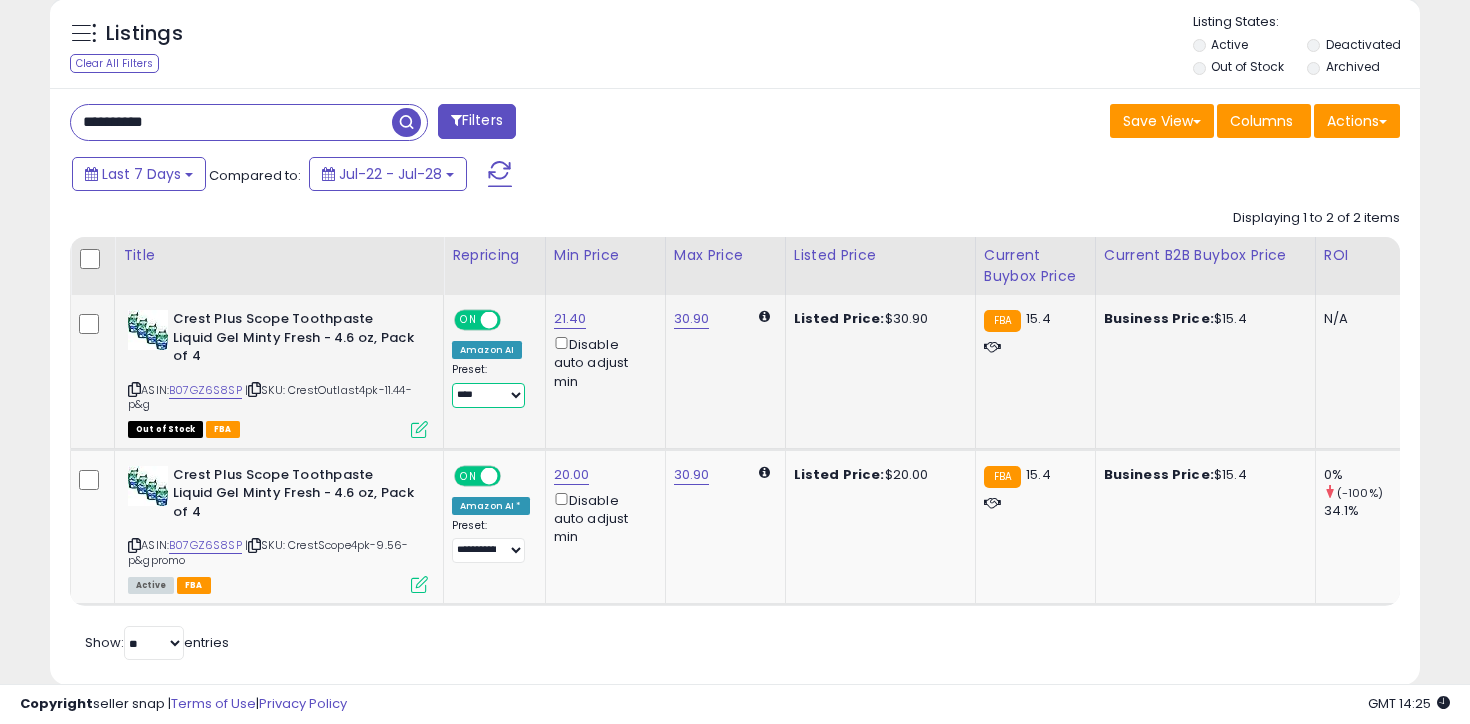 click on "**********" at bounding box center (488, 395) 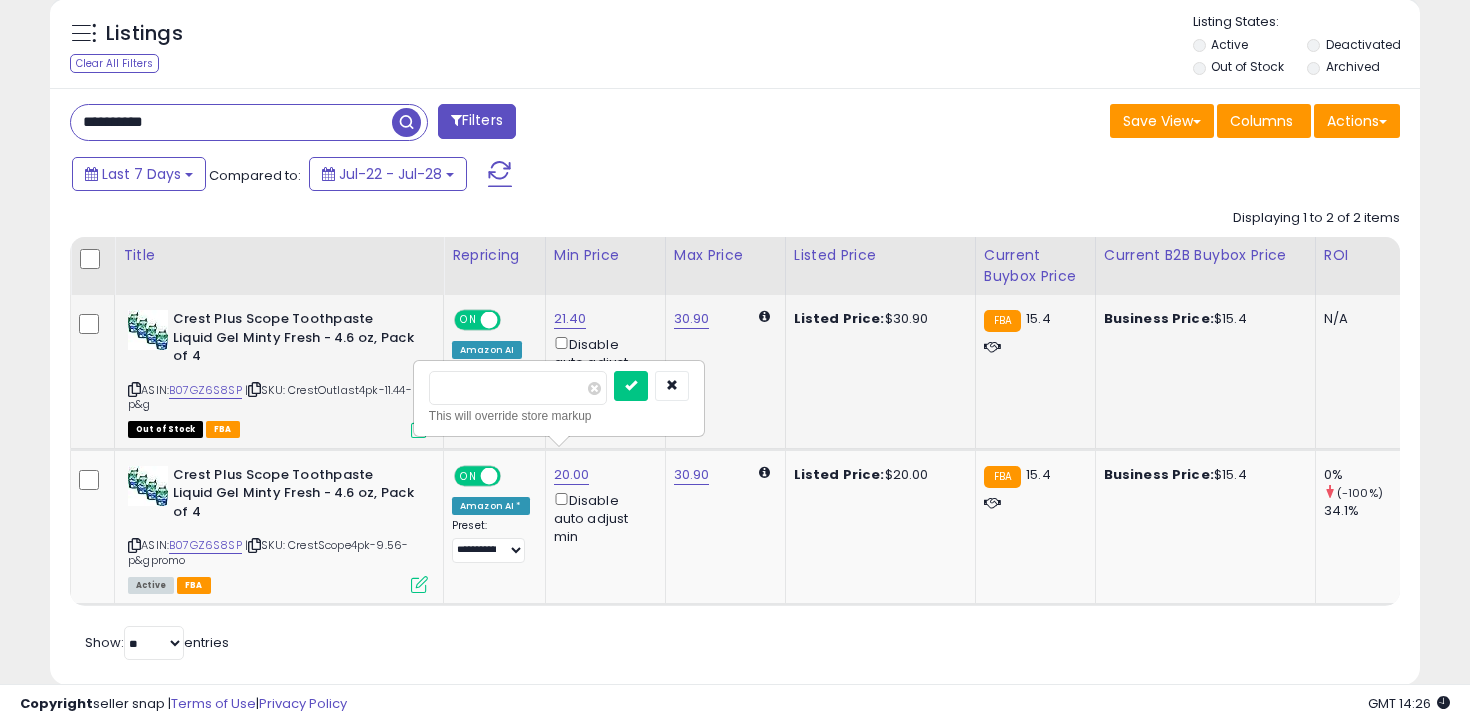 click on "*****" at bounding box center [518, 388] 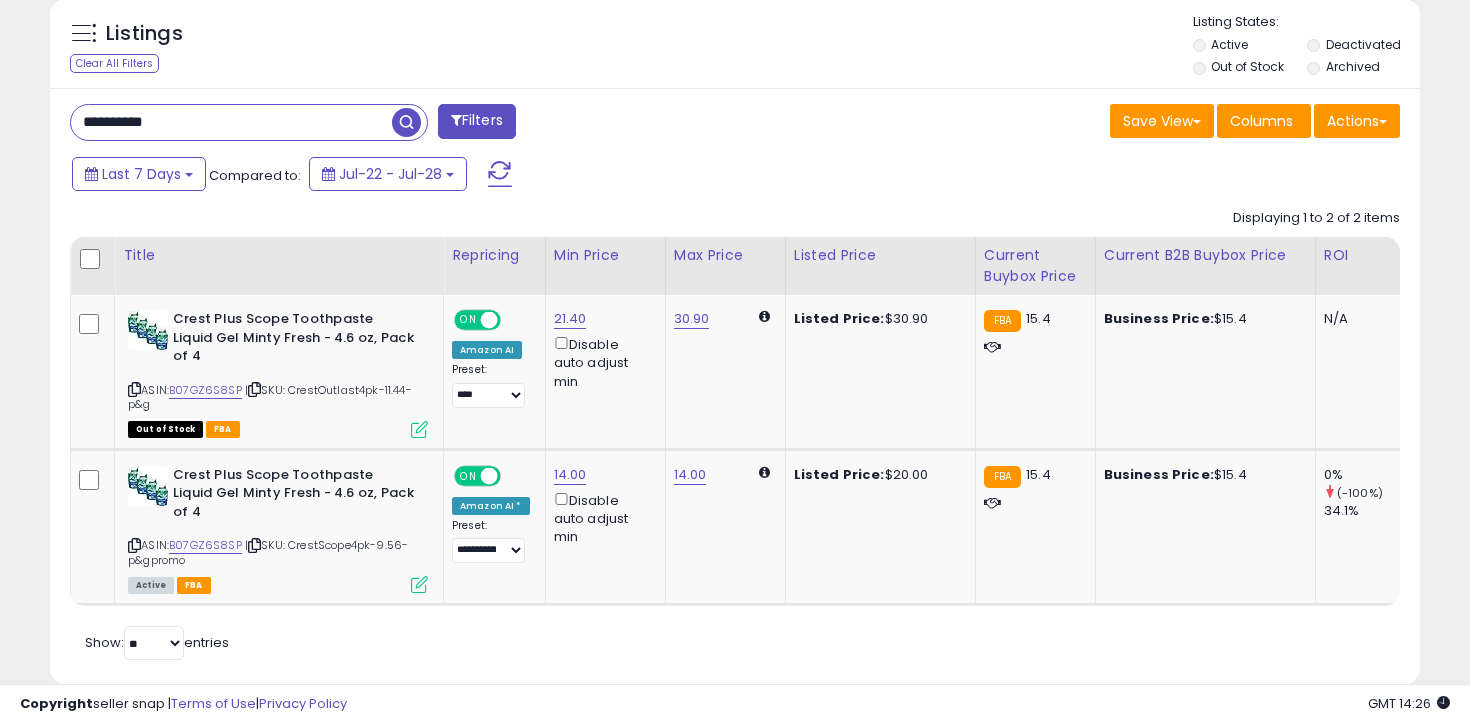 click on "**********" at bounding box center (231, 122) 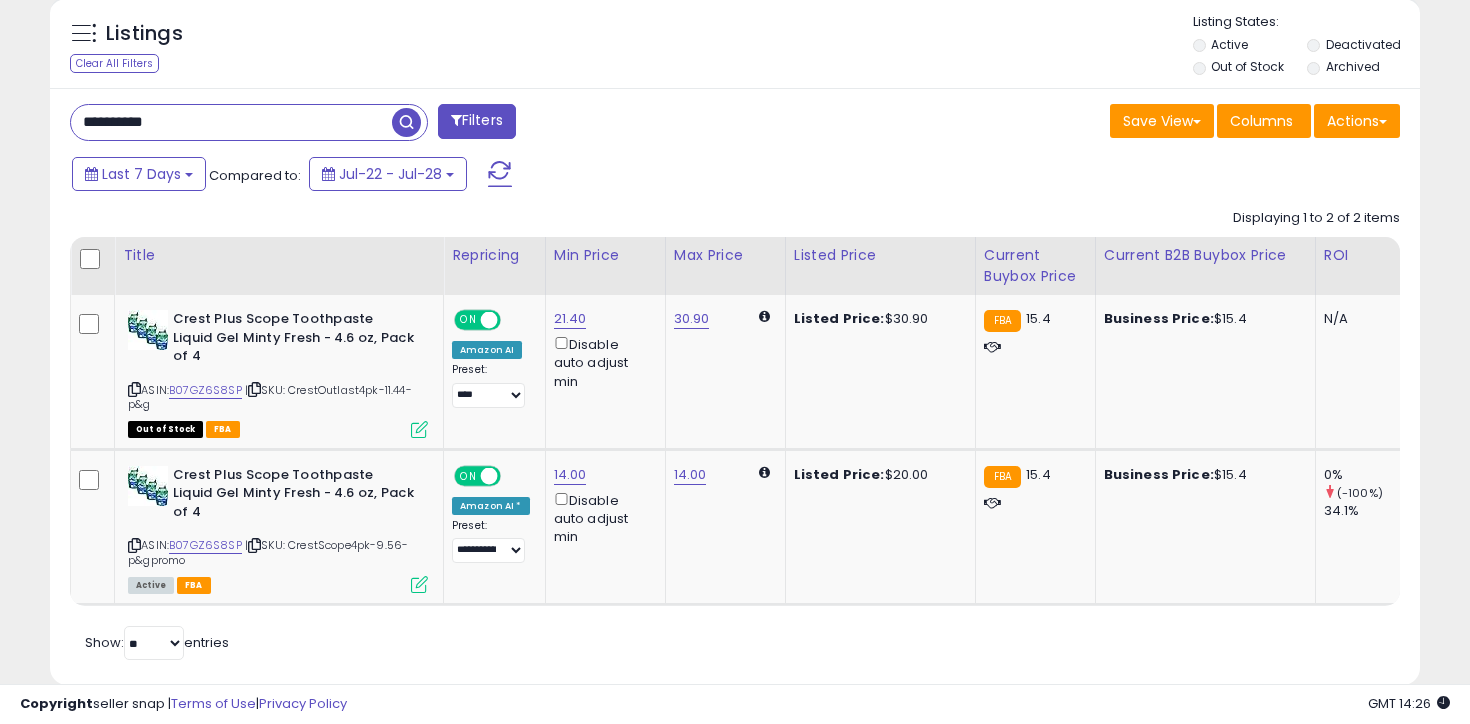 paste 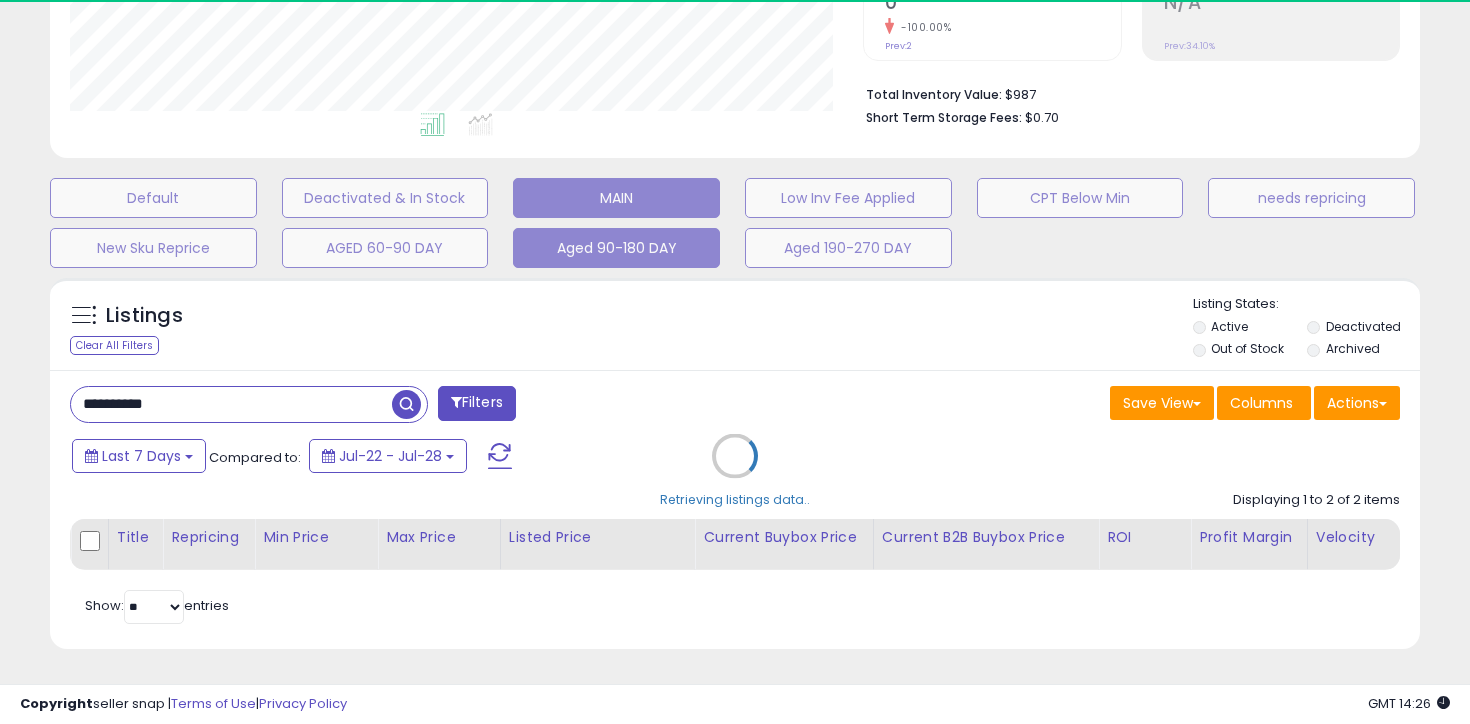 scroll, scrollTop: 671, scrollLeft: 0, axis: vertical 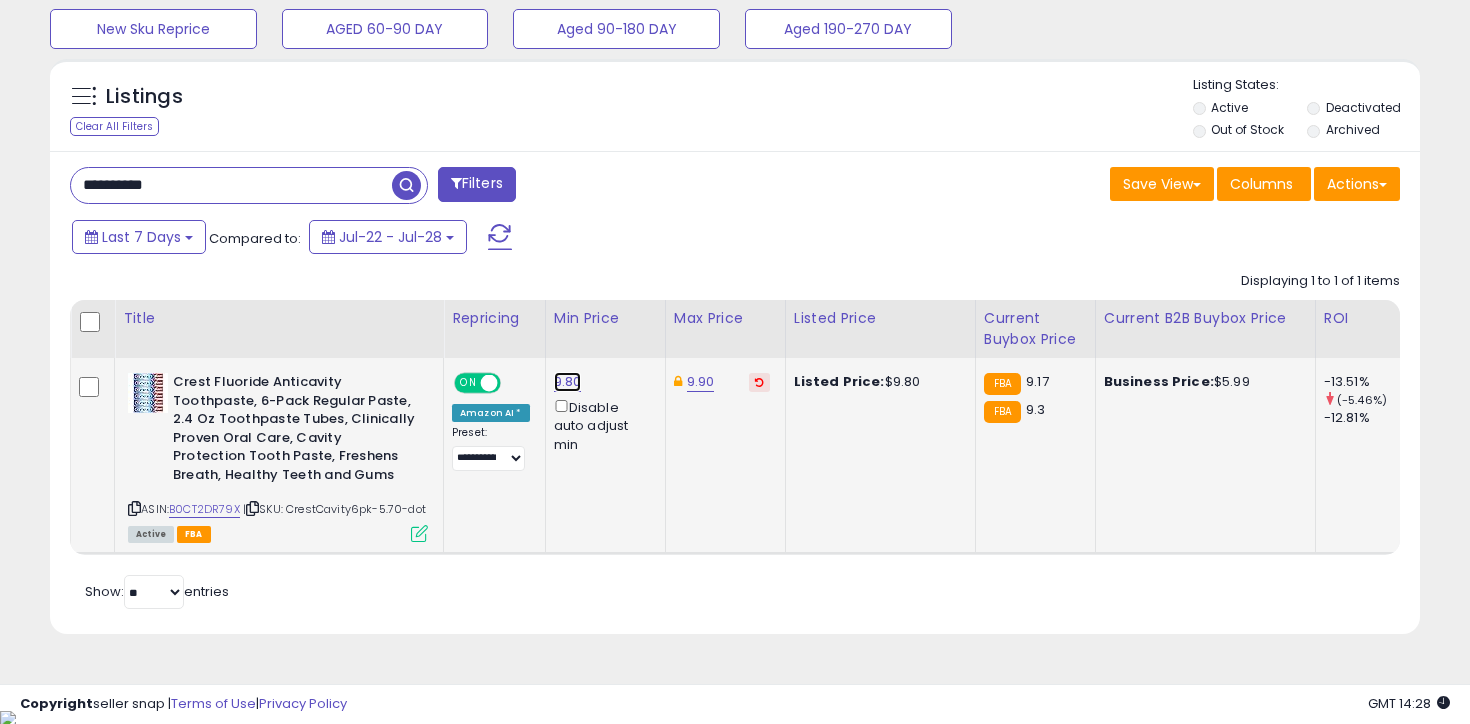 click on "9.80" at bounding box center [568, 382] 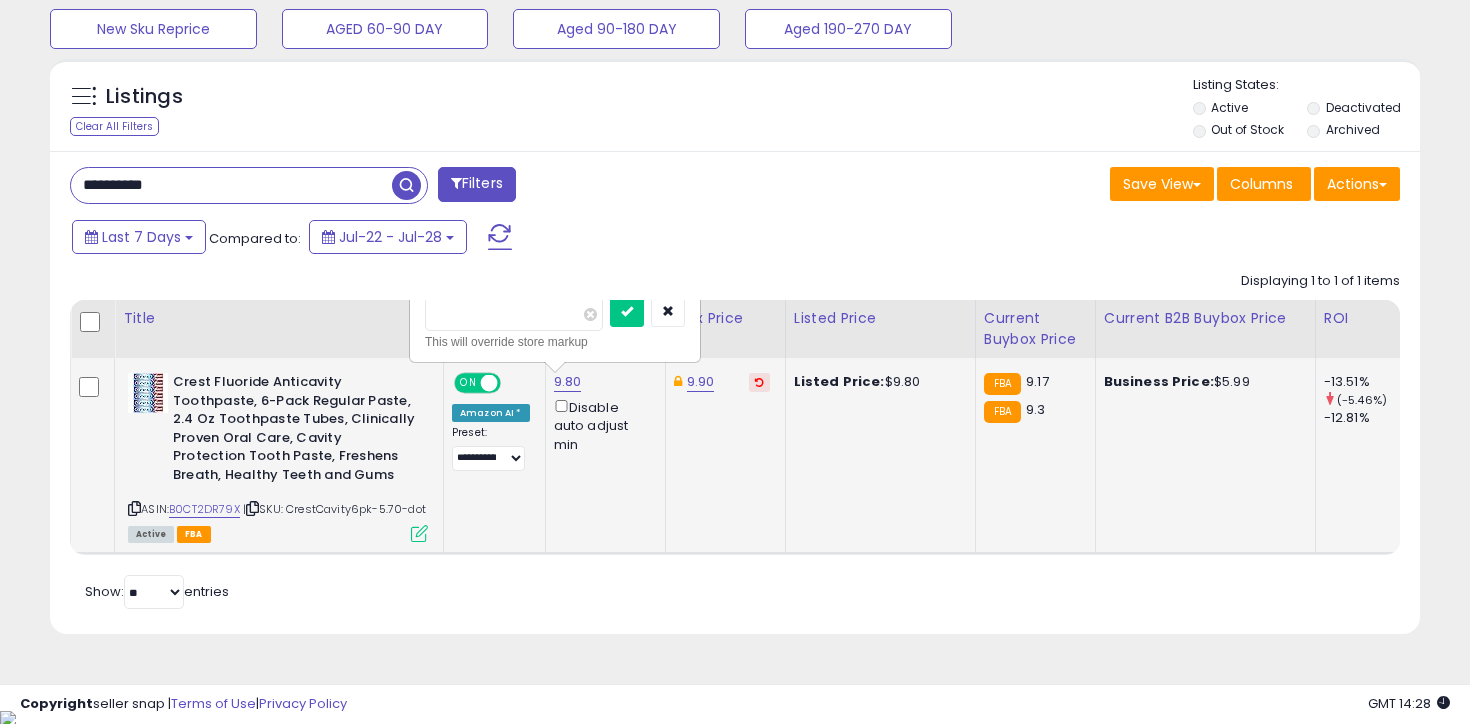 click on "****" at bounding box center (514, 314) 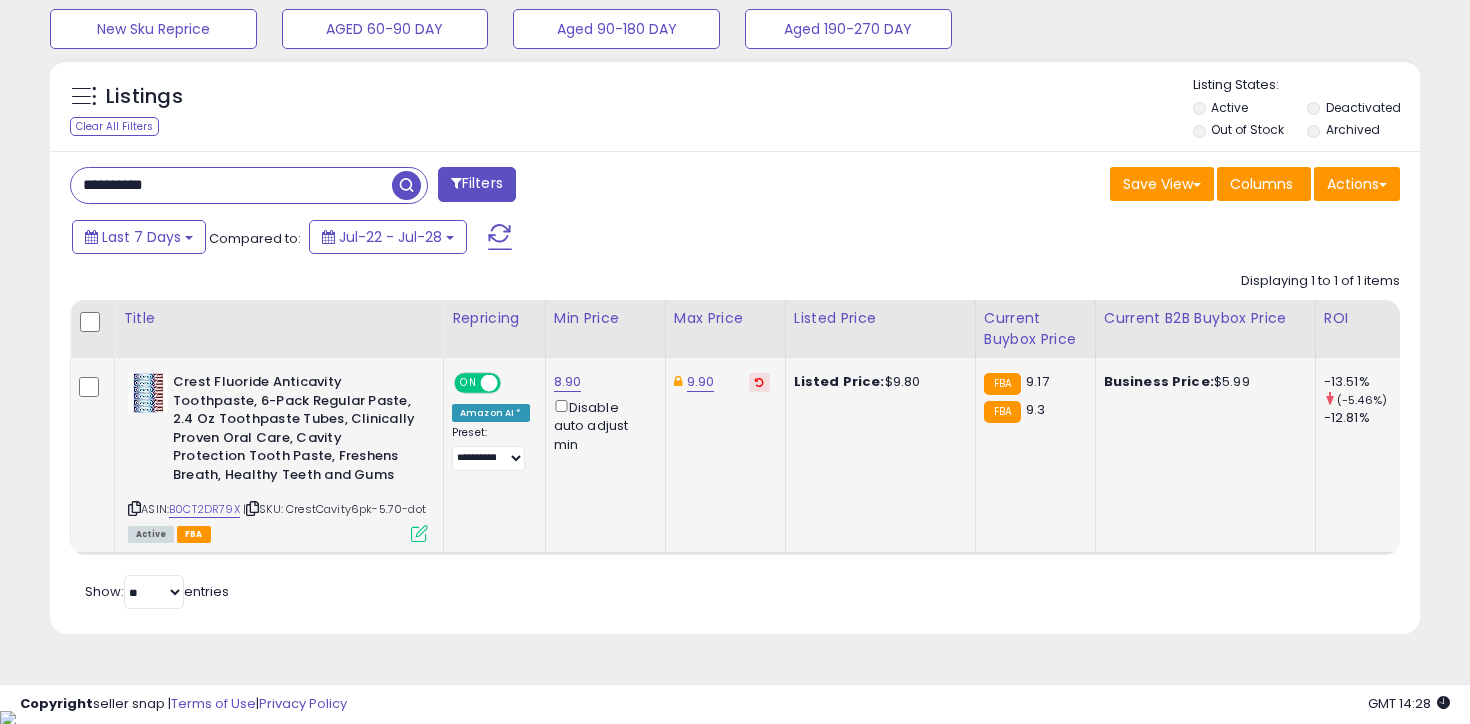 click on "**********" at bounding box center (231, 185) 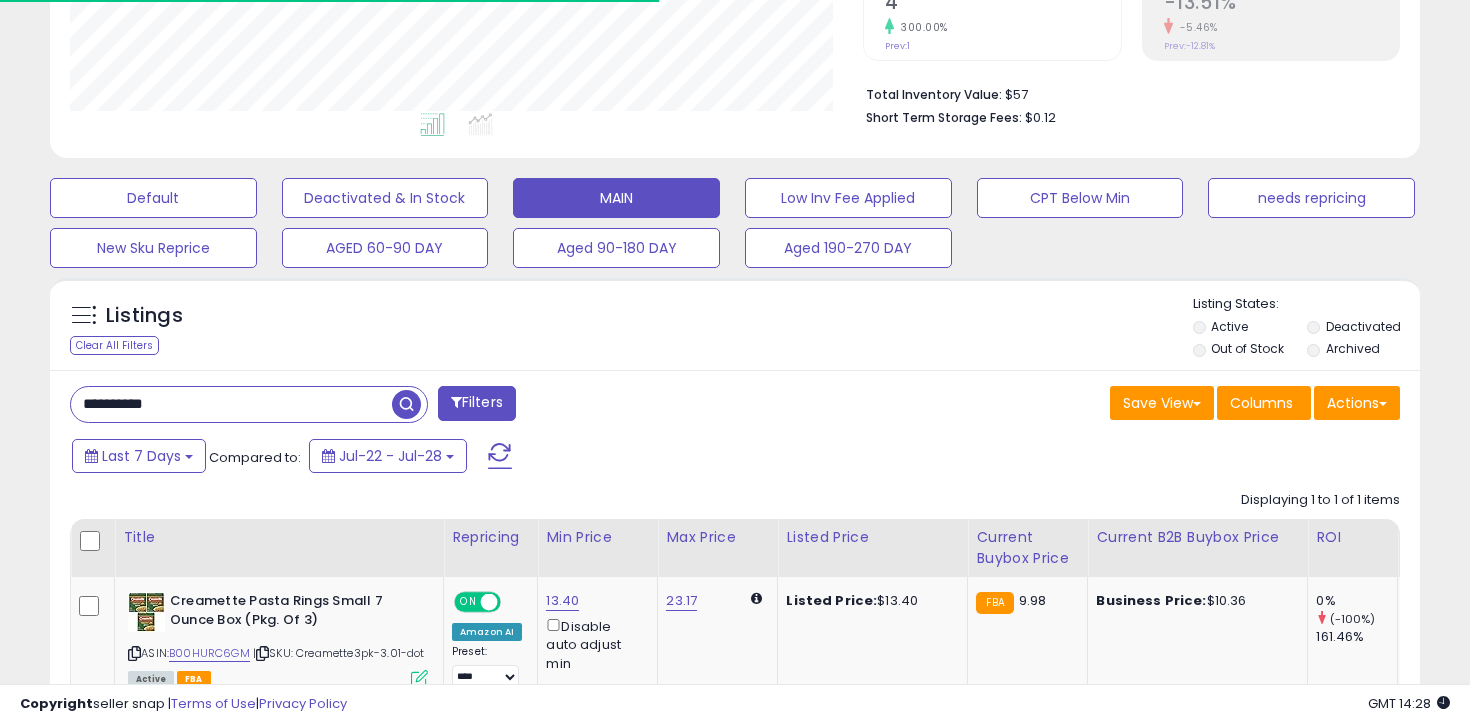 scroll, scrollTop: 596, scrollLeft: 0, axis: vertical 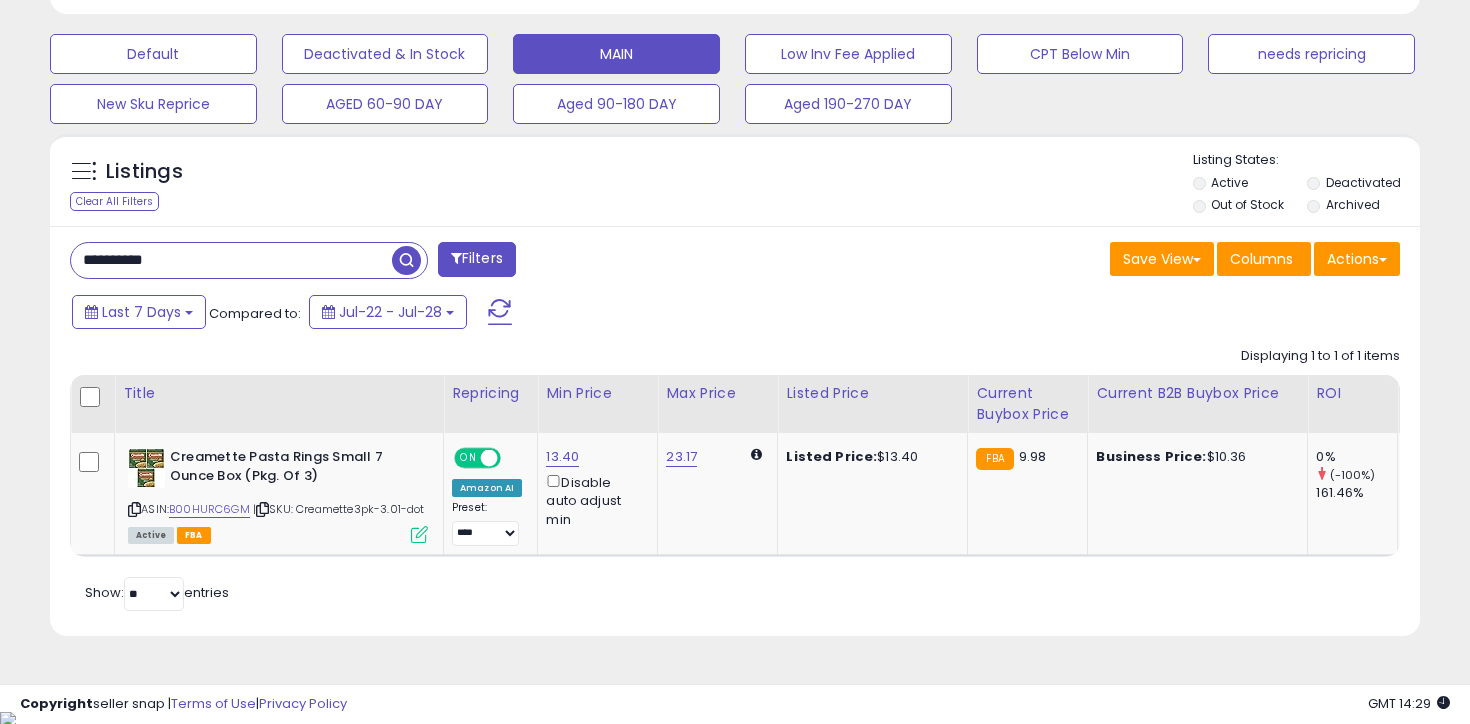 click on "**********" at bounding box center (231, 260) 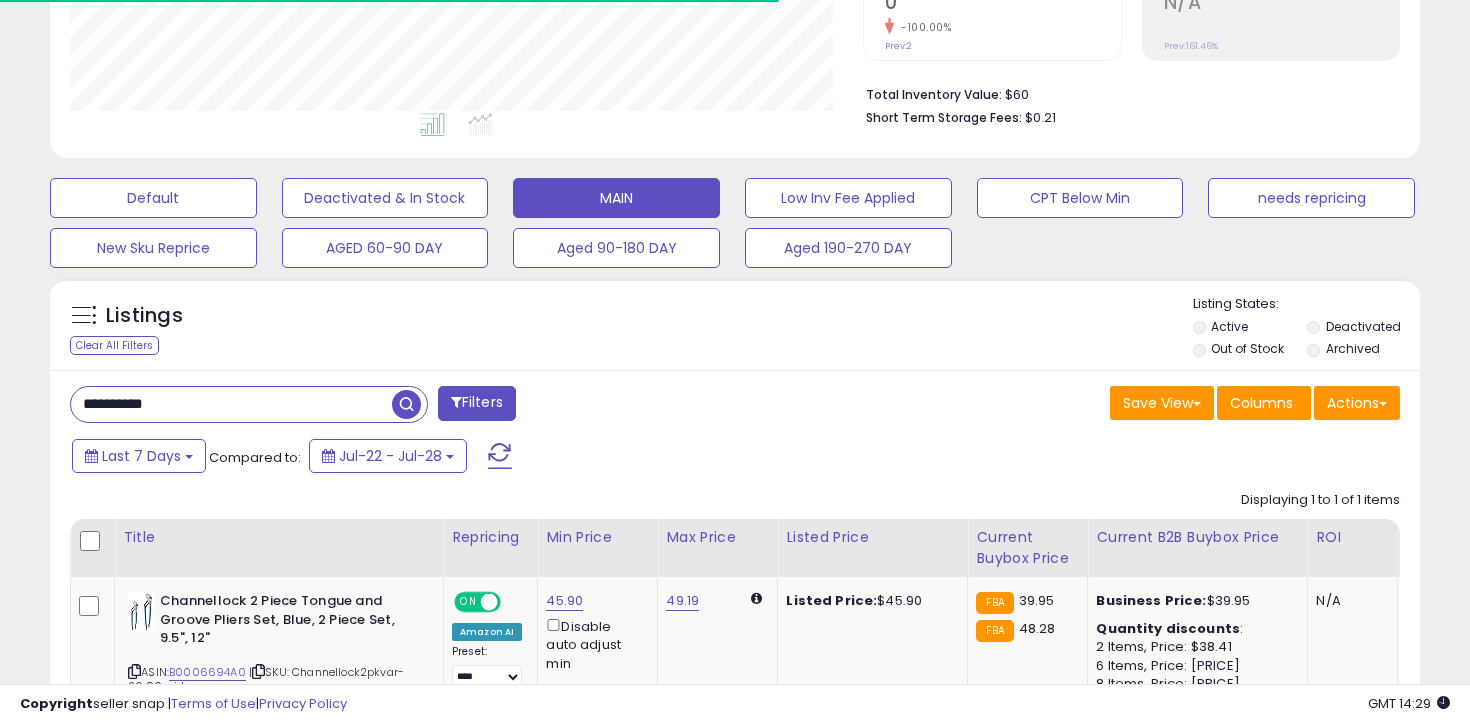 scroll, scrollTop: 596, scrollLeft: 0, axis: vertical 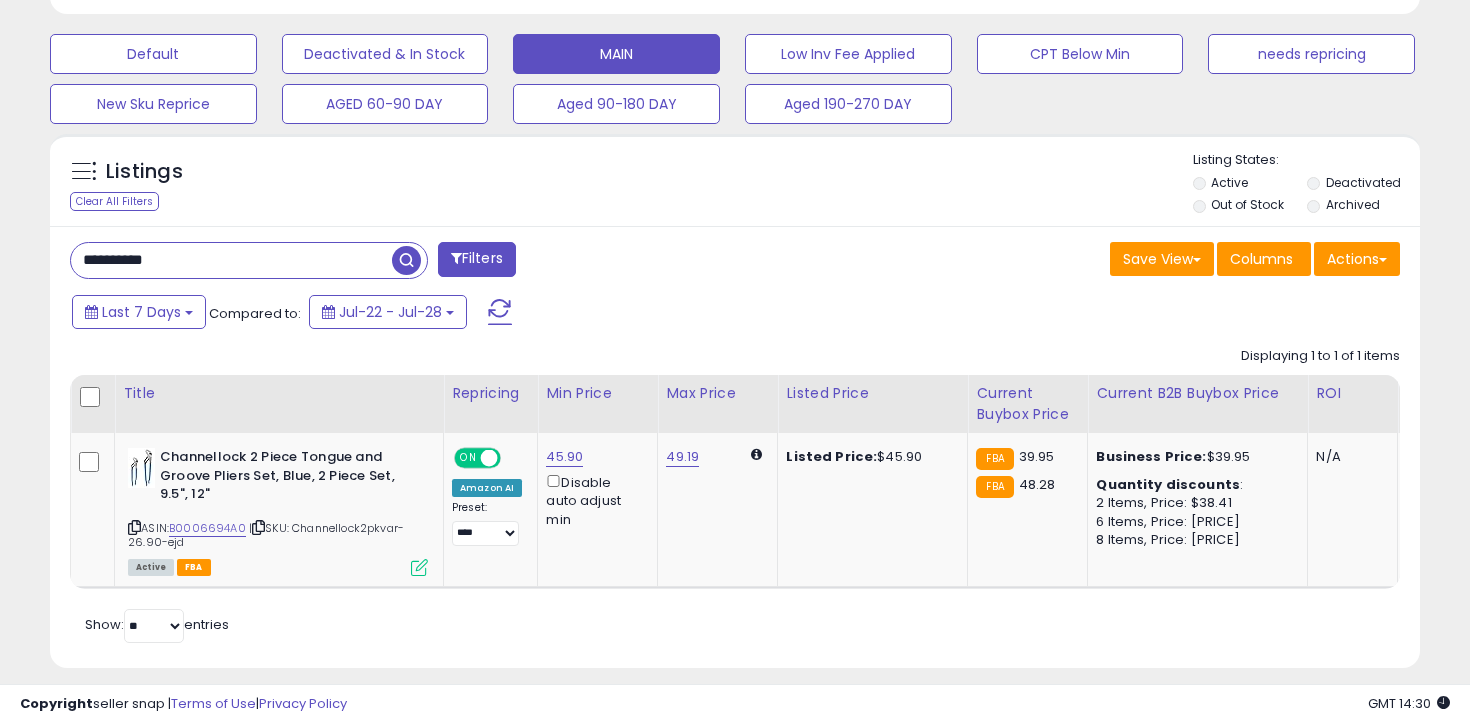 click on "**********" at bounding box center [231, 260] 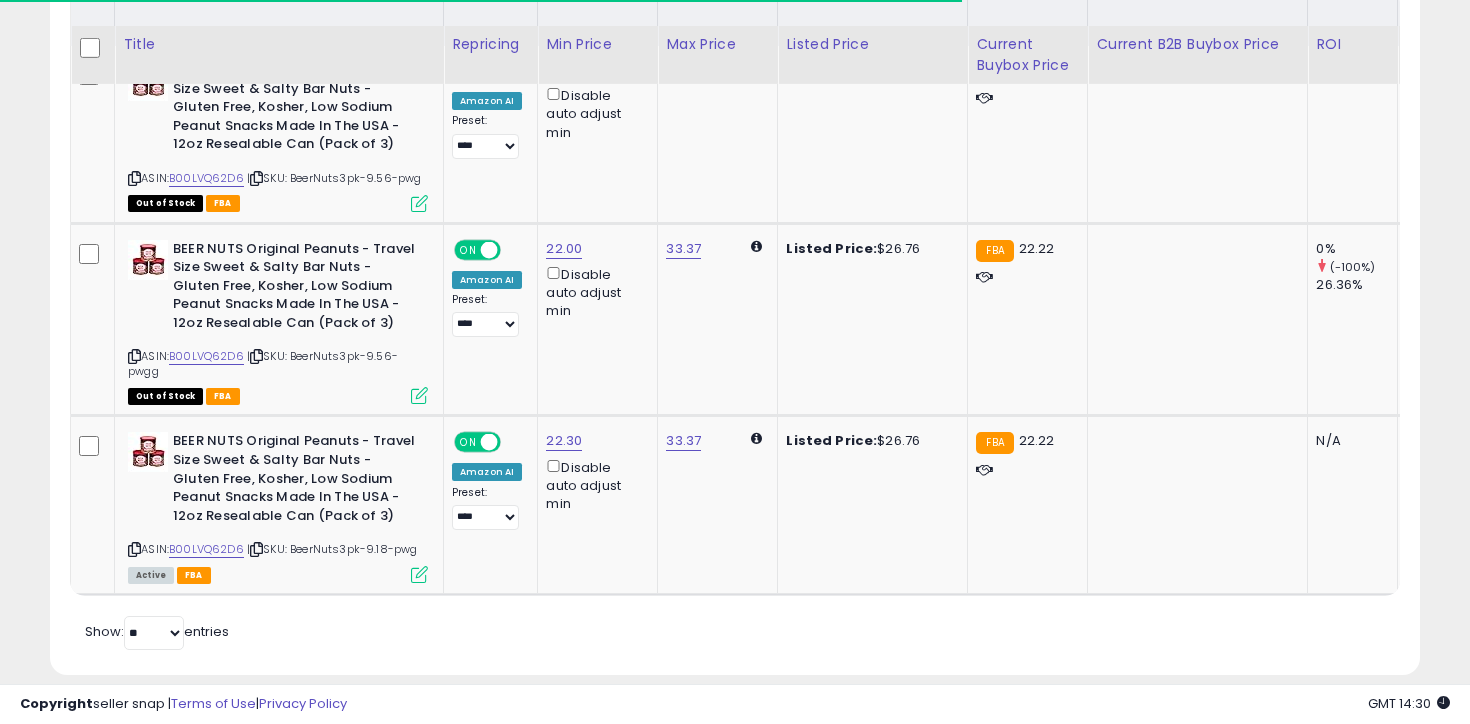 scroll, scrollTop: 1009, scrollLeft: 0, axis: vertical 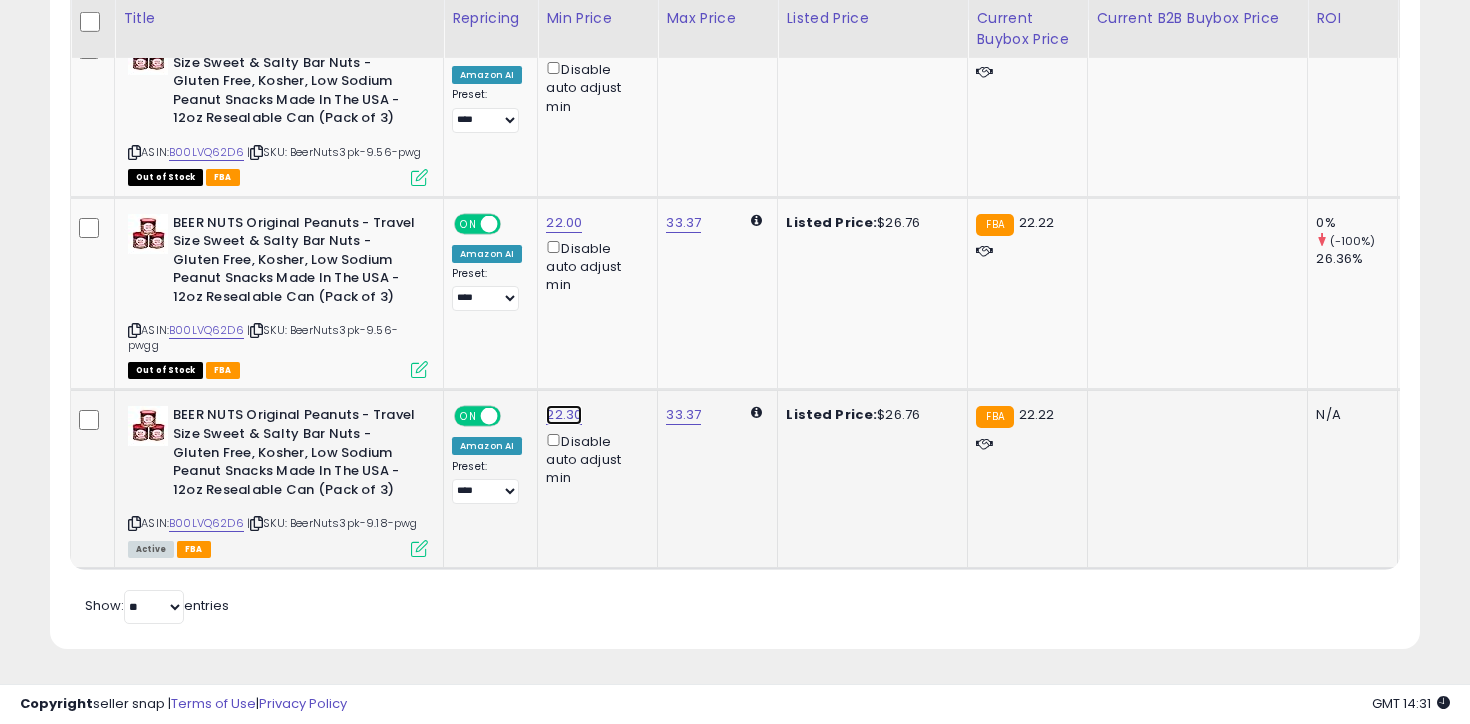 click on "22.30" at bounding box center (564, 44) 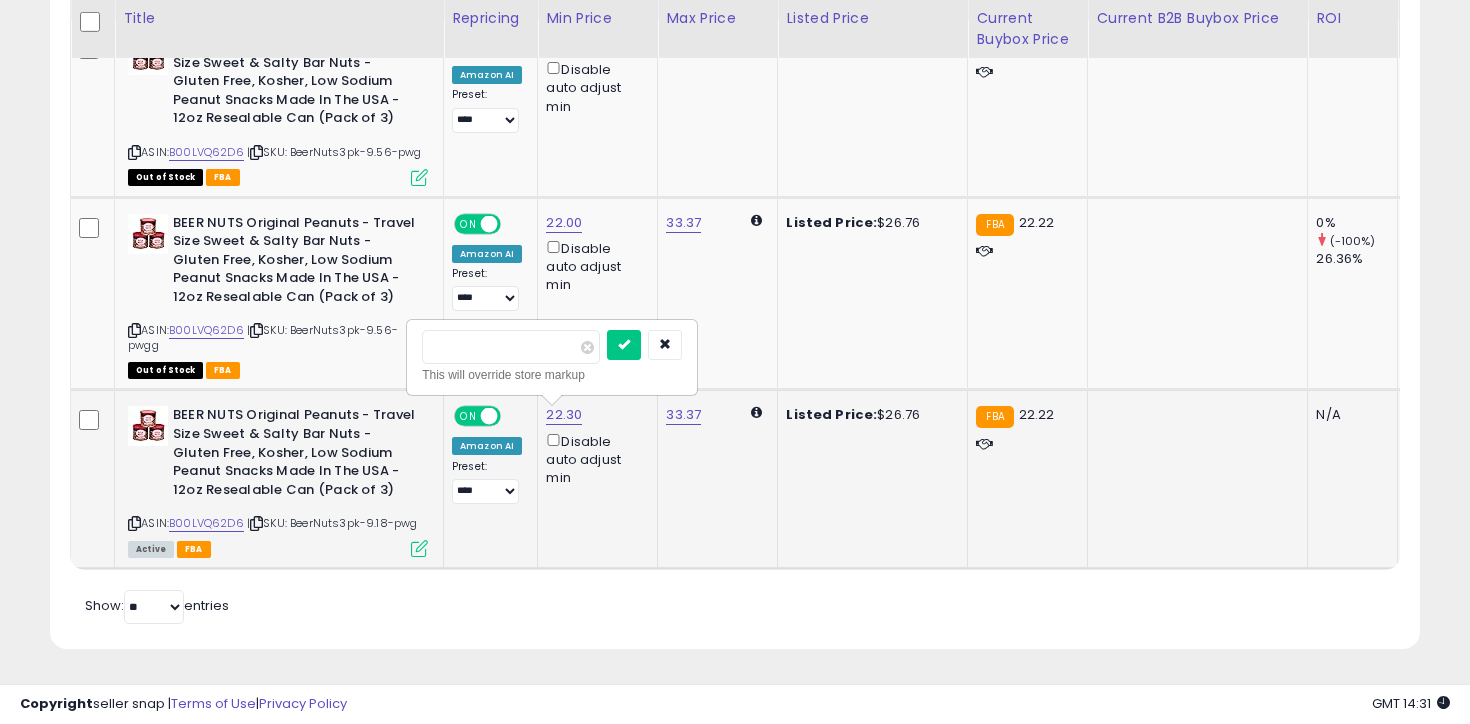 type on "****" 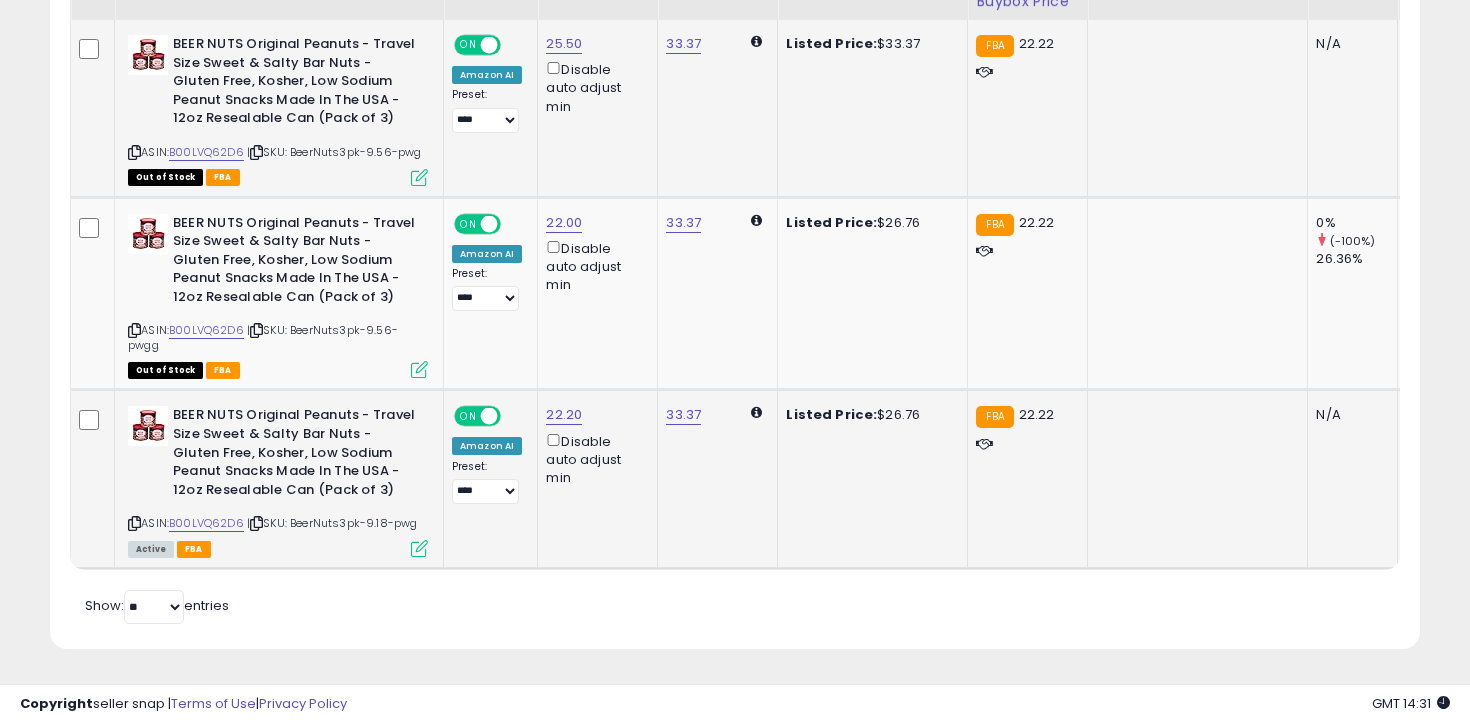 scroll, scrollTop: 663, scrollLeft: 0, axis: vertical 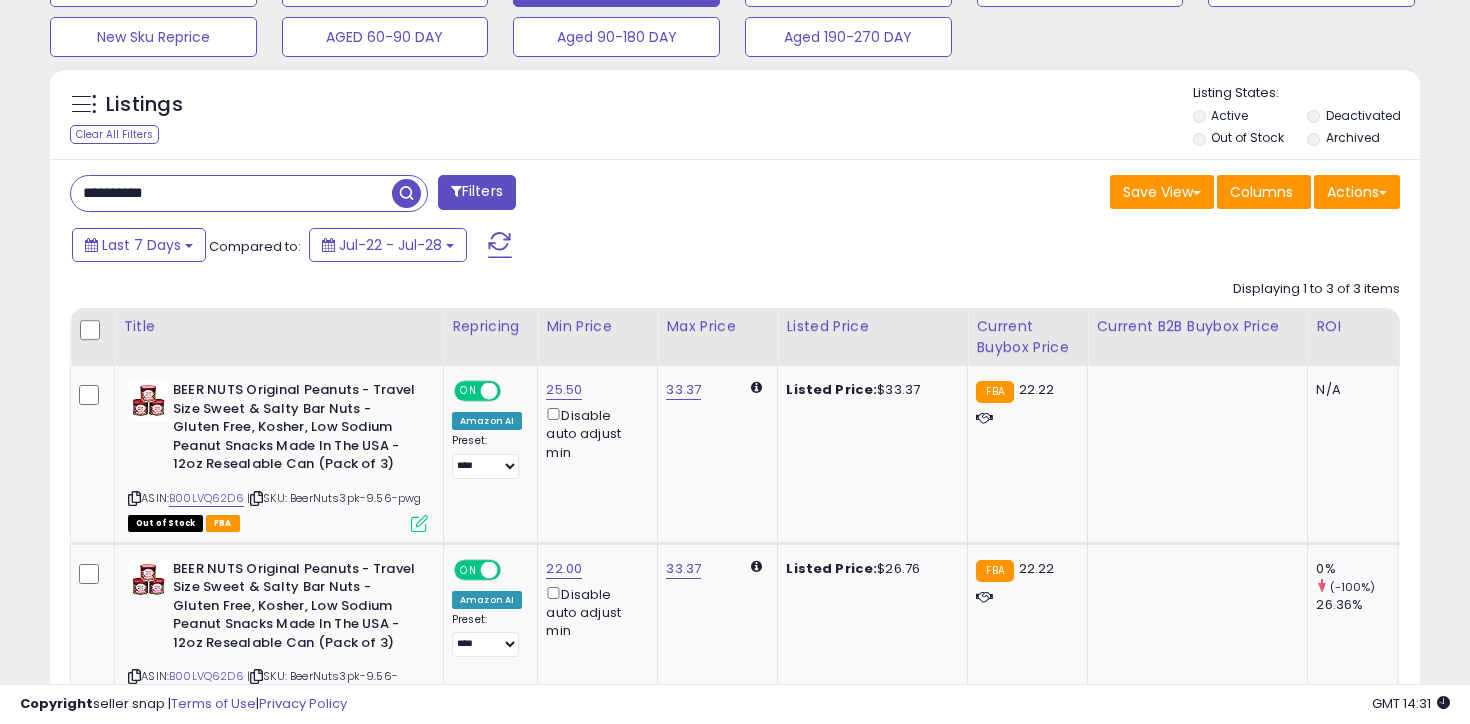 click on "**********" at bounding box center [231, 193] 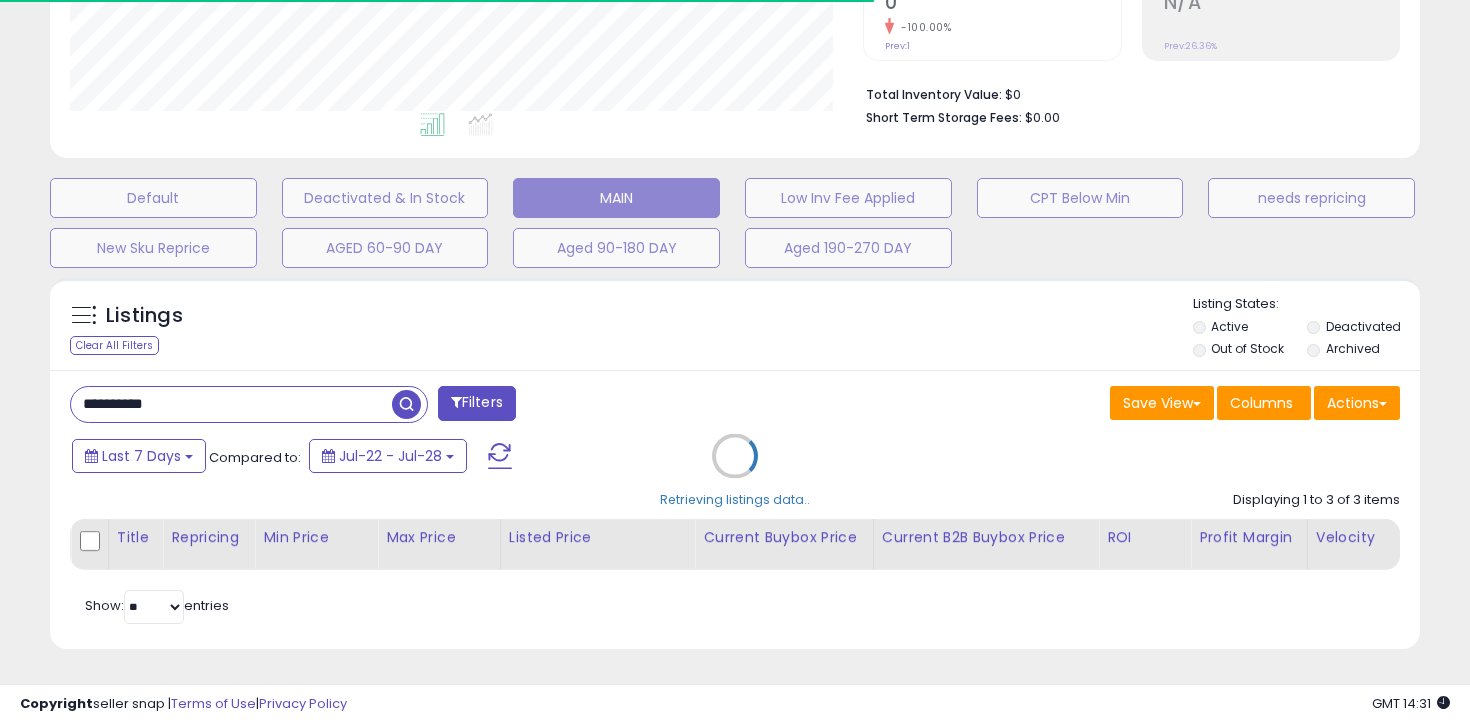 scroll, scrollTop: 713, scrollLeft: 0, axis: vertical 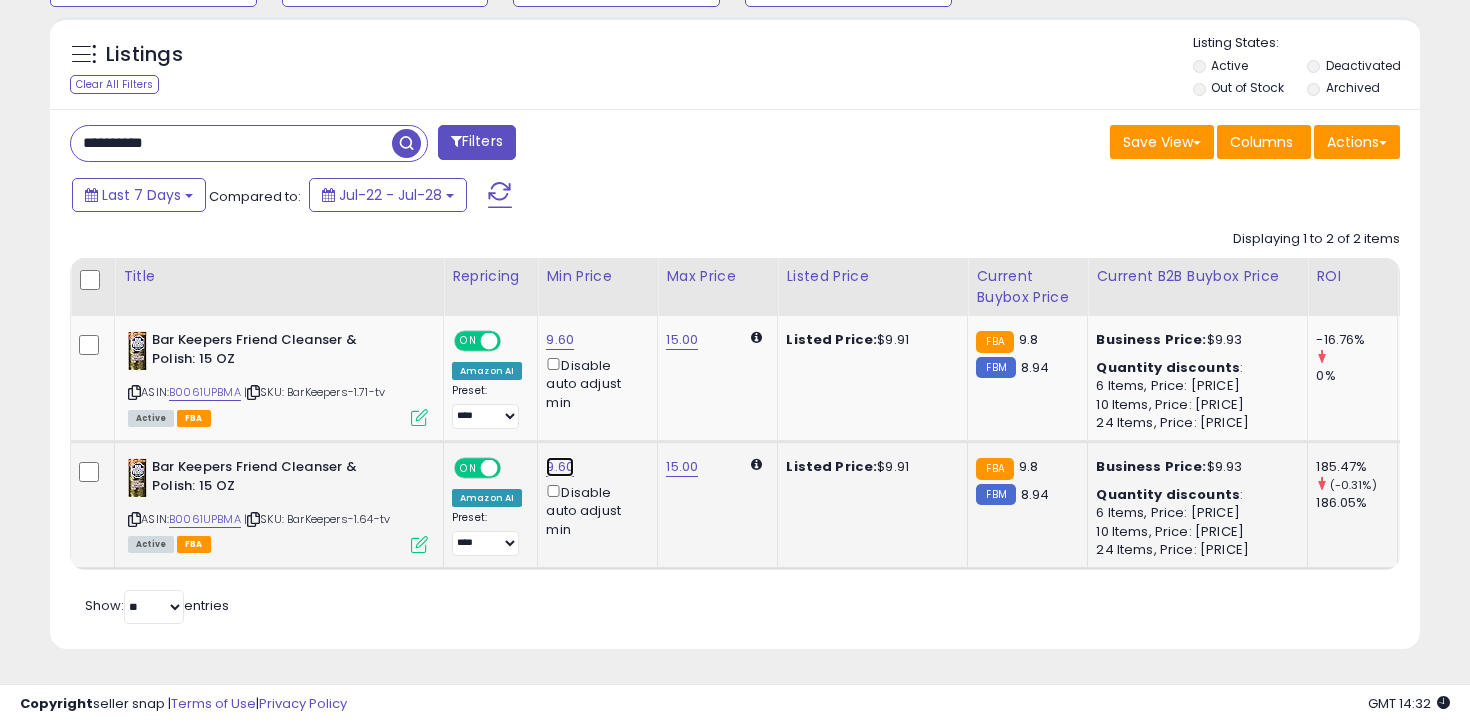 click on "9.60" at bounding box center [560, 340] 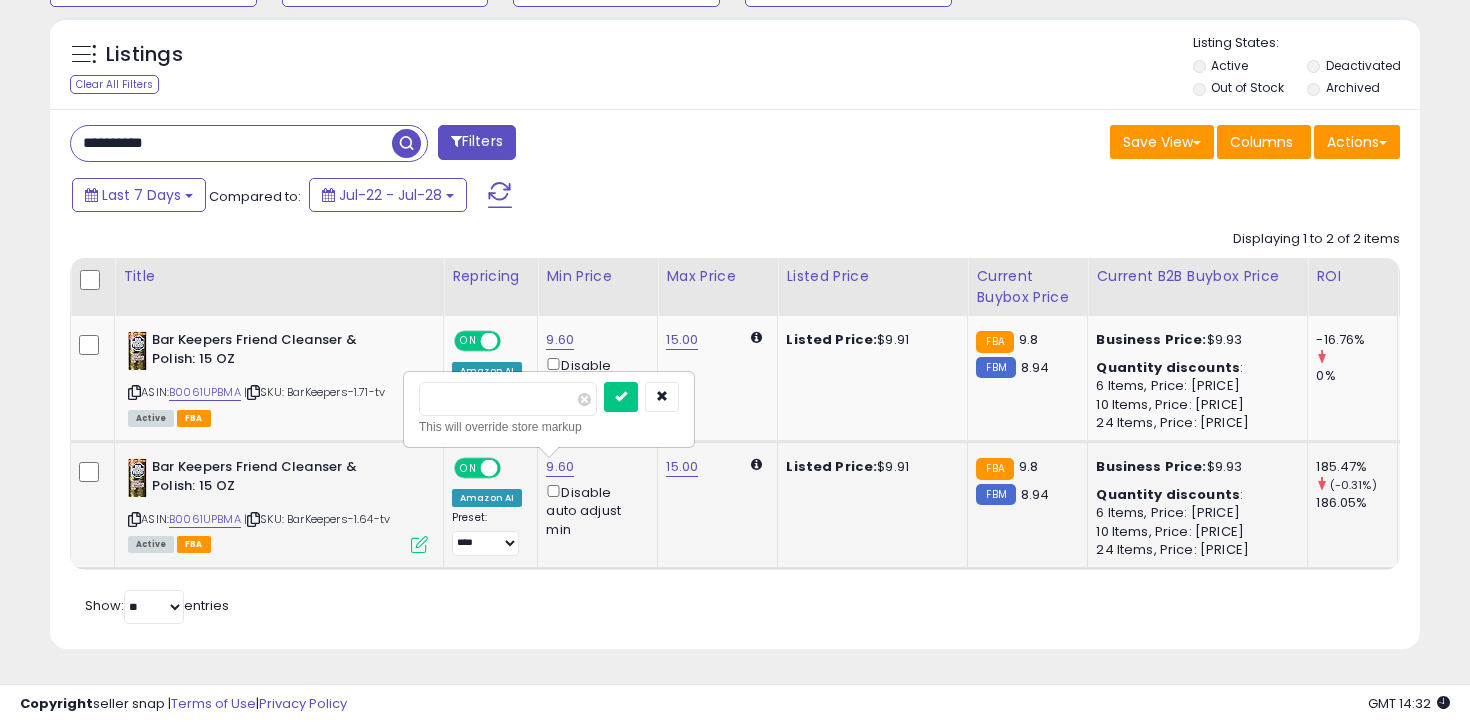 type on "*" 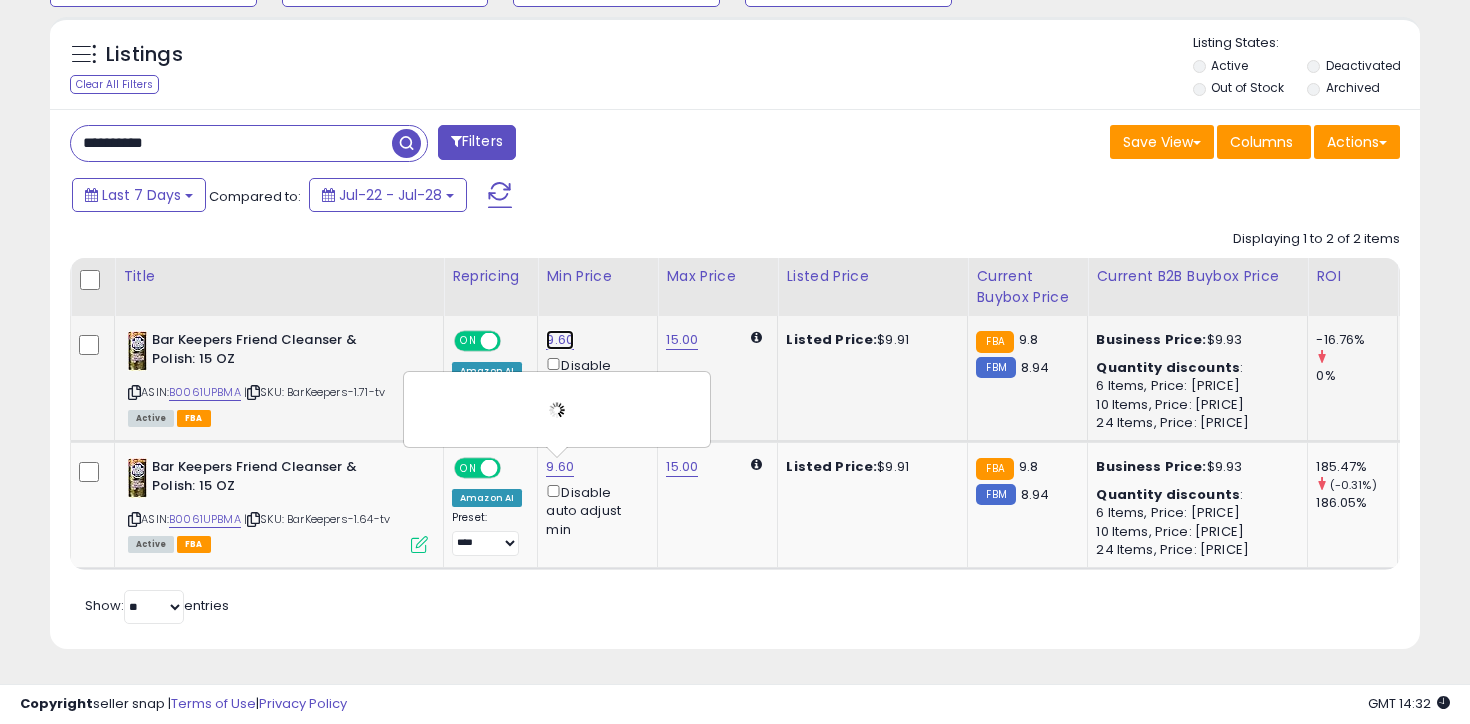 click on "9.60" at bounding box center [560, 340] 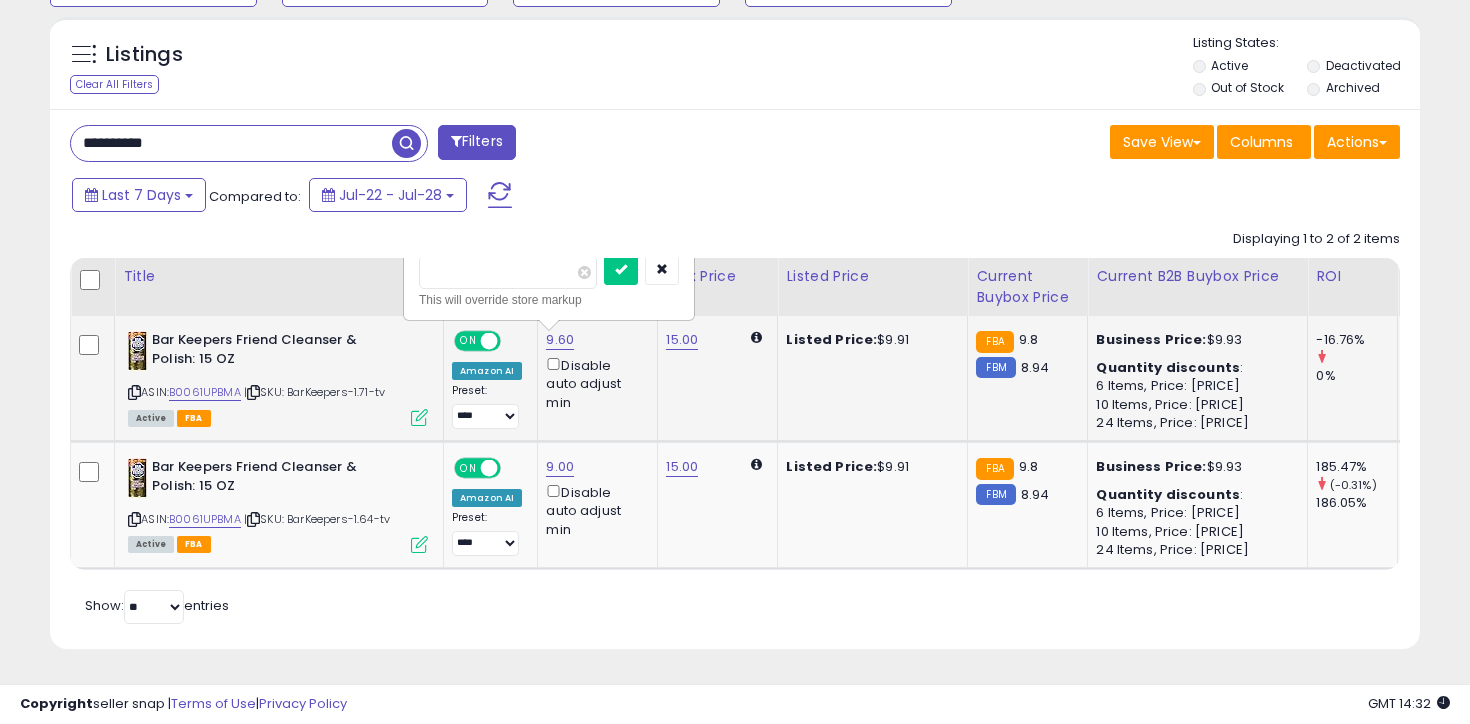 type on "*" 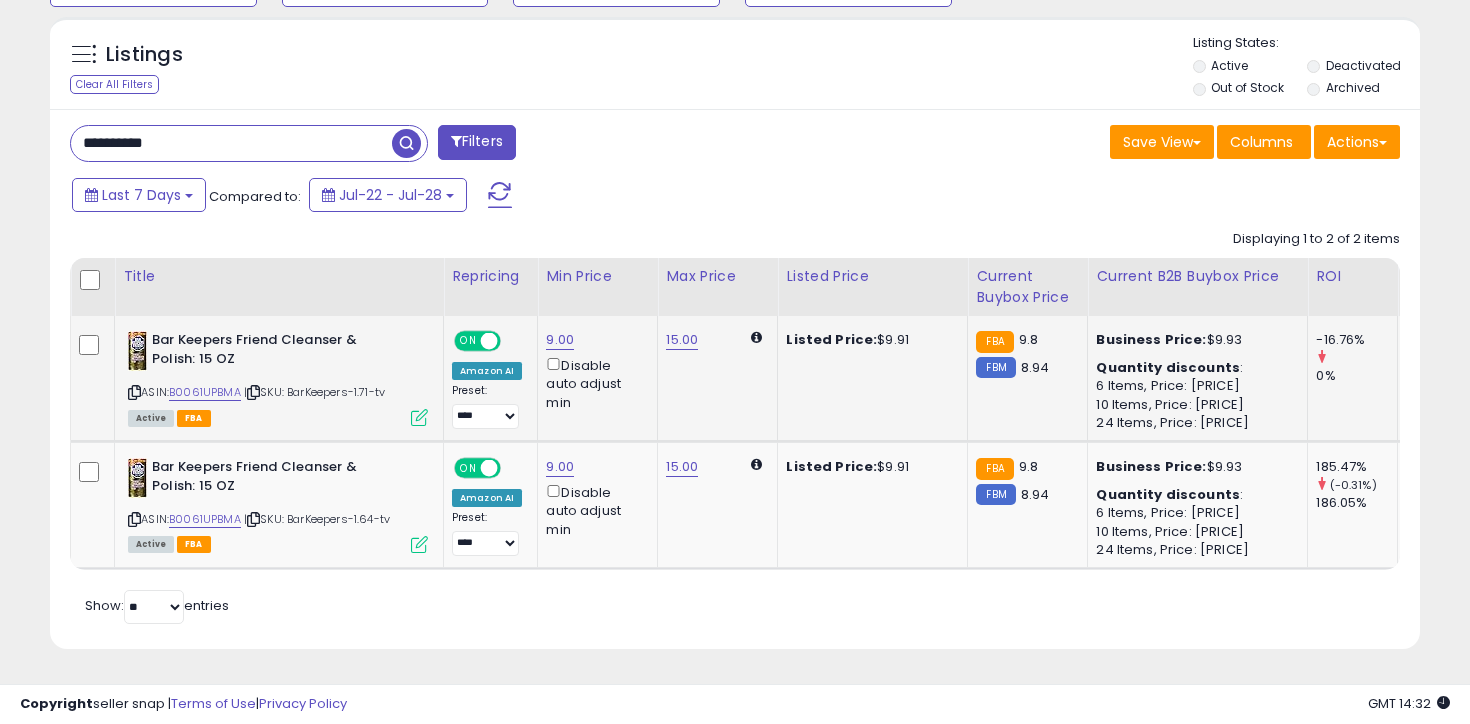 click on "**********" at bounding box center (231, 143) 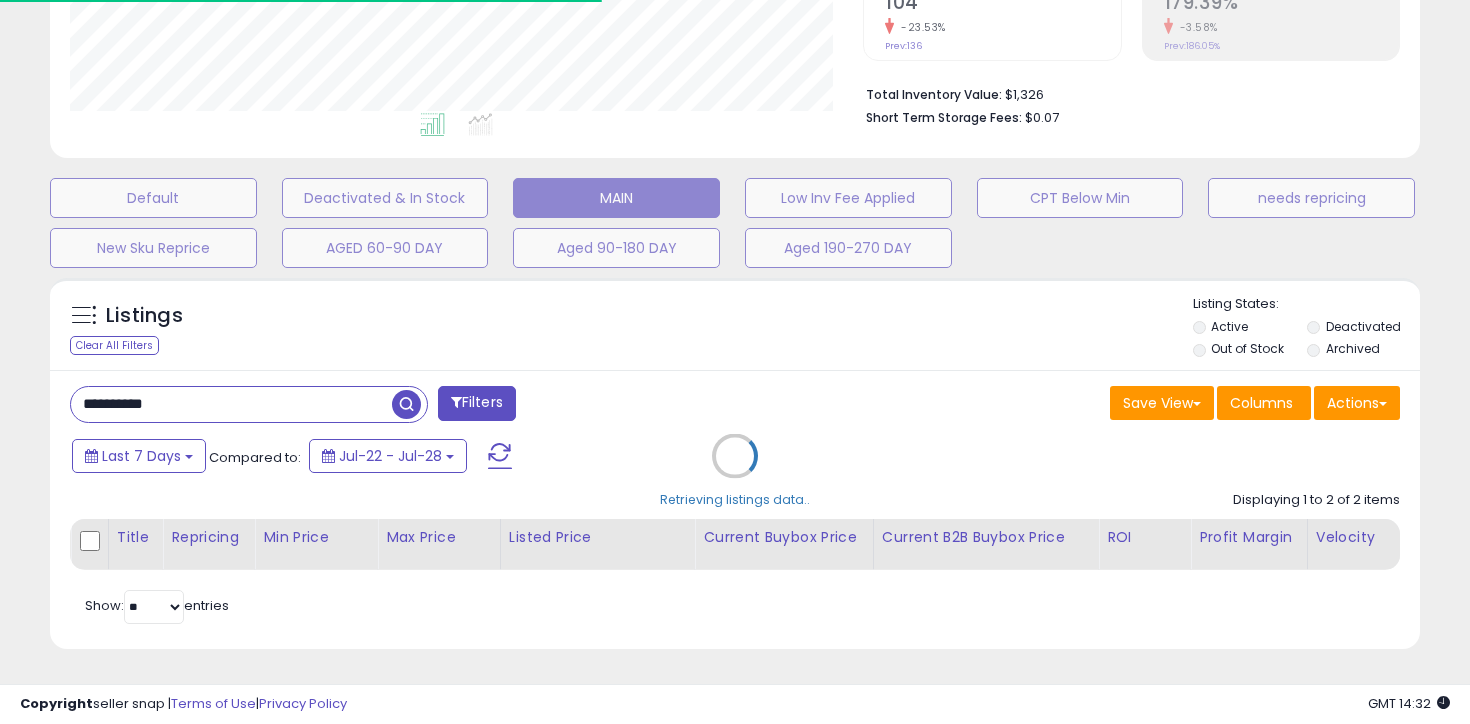 scroll, scrollTop: 583, scrollLeft: 0, axis: vertical 